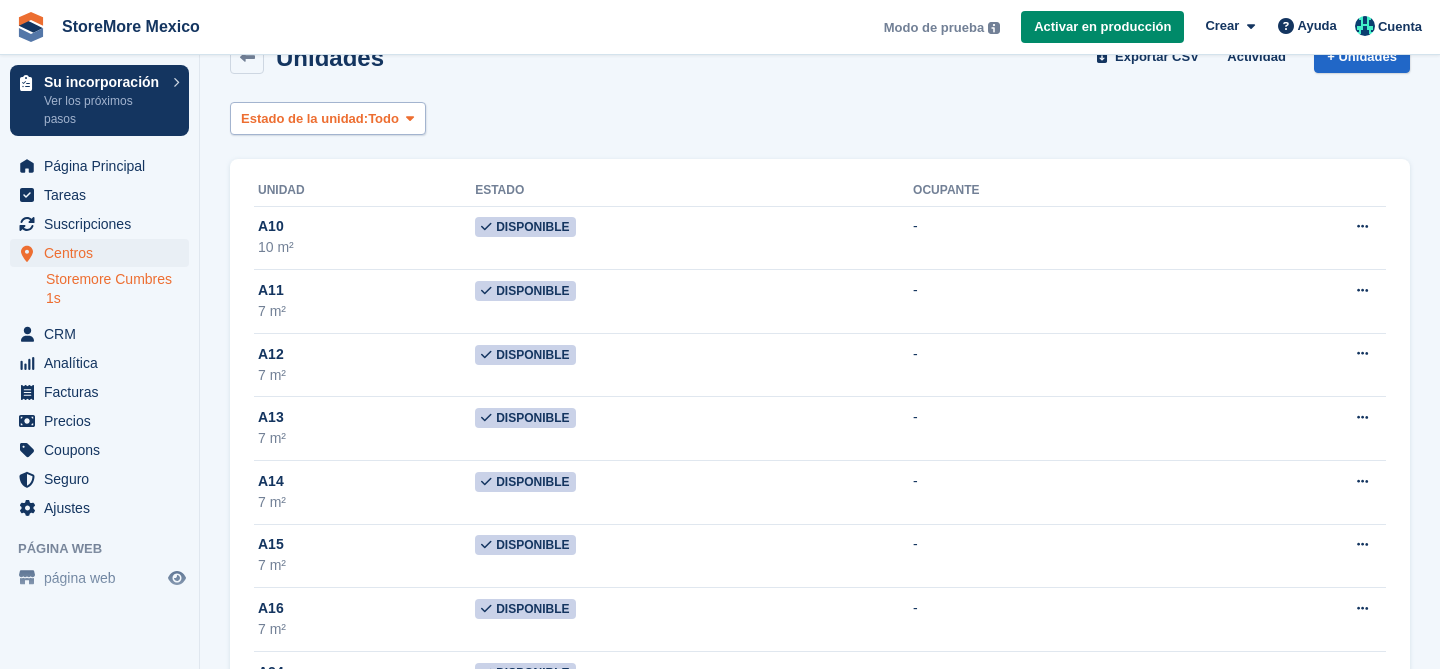 scroll, scrollTop: 0, scrollLeft: 0, axis: both 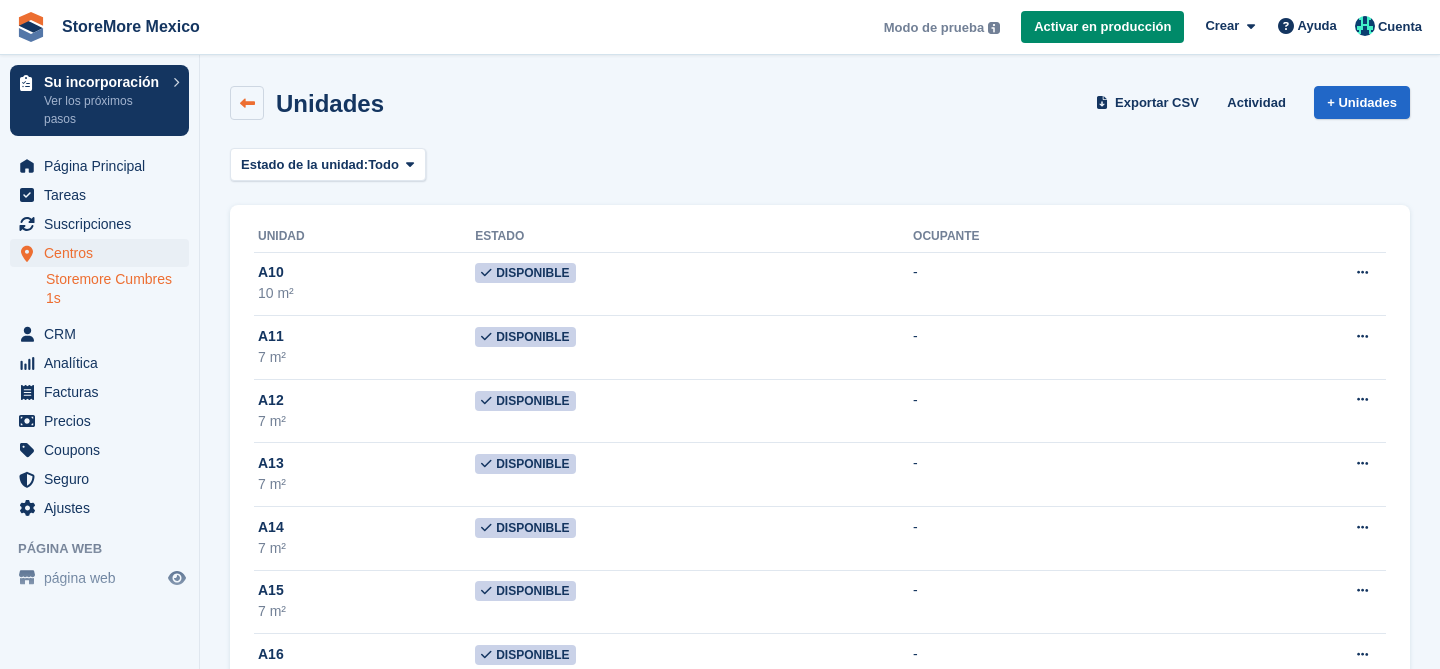 click at bounding box center [247, 103] 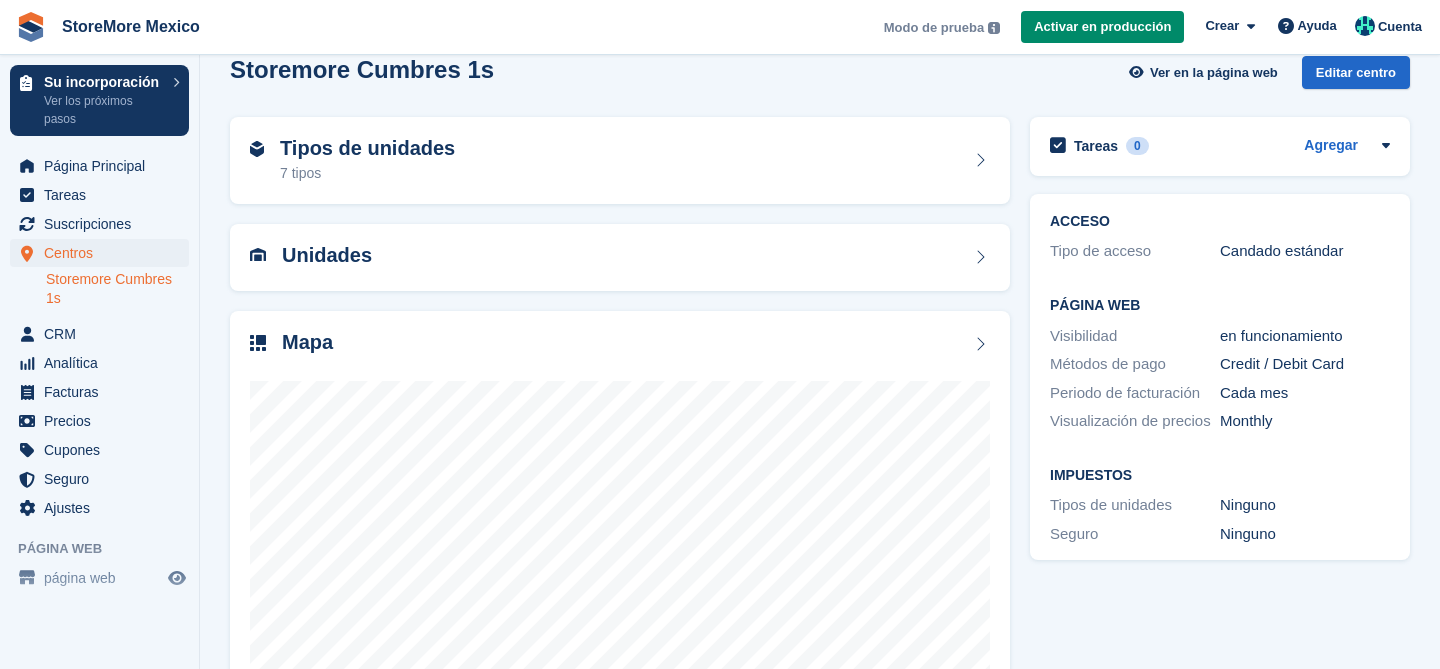 scroll, scrollTop: 0, scrollLeft: 0, axis: both 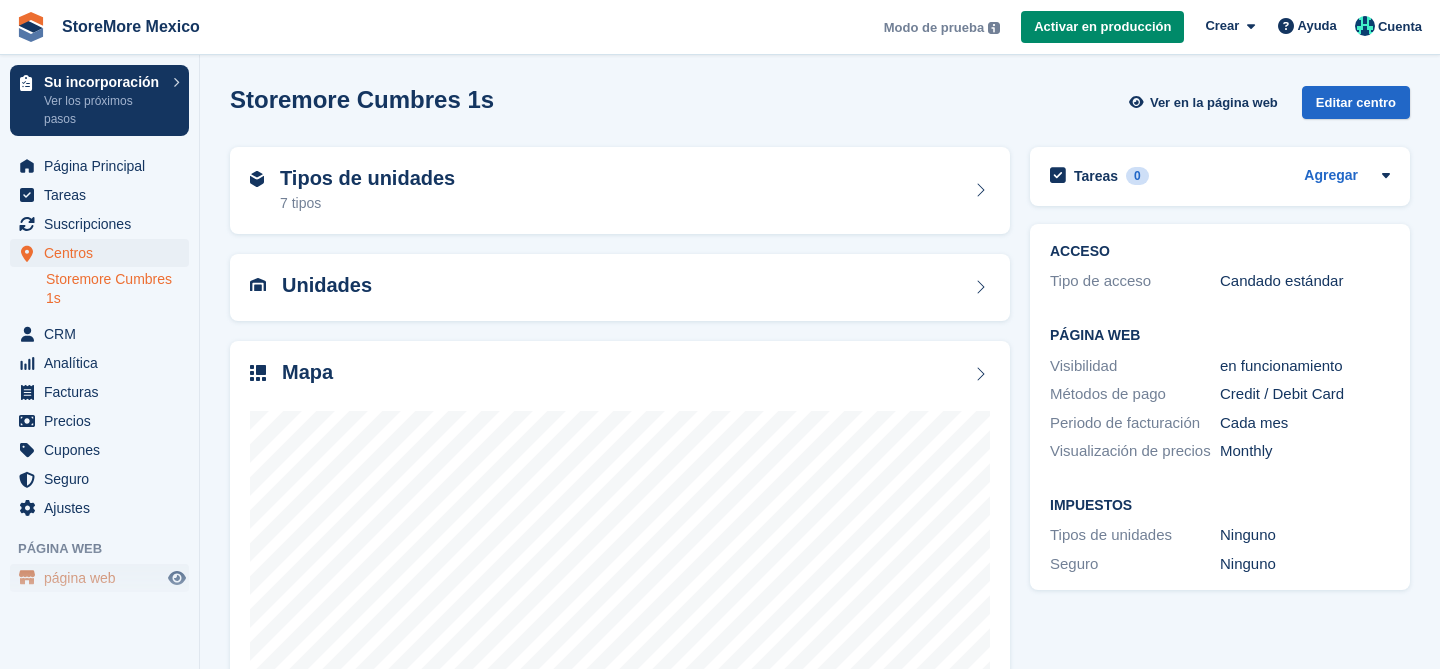 click on "página web" at bounding box center [104, 578] 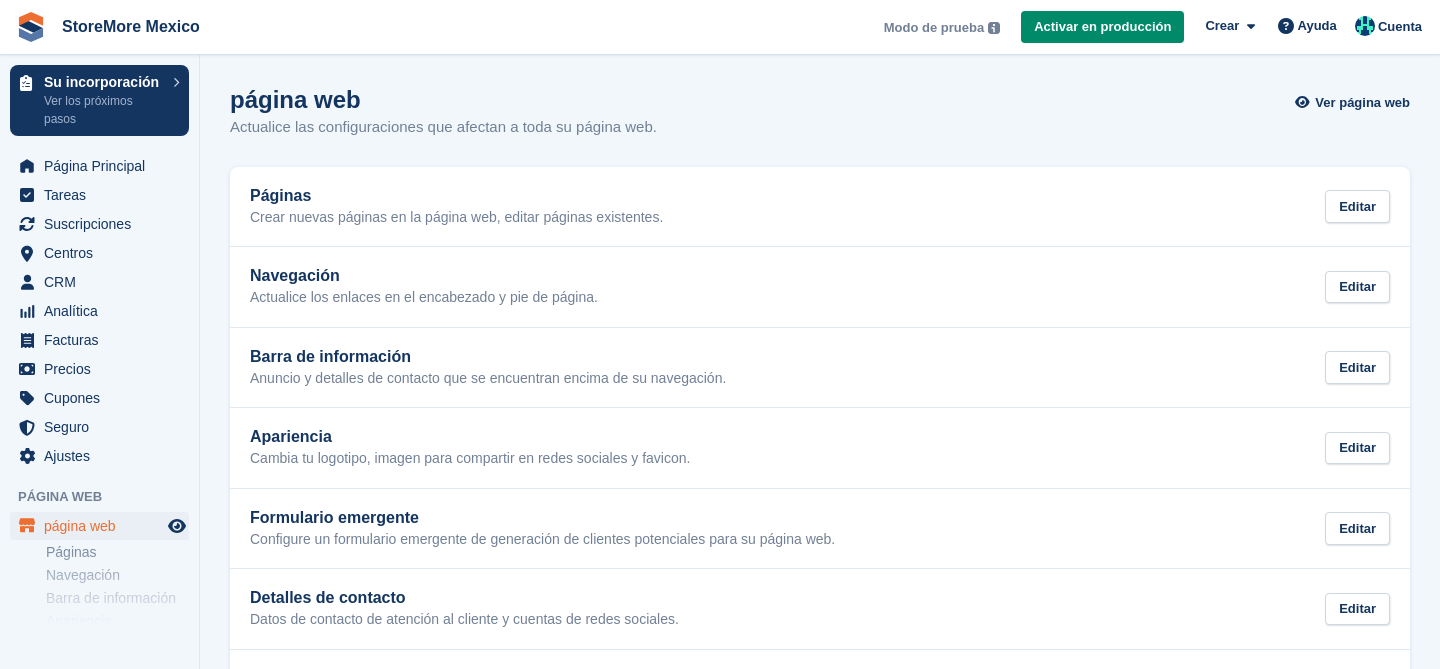 scroll, scrollTop: 0, scrollLeft: 0, axis: both 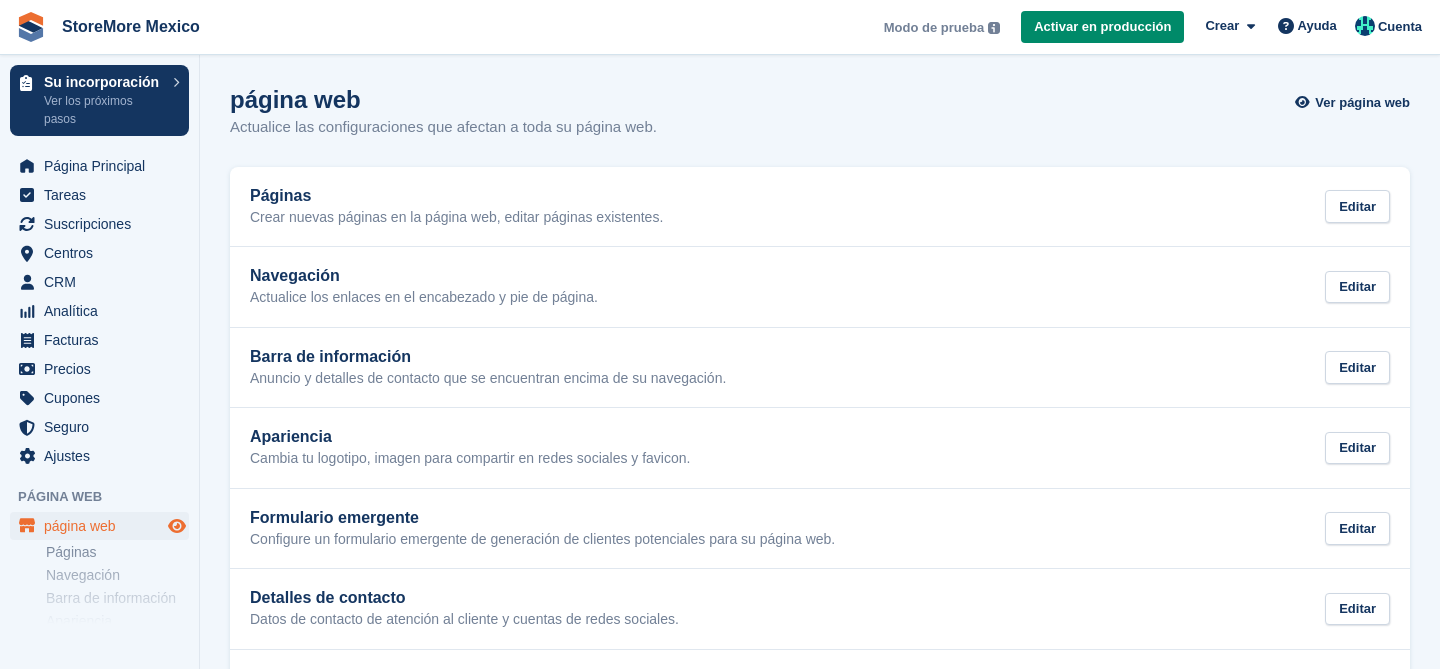 click at bounding box center (177, 526) 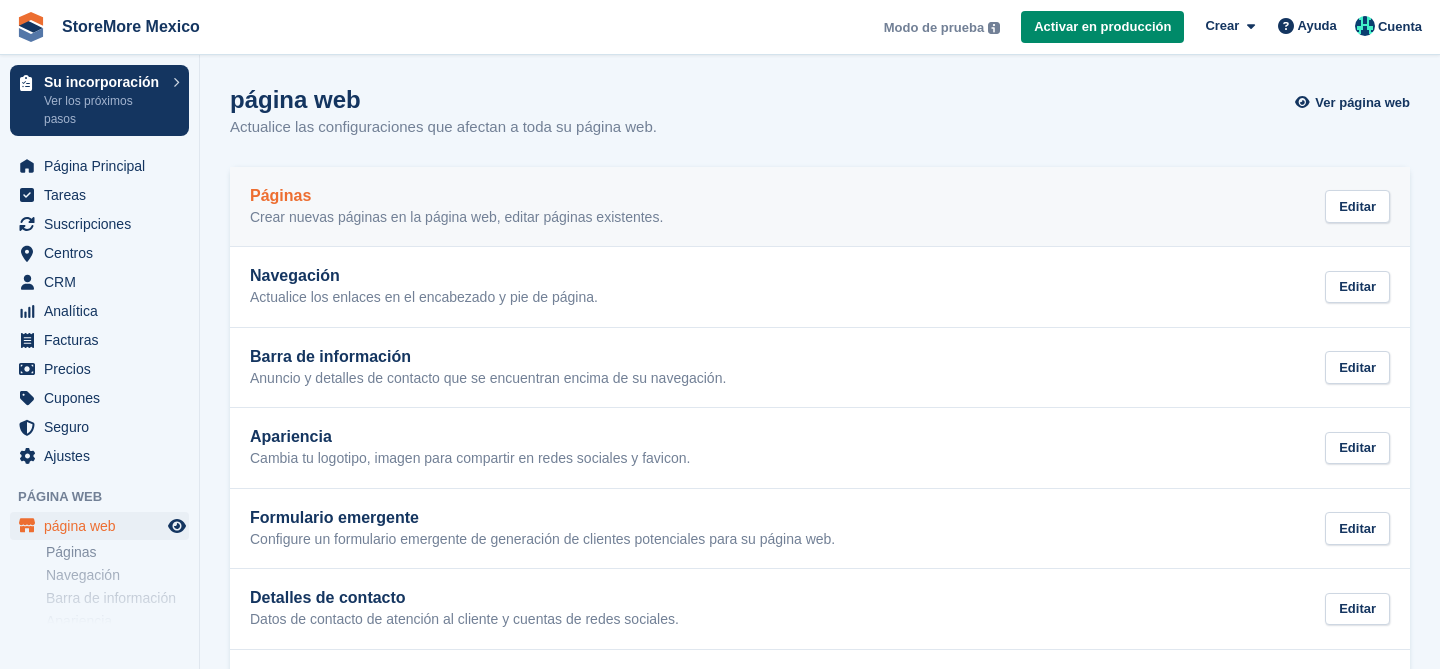click on "Crear nuevas páginas en la página web, editar páginas existentes." at bounding box center (456, 218) 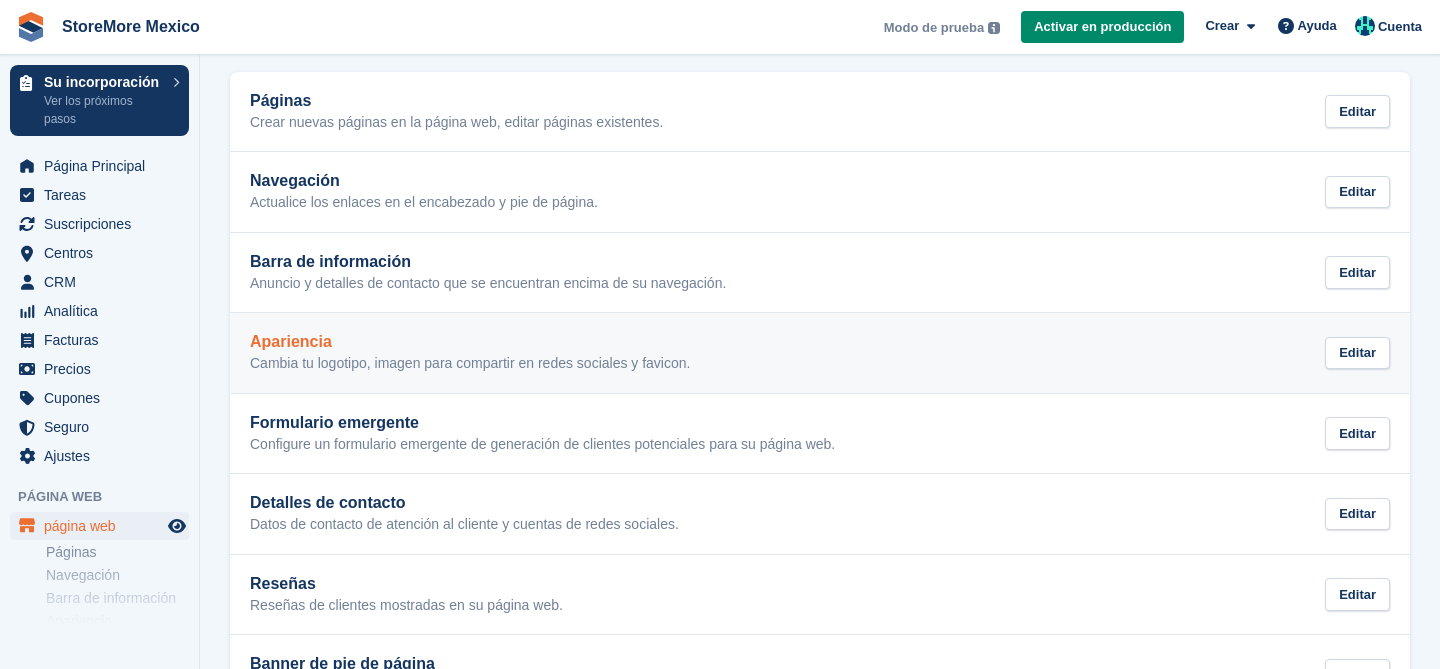 scroll, scrollTop: 96, scrollLeft: 0, axis: vertical 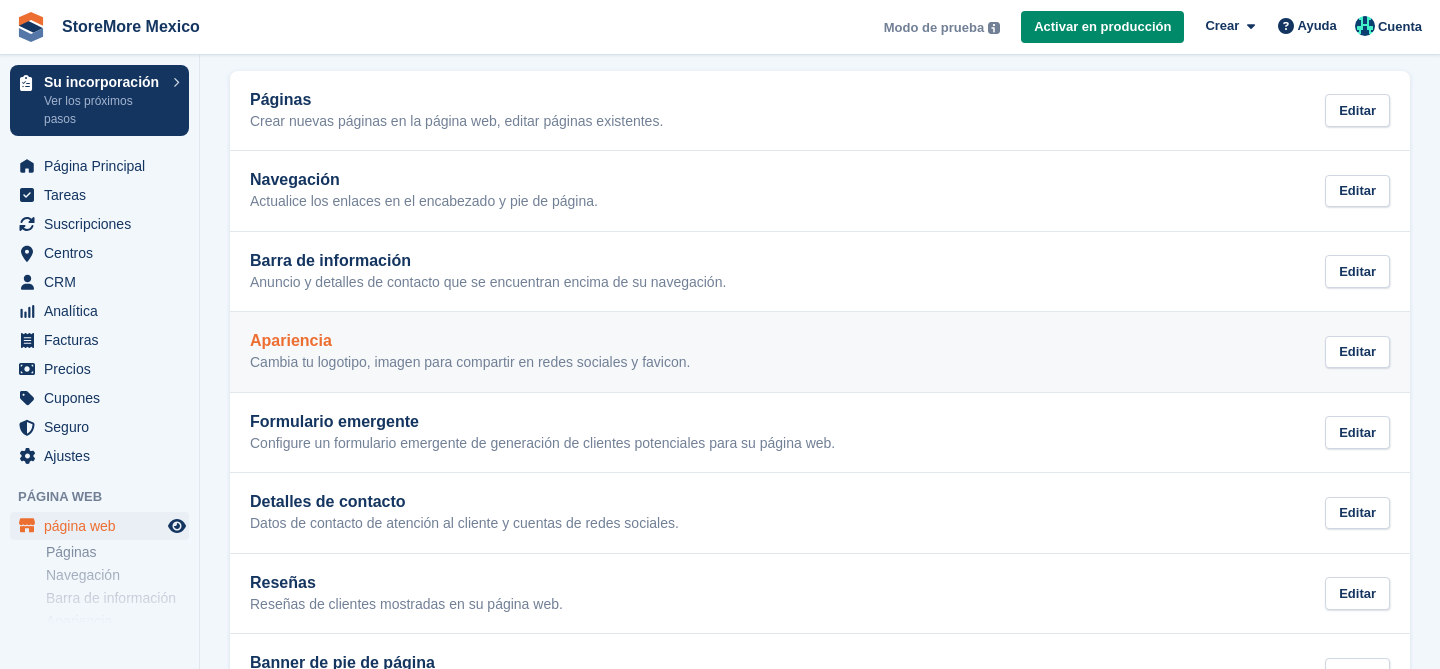 click on "Cambia tu logotipo, imagen para compartir en redes sociales y favicon." at bounding box center [470, 363] 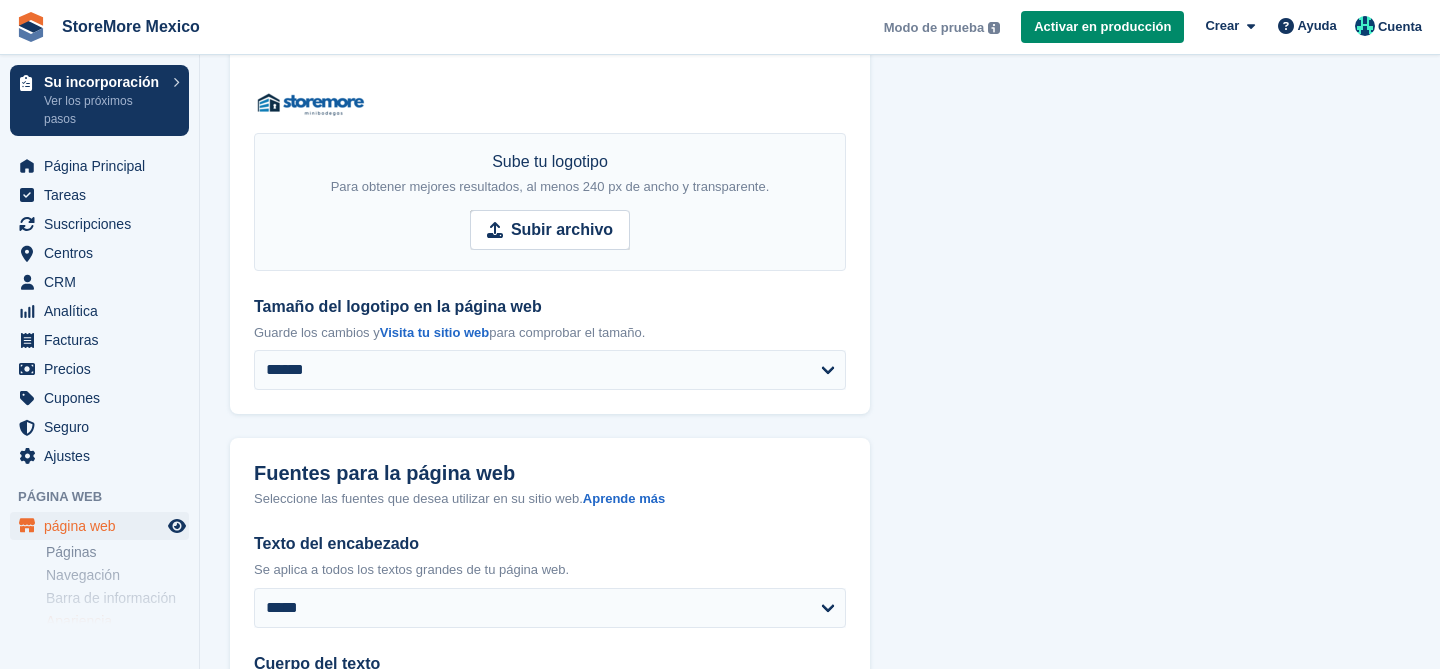 scroll, scrollTop: 325, scrollLeft: 0, axis: vertical 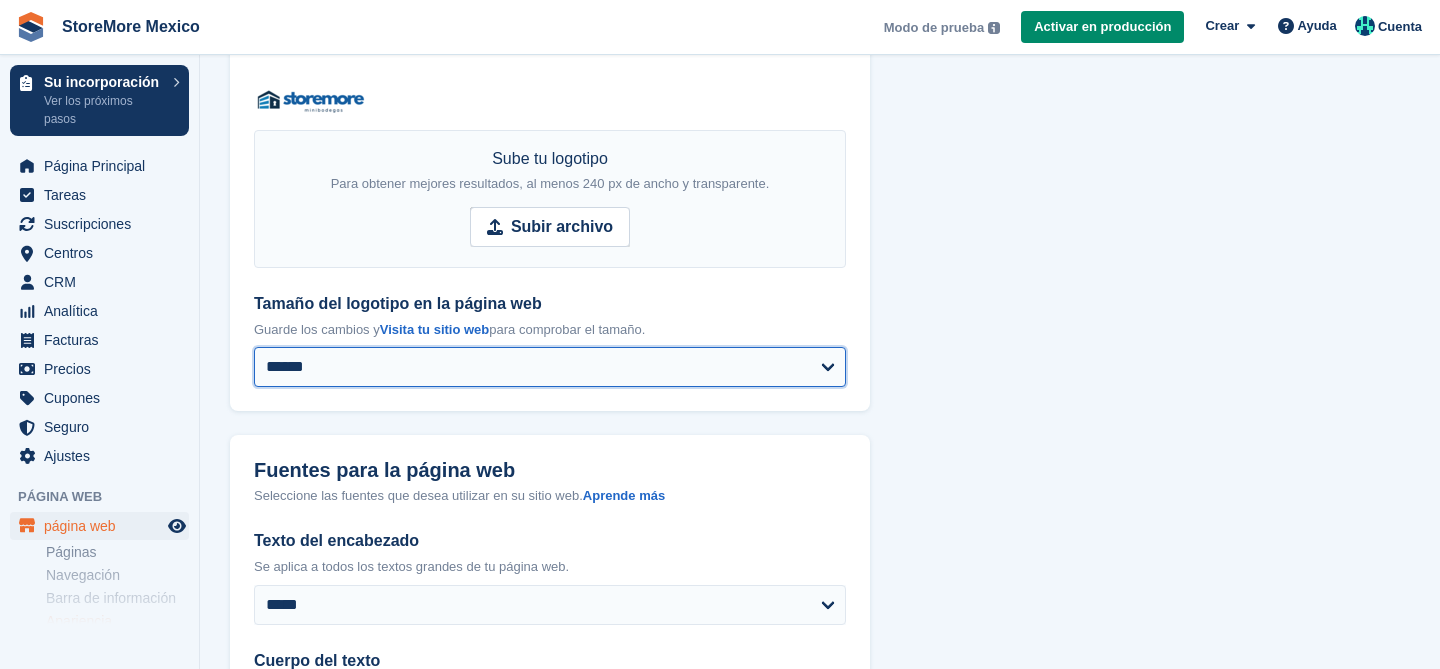 click on "**********" at bounding box center (550, 367) 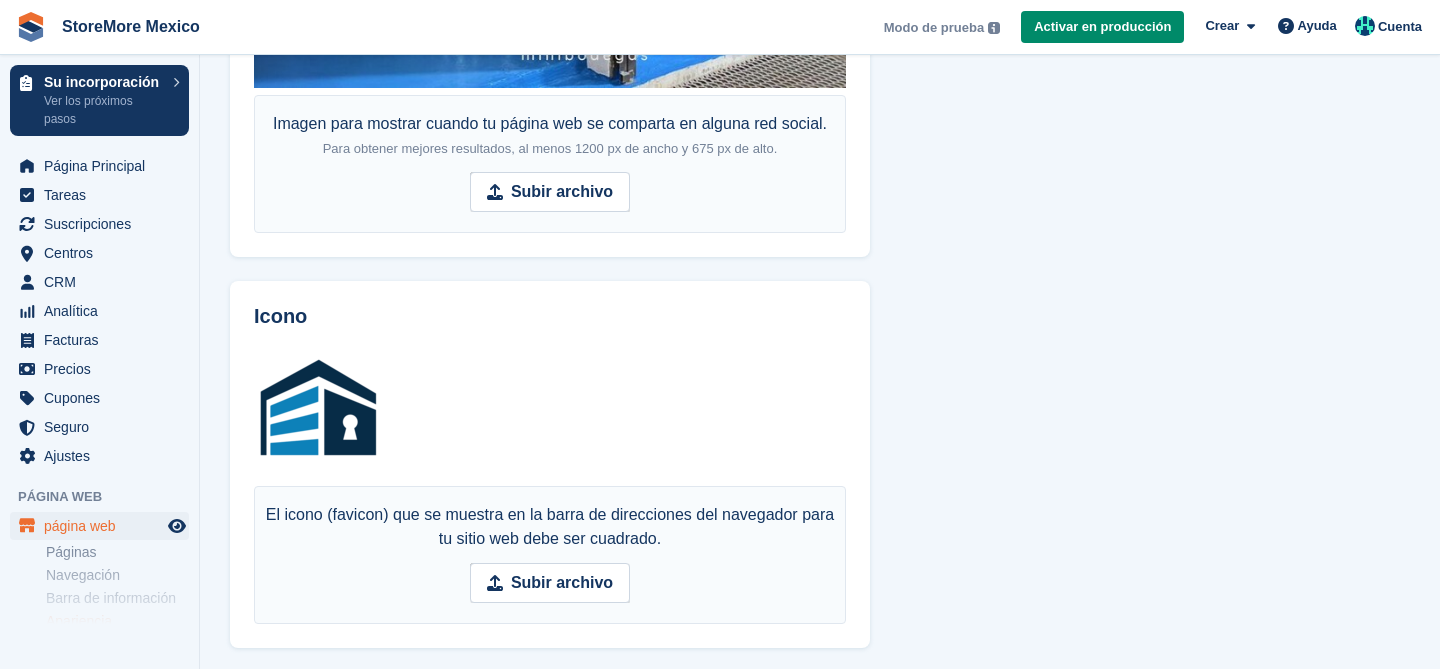 scroll, scrollTop: 1805, scrollLeft: 0, axis: vertical 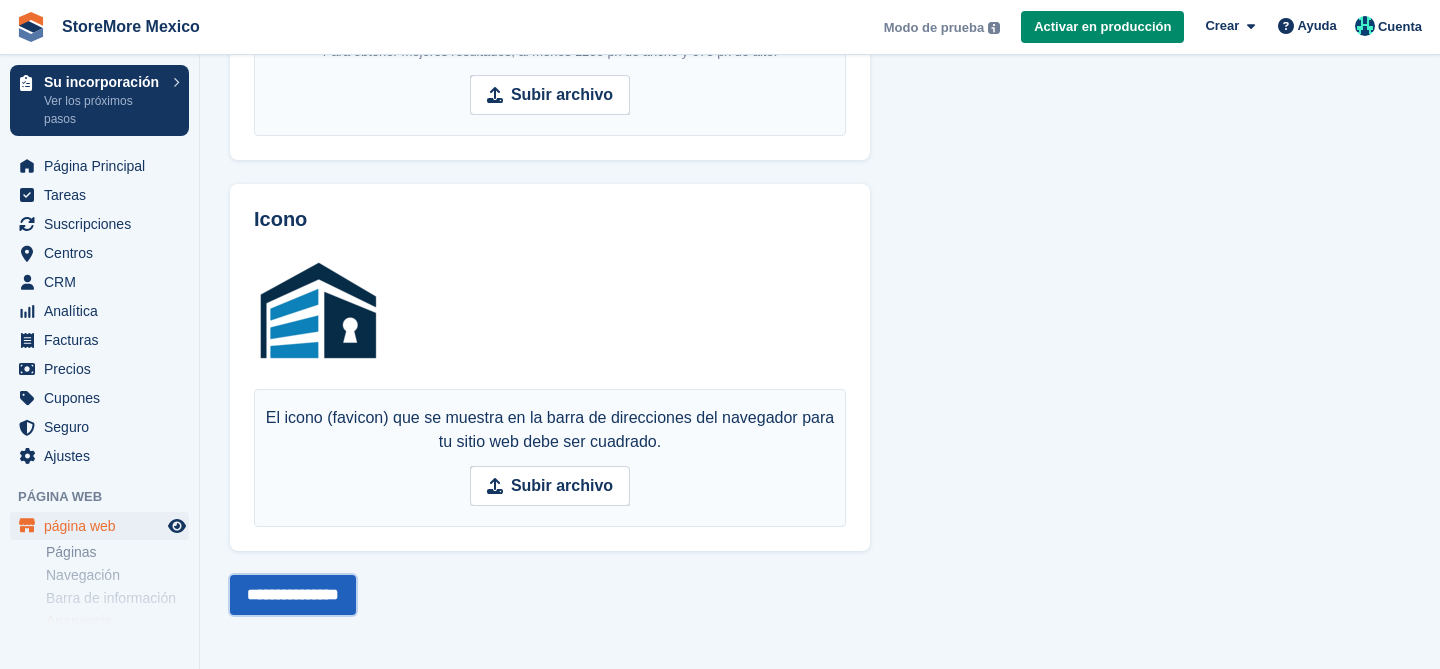 click on "**********" at bounding box center [293, 595] 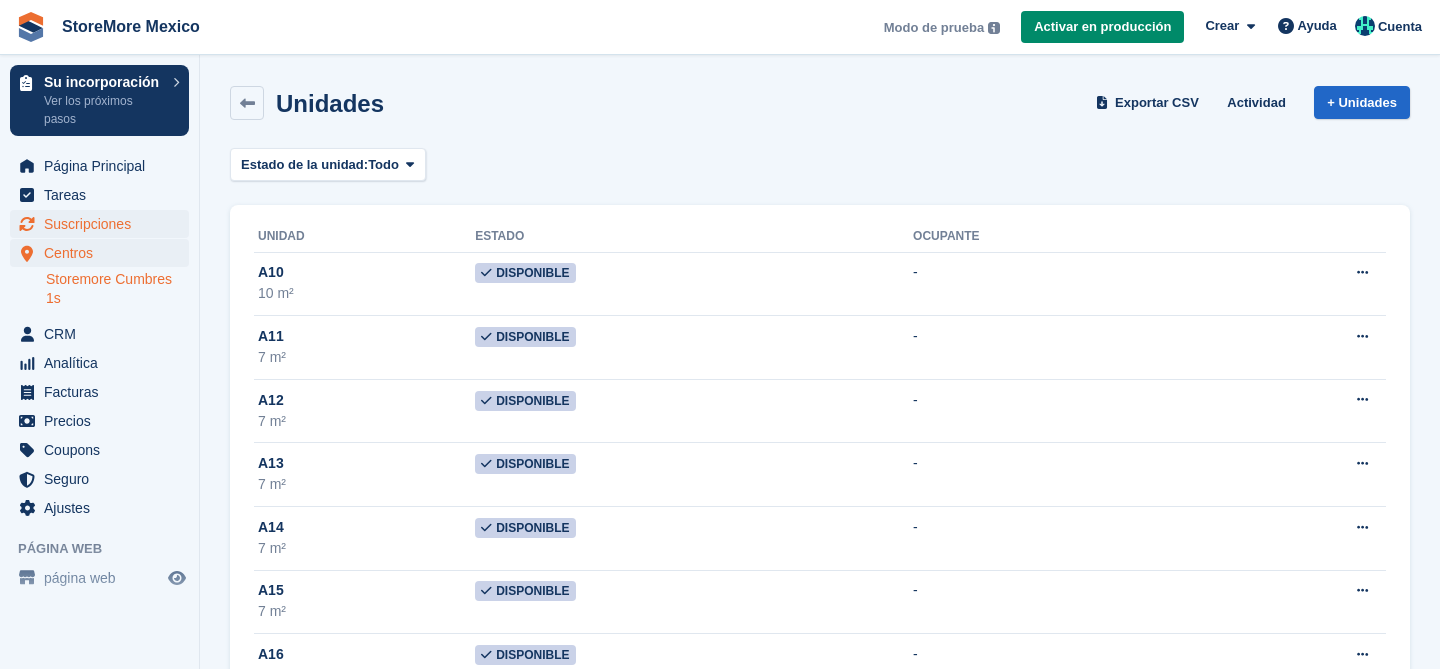 scroll, scrollTop: 0, scrollLeft: 0, axis: both 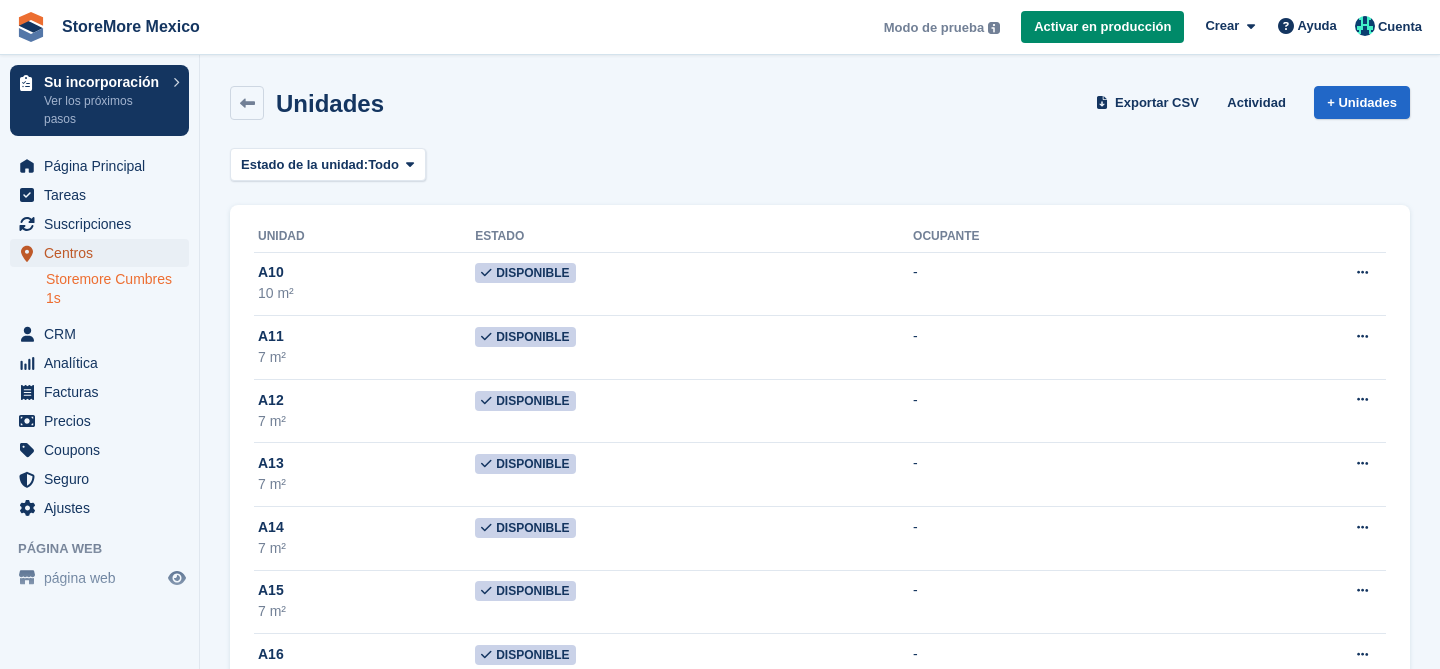 click on "Centros" at bounding box center (104, 253) 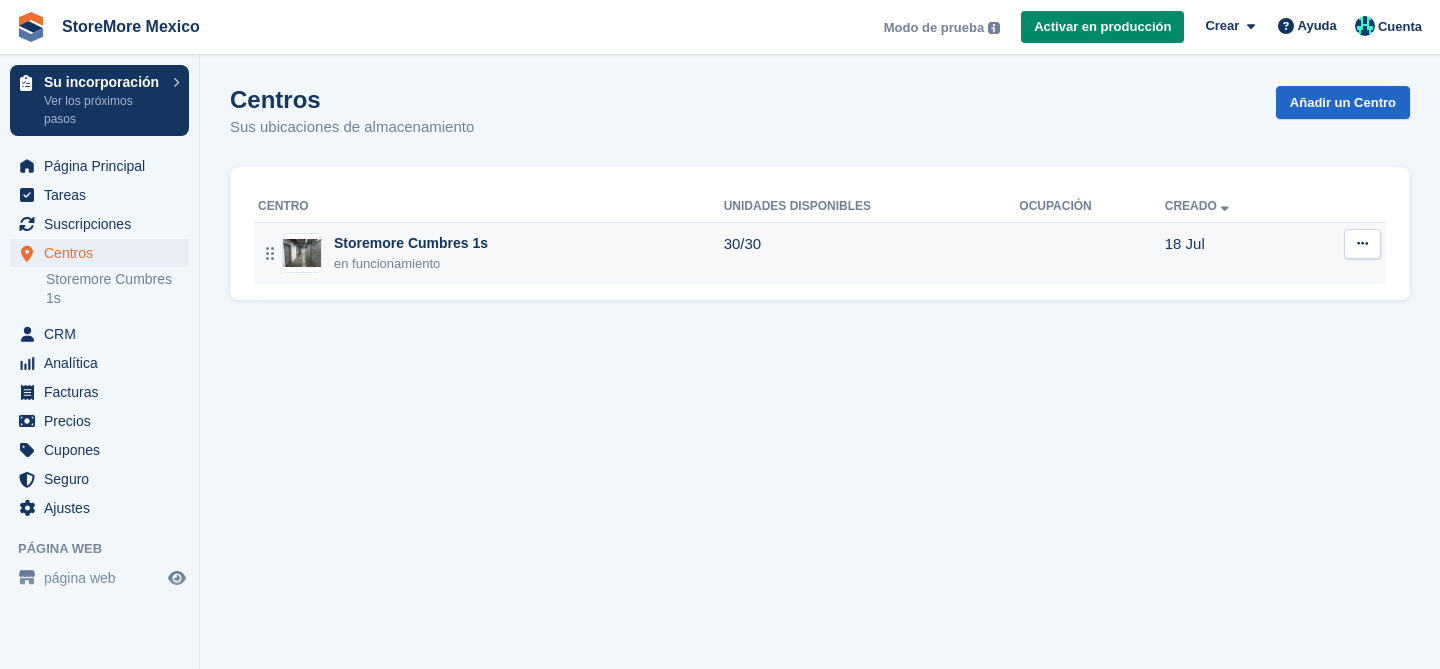 click on "Storemore Cumbres 1s" at bounding box center (411, 243) 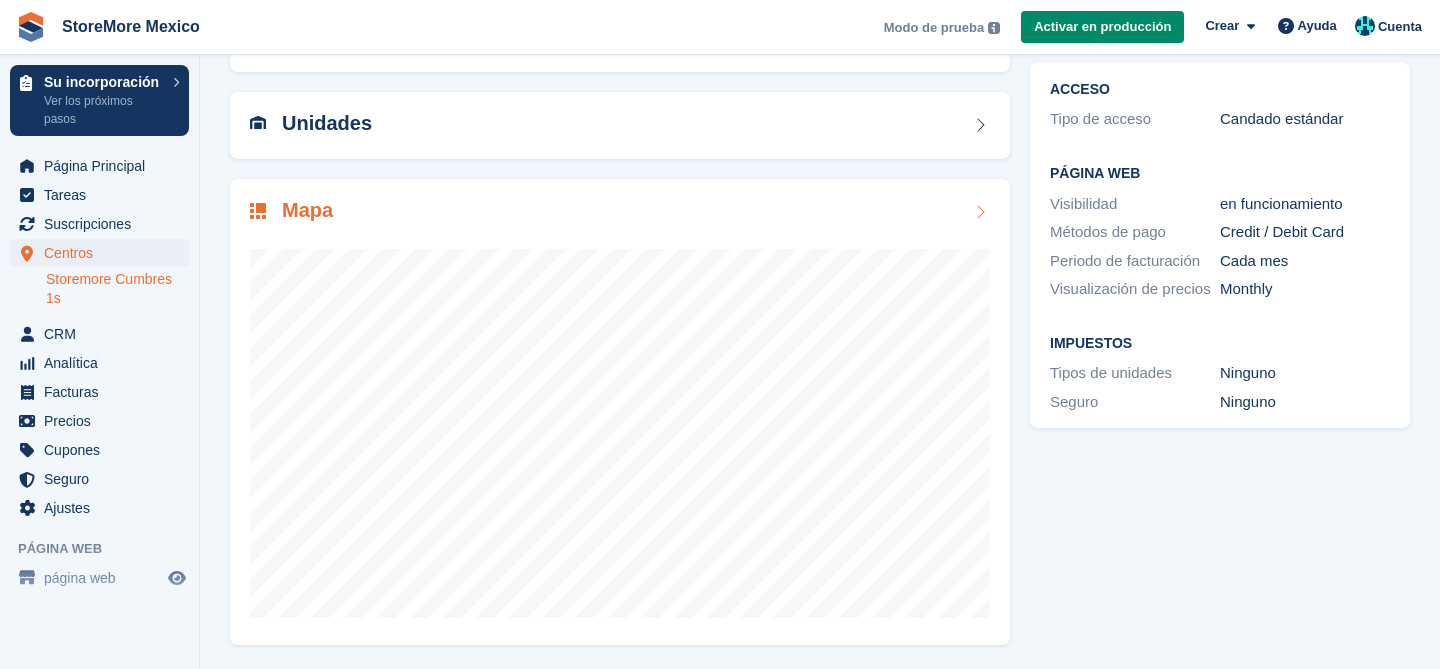 scroll, scrollTop: 163, scrollLeft: 0, axis: vertical 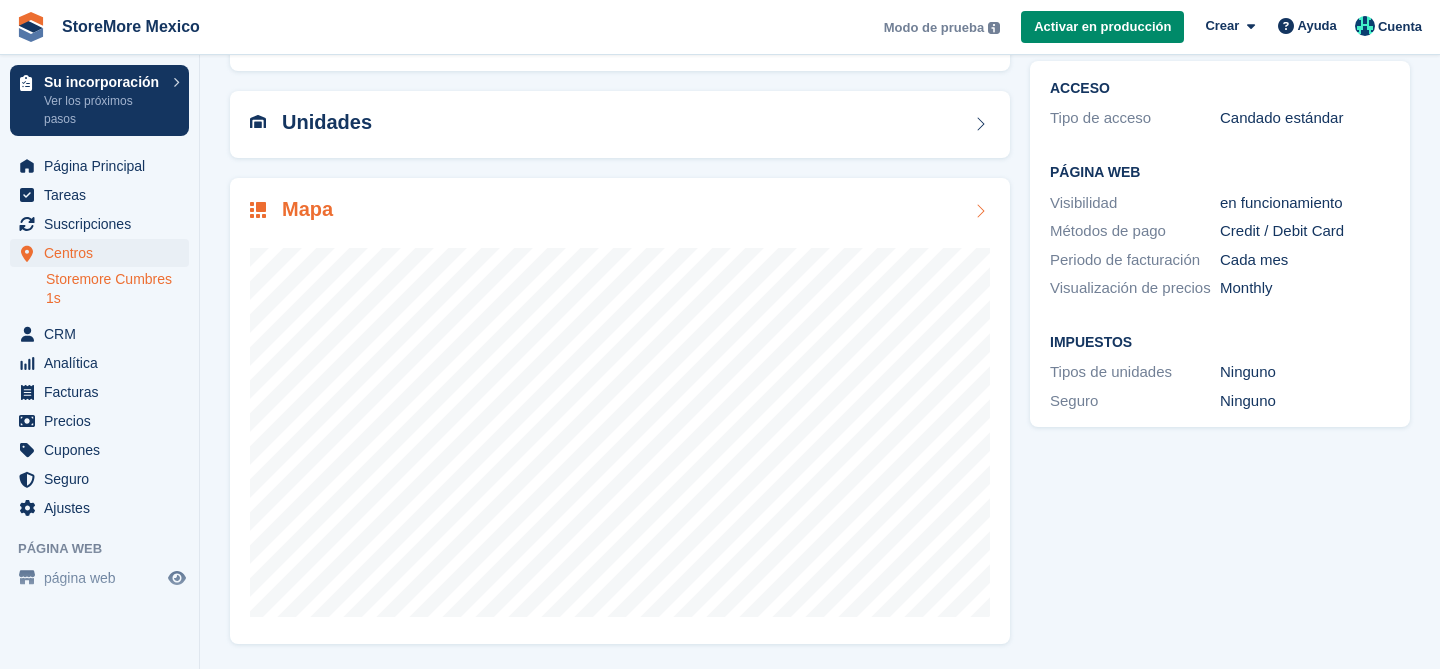 click at bounding box center [980, 211] 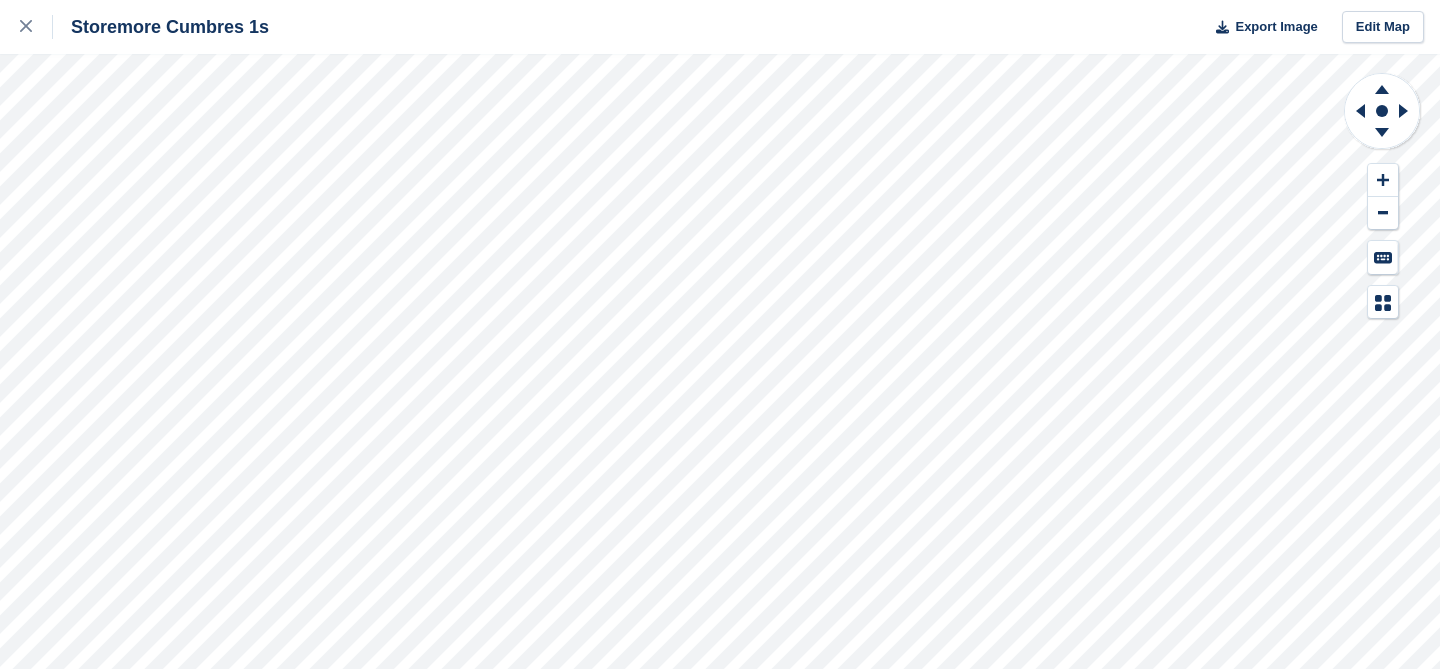 scroll, scrollTop: 0, scrollLeft: 0, axis: both 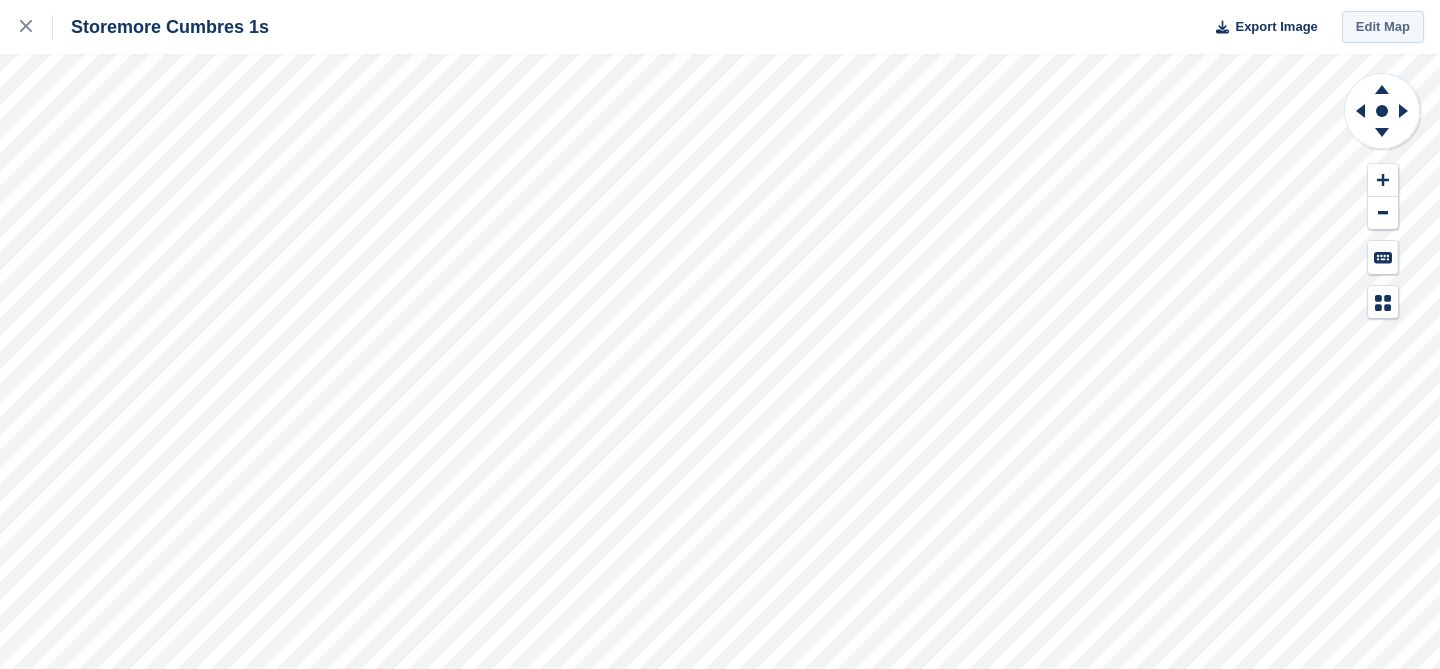 click on "Edit Map" at bounding box center [1383, 27] 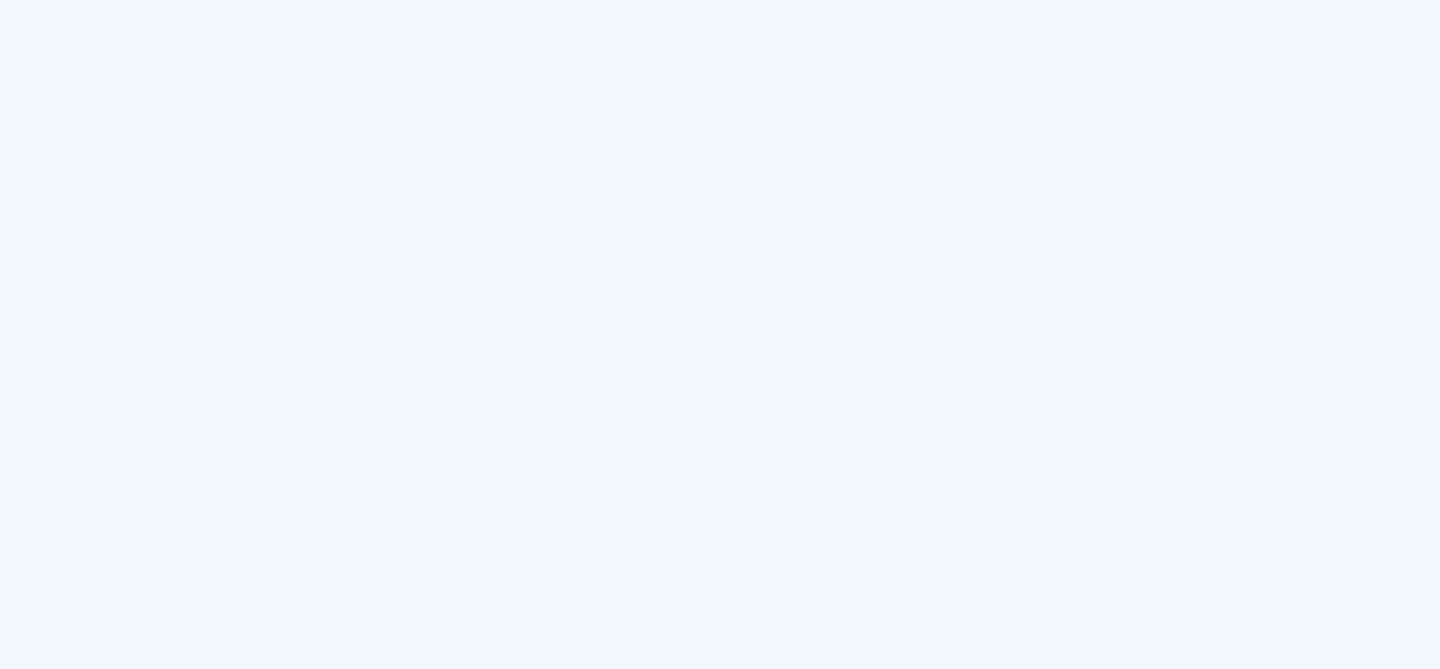 scroll, scrollTop: 0, scrollLeft: 0, axis: both 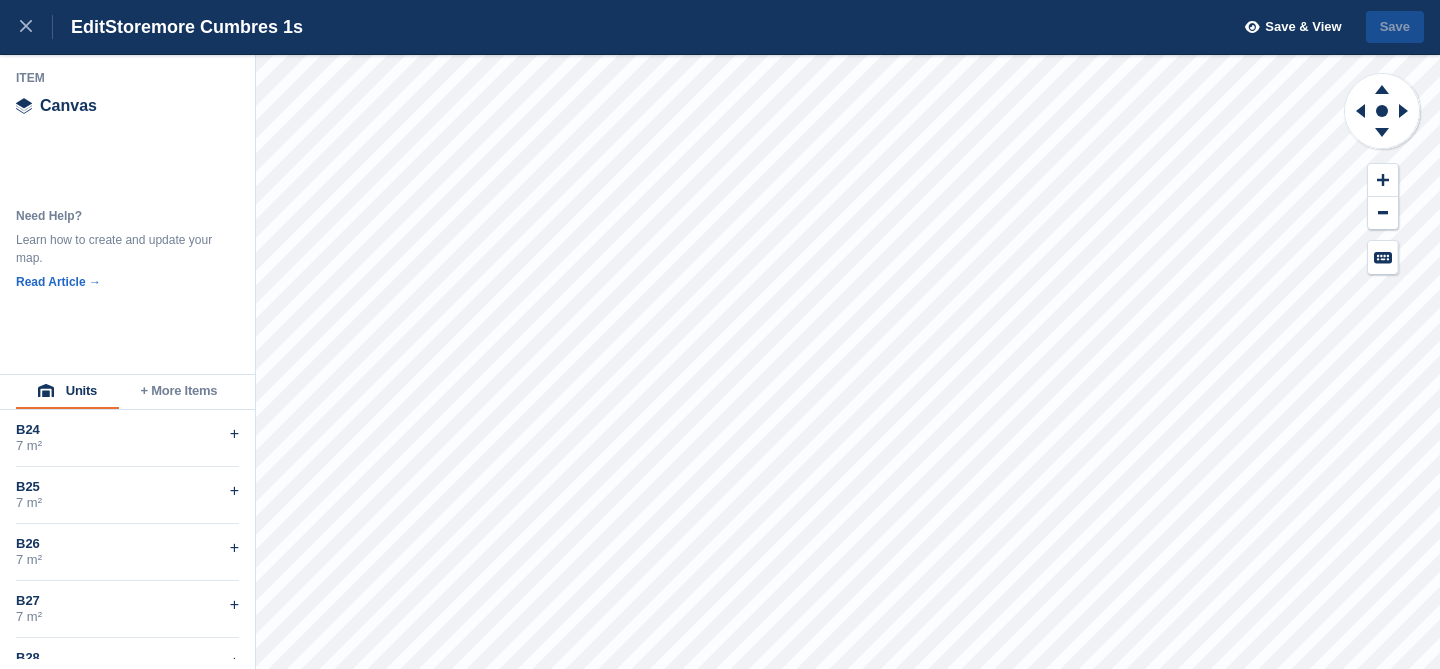 click on "+ More Items" at bounding box center [179, 392] 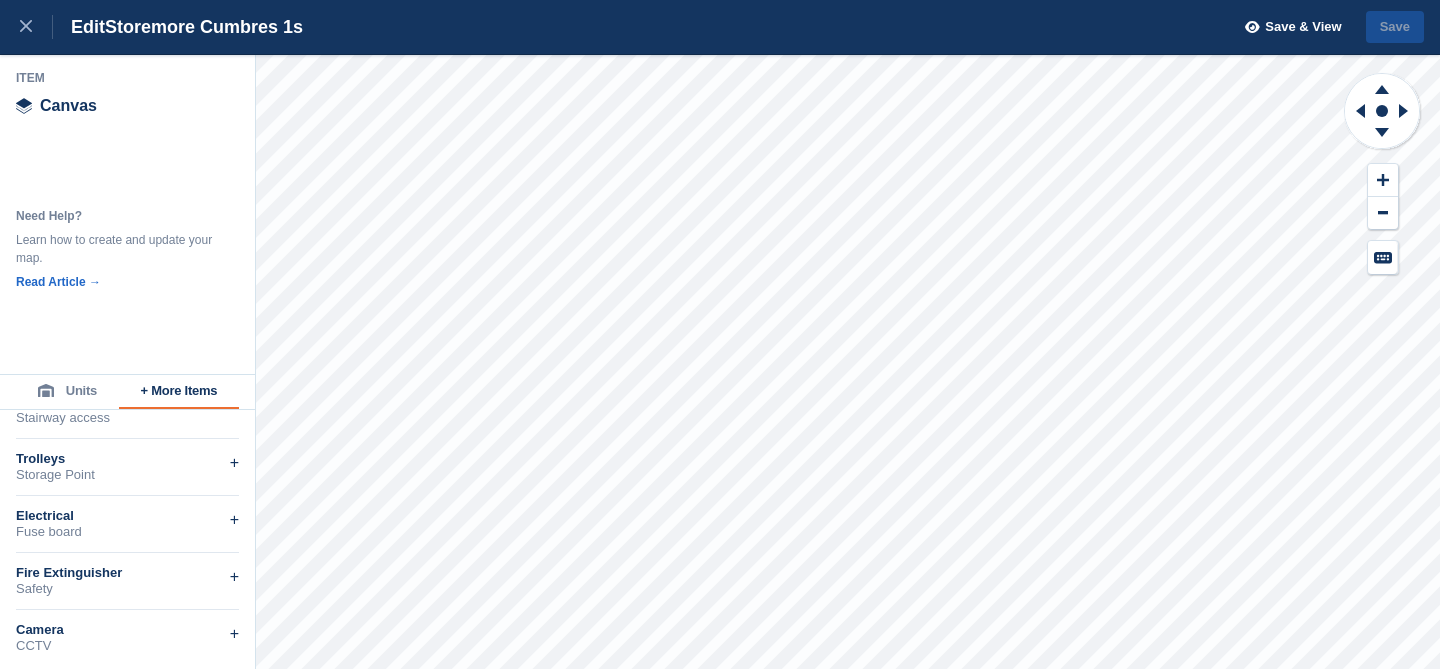 scroll, scrollTop: 722, scrollLeft: 0, axis: vertical 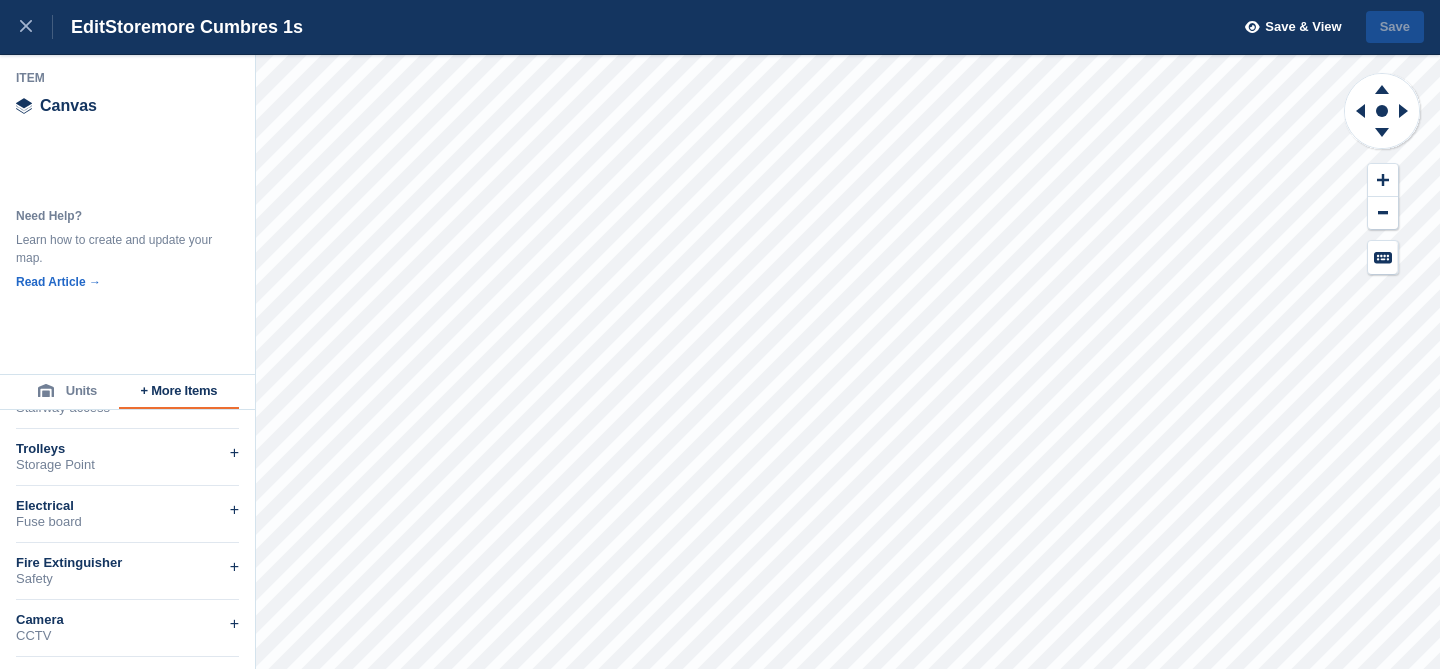 click on "Fuse board" at bounding box center (127, 522) 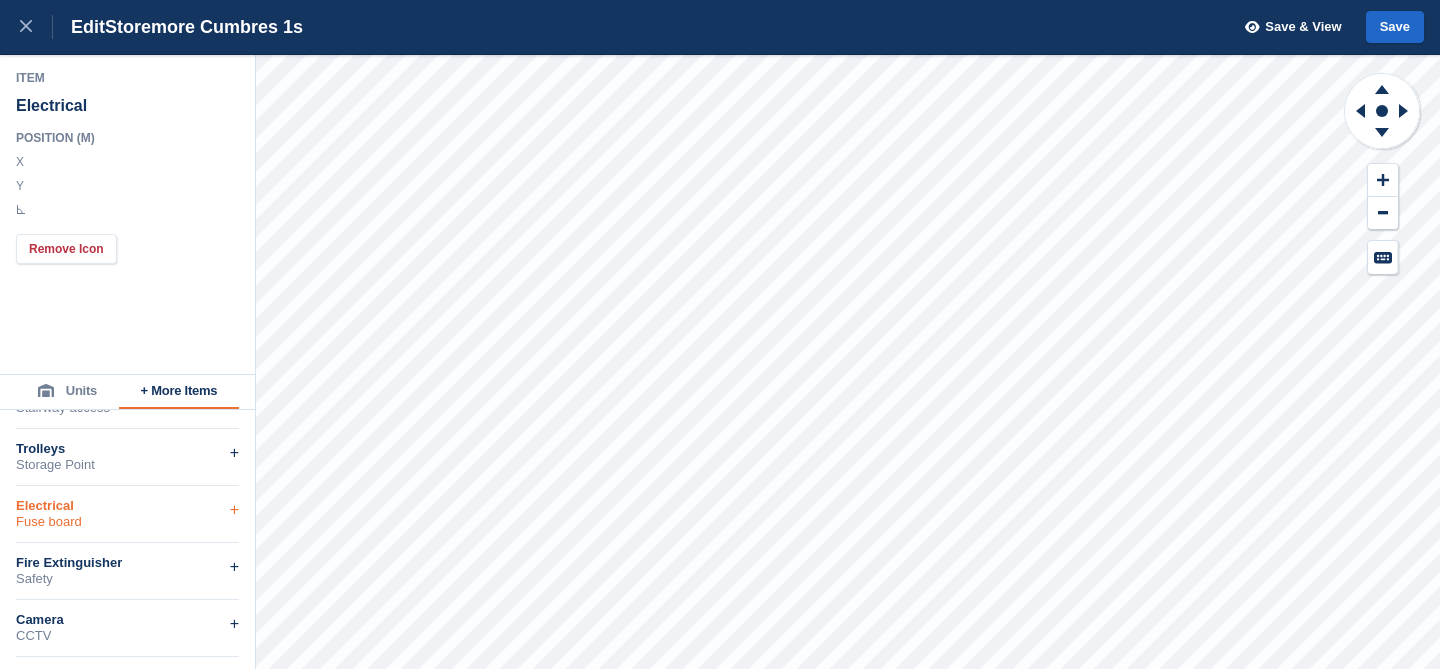 type on "*****" 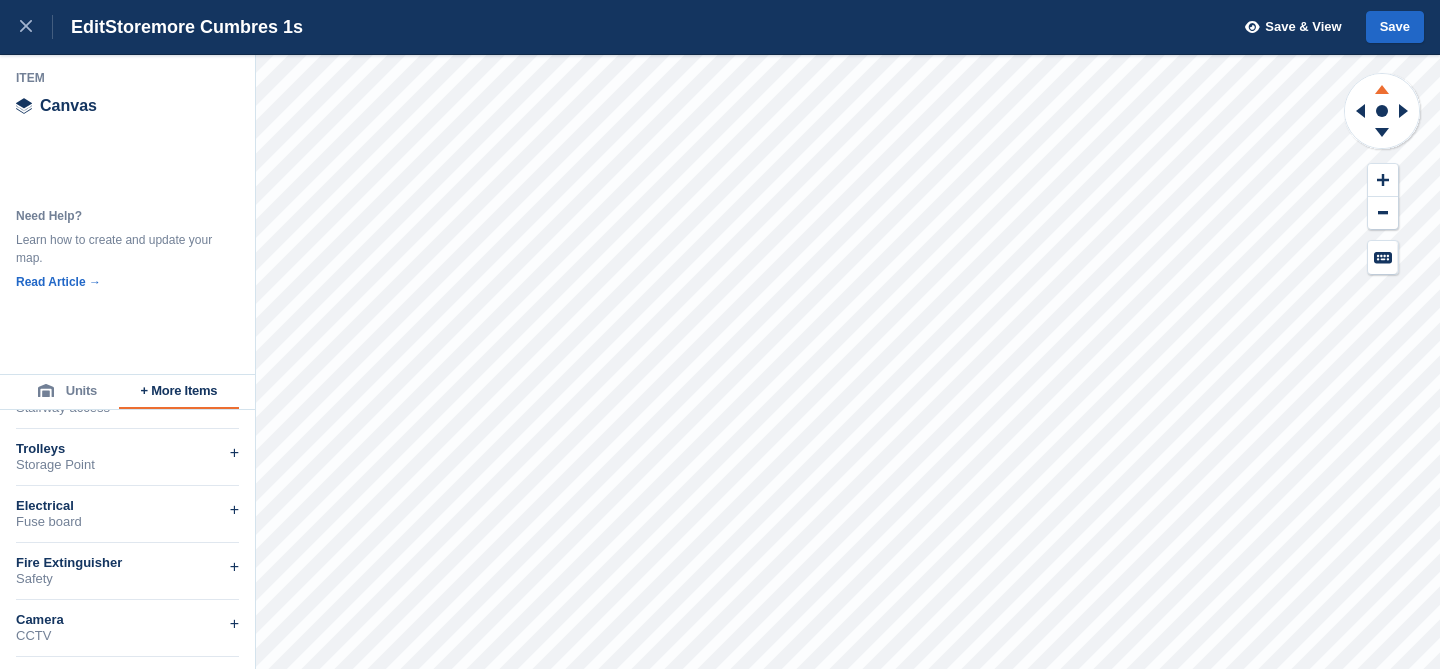 click 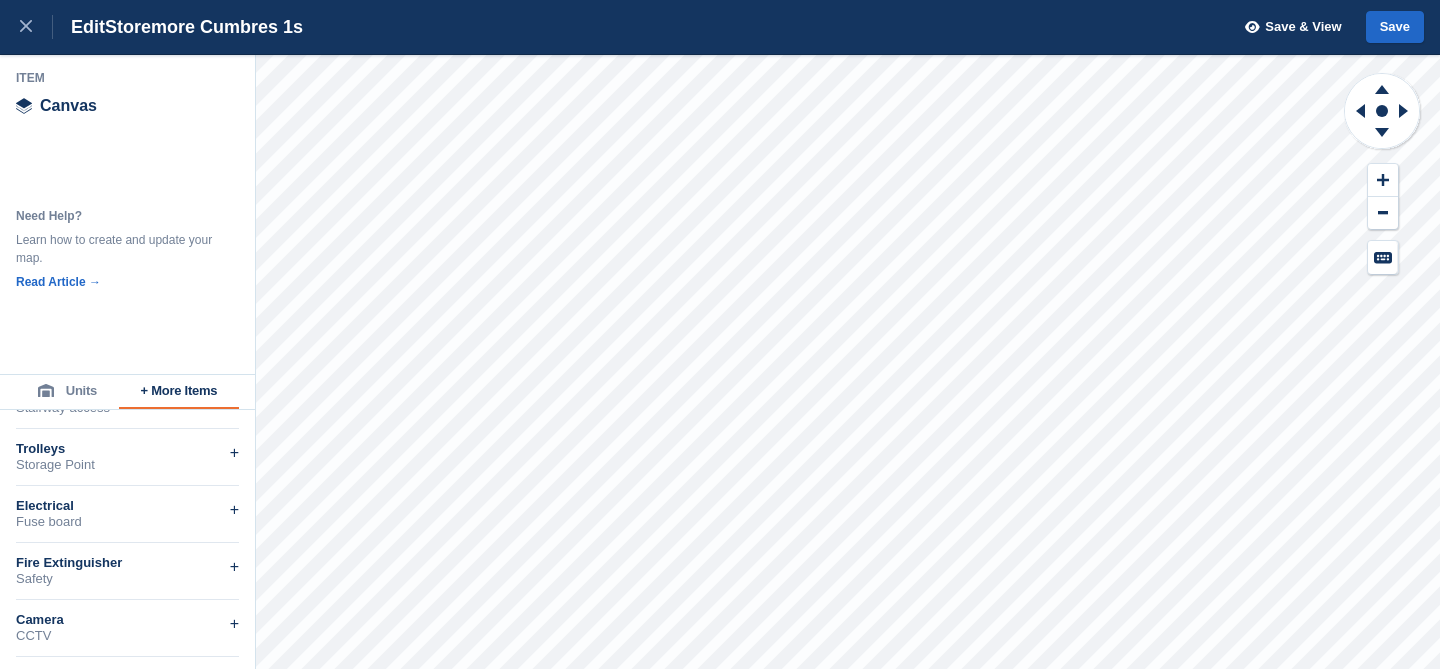 click on "Units" at bounding box center [67, 392] 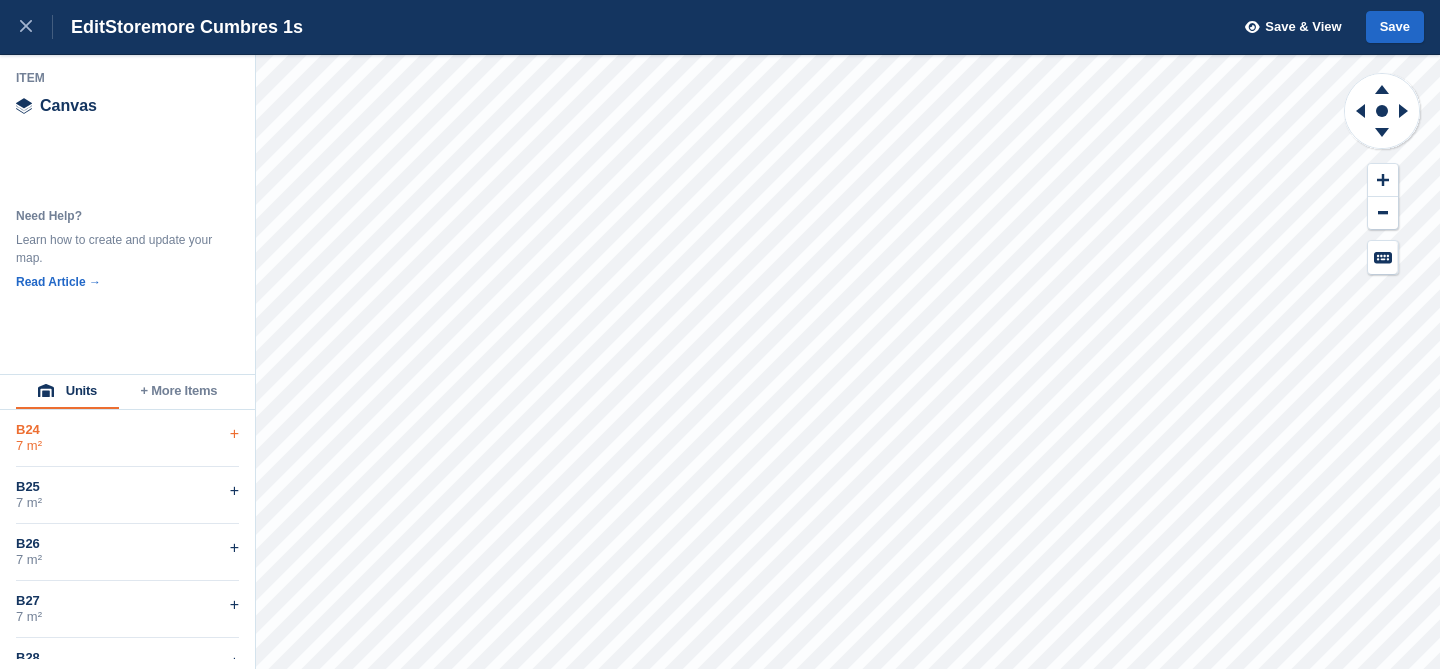 click on "+" at bounding box center [234, 434] 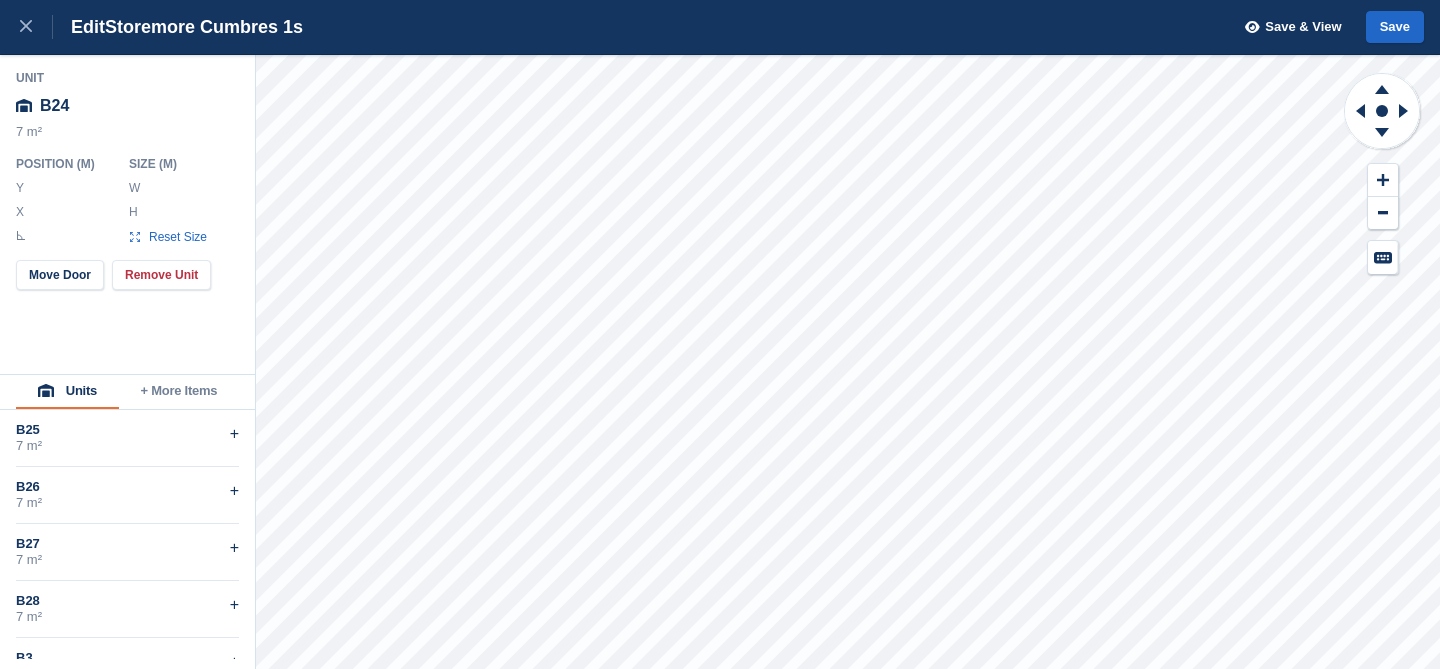 type on "***" 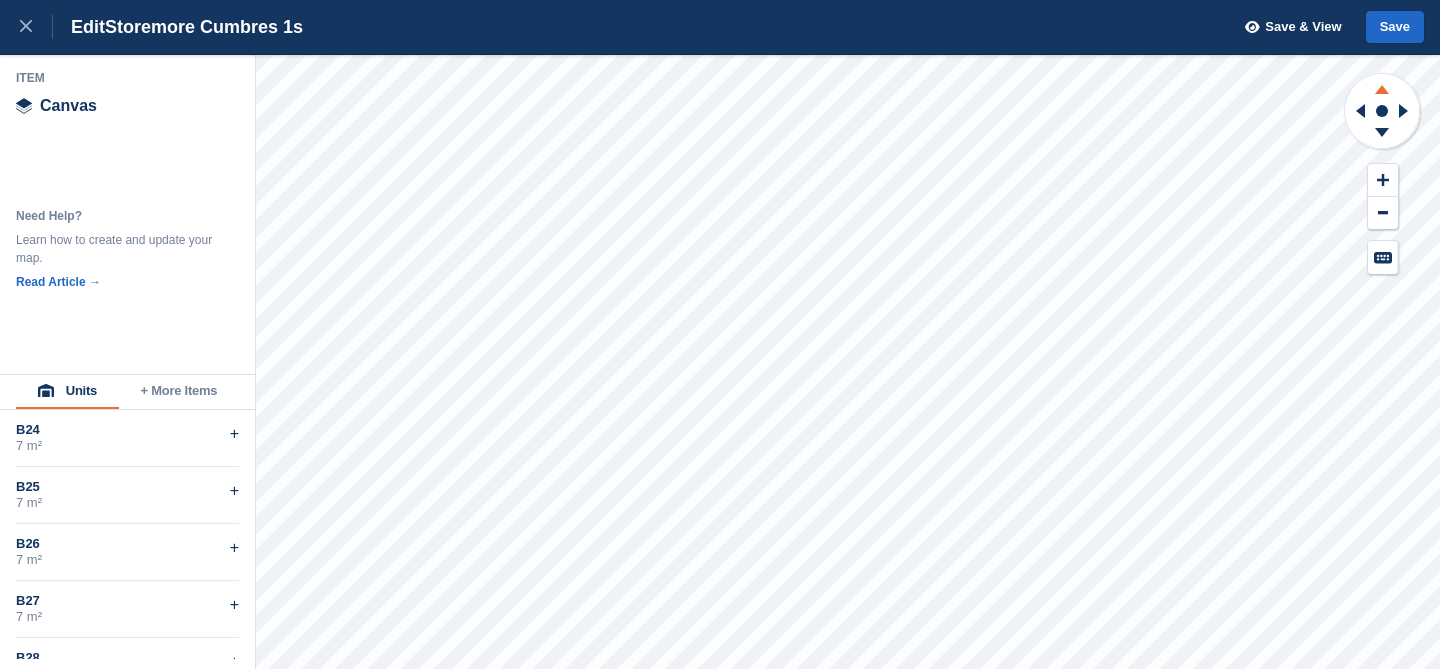 click 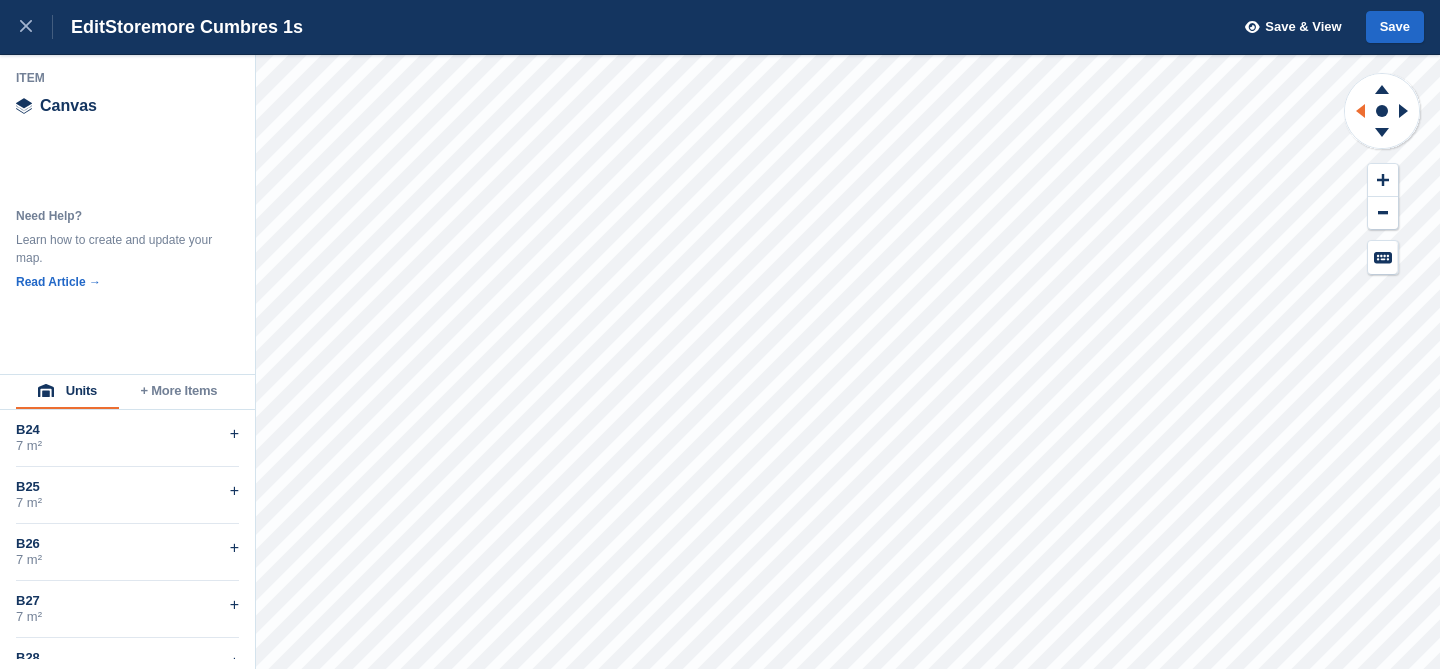 click 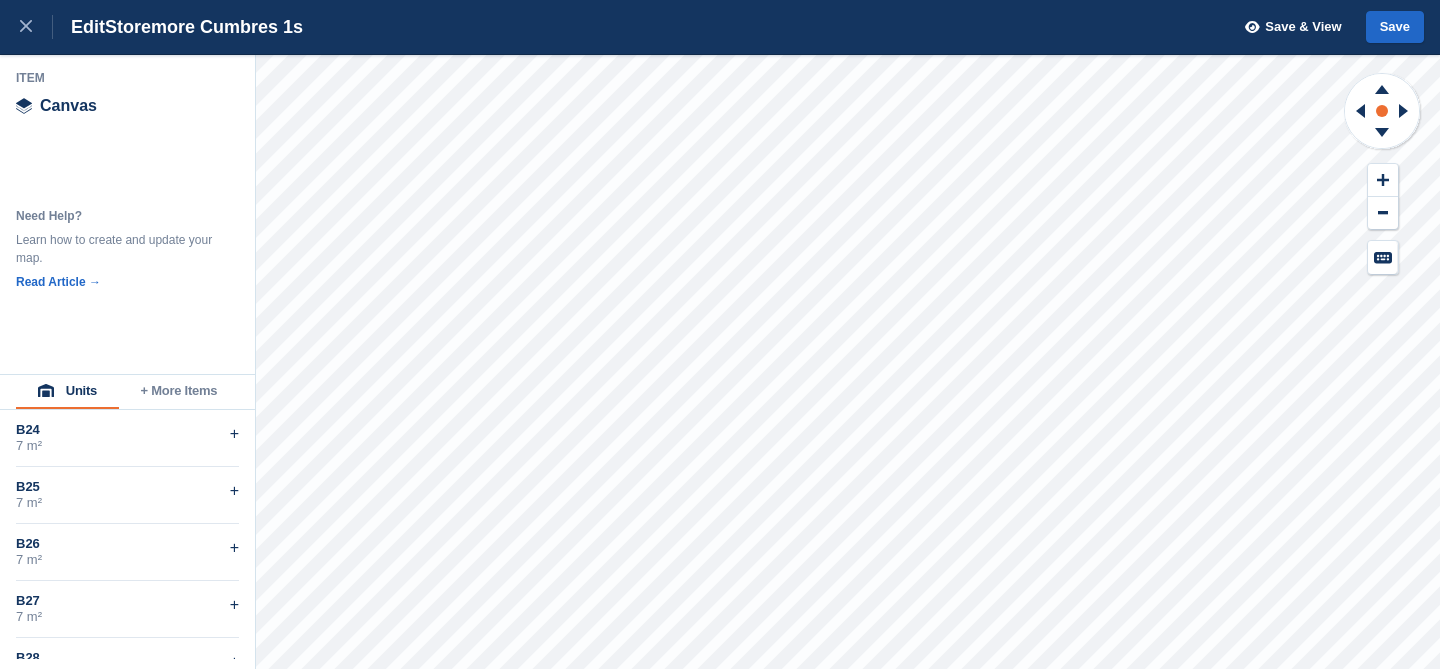 drag, startPoint x: 1358, startPoint y: 109, endPoint x: 1370, endPoint y: 105, distance: 12.649111 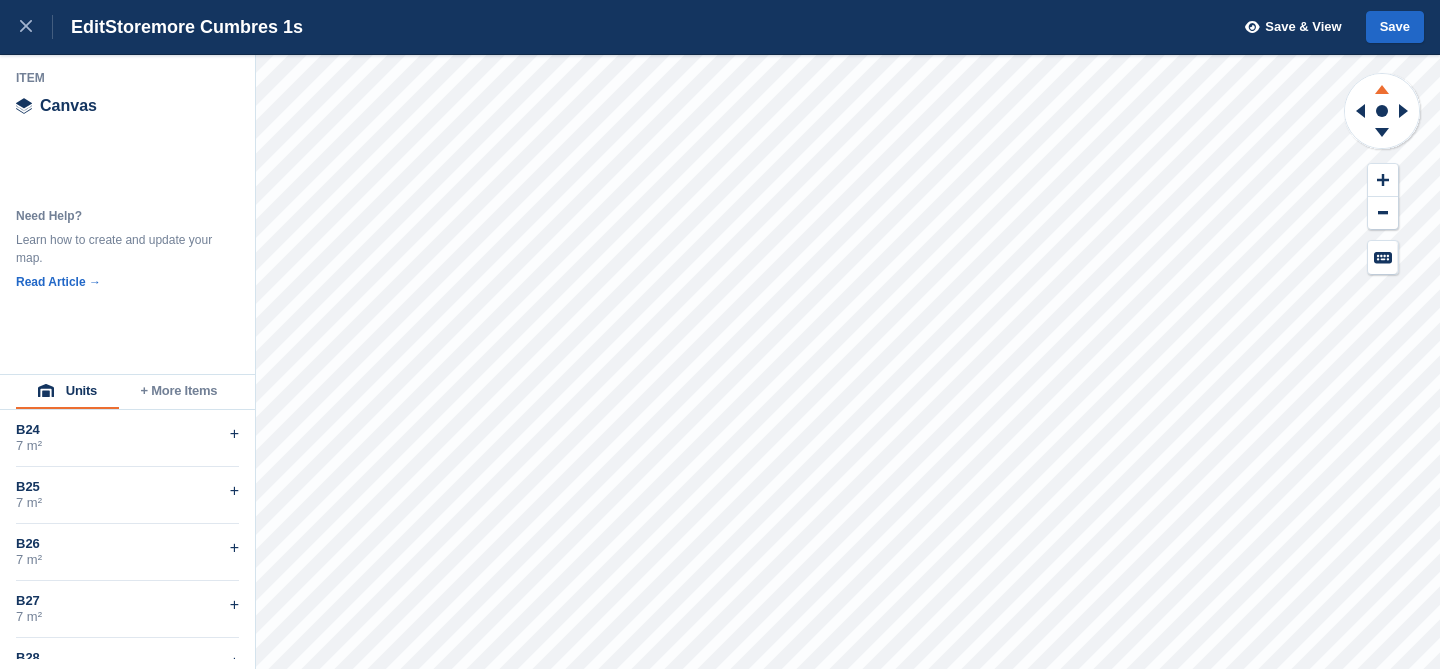 click 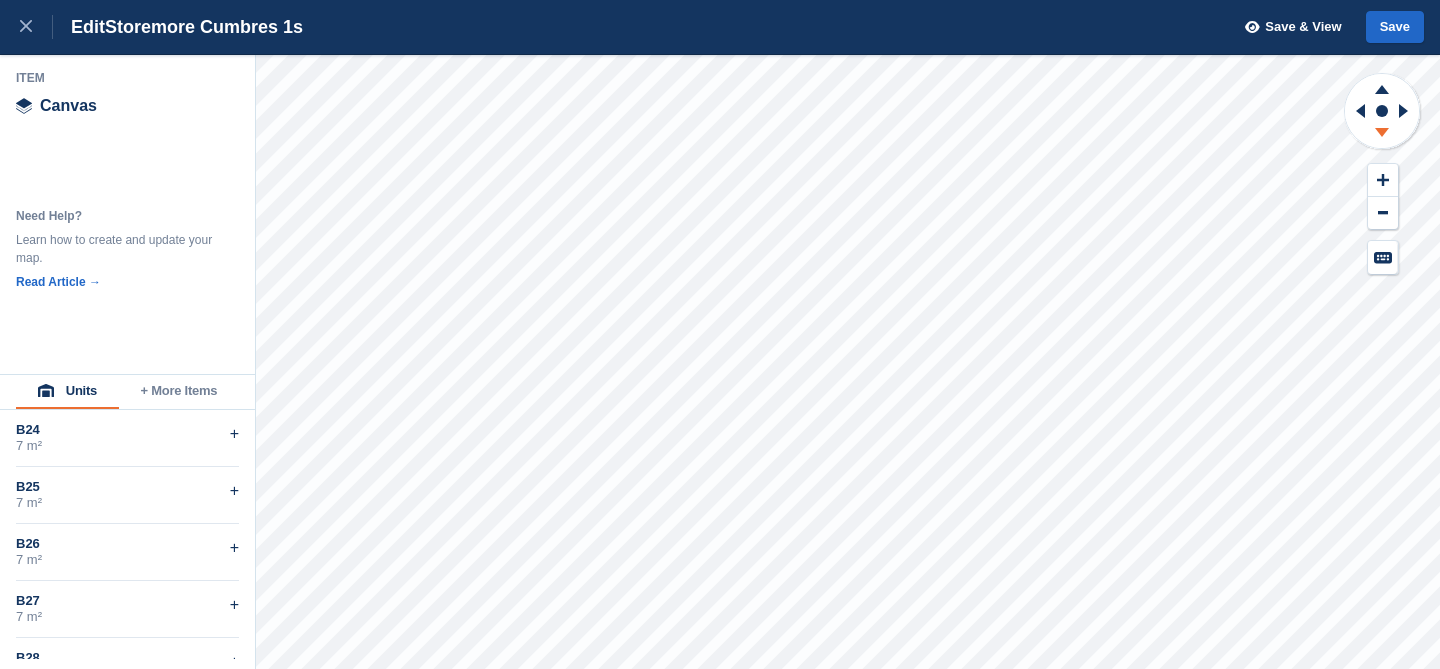 click 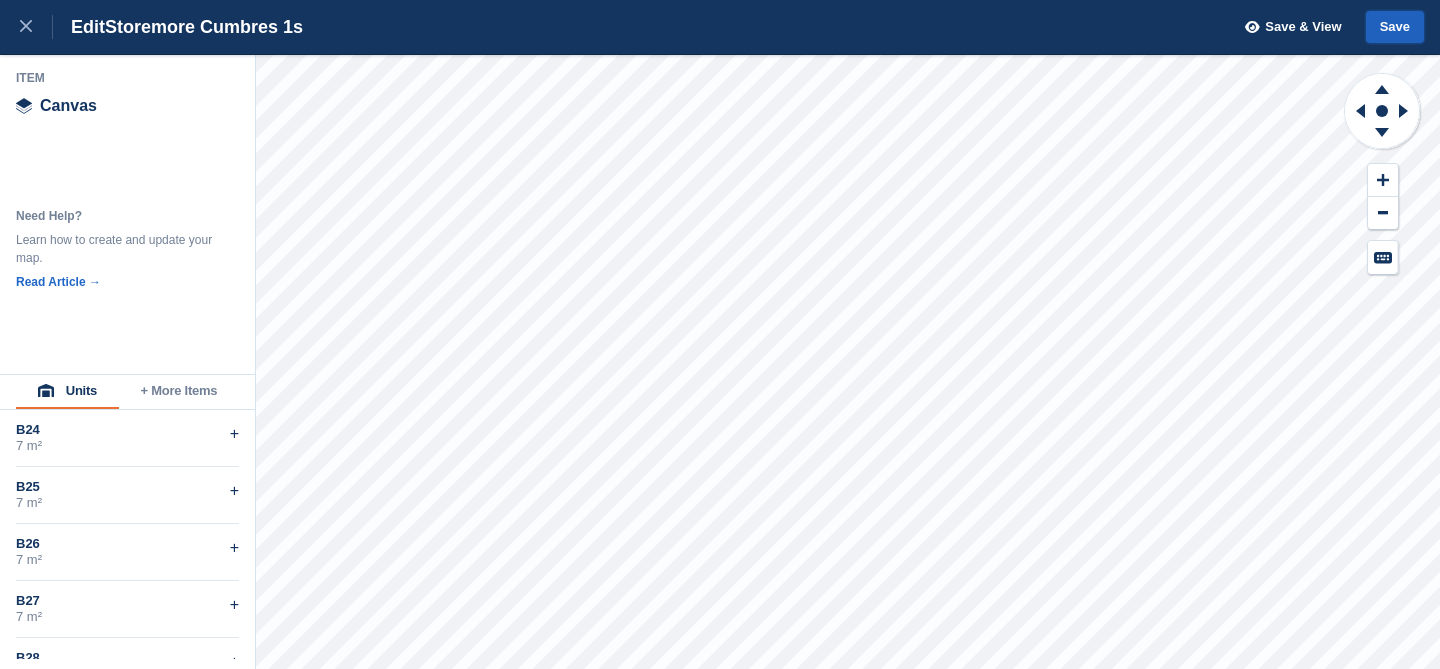 click on "Save" at bounding box center [1395, 27] 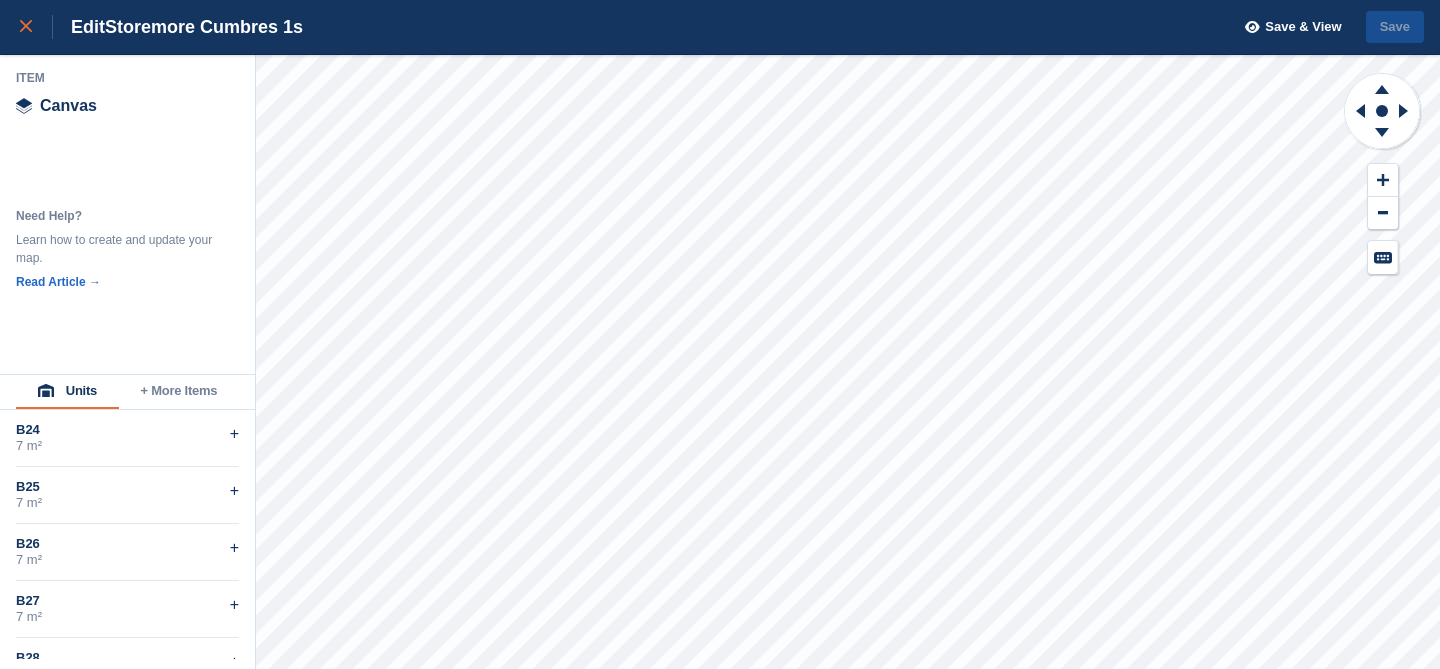 click at bounding box center [26, 27] 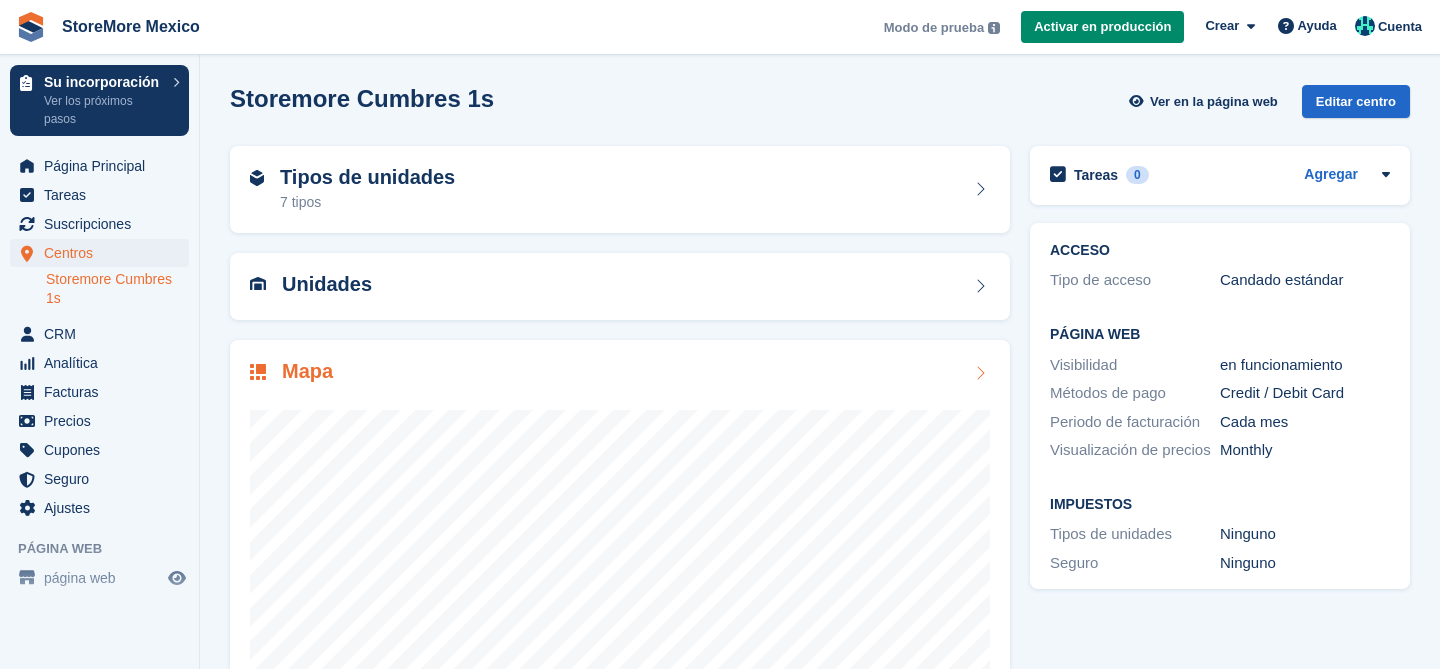 scroll, scrollTop: 0, scrollLeft: 0, axis: both 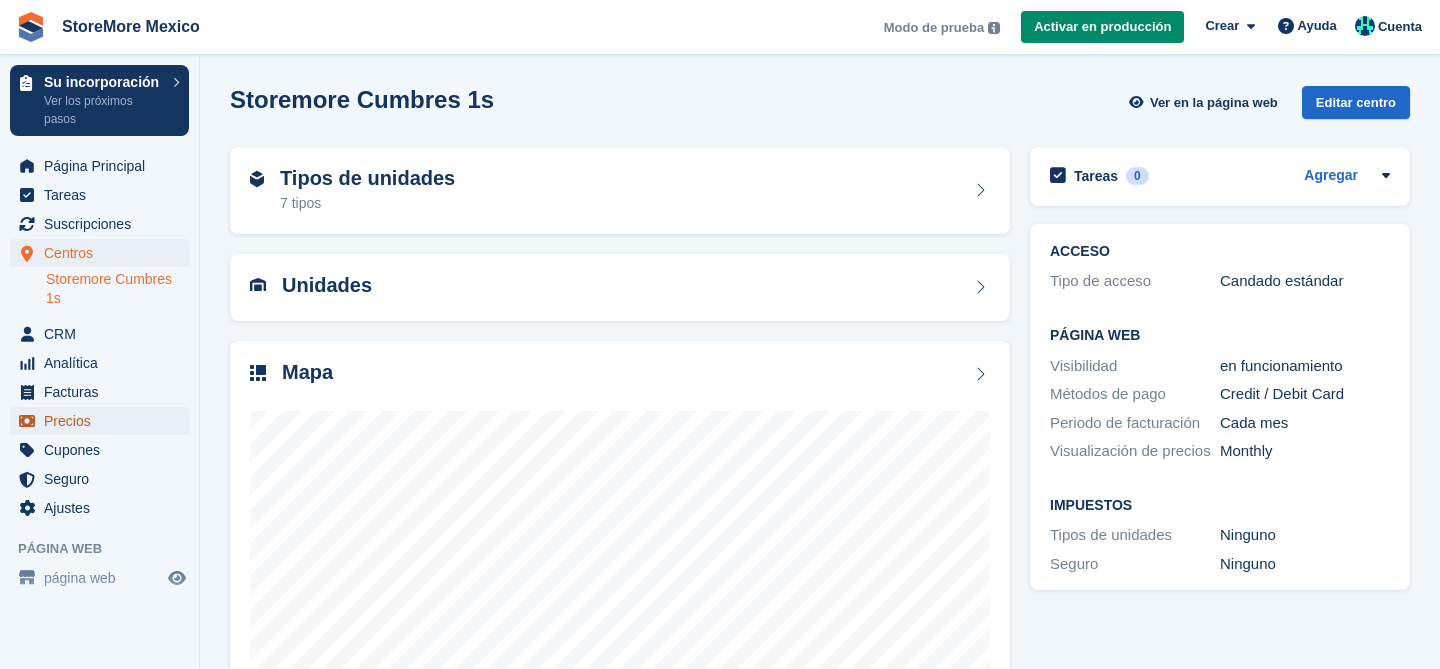 click on "Precios" at bounding box center (104, 421) 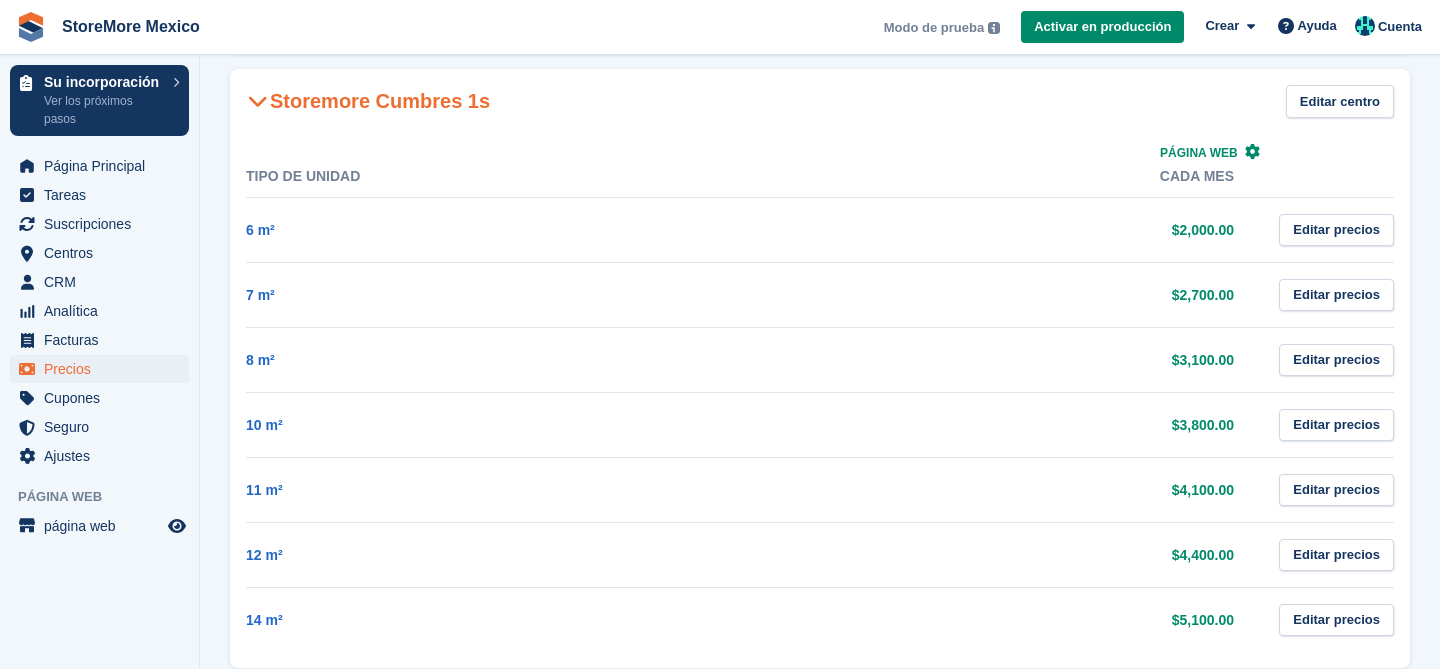 scroll, scrollTop: 222, scrollLeft: 0, axis: vertical 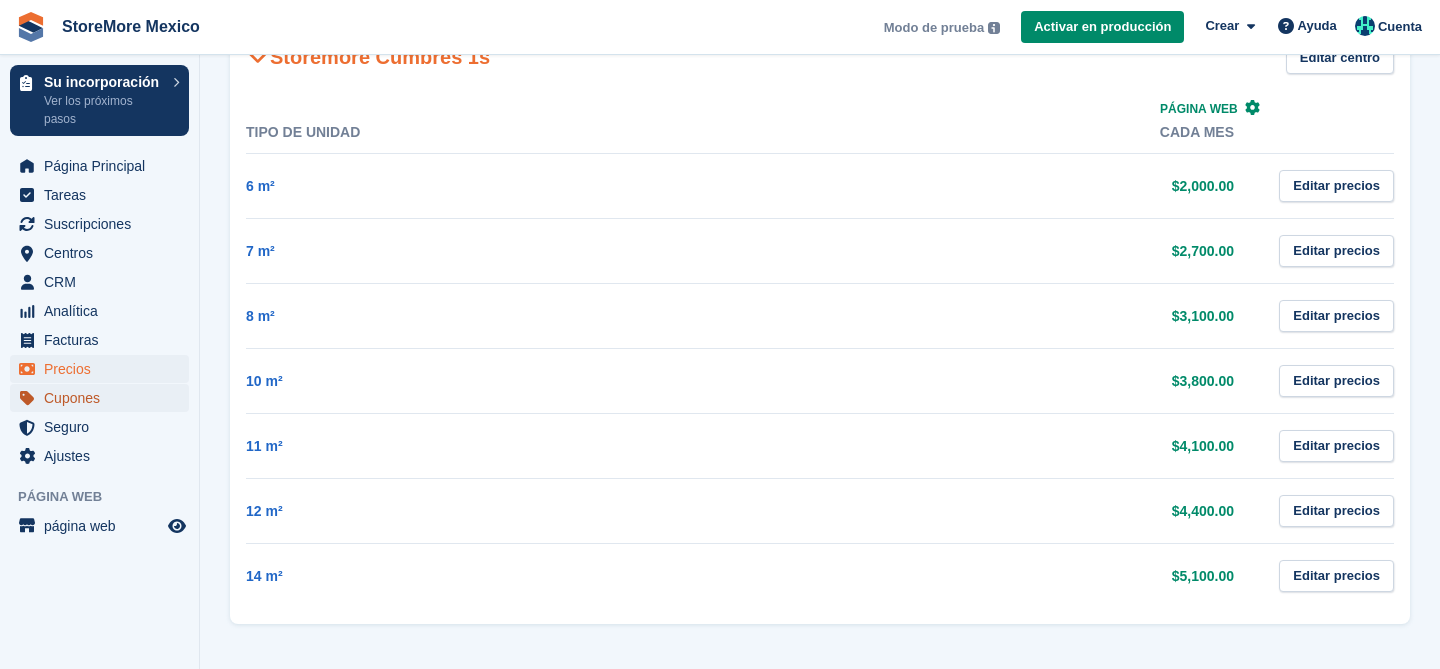 click on "Cupones" at bounding box center (104, 398) 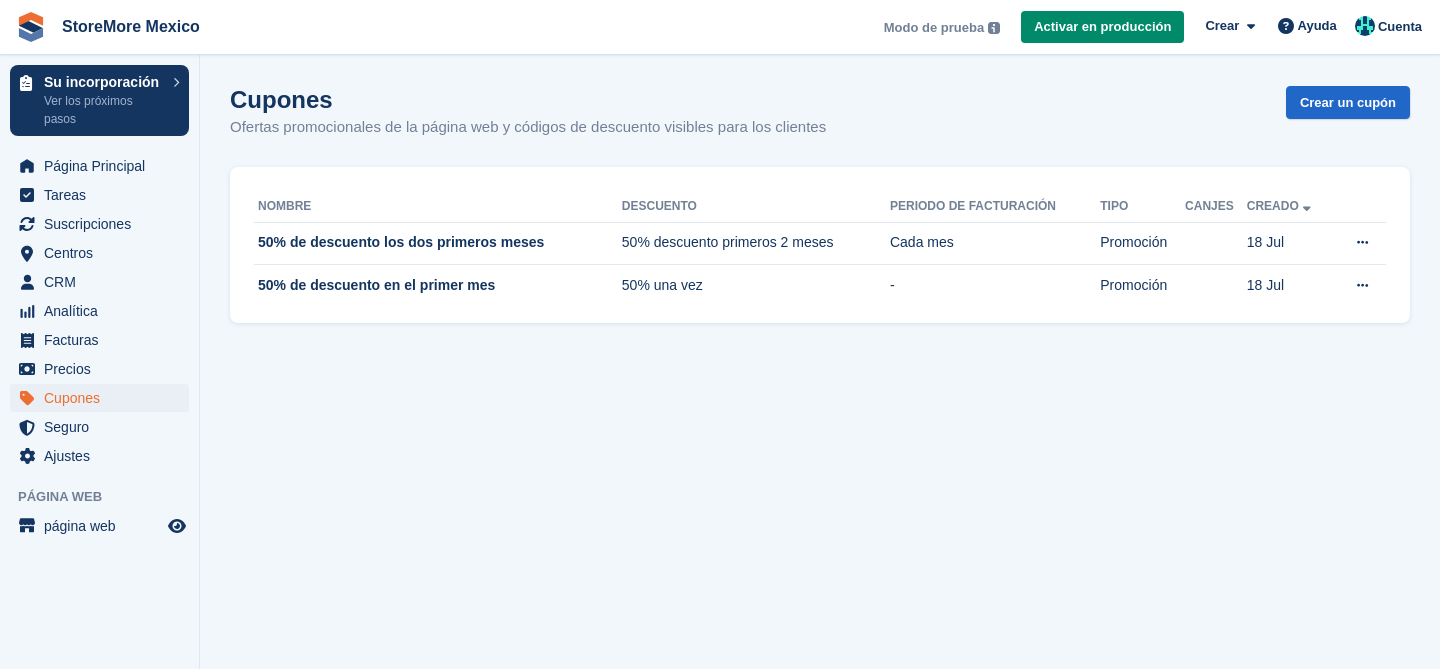 scroll, scrollTop: 0, scrollLeft: 0, axis: both 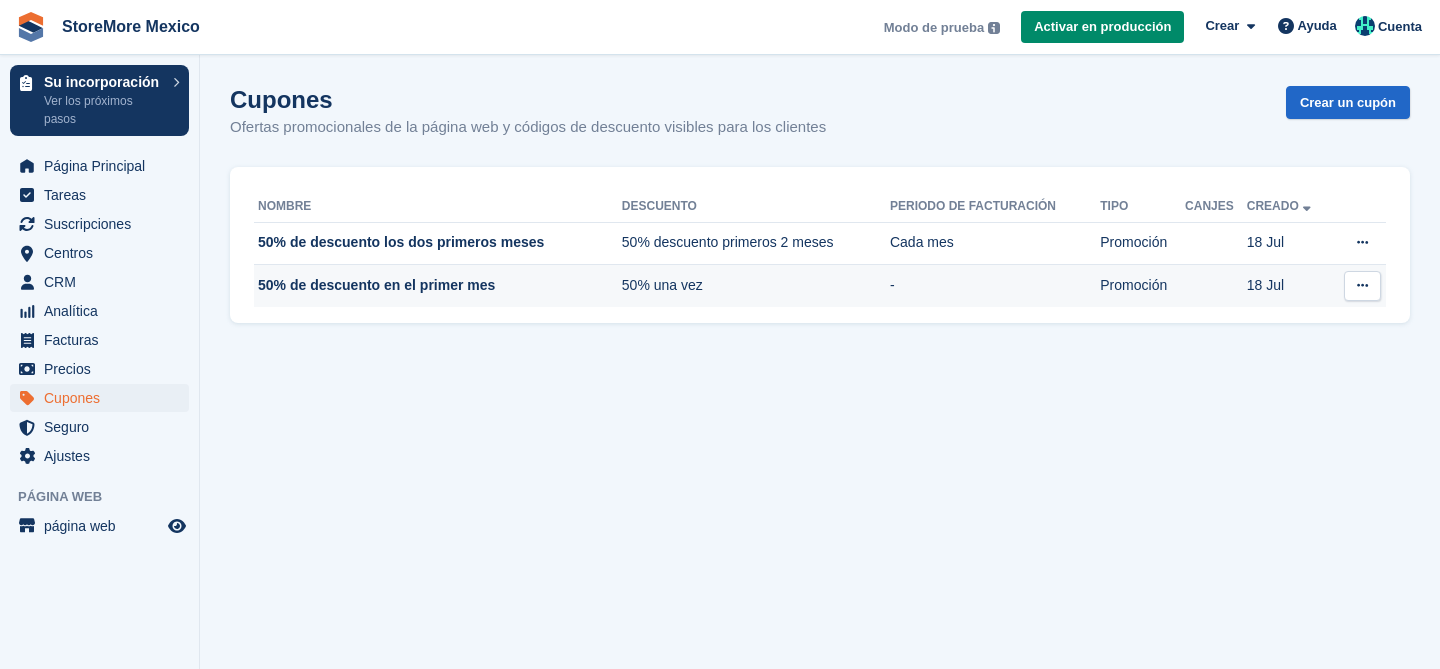 click at bounding box center (1362, 286) 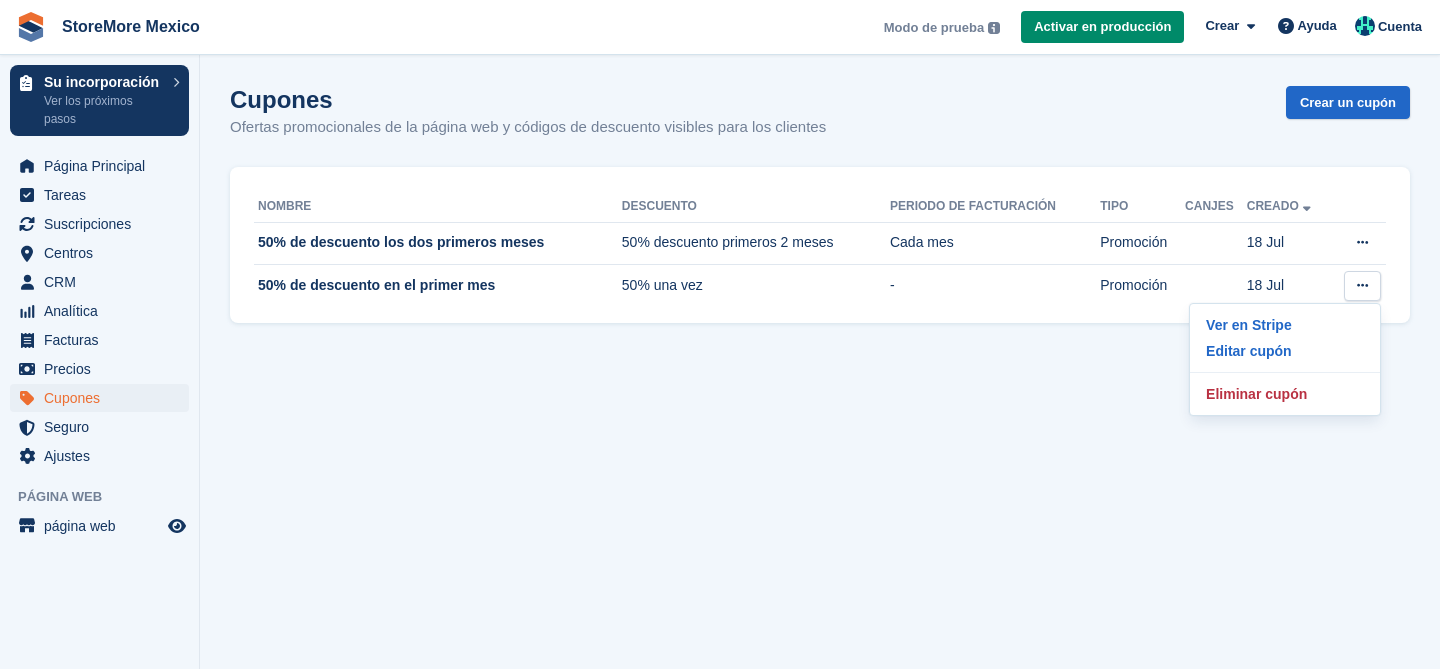 click on "Cupones
Ofertas promocionales de la página web y códigos de descuento visibles para los clientes
Crear un cupón
Nombre
Descuento
Periodo de facturación
Tipo
Canjes
Creado
50% de descuento los dos primeros meses
50% descuento primeros 2 meses
Cada mes
Promoción
18 Jul
Ver en Stripe
Editar cupón" at bounding box center (820, 334) 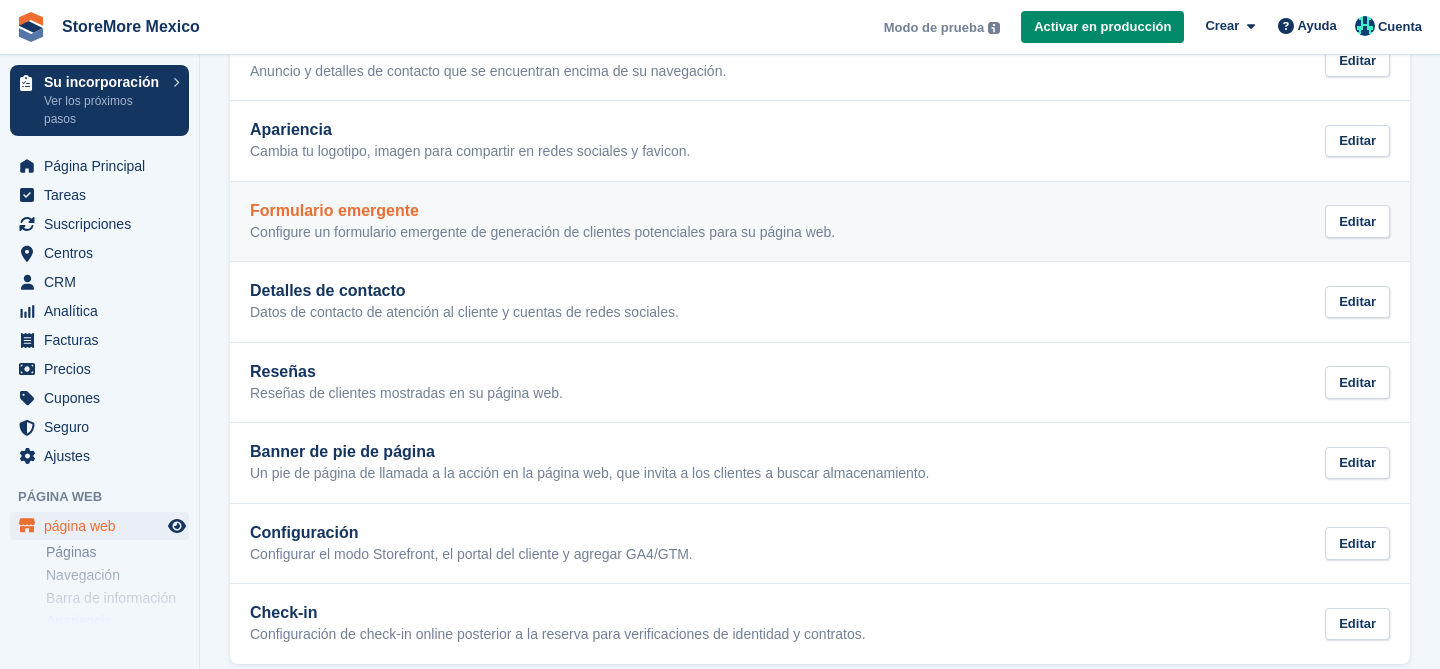 scroll, scrollTop: 224, scrollLeft: 0, axis: vertical 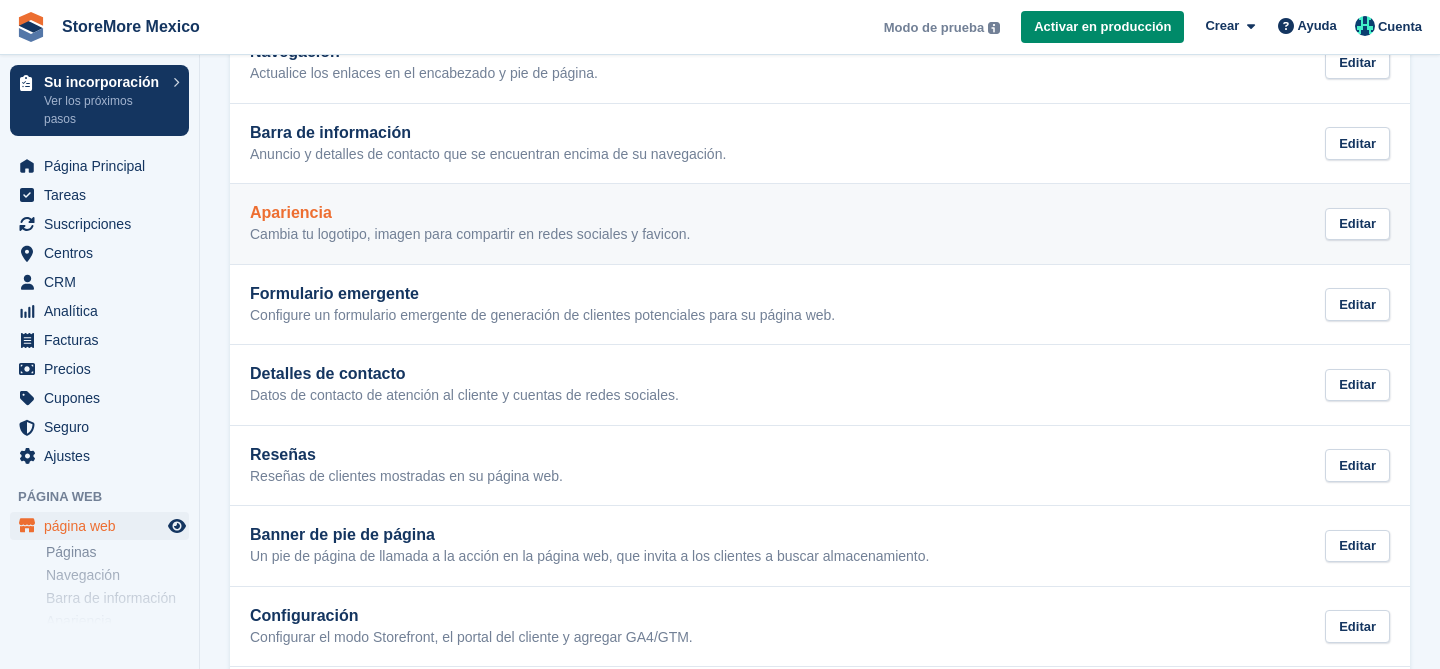 click on "Apariencia" at bounding box center (470, 213) 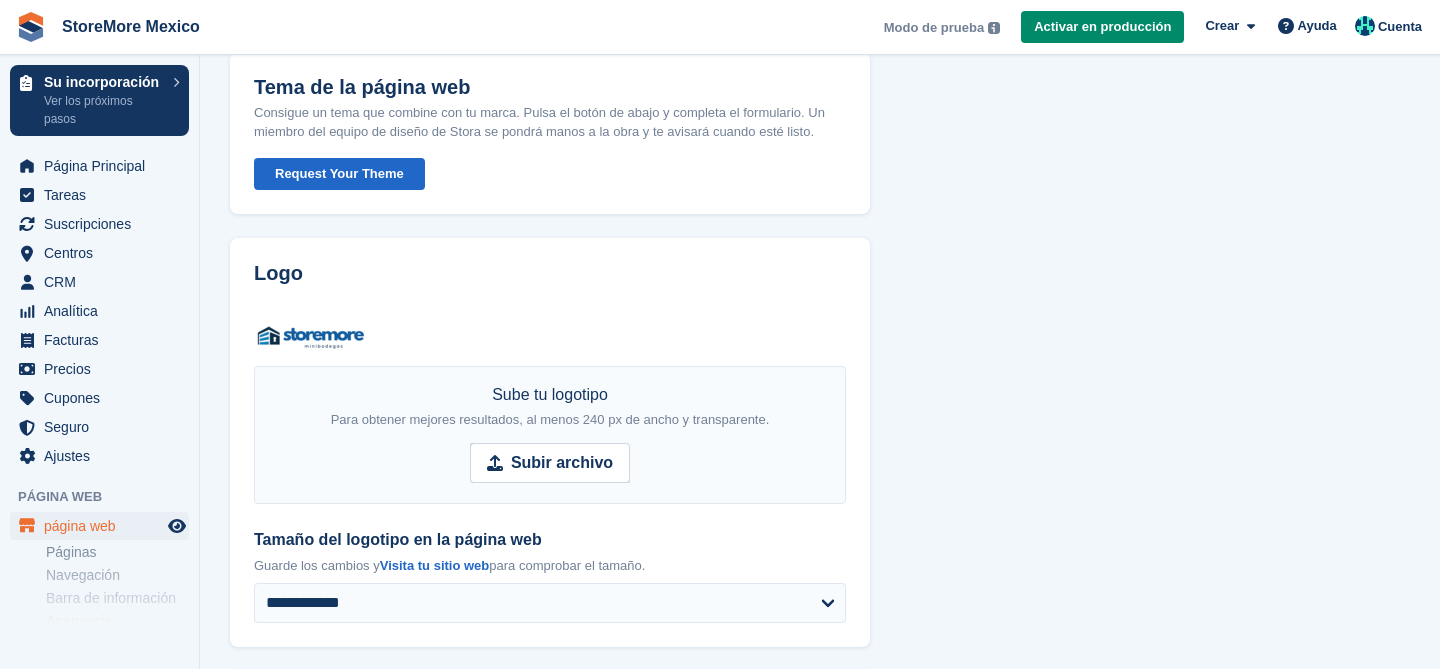 scroll, scrollTop: 90, scrollLeft: 0, axis: vertical 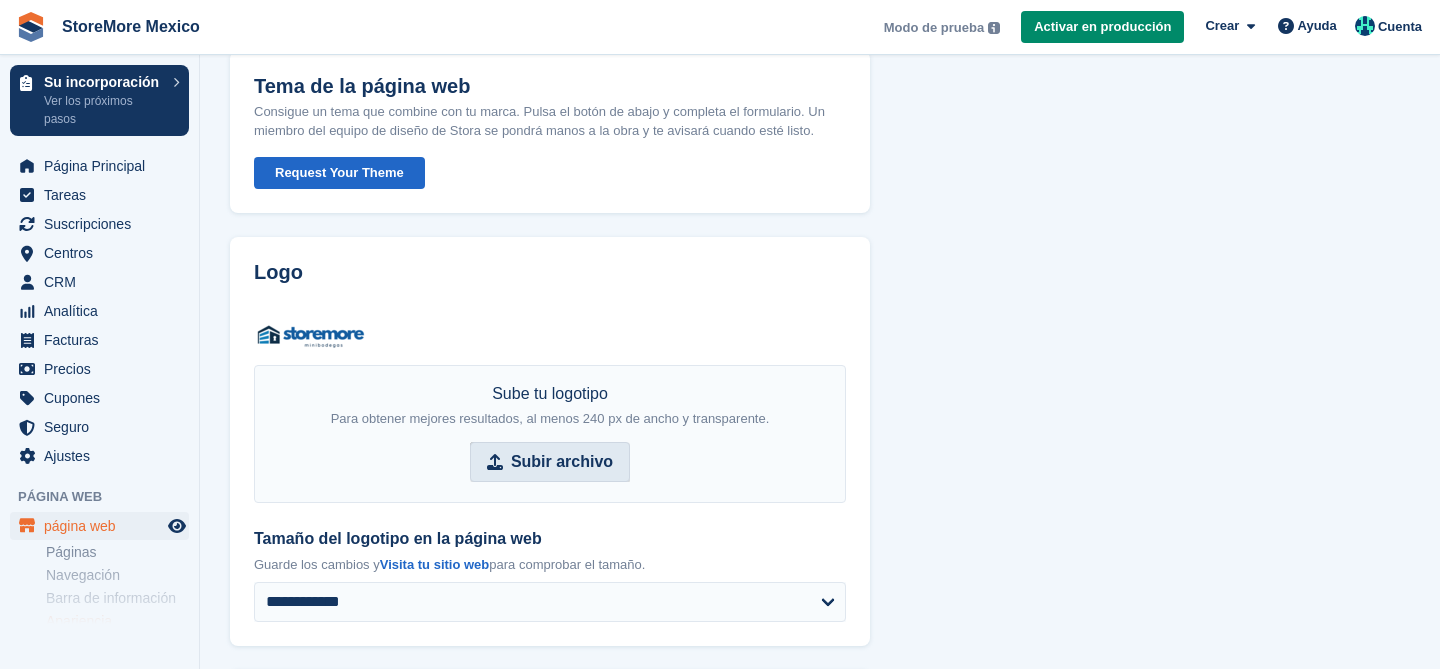 click on "Subir archivo" at bounding box center [562, 462] 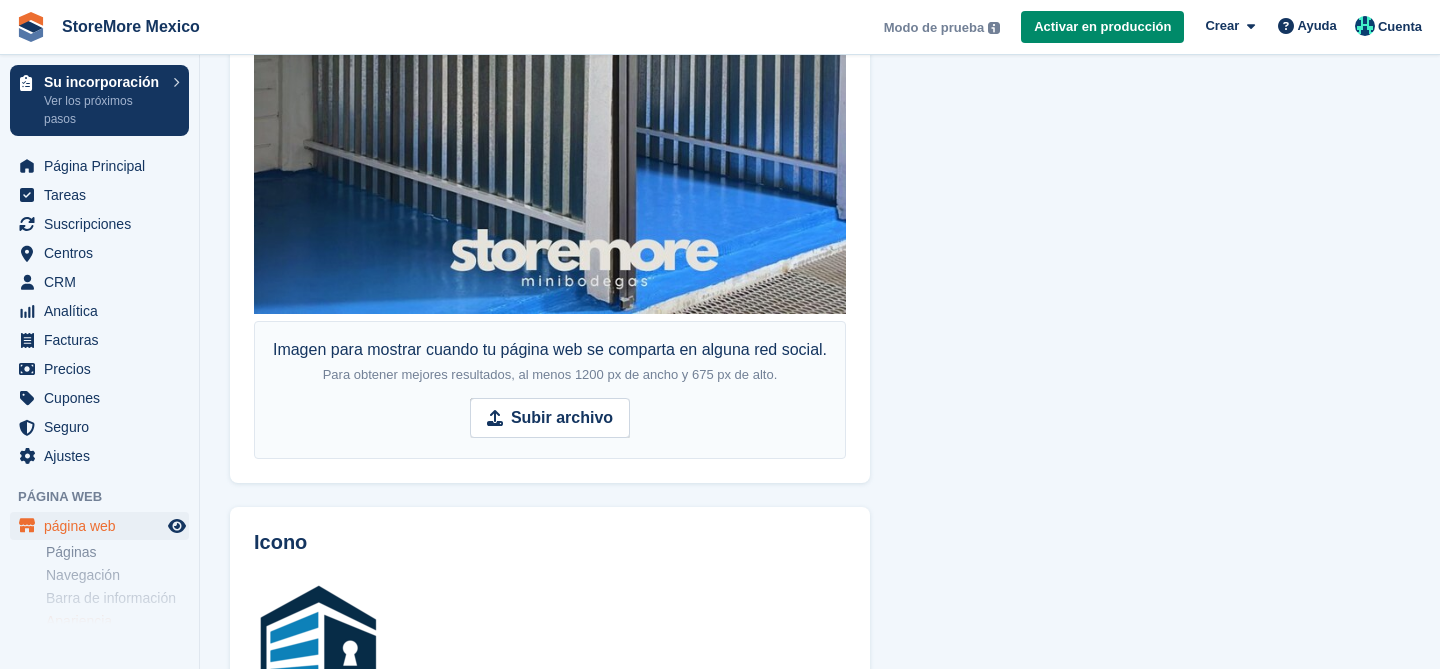 scroll, scrollTop: 1805, scrollLeft: 0, axis: vertical 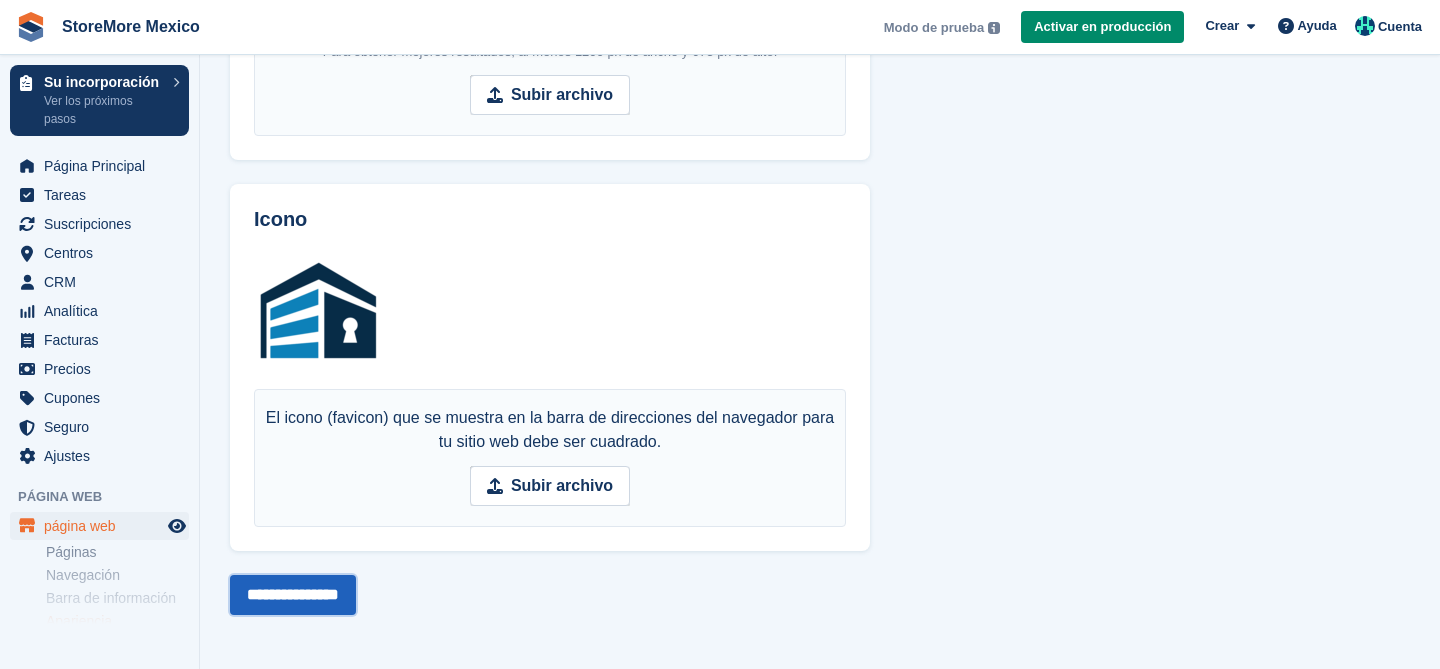 click on "**********" at bounding box center (293, 595) 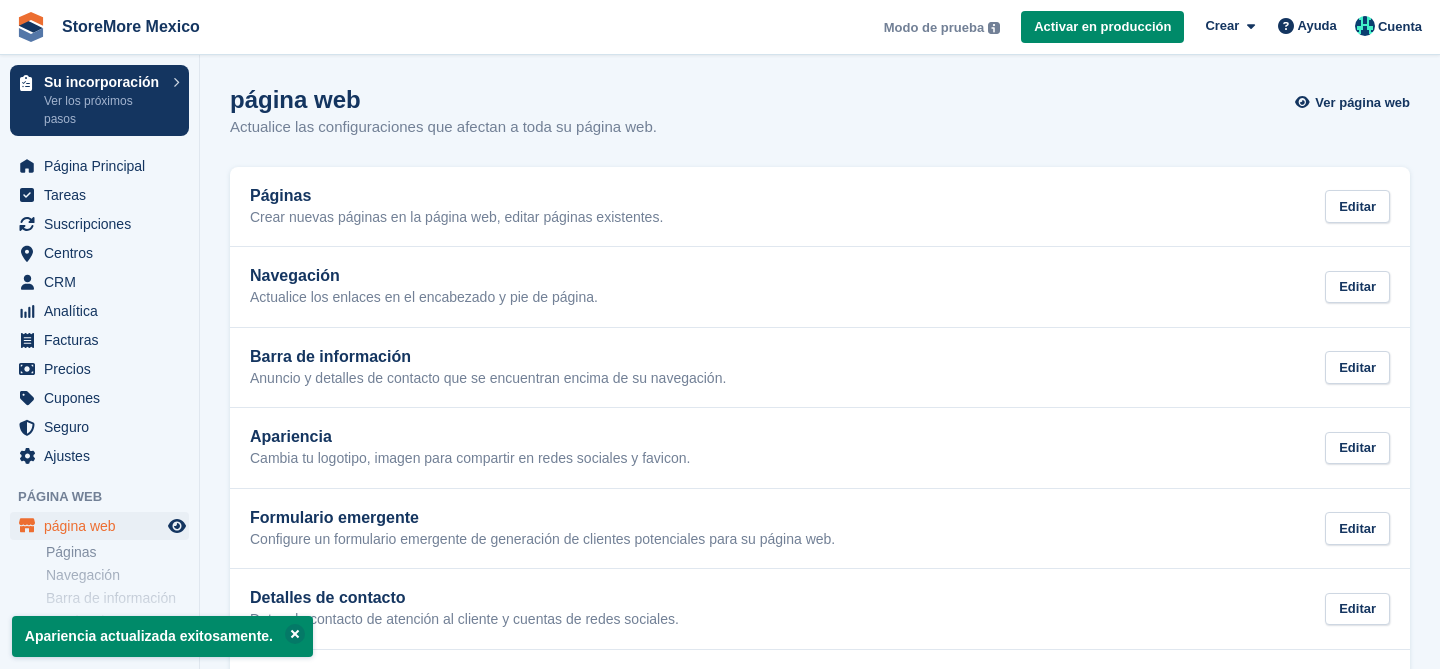 scroll, scrollTop: 0, scrollLeft: 0, axis: both 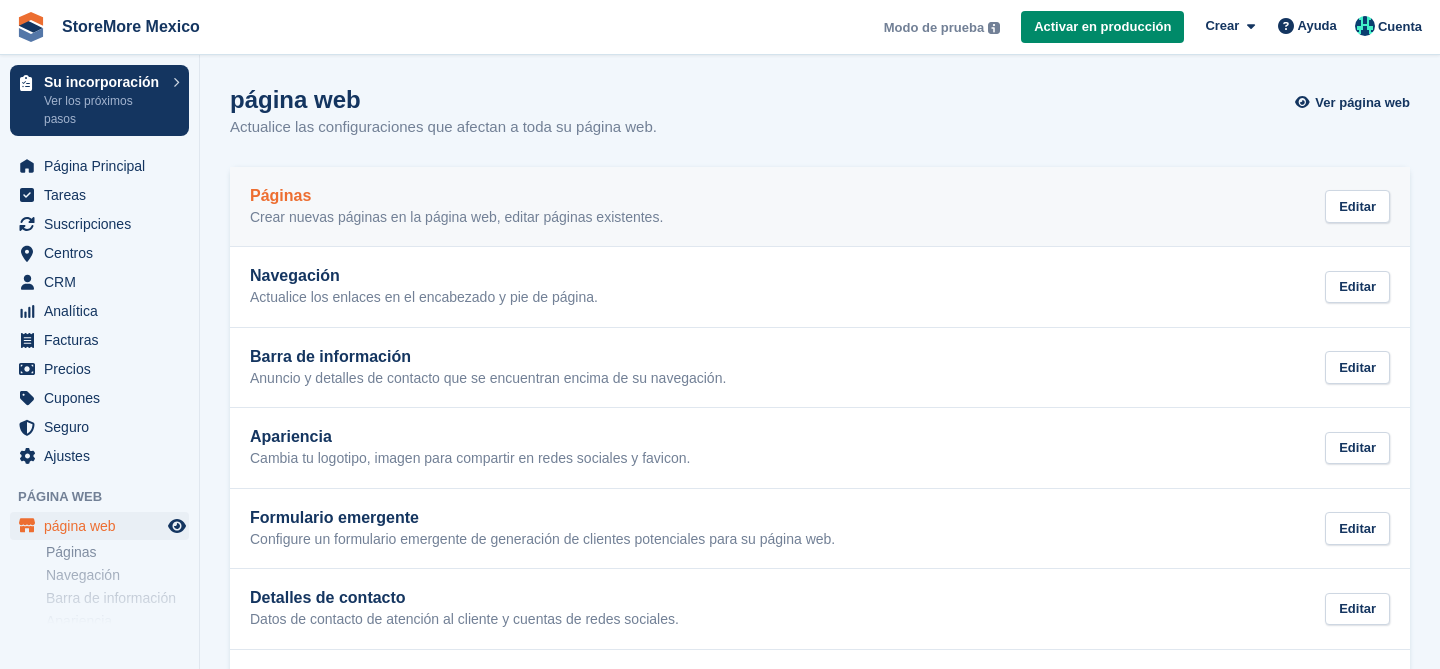 click on "Crear nuevas páginas en la página web, editar páginas existentes." at bounding box center (456, 218) 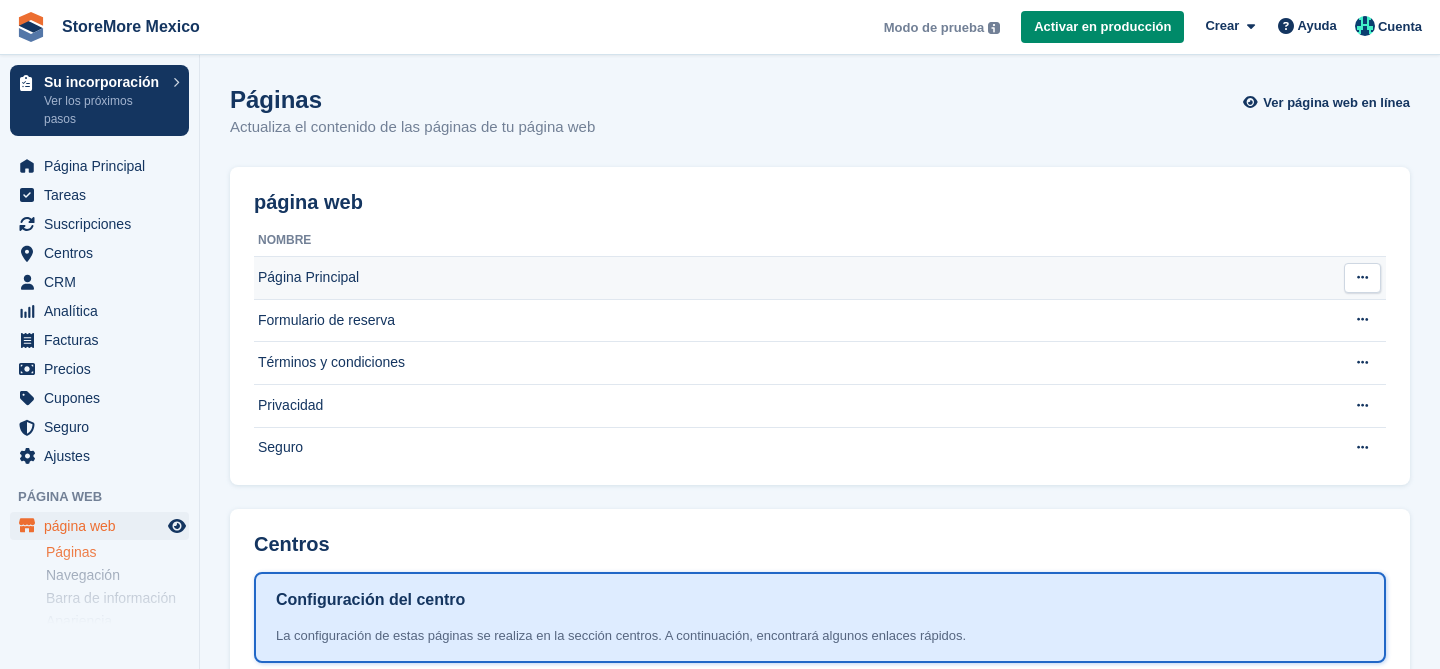 click on "Página Principal" at bounding box center [791, 278] 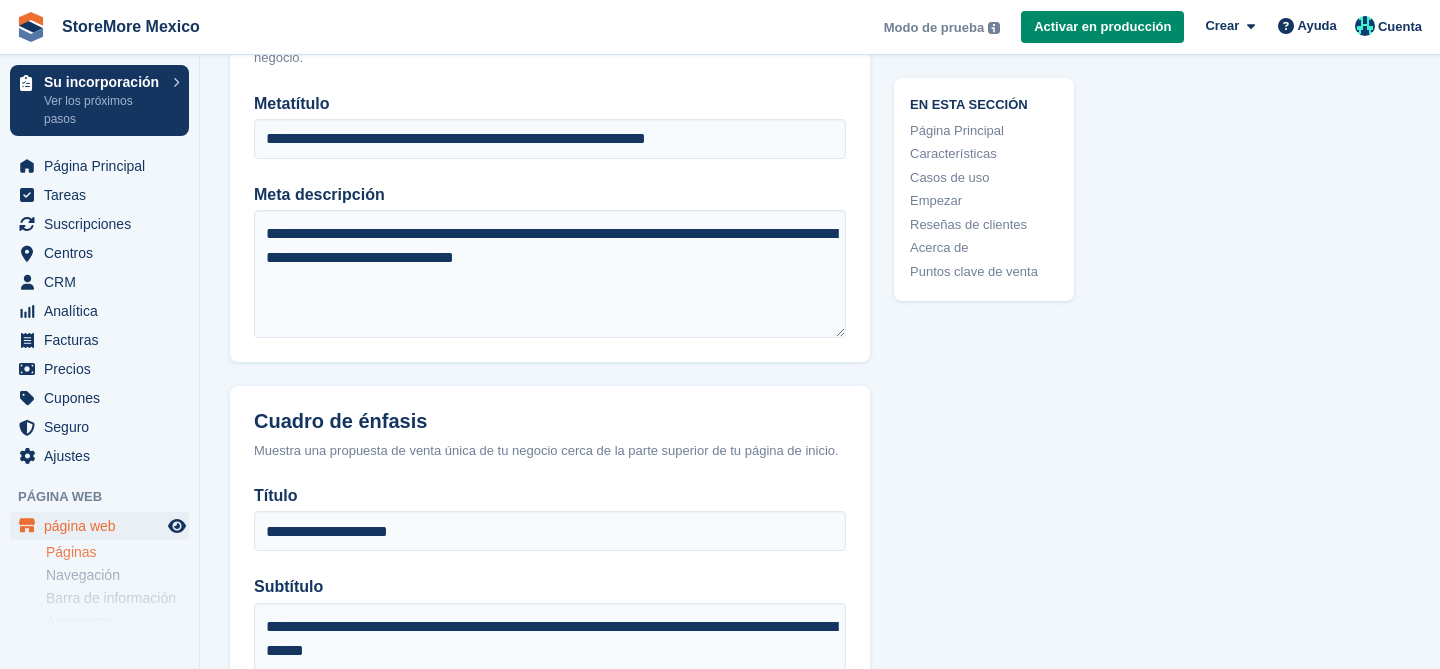 scroll, scrollTop: 1640, scrollLeft: 0, axis: vertical 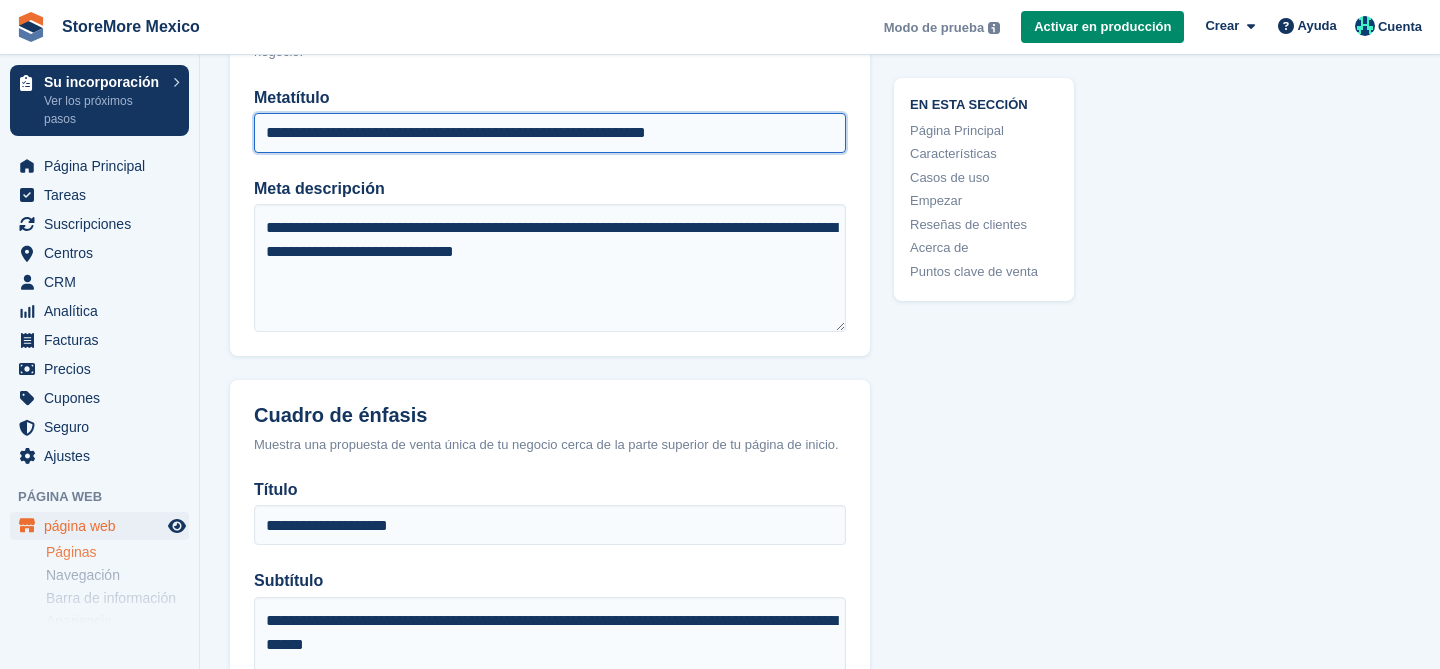 click on "**********" at bounding box center [550, 133] 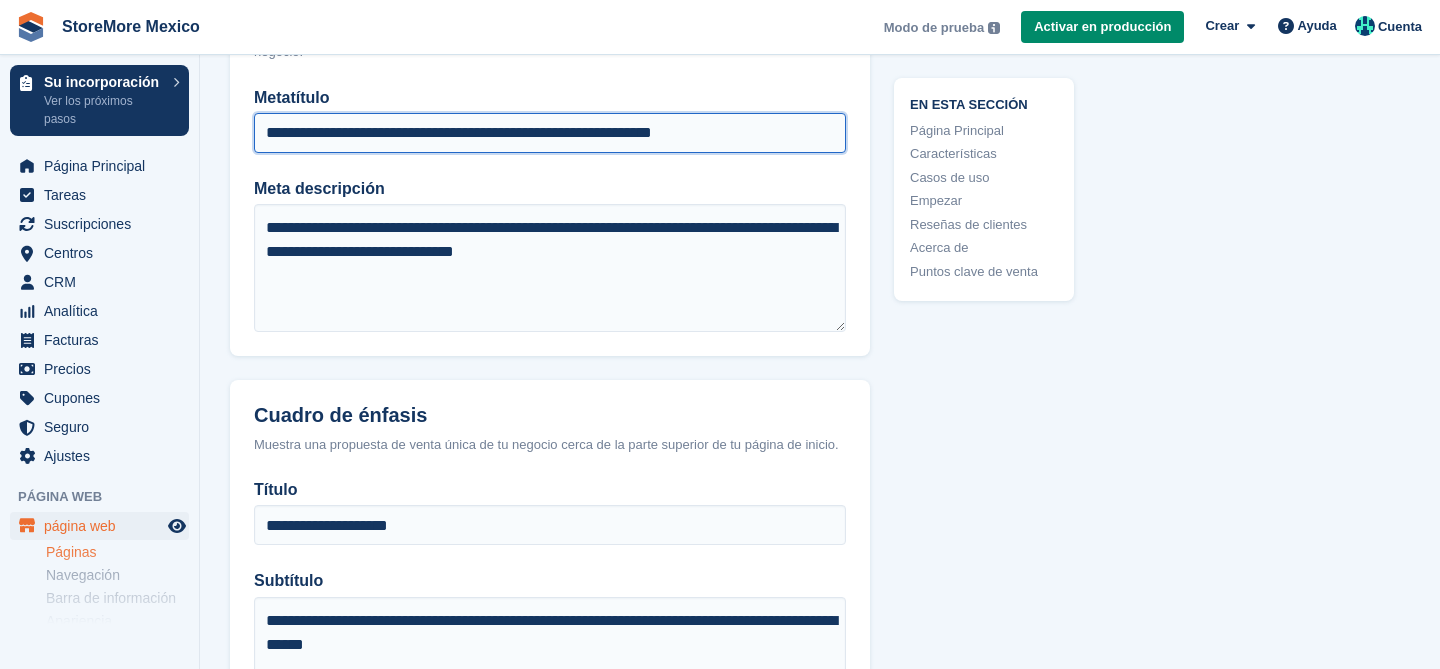 type on "**********" 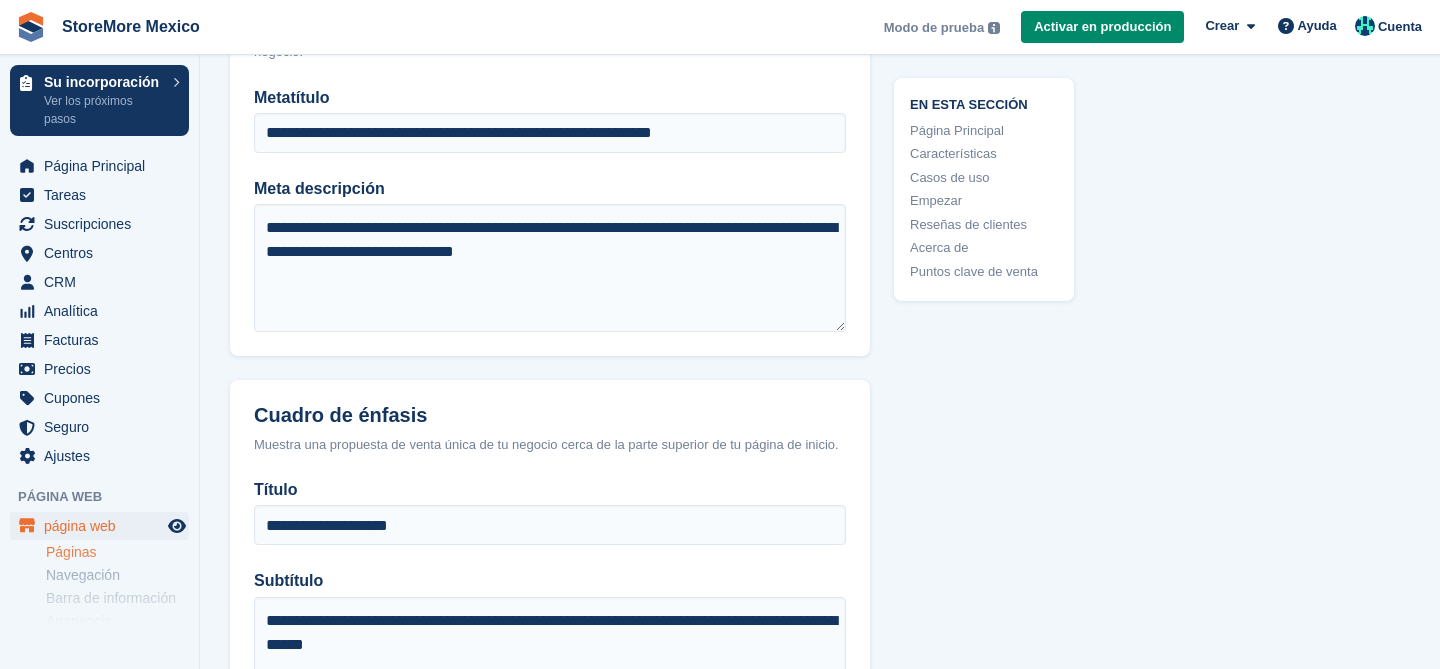 click on "**********" at bounding box center (550, 221) 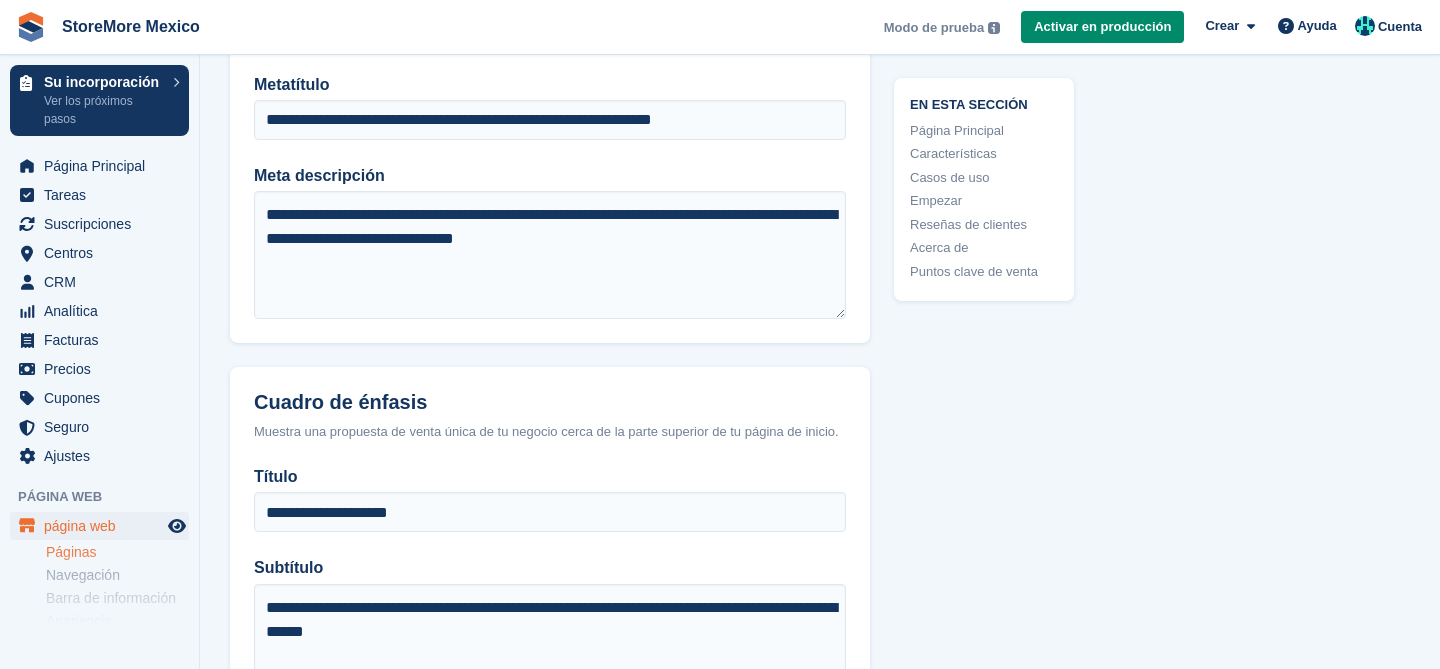 scroll, scrollTop: 1655, scrollLeft: 0, axis: vertical 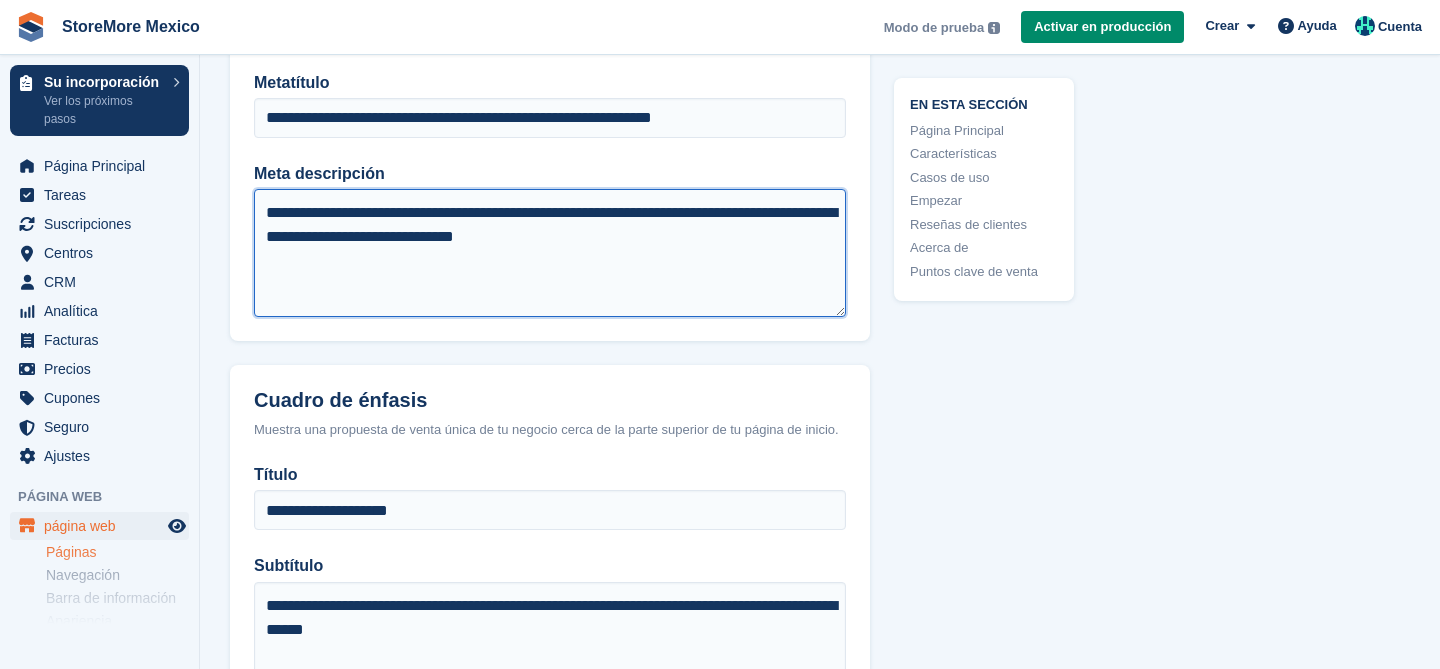 click on "**********" at bounding box center (550, 253) 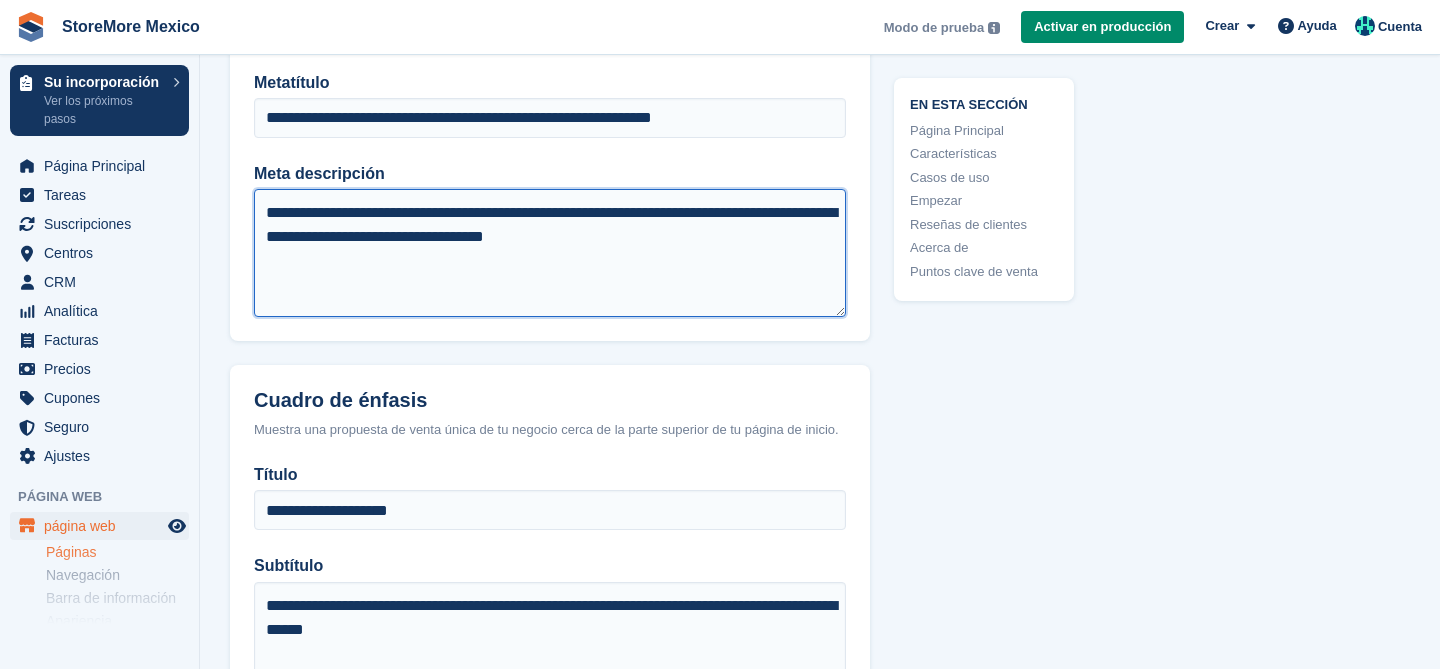 type on "**********" 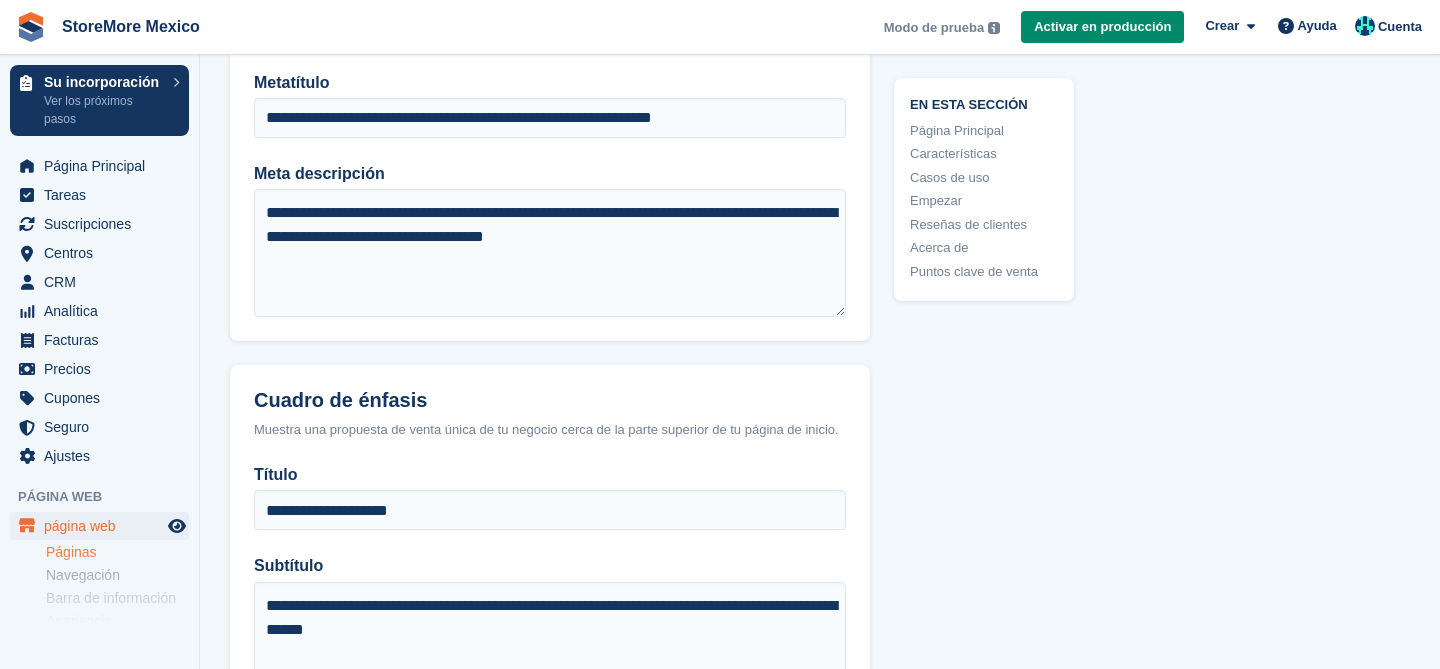 click on "**********" at bounding box center (550, 206) 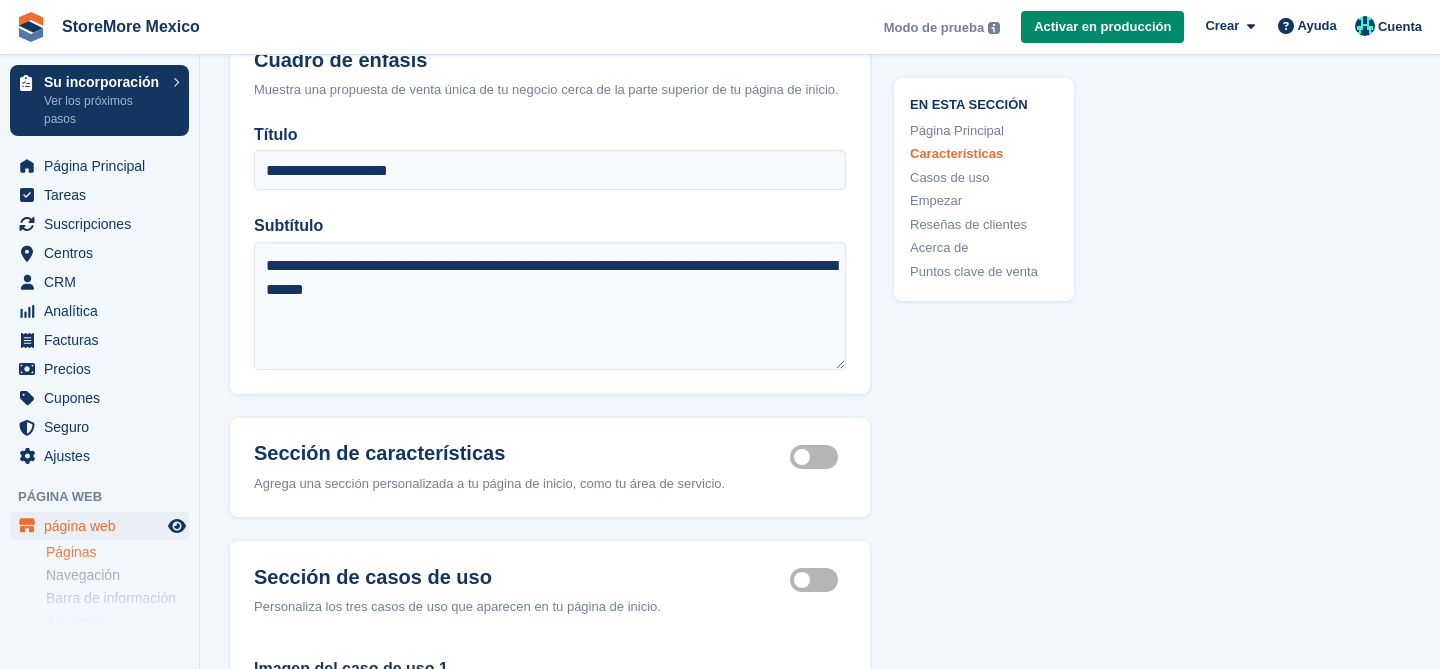 scroll, scrollTop: 1997, scrollLeft: 0, axis: vertical 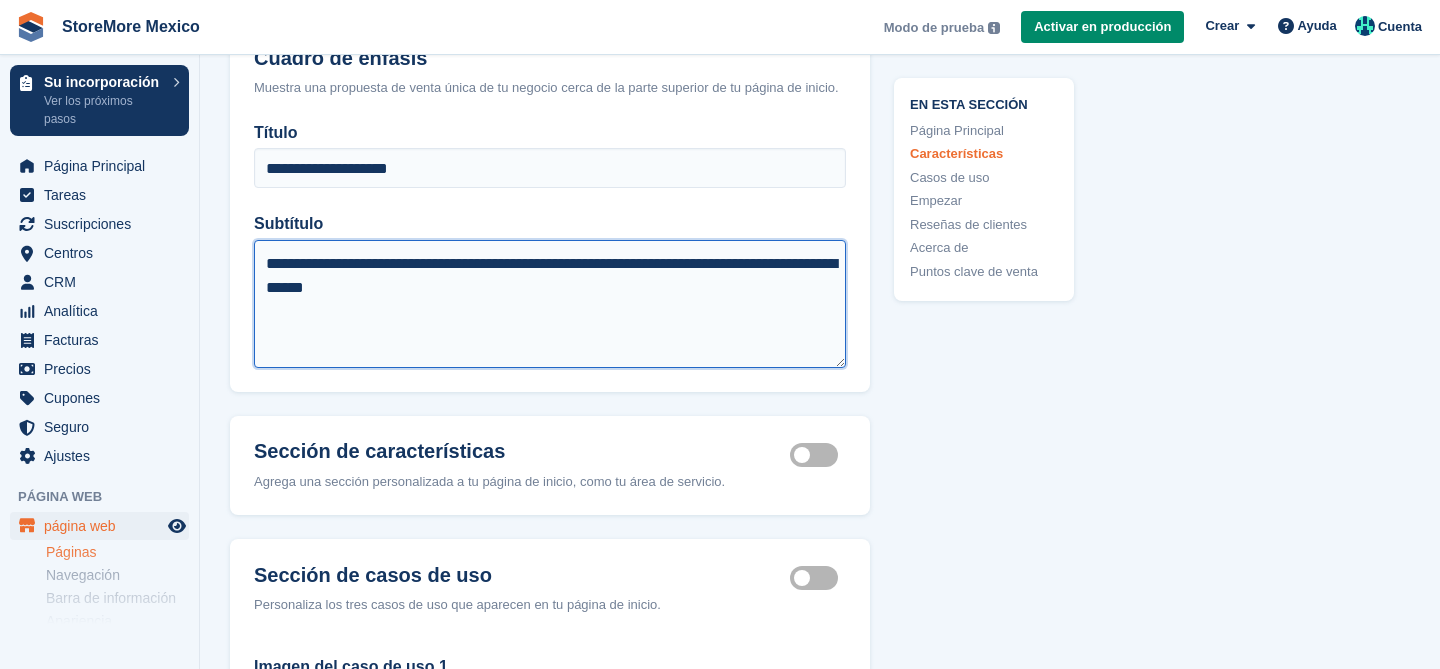 click on "**********" at bounding box center (550, 304) 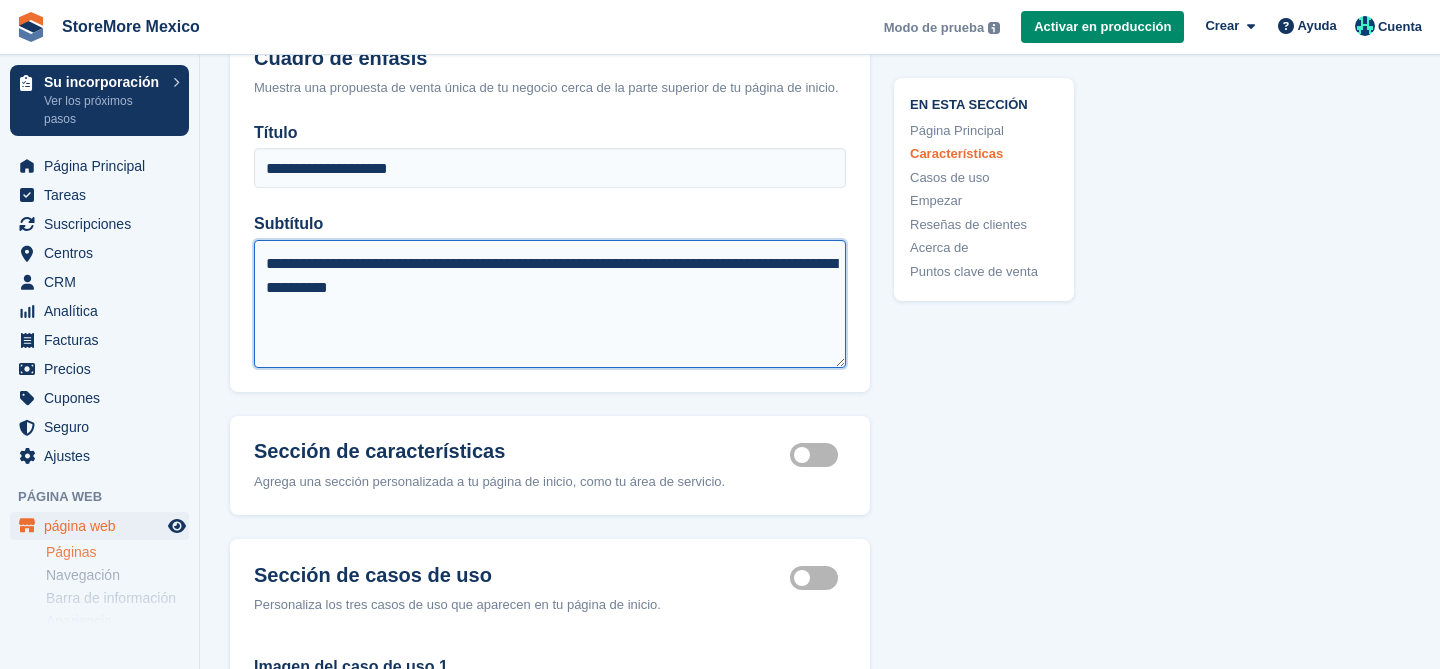 click on "**********" at bounding box center [550, 304] 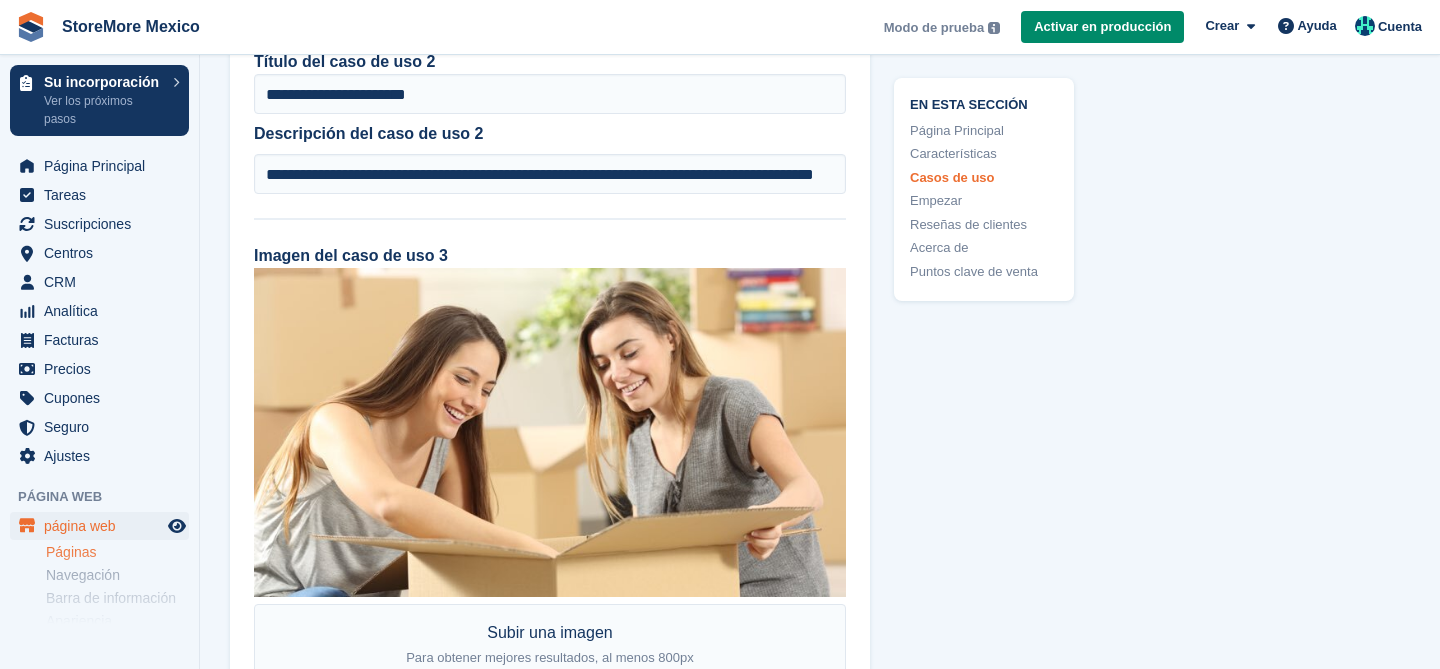 scroll, scrollTop: 3783, scrollLeft: 0, axis: vertical 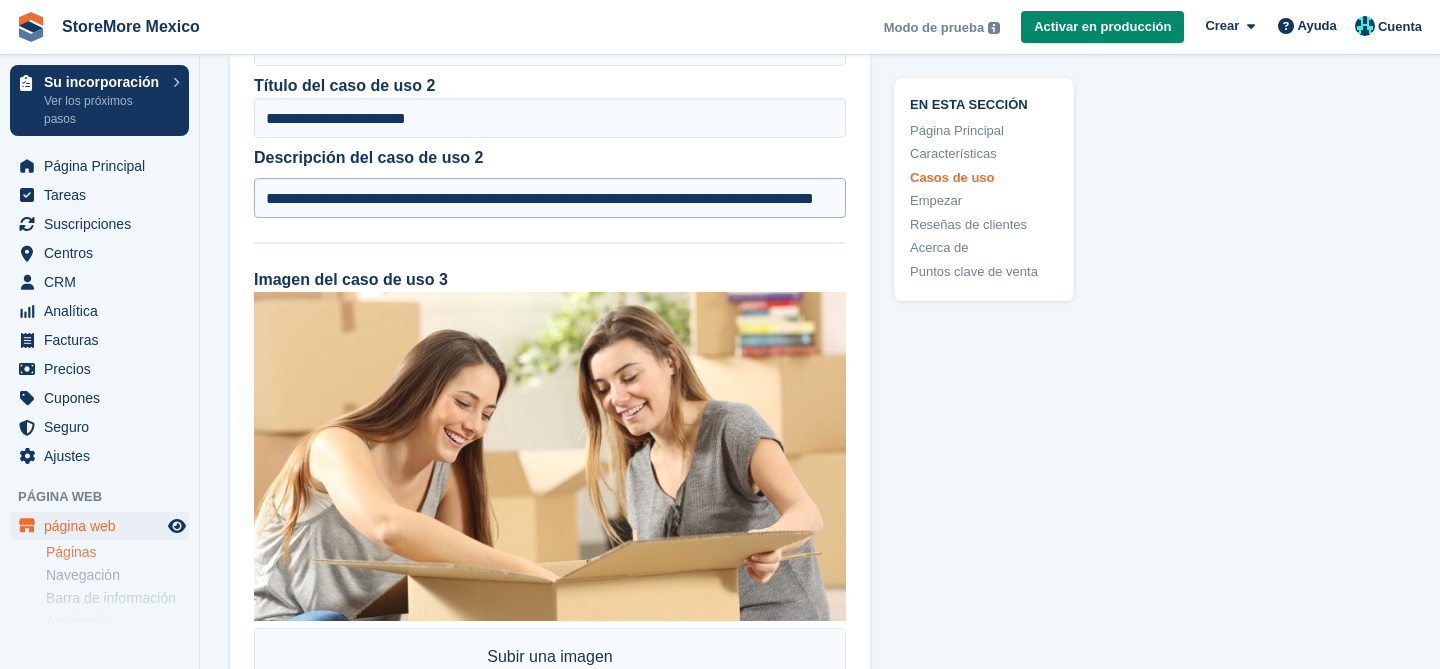 type on "**********" 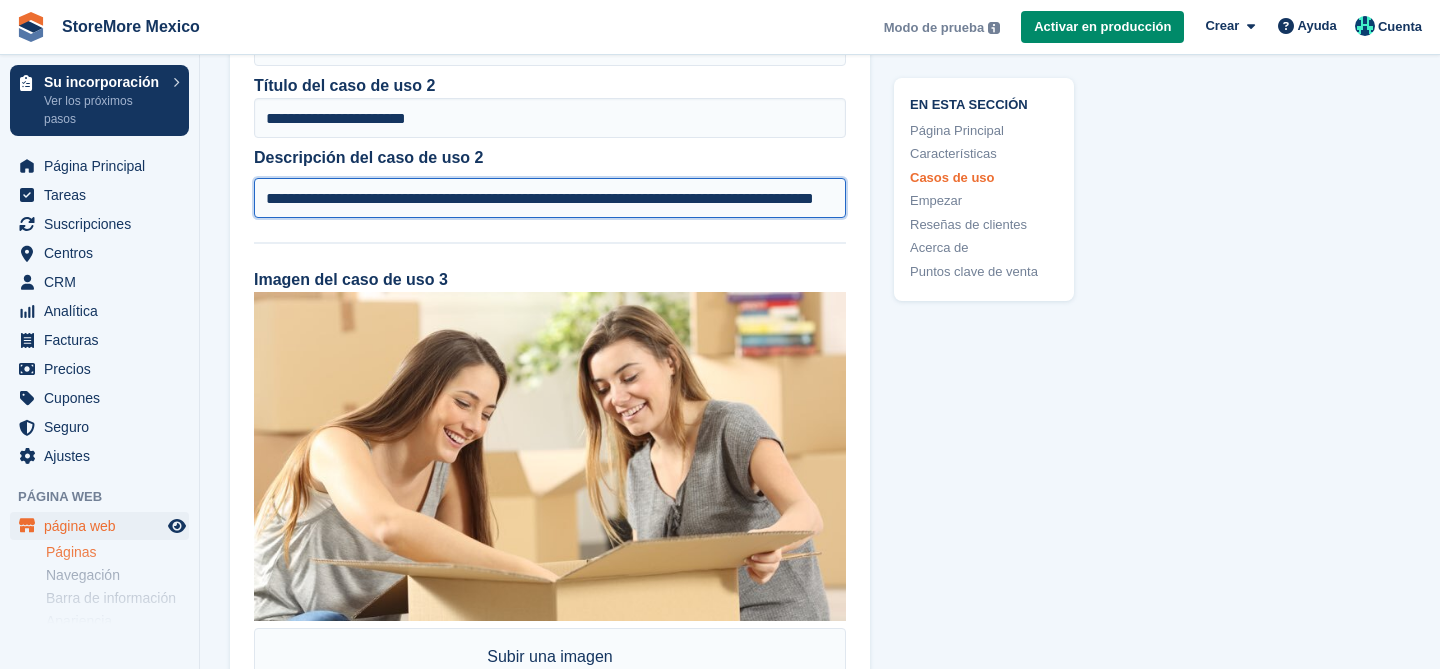 click on "**********" at bounding box center [550, 198] 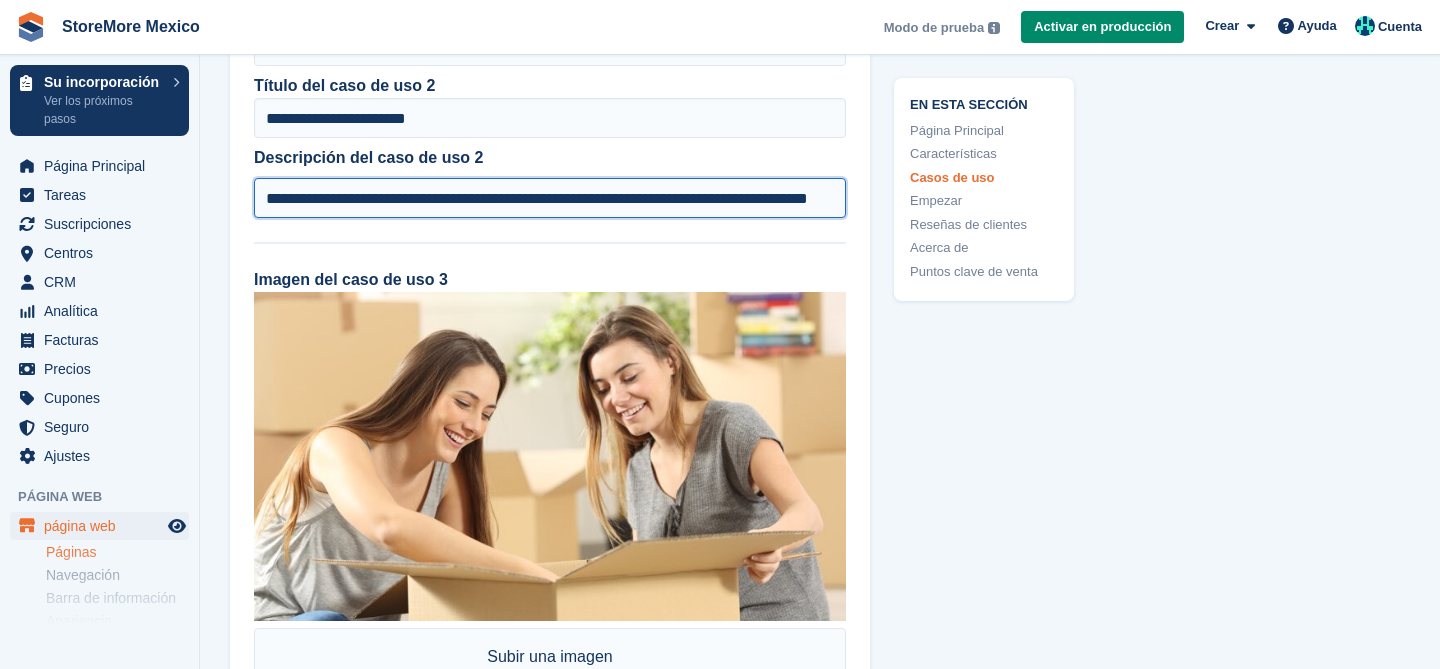 type on "**********" 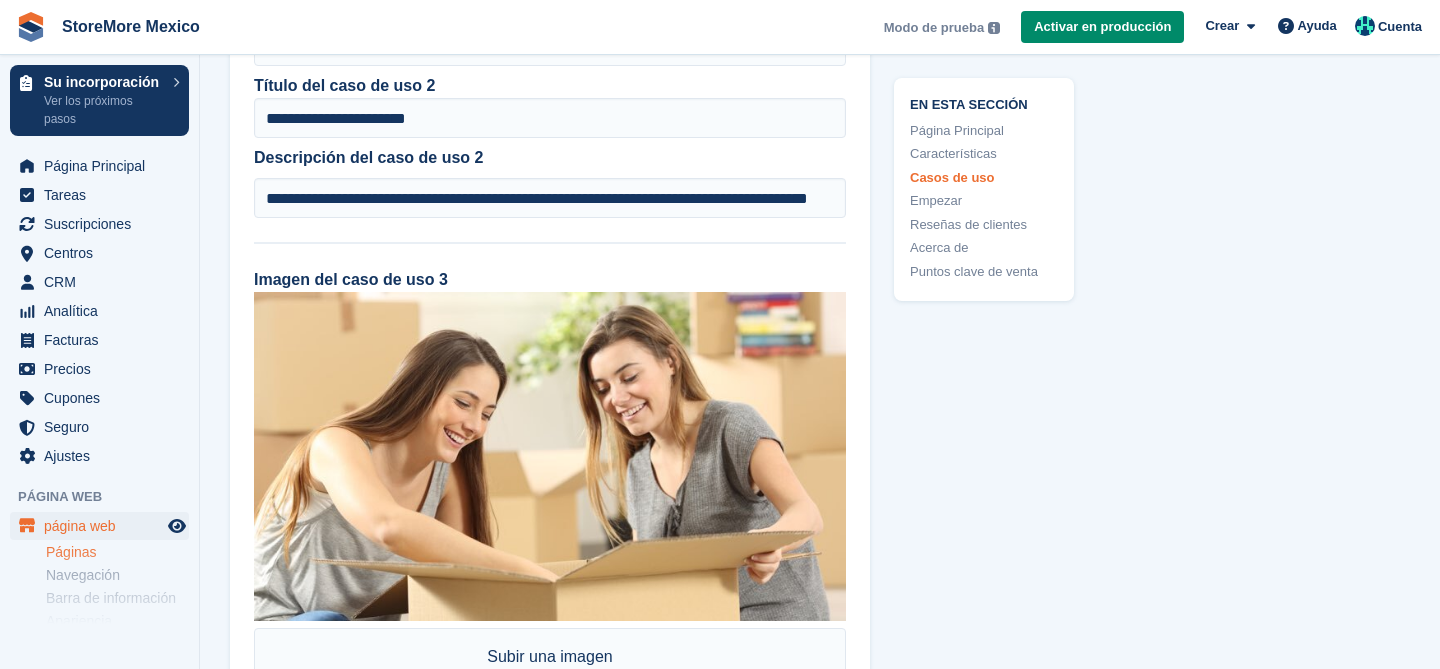 click on "Imagen del caso de uso 3
Subir una imagen
Para obtener mejores resultados, al menos 800px
Subir archivo" at bounding box center [550, 517] 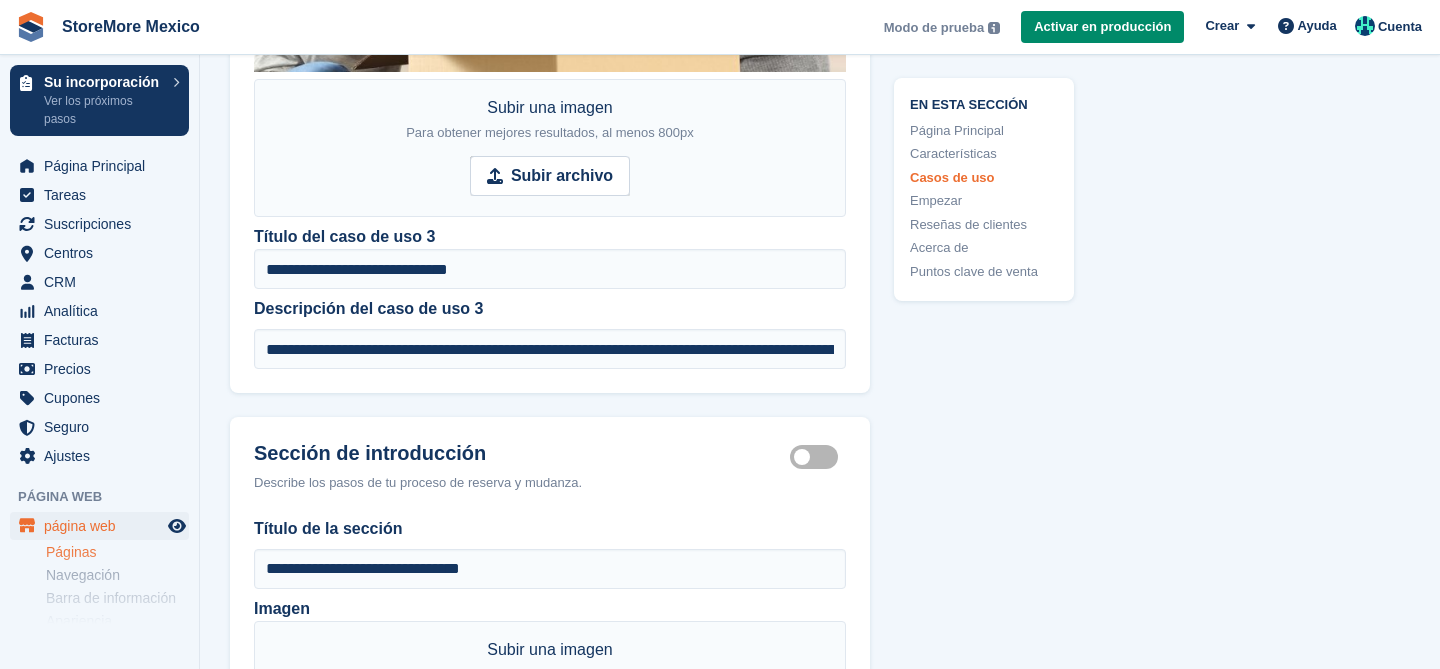 scroll, scrollTop: 4333, scrollLeft: 0, axis: vertical 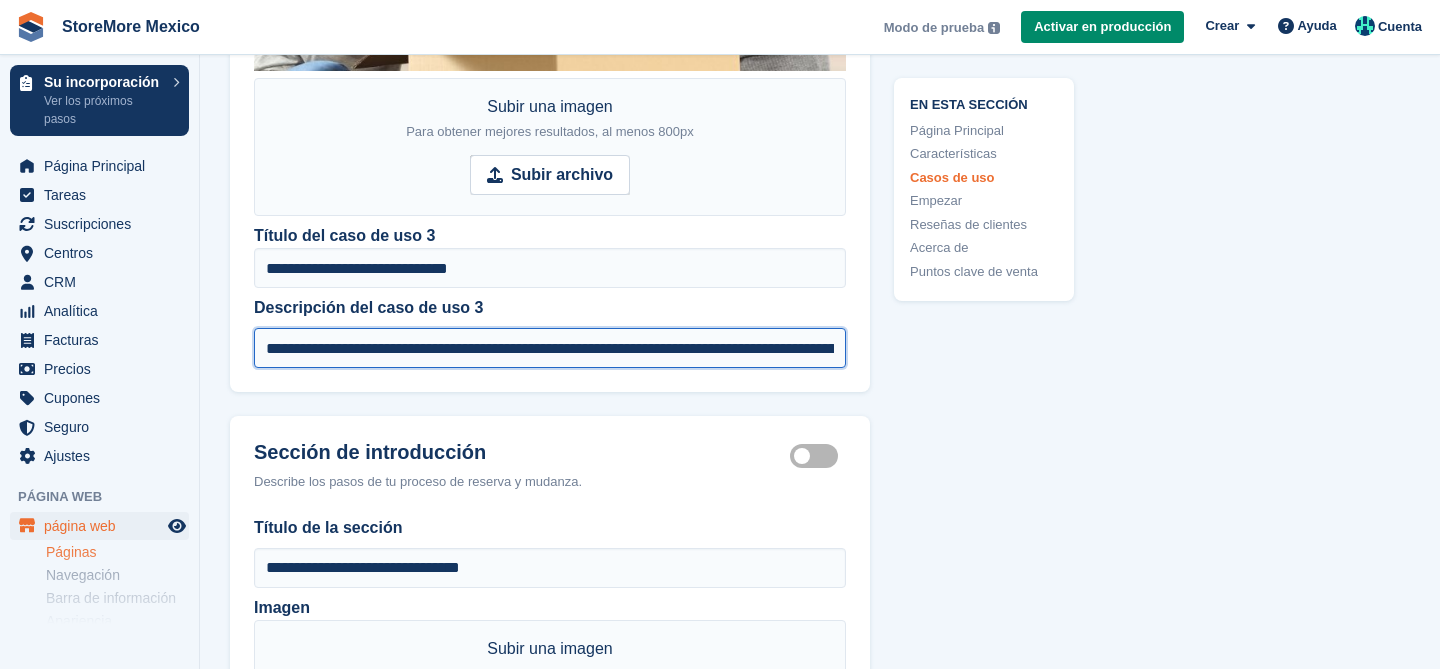click on "**********" at bounding box center (550, 348) 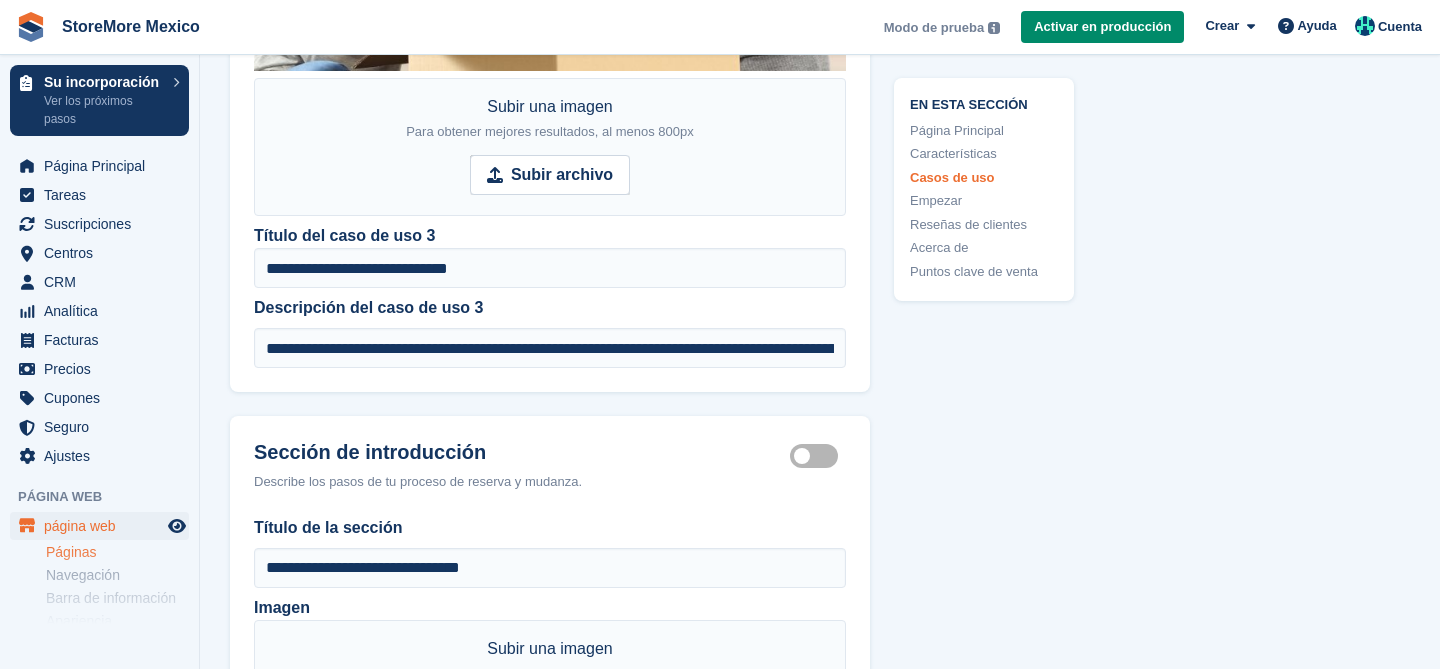 click on "**********" at bounding box center (550, 30) 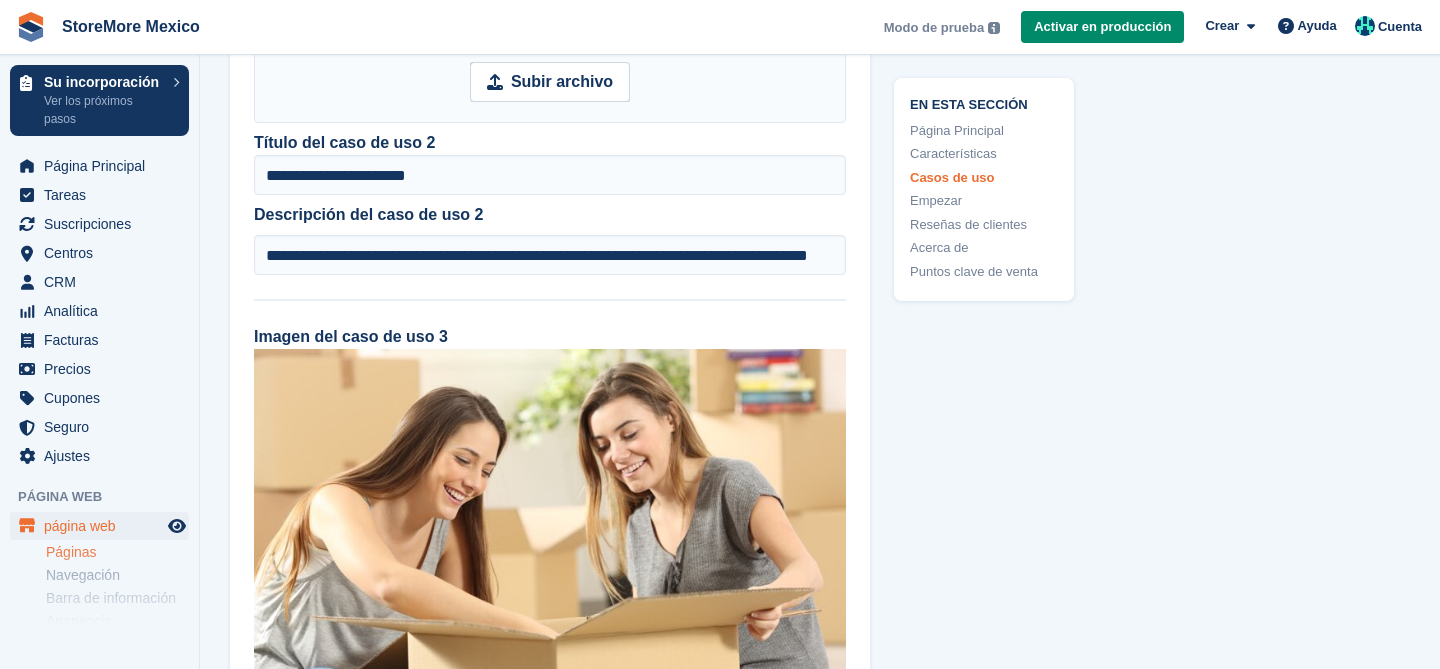 scroll, scrollTop: 3720, scrollLeft: 0, axis: vertical 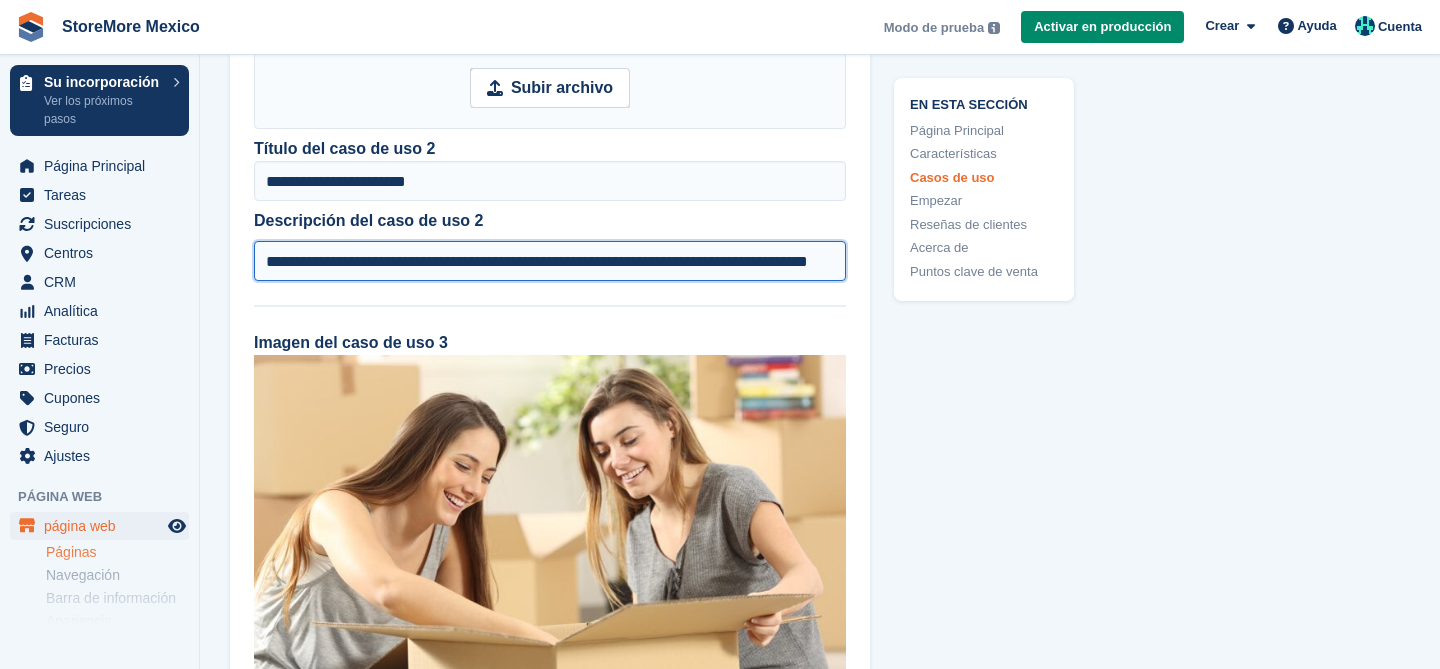 click on "**********" at bounding box center [550, 261] 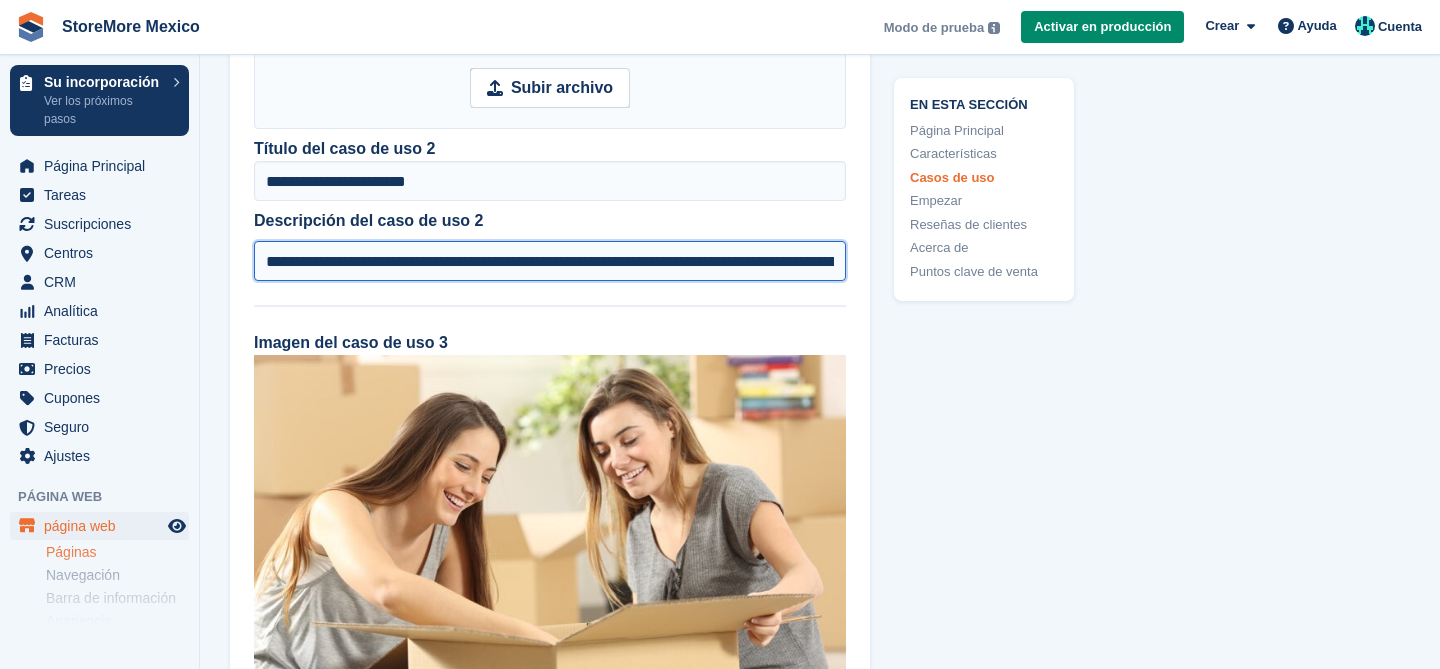 type on "**********" 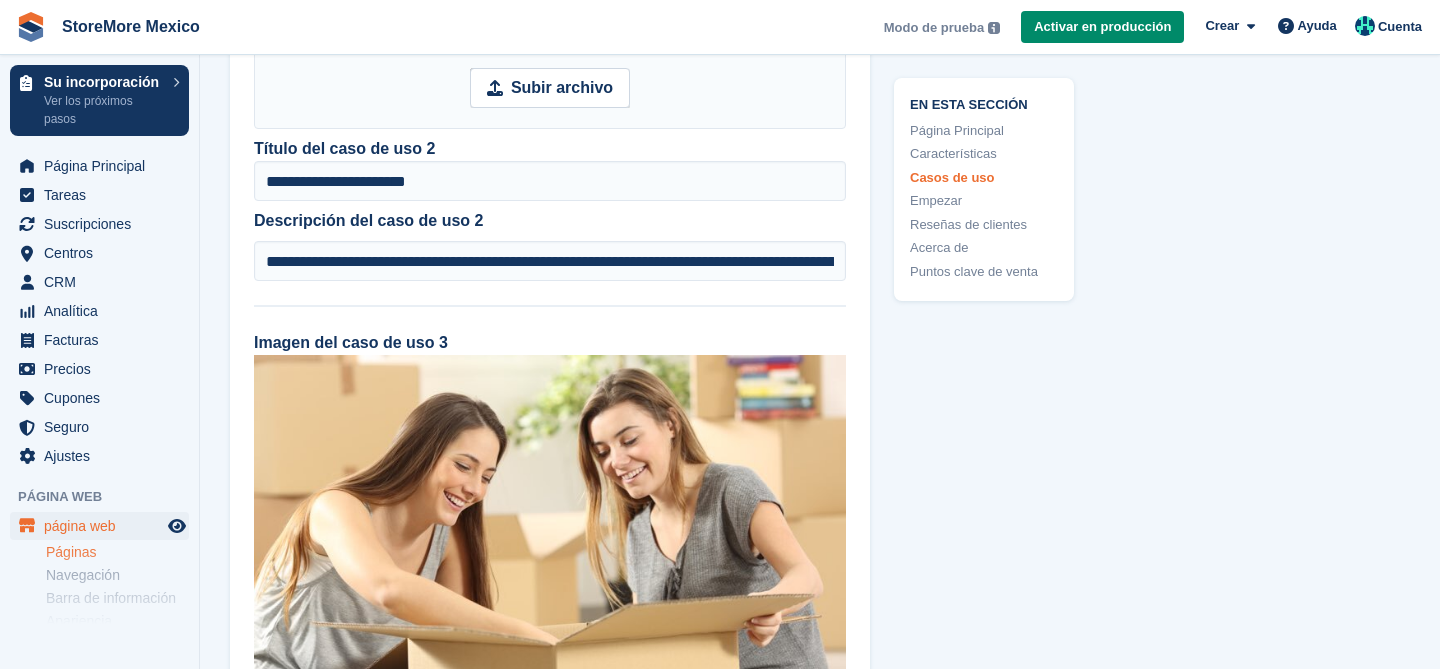 click on "**********" at bounding box center [550, -43] 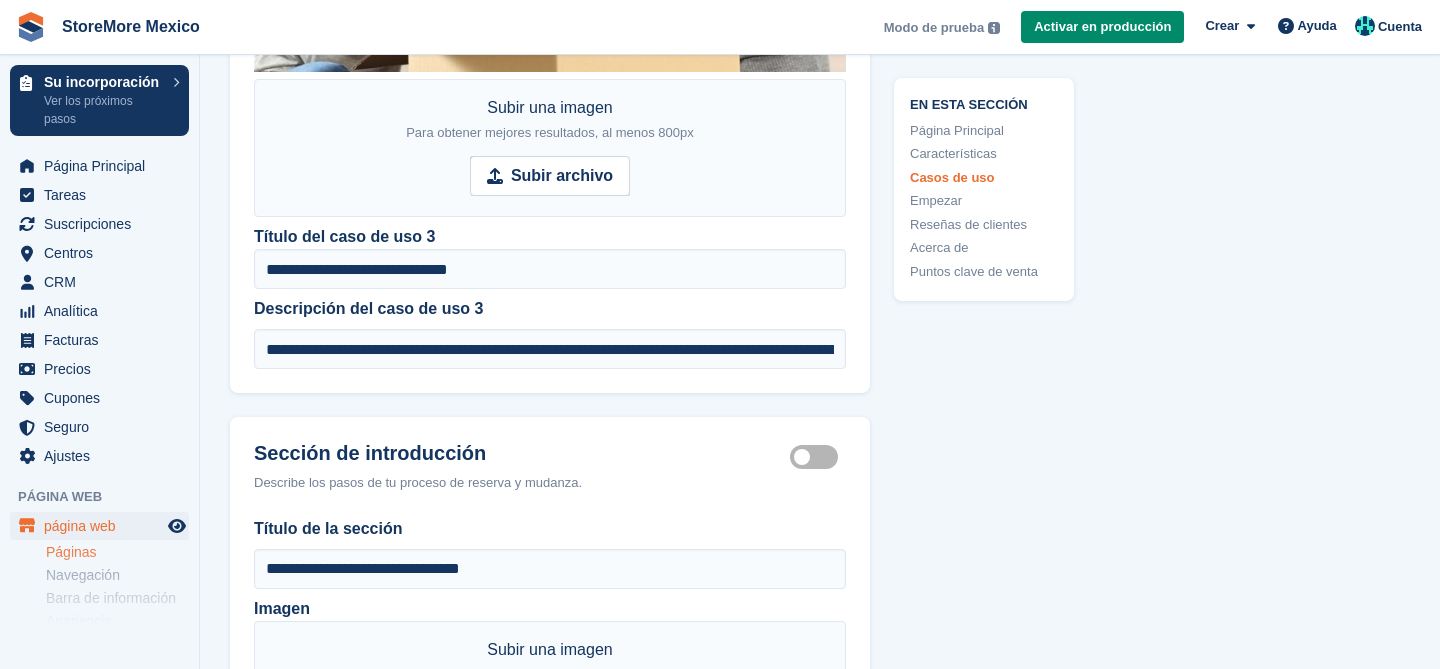 scroll, scrollTop: 4335, scrollLeft: 0, axis: vertical 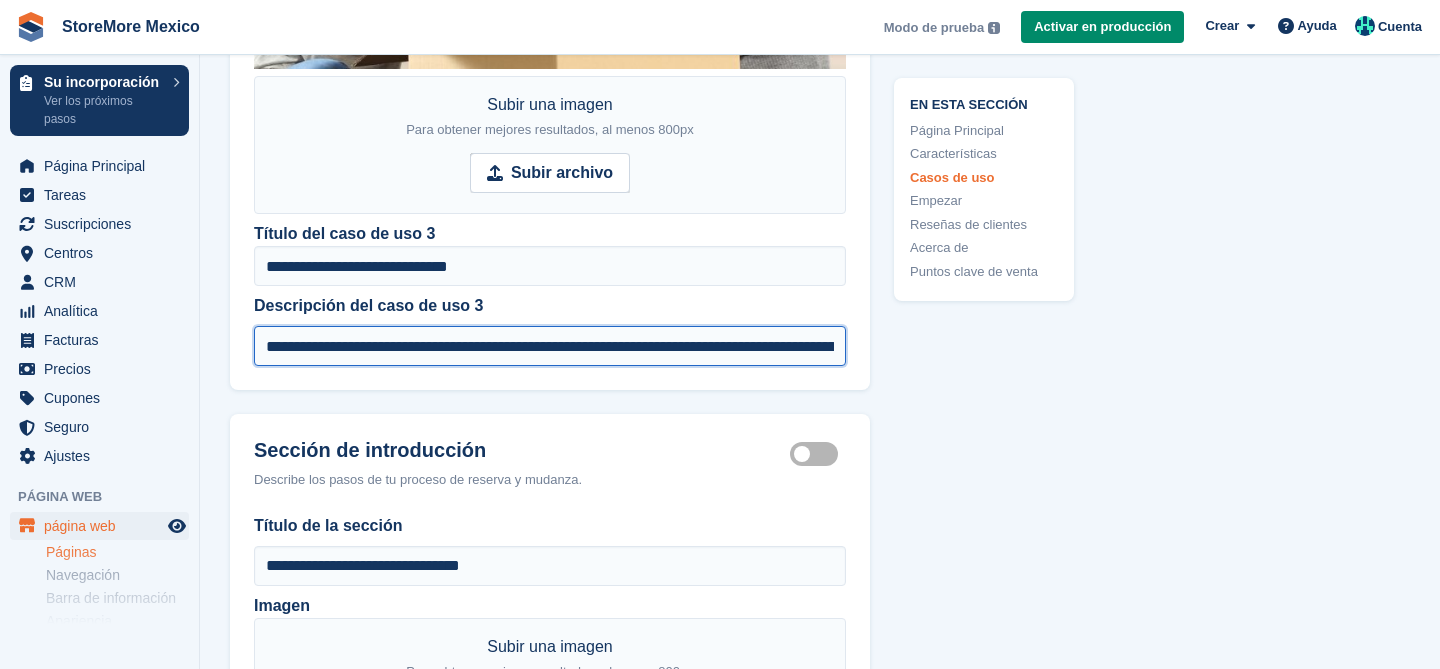 click on "**********" at bounding box center [550, 346] 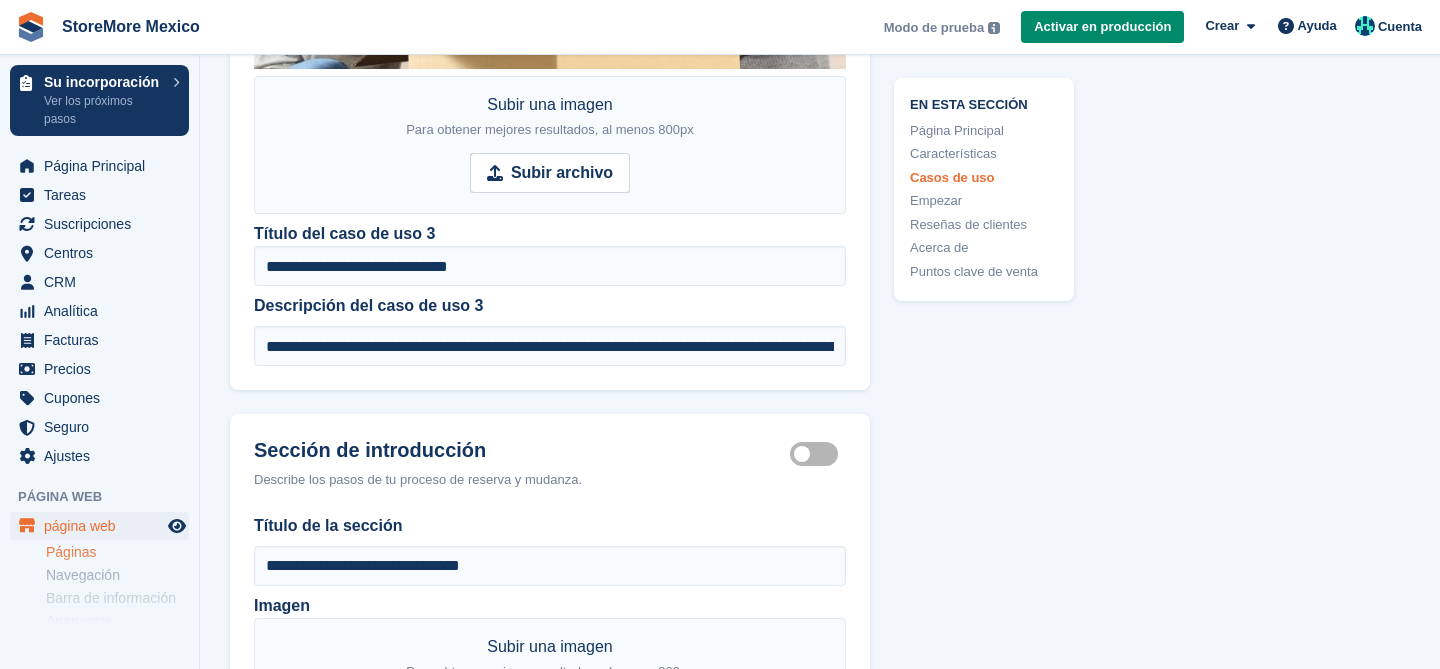 click on "**********" at bounding box center [550, -950] 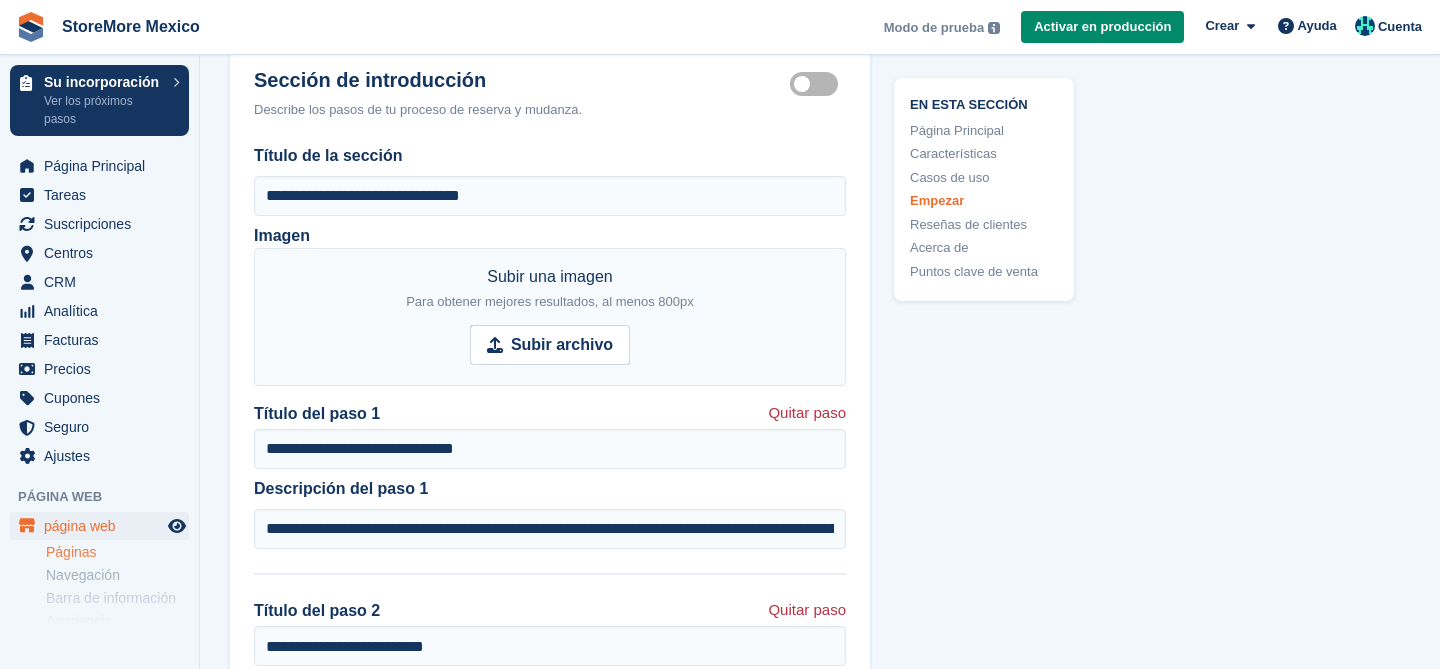 scroll, scrollTop: 4833, scrollLeft: 0, axis: vertical 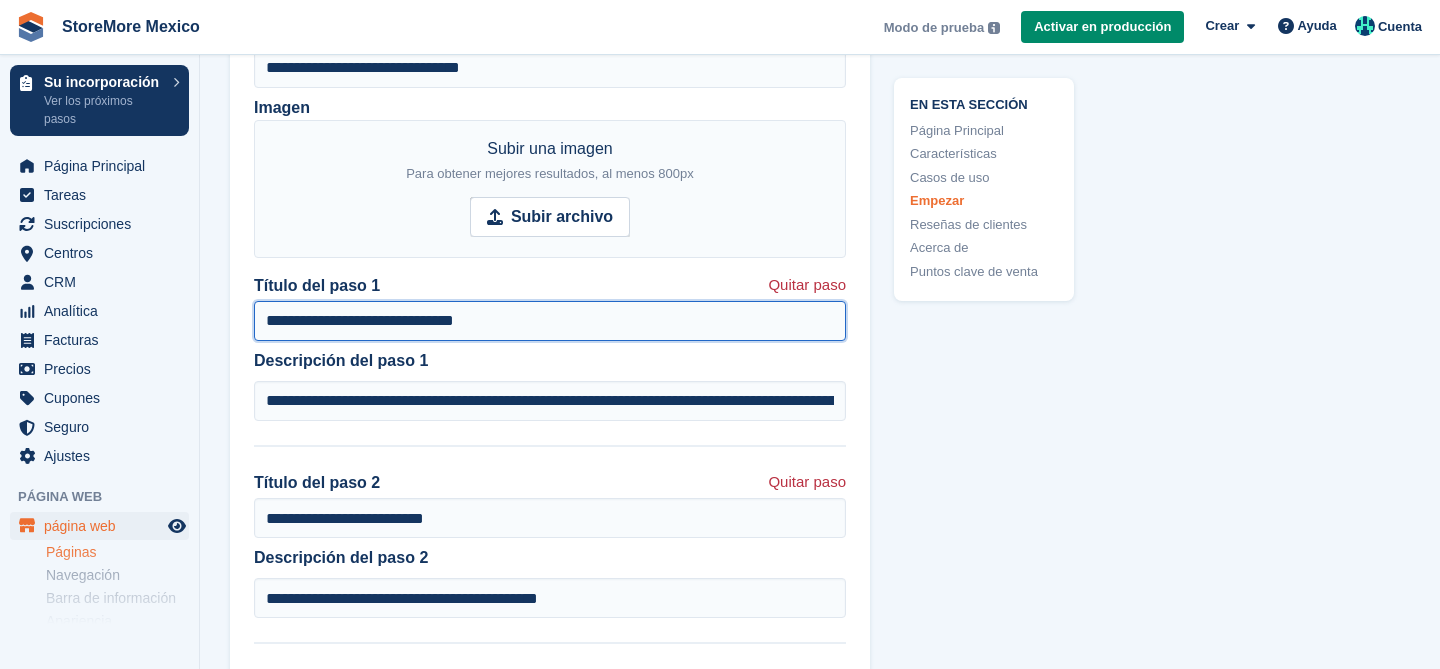click on "**********" at bounding box center (550, 321) 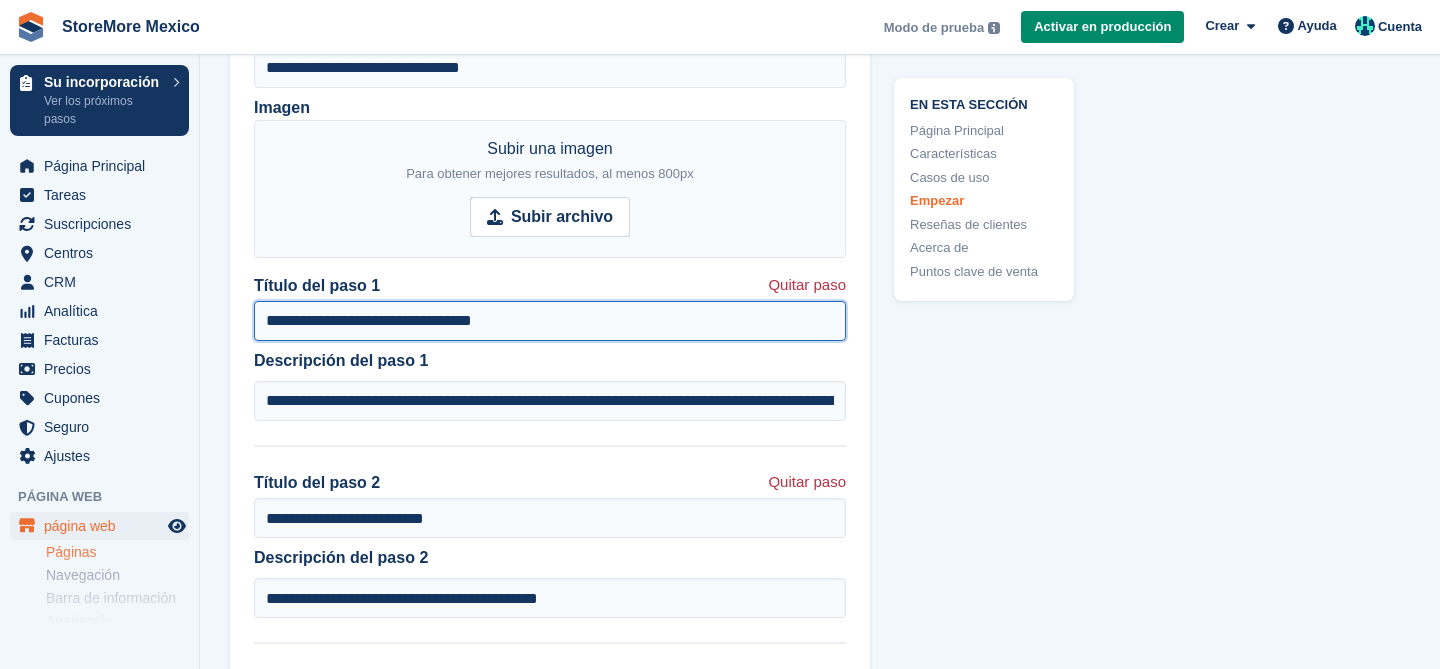 type on "**********" 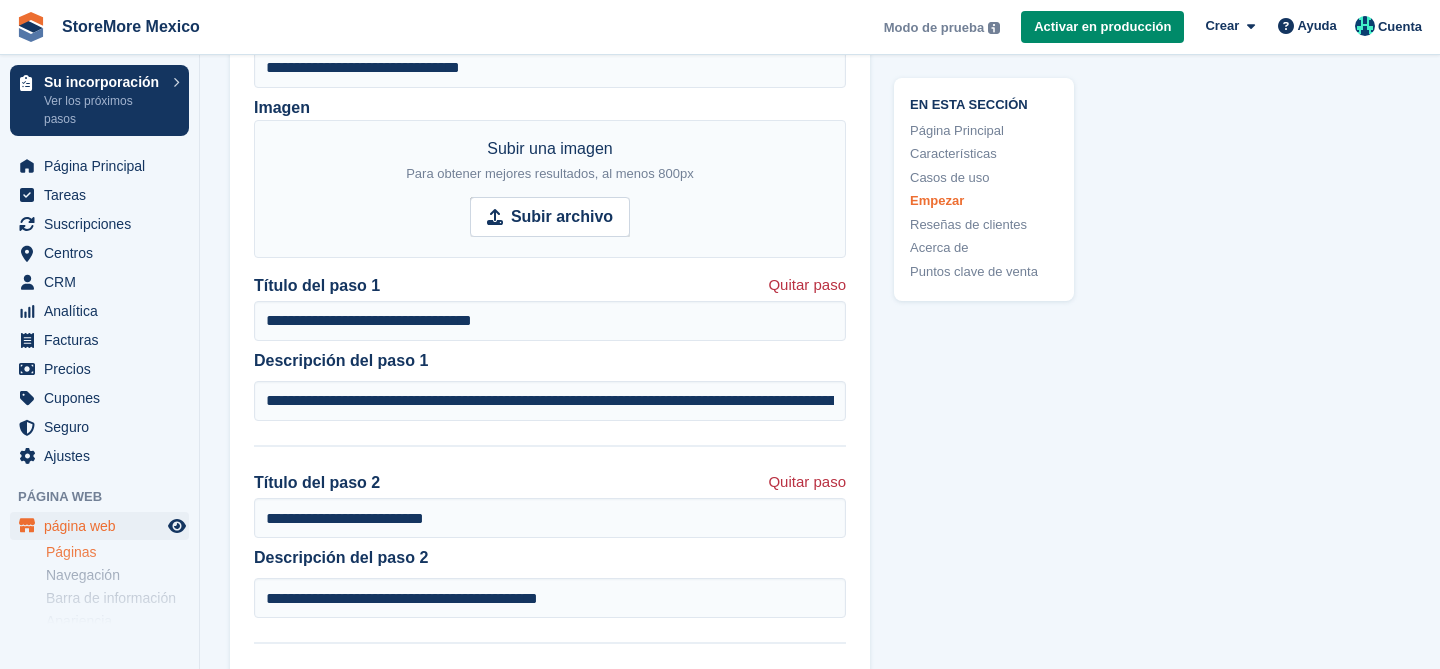 click on "**********" at bounding box center (550, 659) 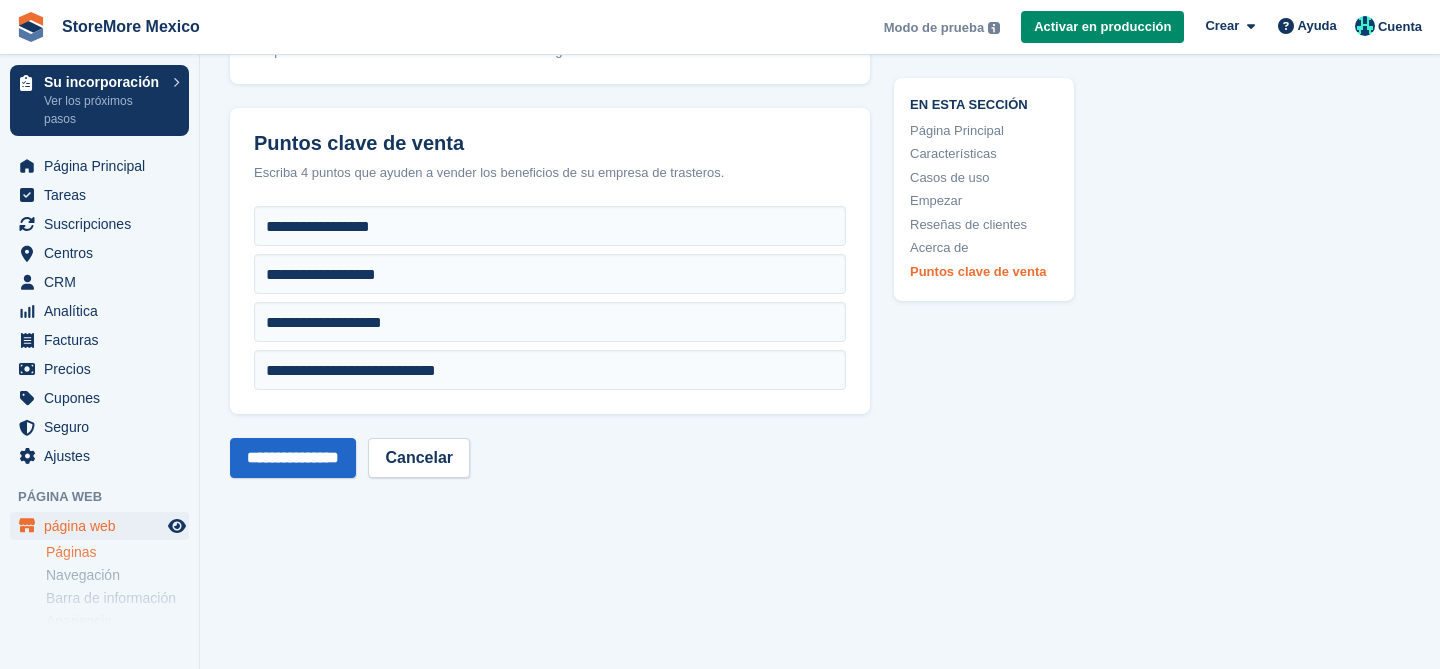 scroll, scrollTop: 6197, scrollLeft: 0, axis: vertical 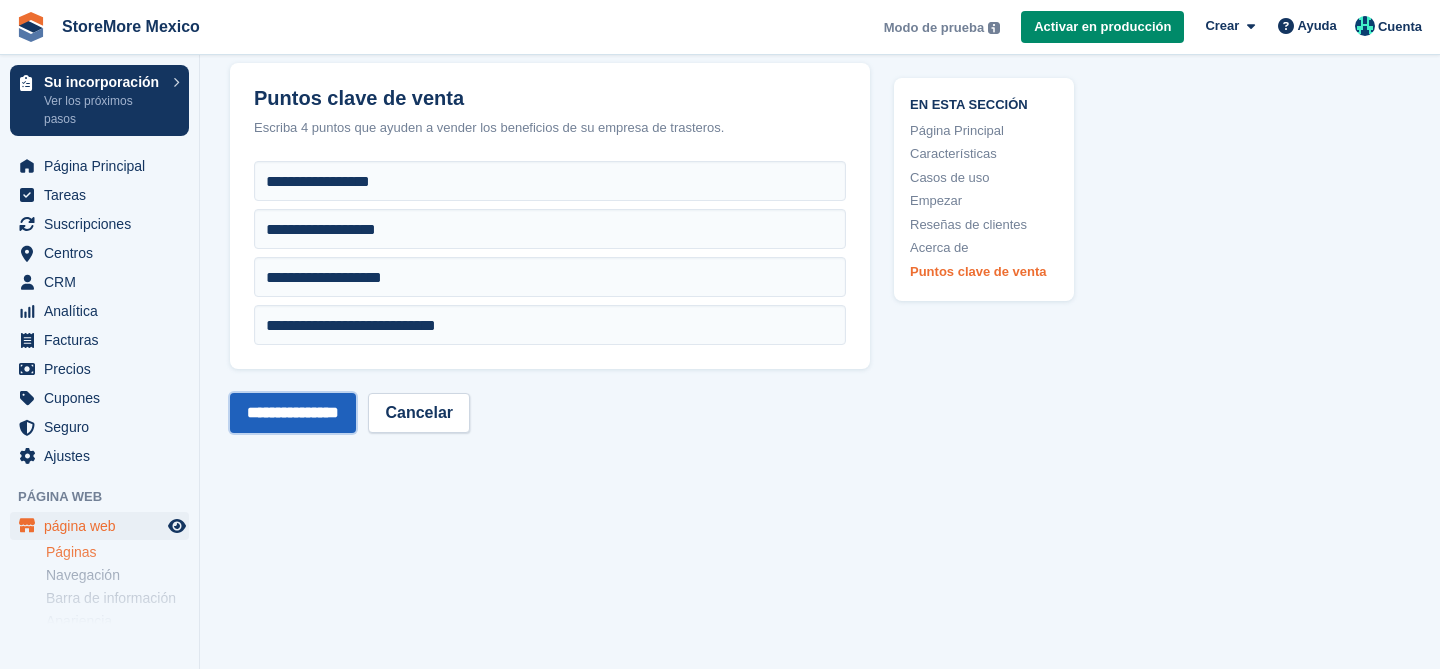 click on "**********" at bounding box center (293, 413) 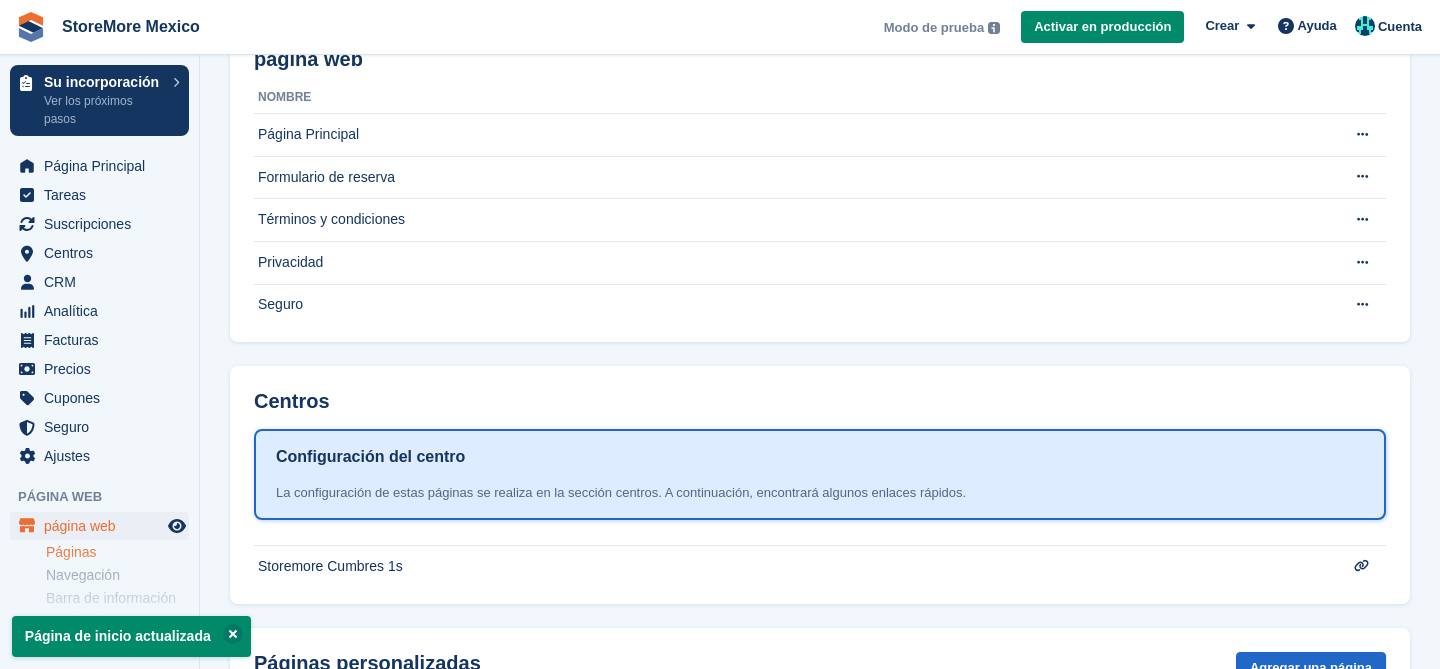 scroll, scrollTop: 274, scrollLeft: 0, axis: vertical 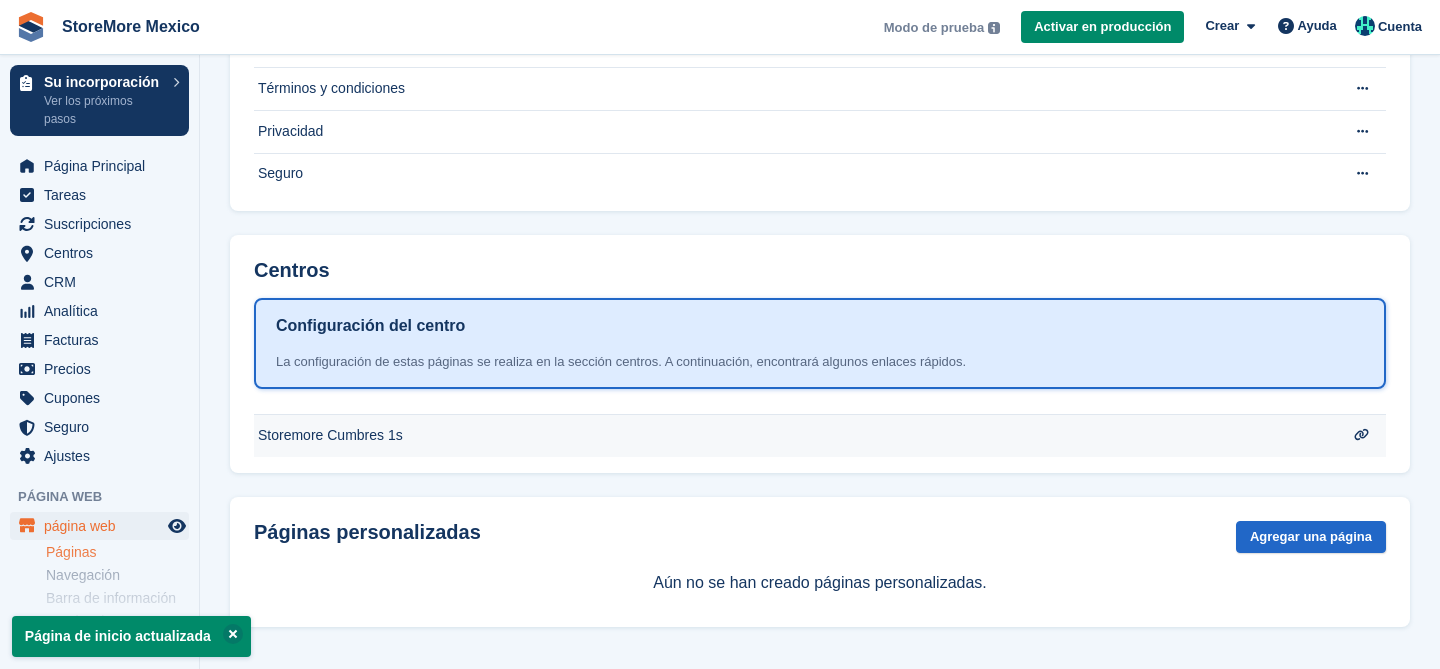 click on "Storemore Cumbres 1s" at bounding box center [791, 4] 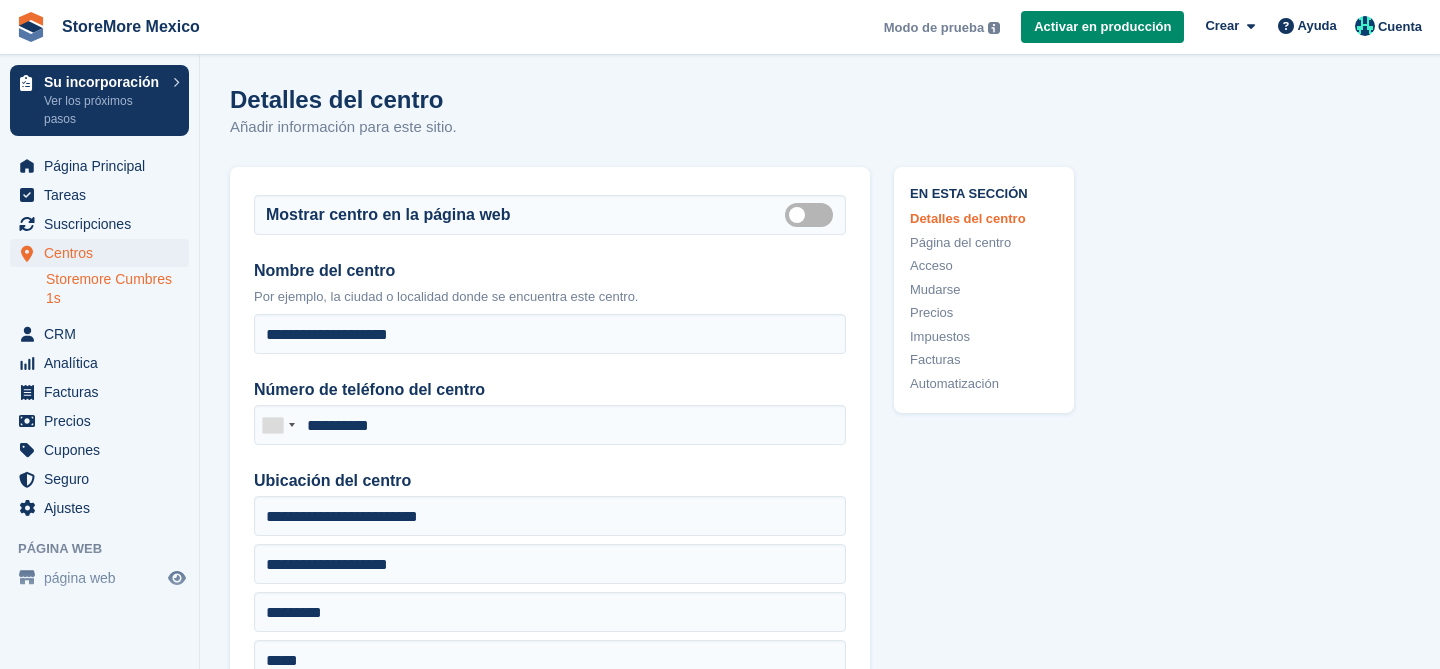 scroll, scrollTop: 213, scrollLeft: 0, axis: vertical 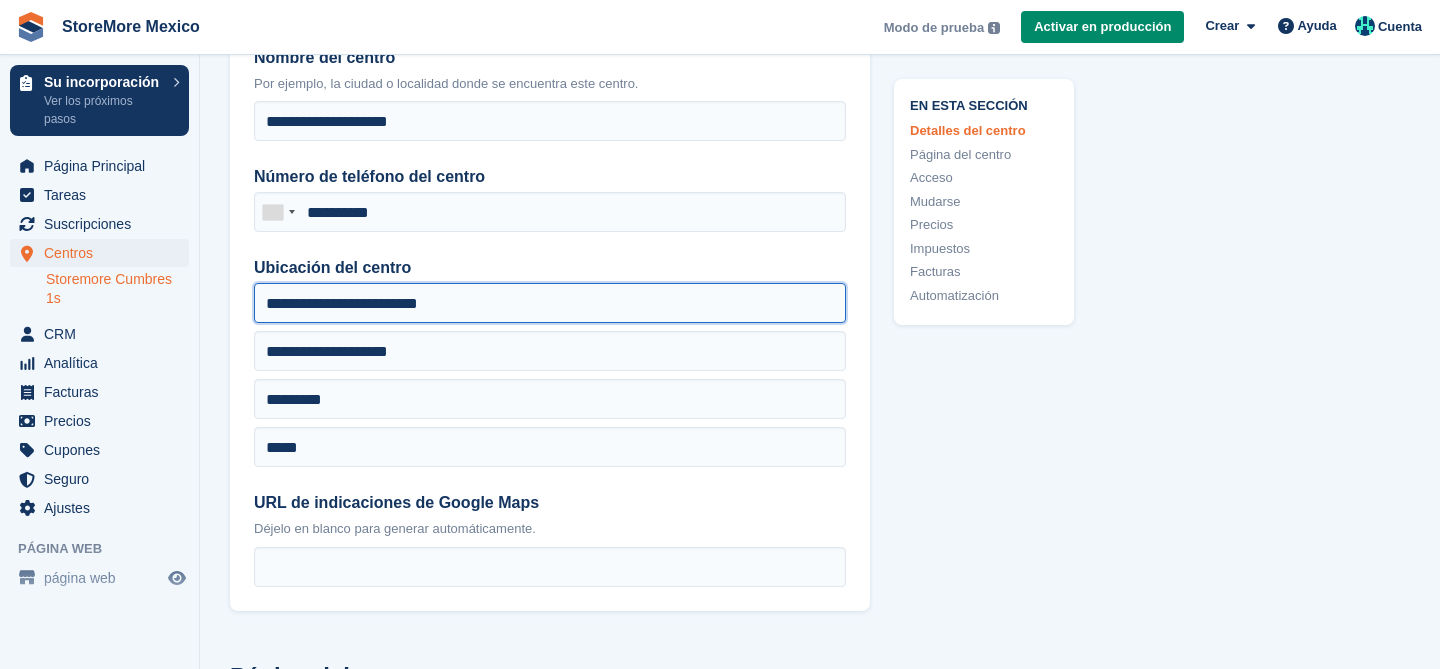 click on "**********" at bounding box center [550, 303] 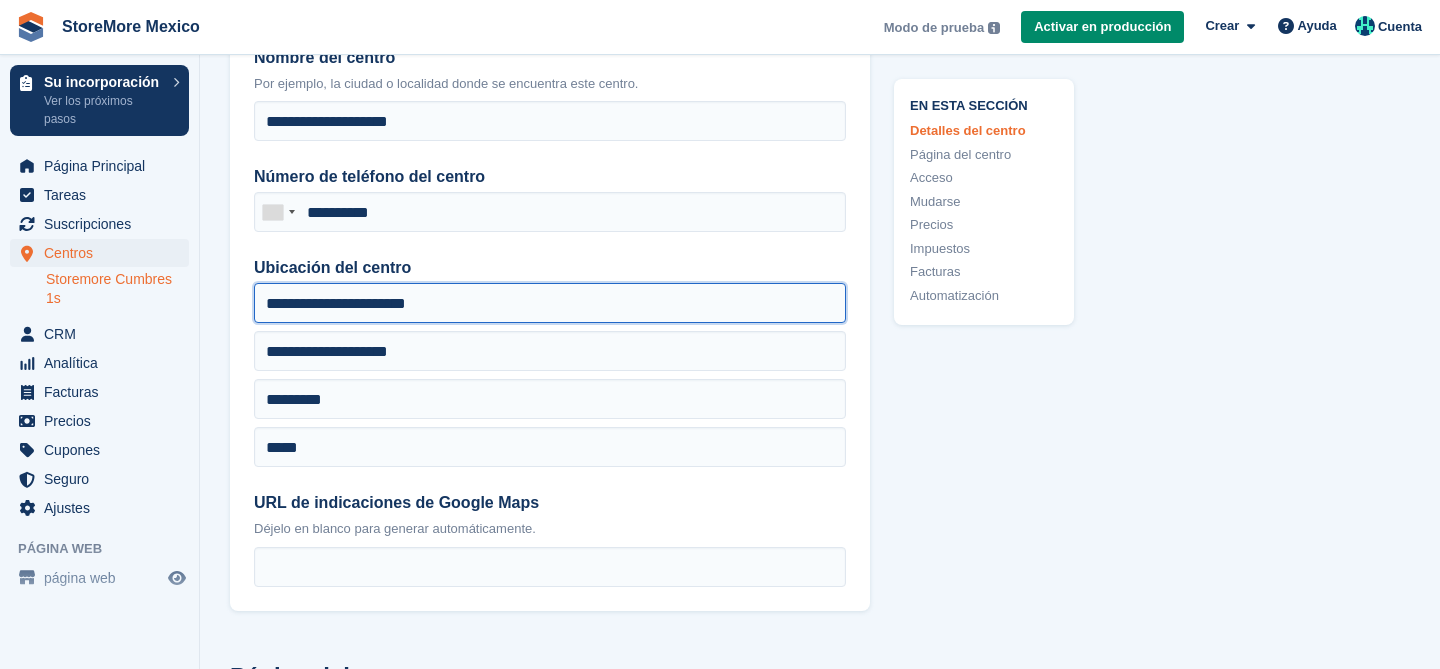 type on "**********" 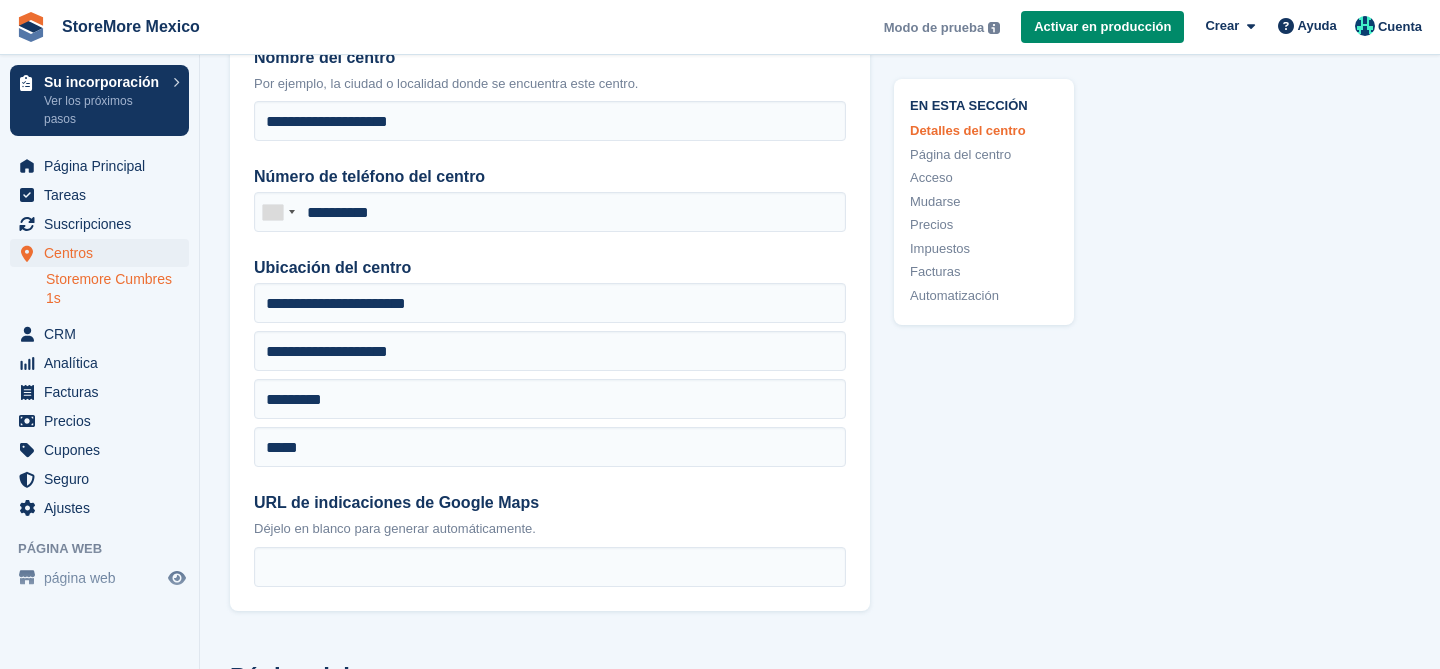 click on "**********" at bounding box center [550, 282] 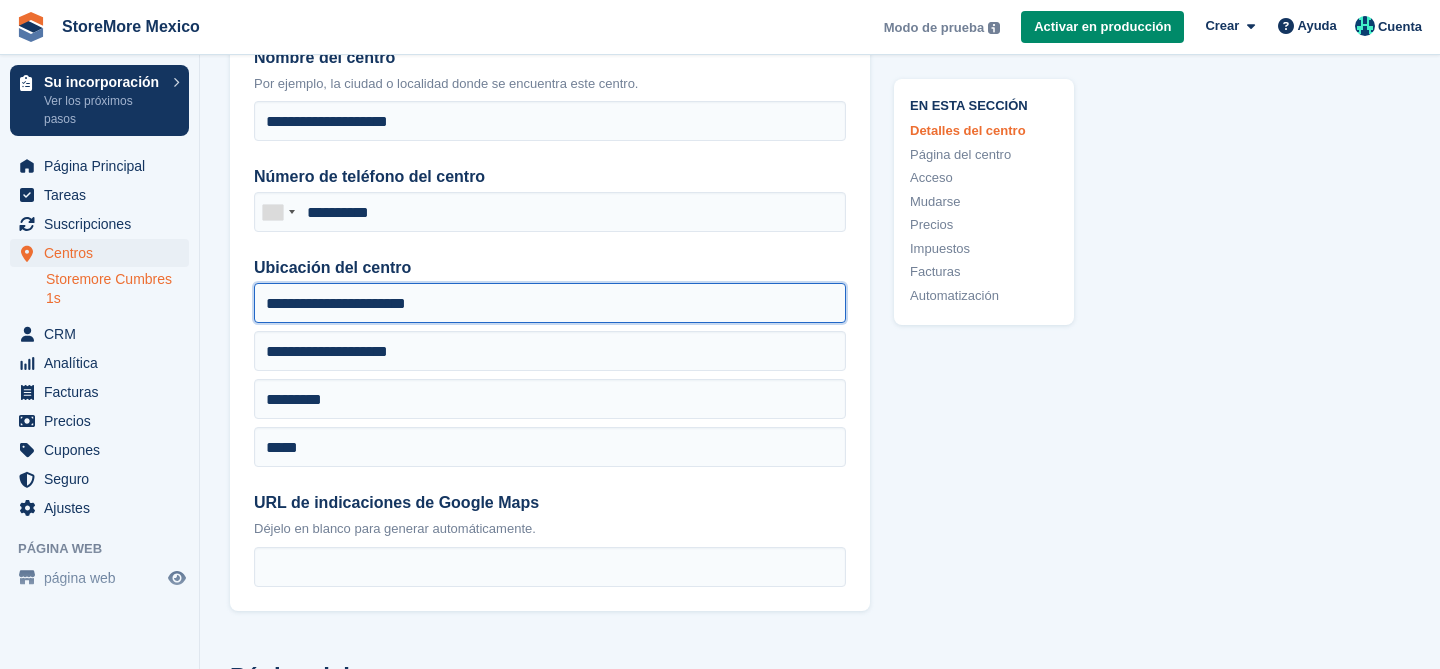 click on "**********" at bounding box center (550, 303) 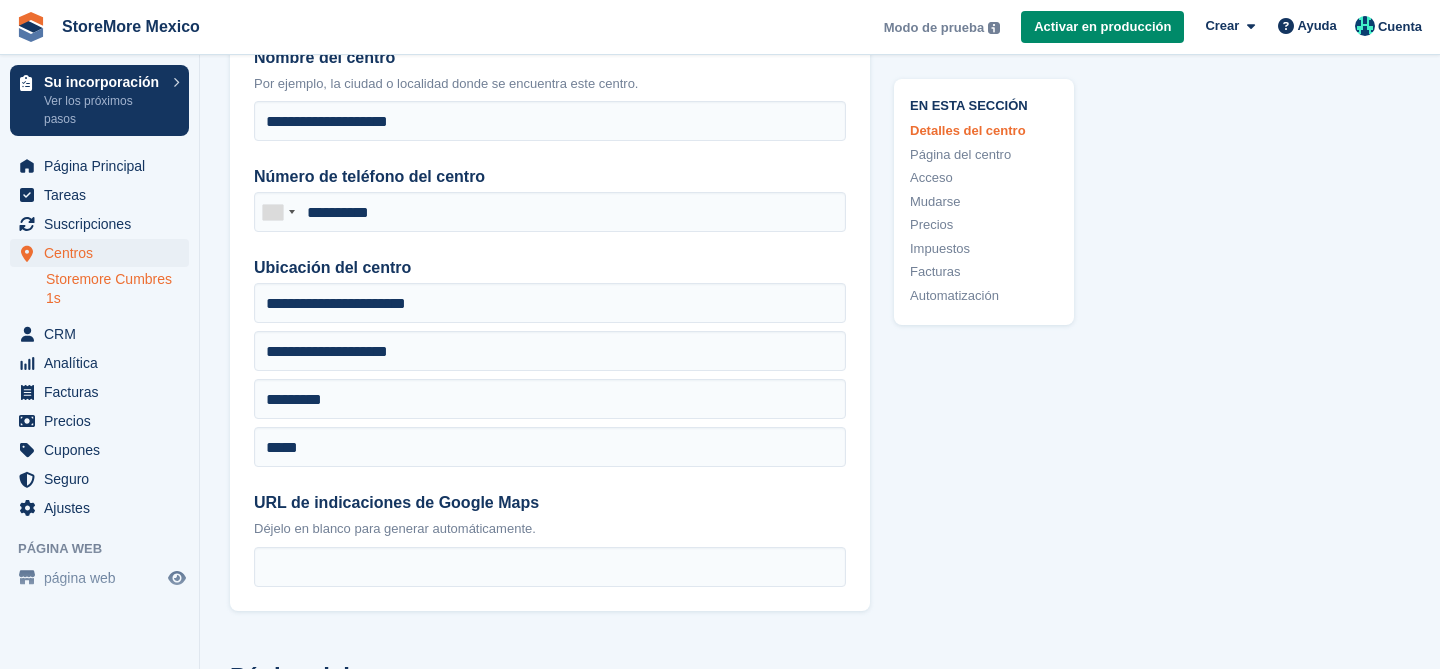 click on "**********" at bounding box center (550, 282) 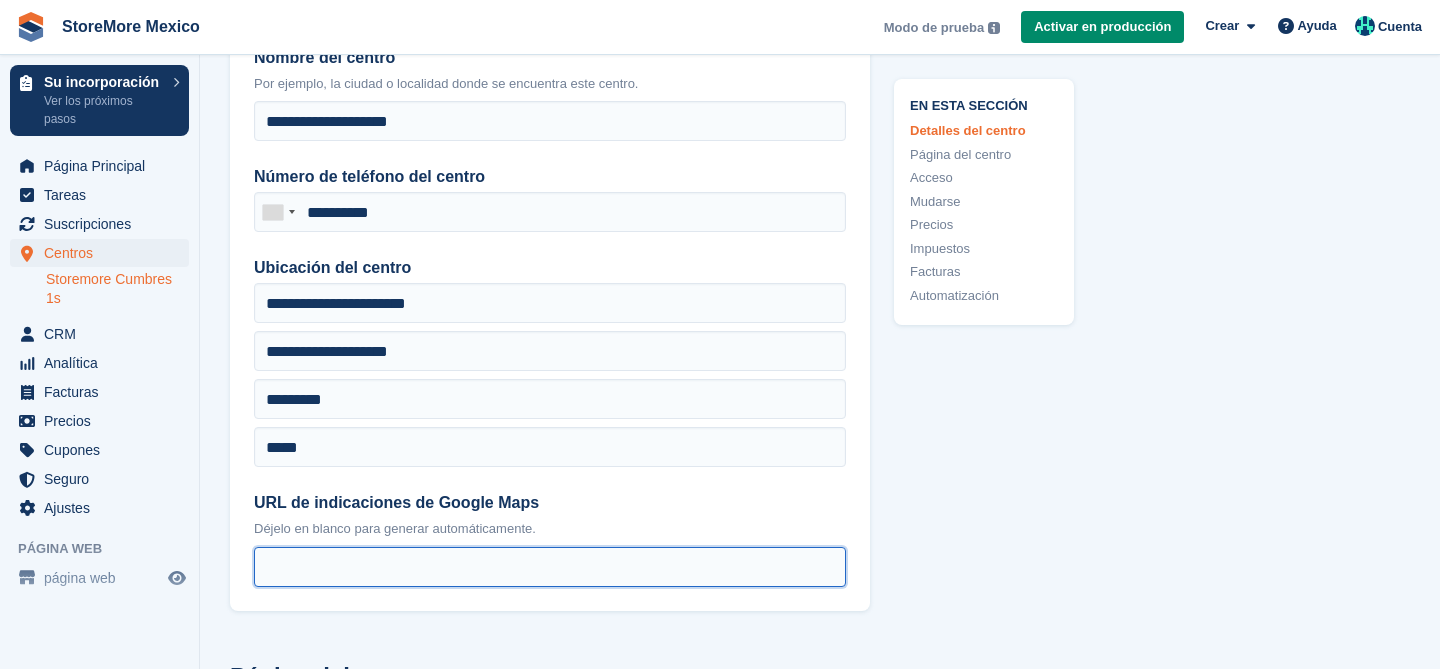 click on "URL de indicaciones de Google Maps" at bounding box center [550, 567] 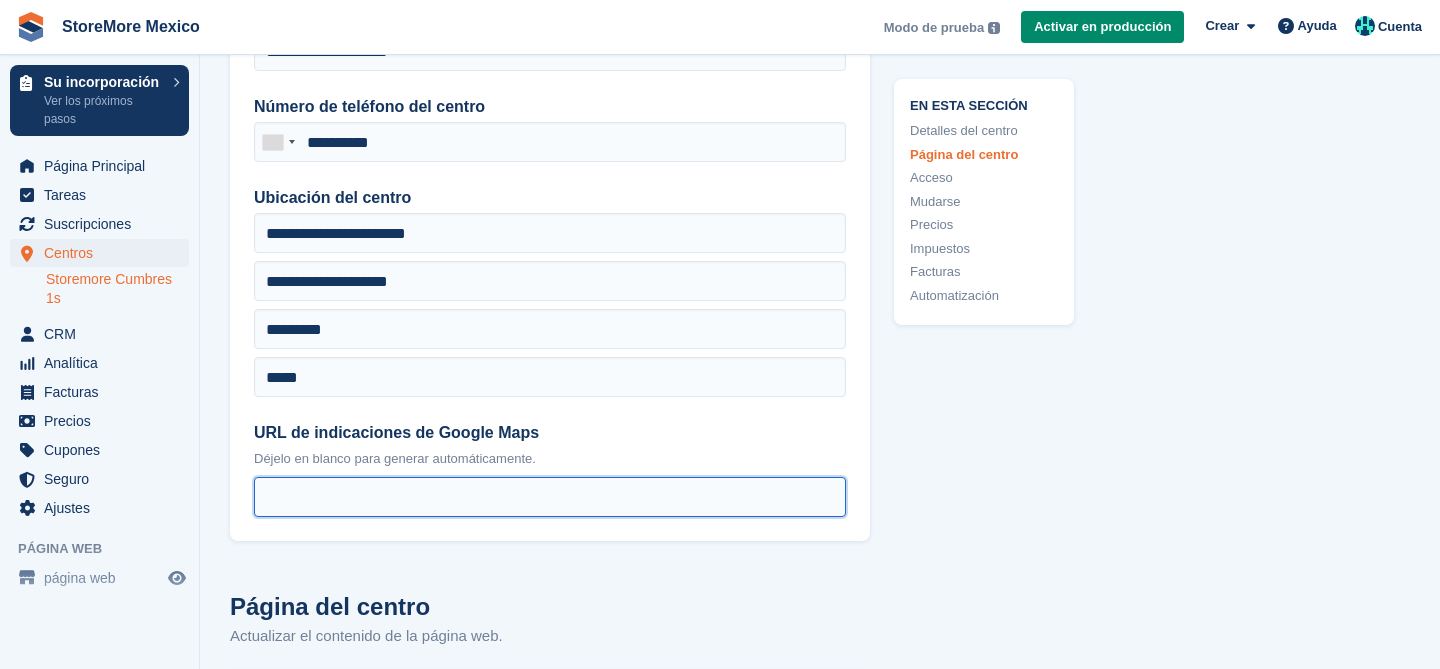 scroll, scrollTop: 400, scrollLeft: 0, axis: vertical 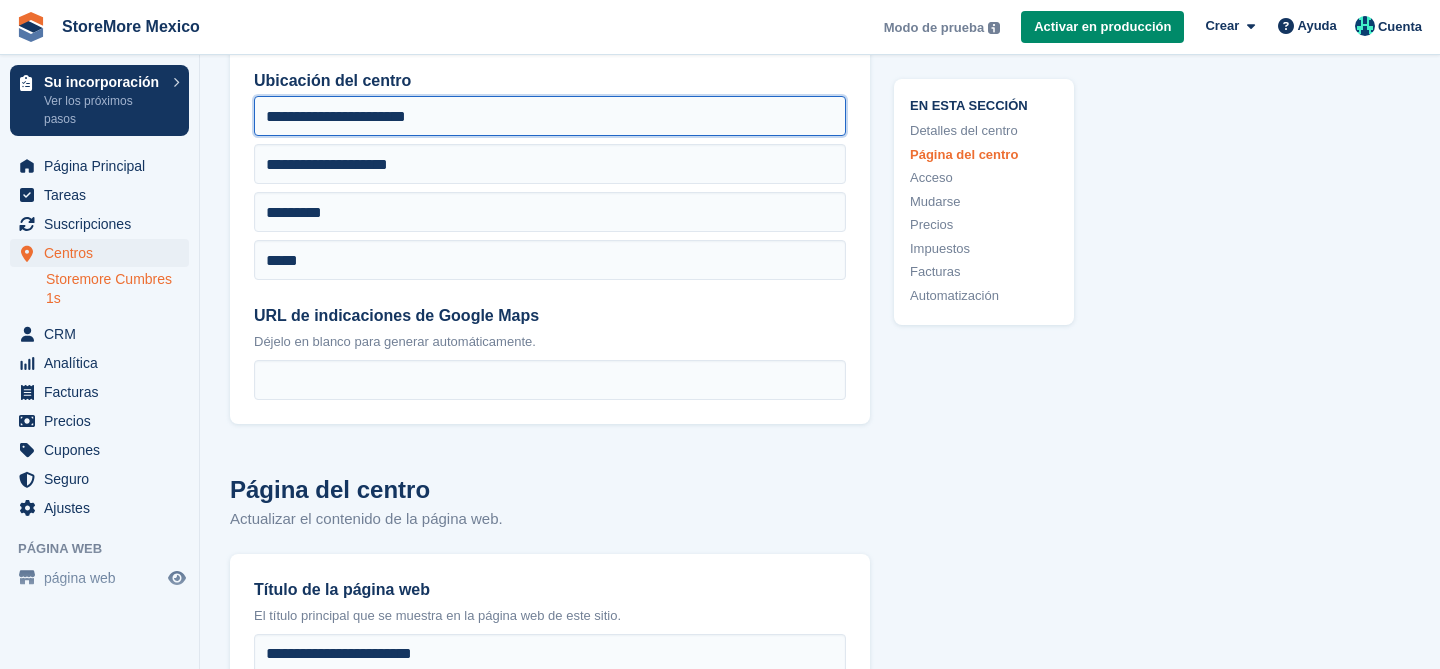 click on "**********" at bounding box center (550, 116) 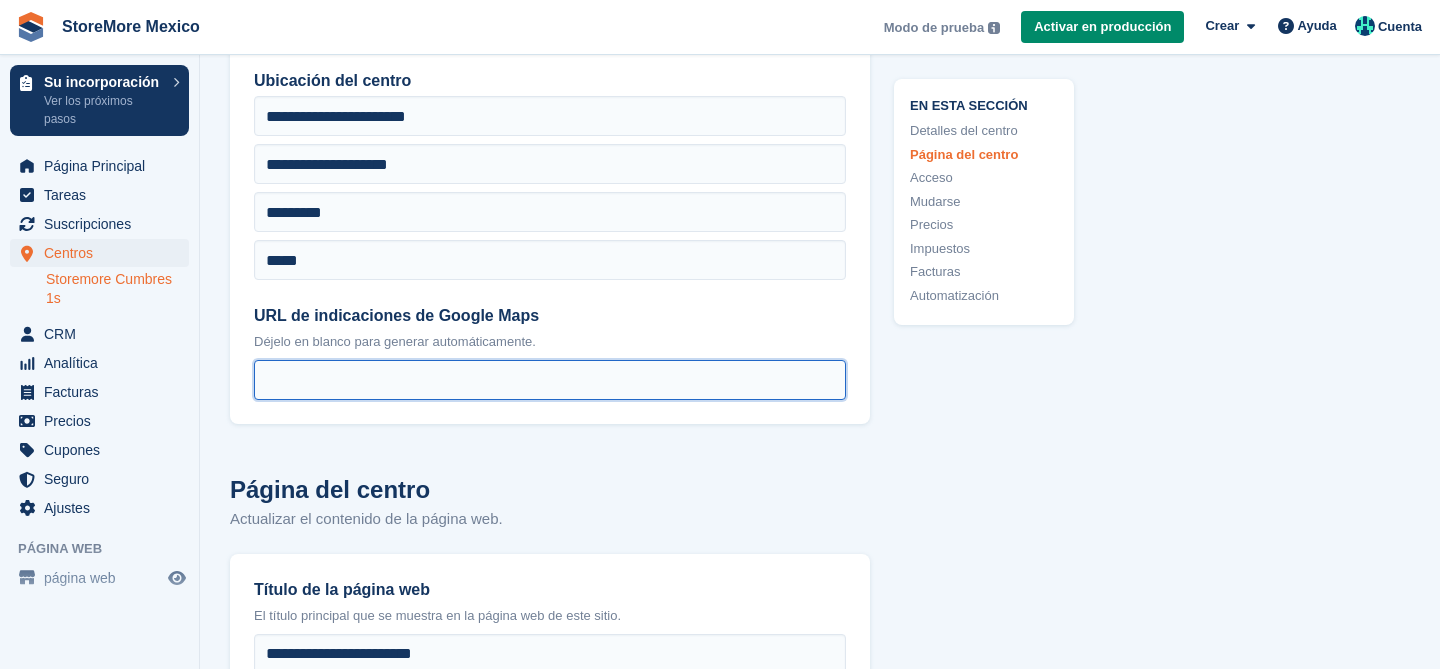 click on "URL de indicaciones de Google Maps" at bounding box center (550, 380) 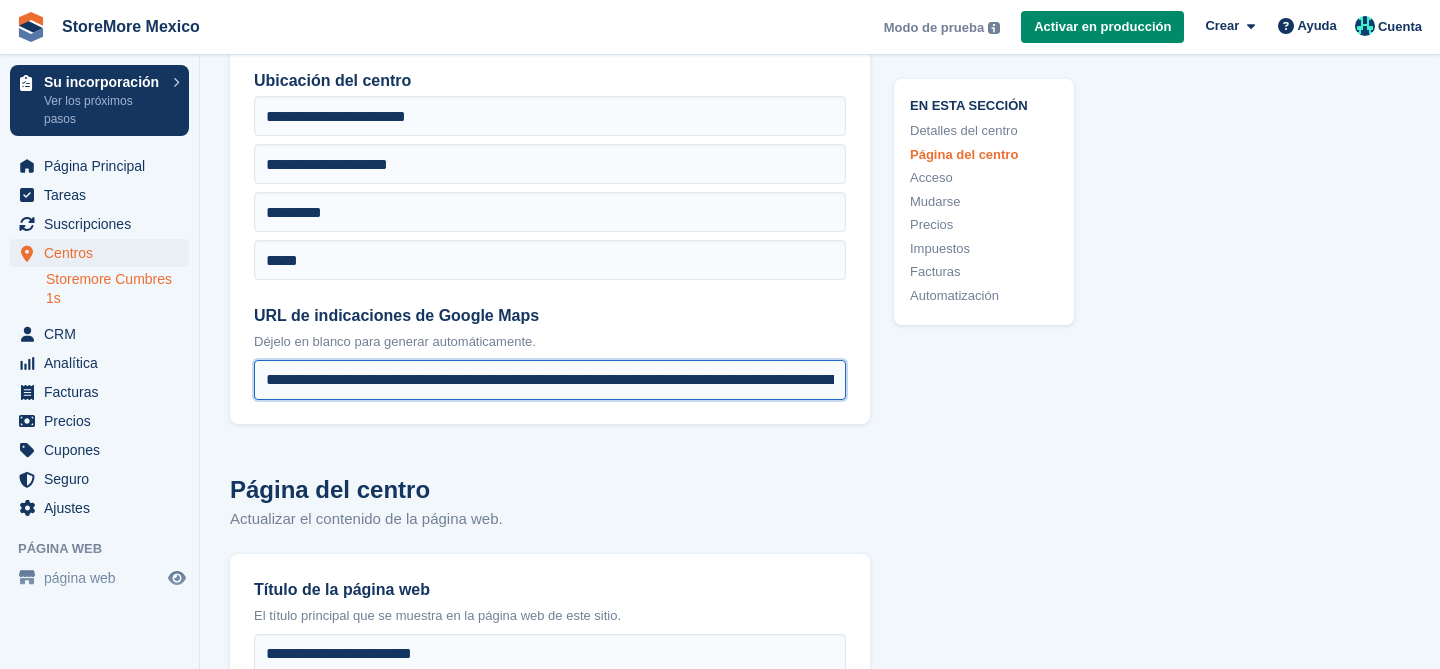 scroll, scrollTop: 0, scrollLeft: 2176, axis: horizontal 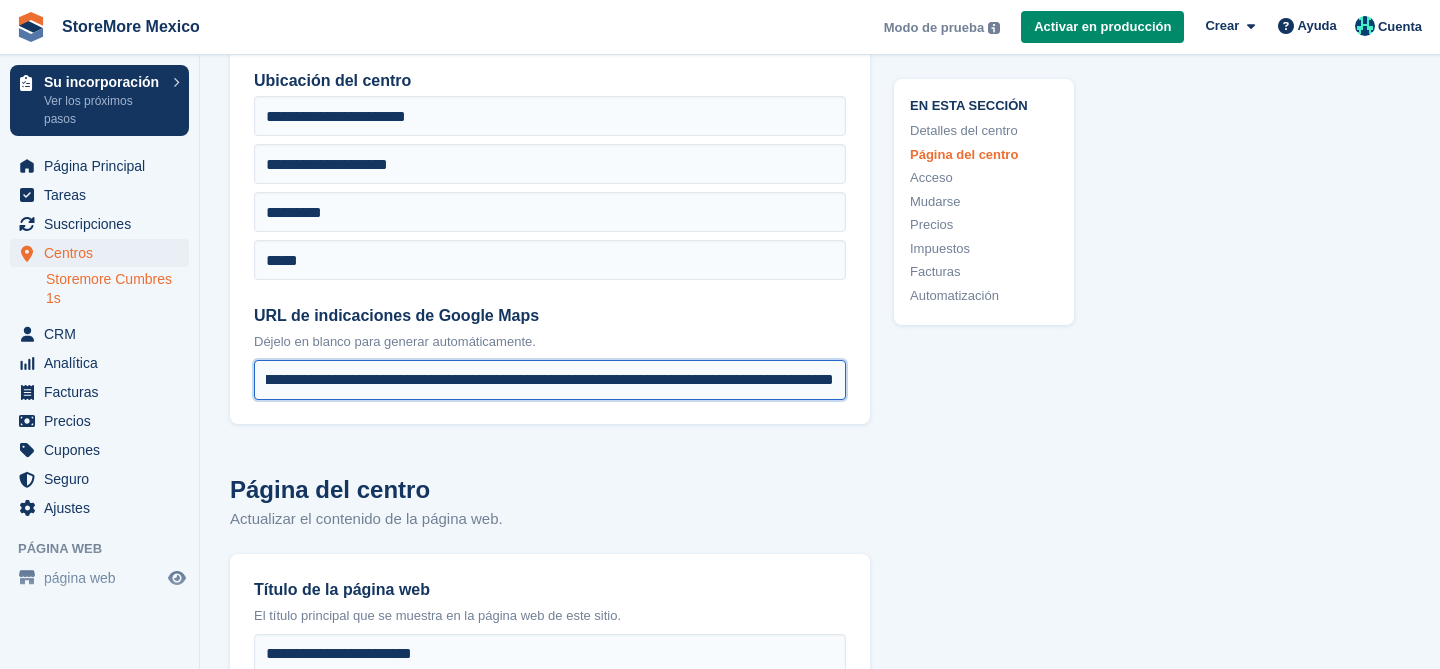 type on "**********" 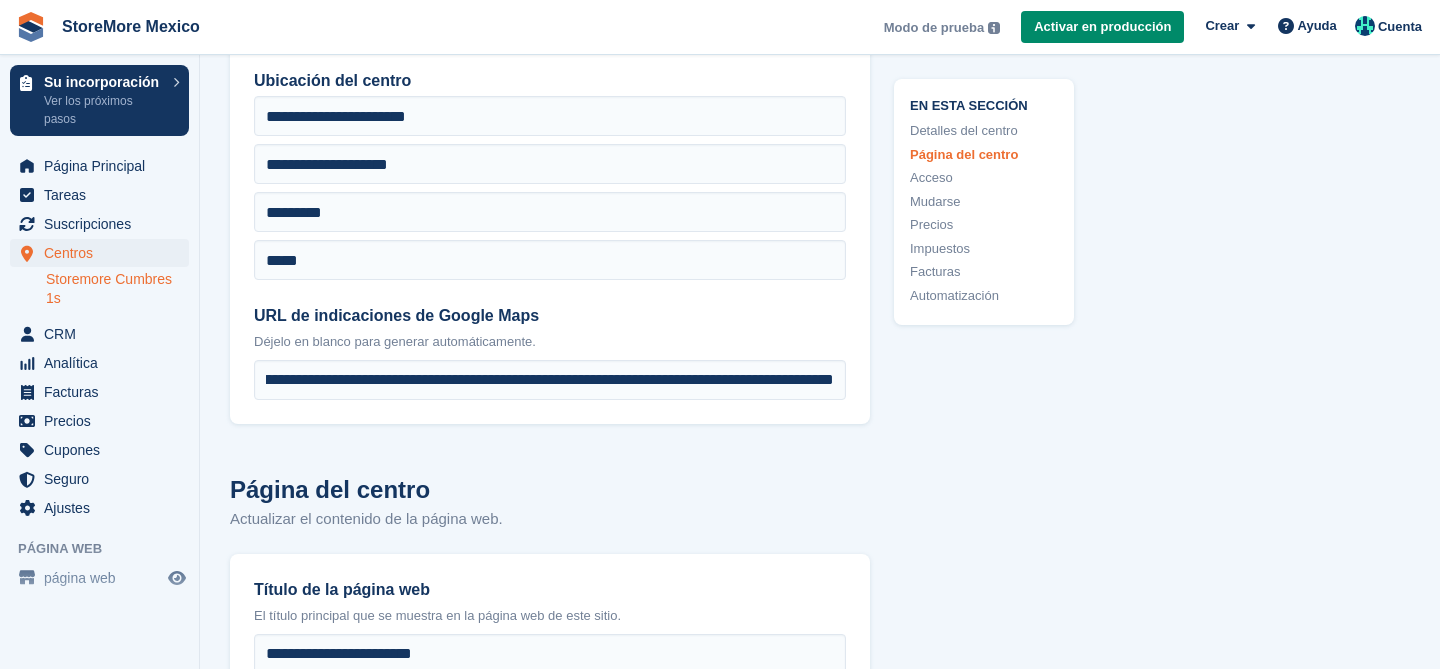 scroll, scrollTop: 0, scrollLeft: 0, axis: both 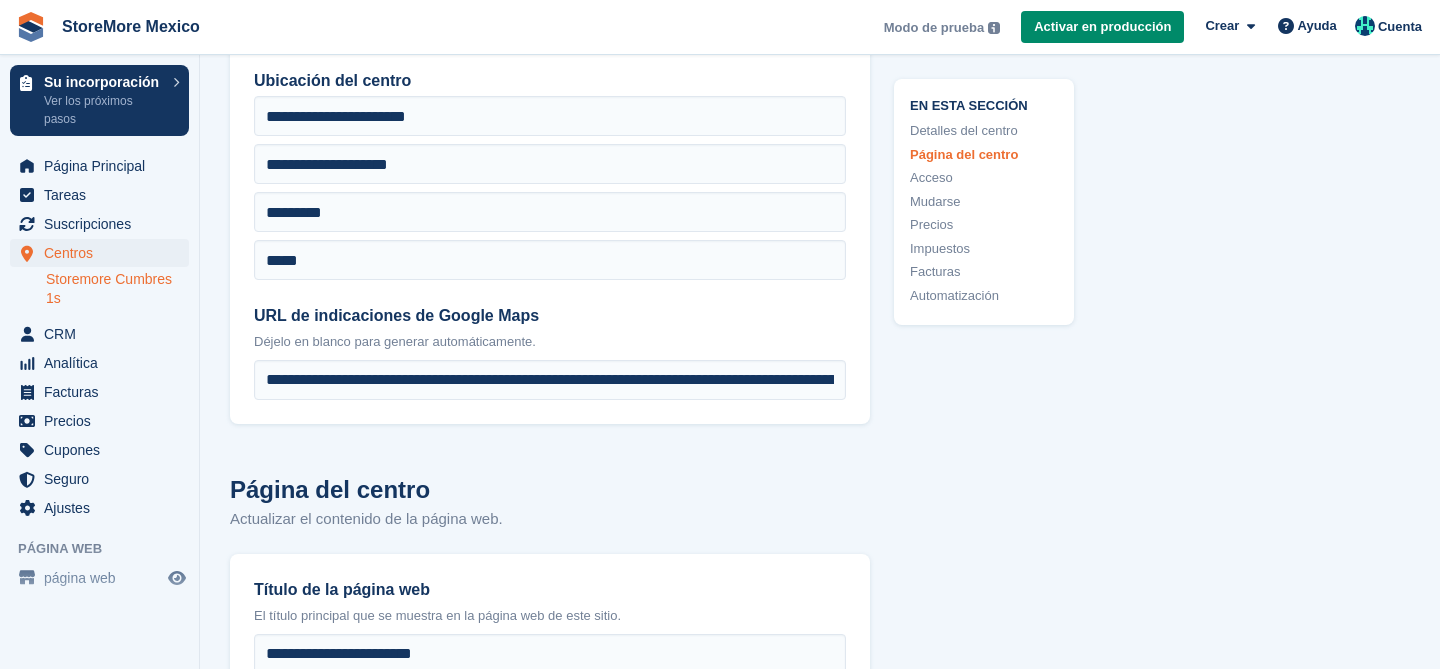 click on "**********" at bounding box center [550, 3965] 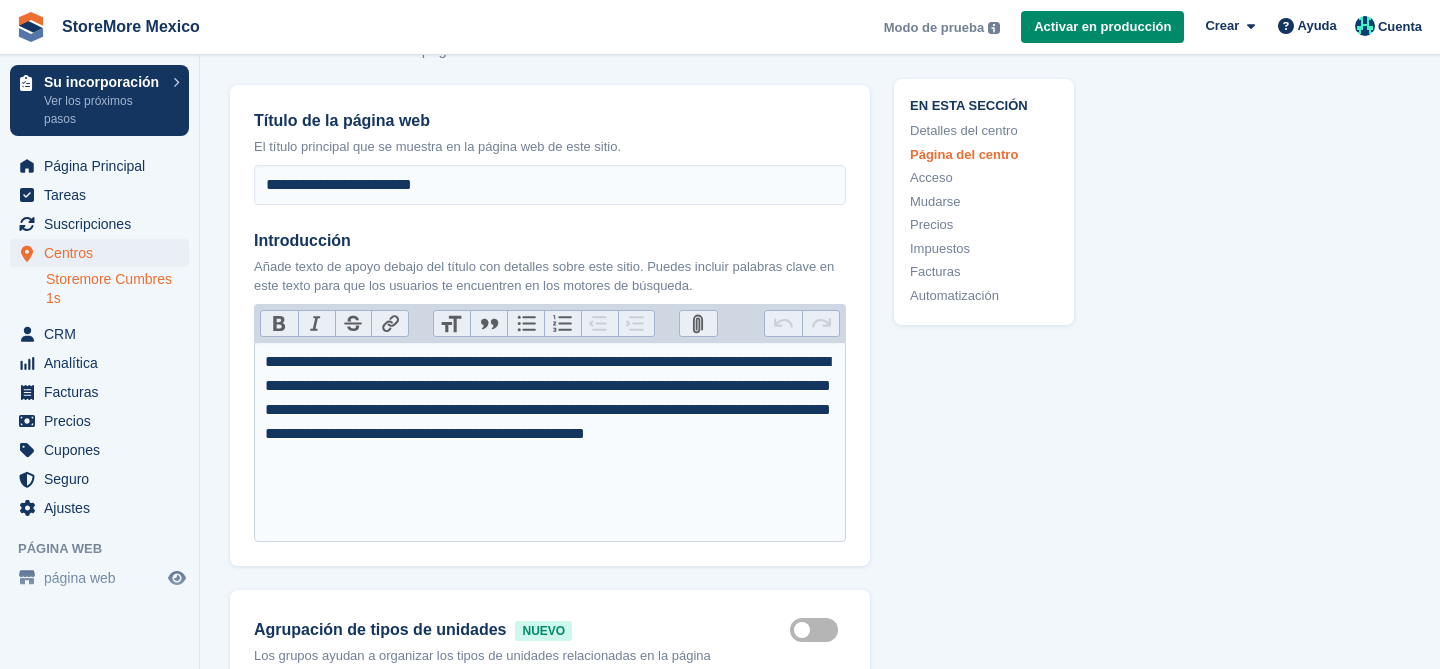scroll, scrollTop: 886, scrollLeft: 0, axis: vertical 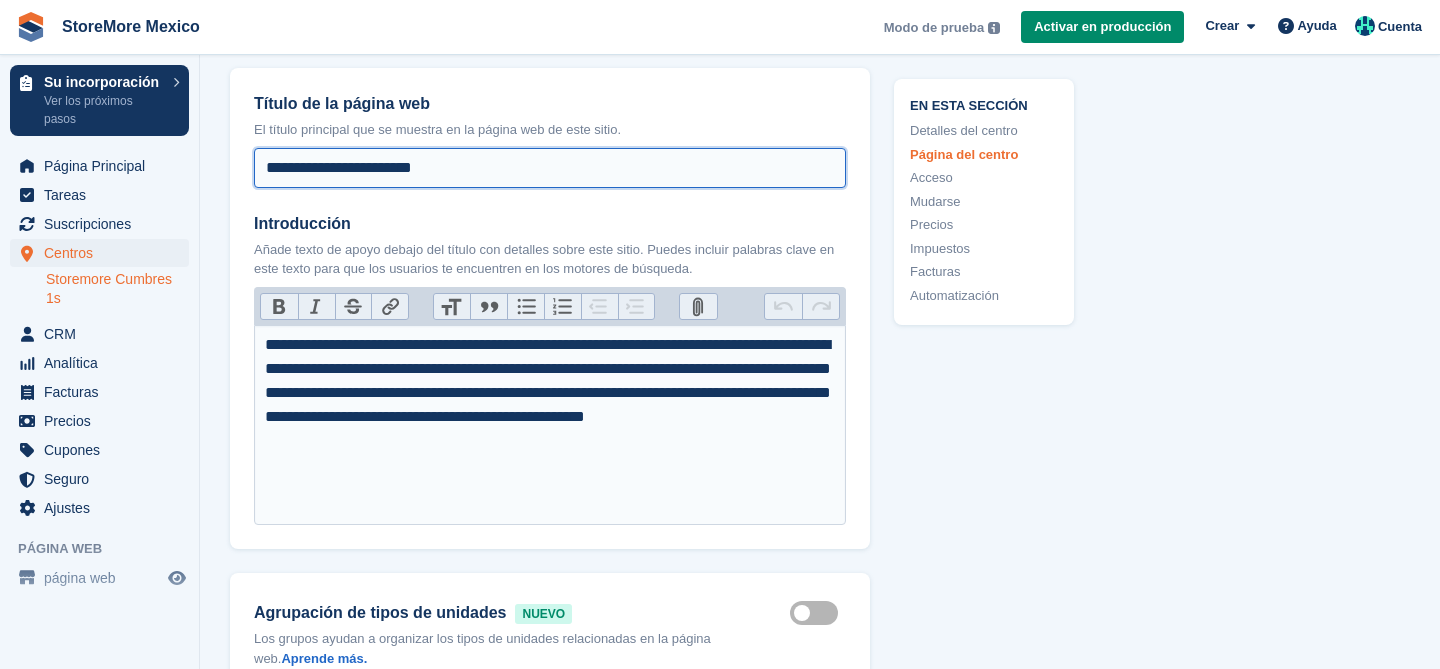 click on "**********" at bounding box center (550, 168) 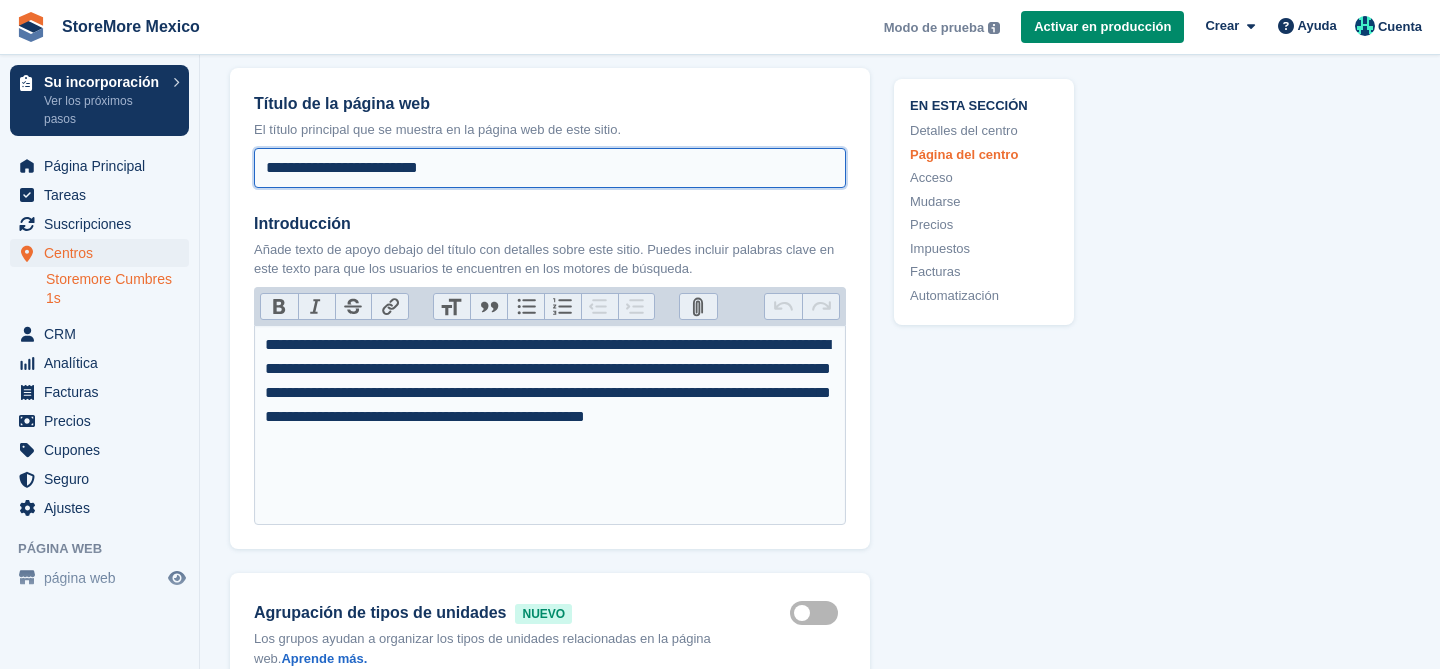 type on "**********" 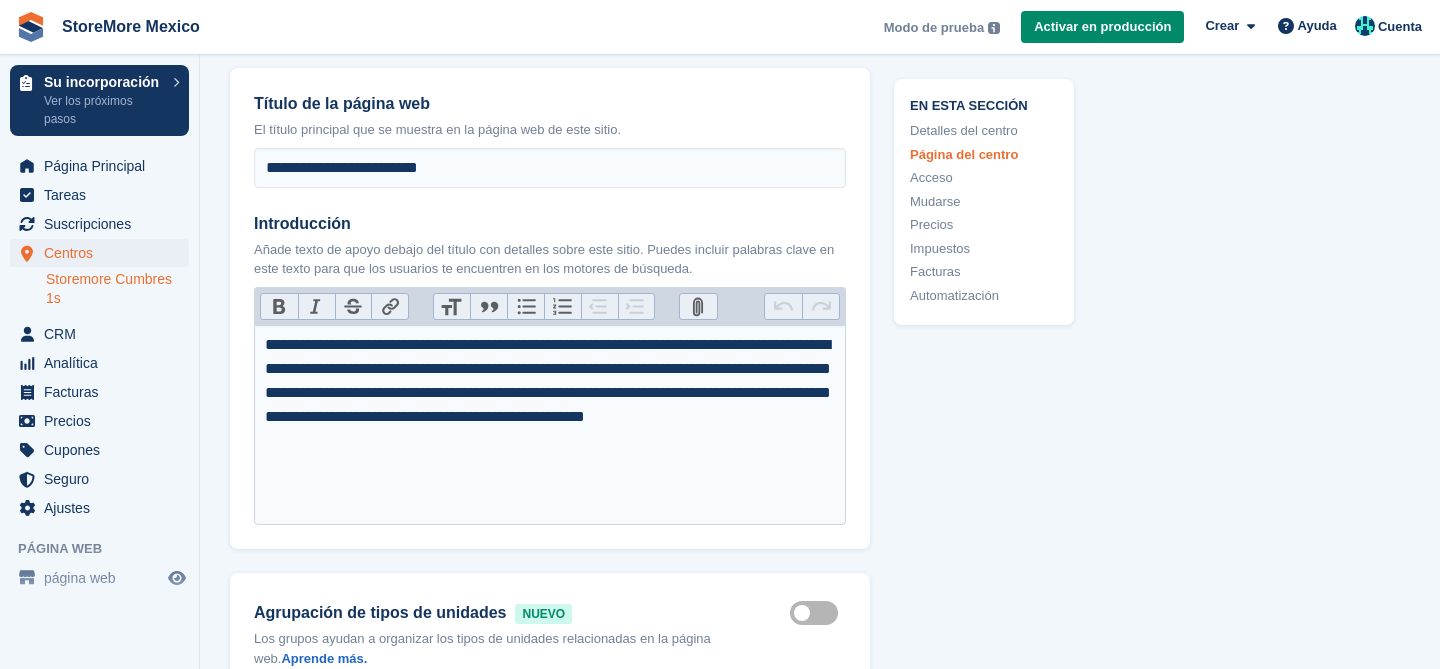 click on "Introducción" at bounding box center [550, 224] 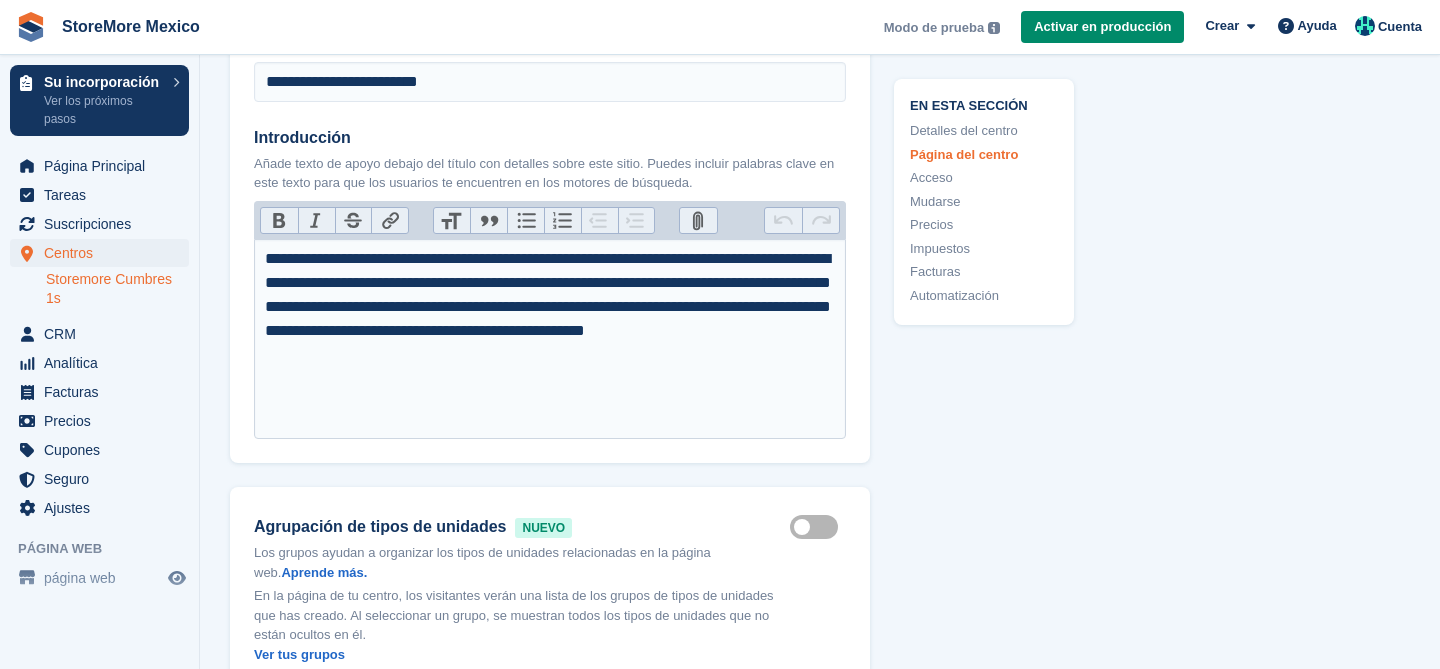 scroll, scrollTop: 977, scrollLeft: 0, axis: vertical 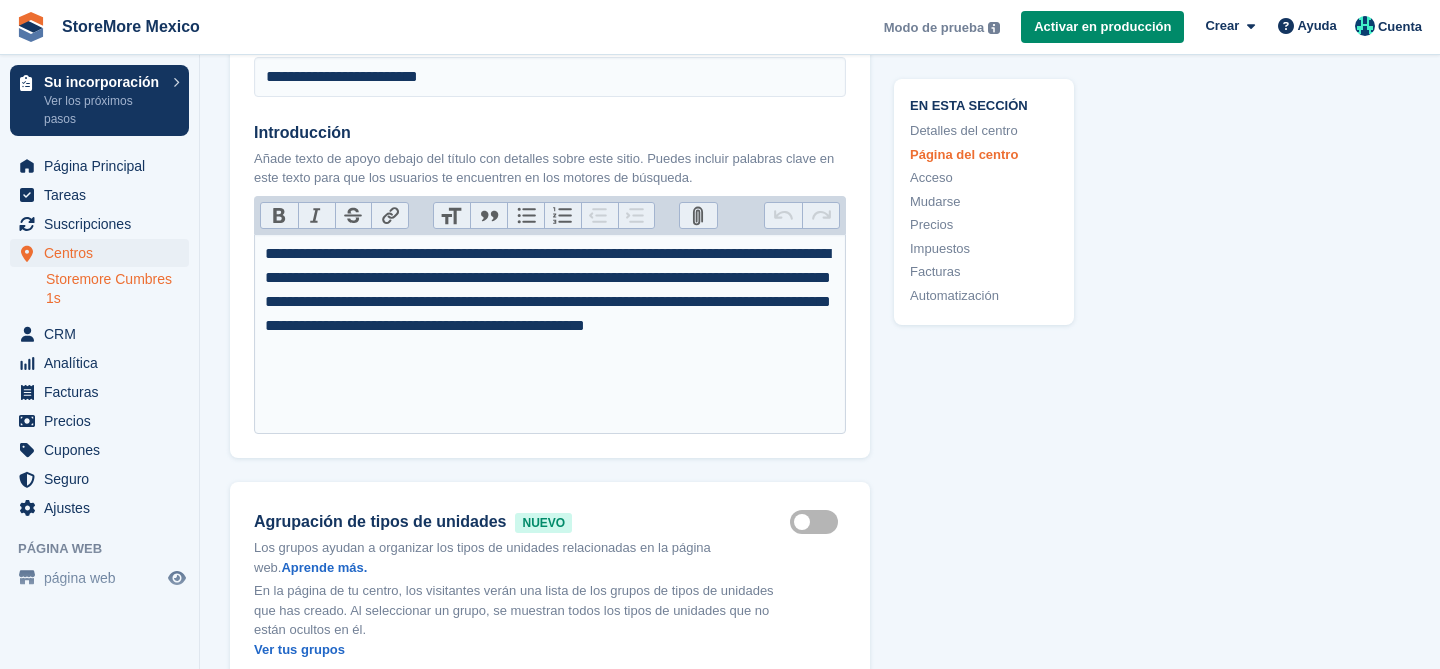 click on "**********" at bounding box center (550, 302) 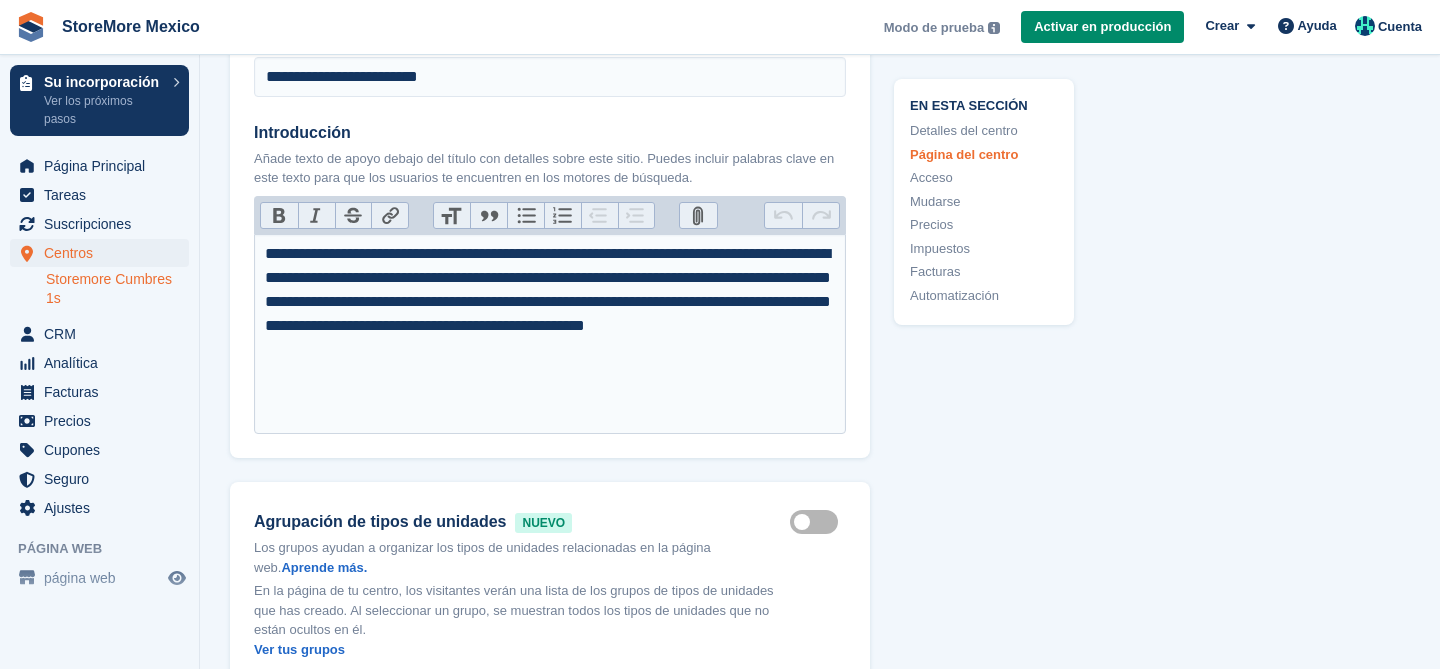 type on "**********" 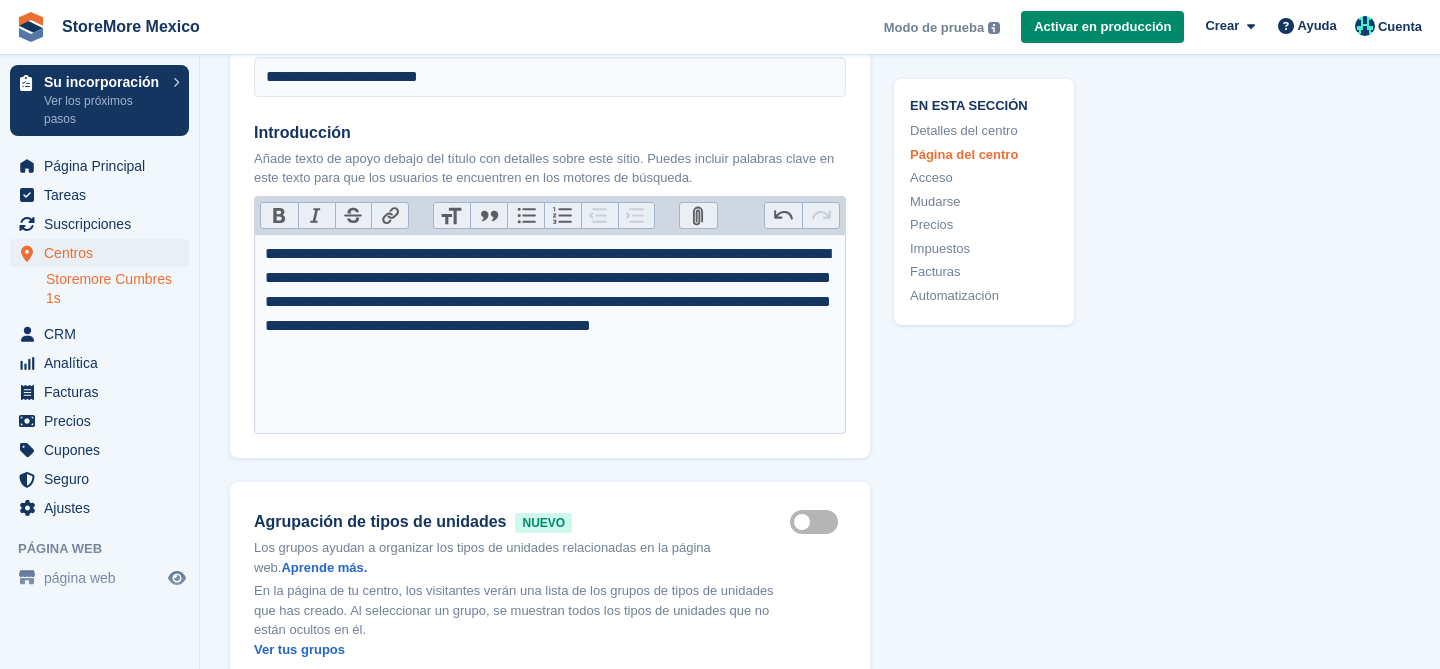 click on "**********" at bounding box center [550, 302] 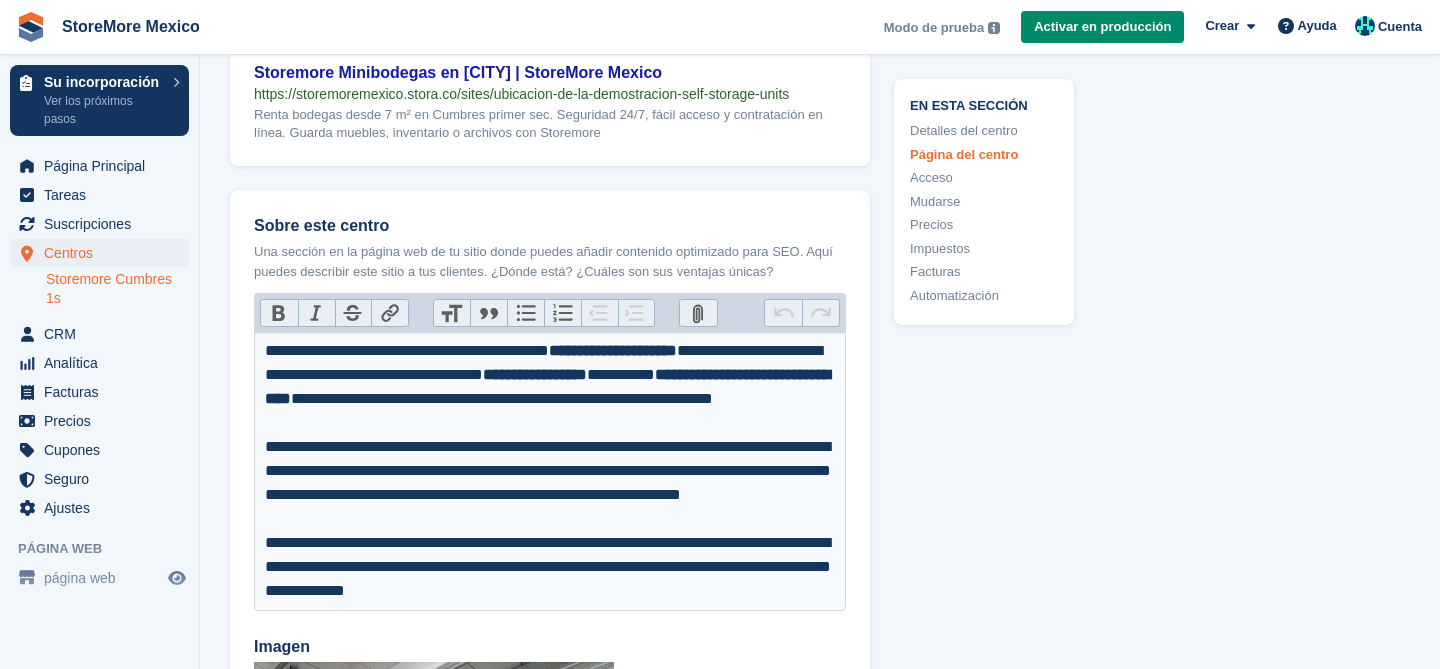 scroll, scrollTop: 2847, scrollLeft: 0, axis: vertical 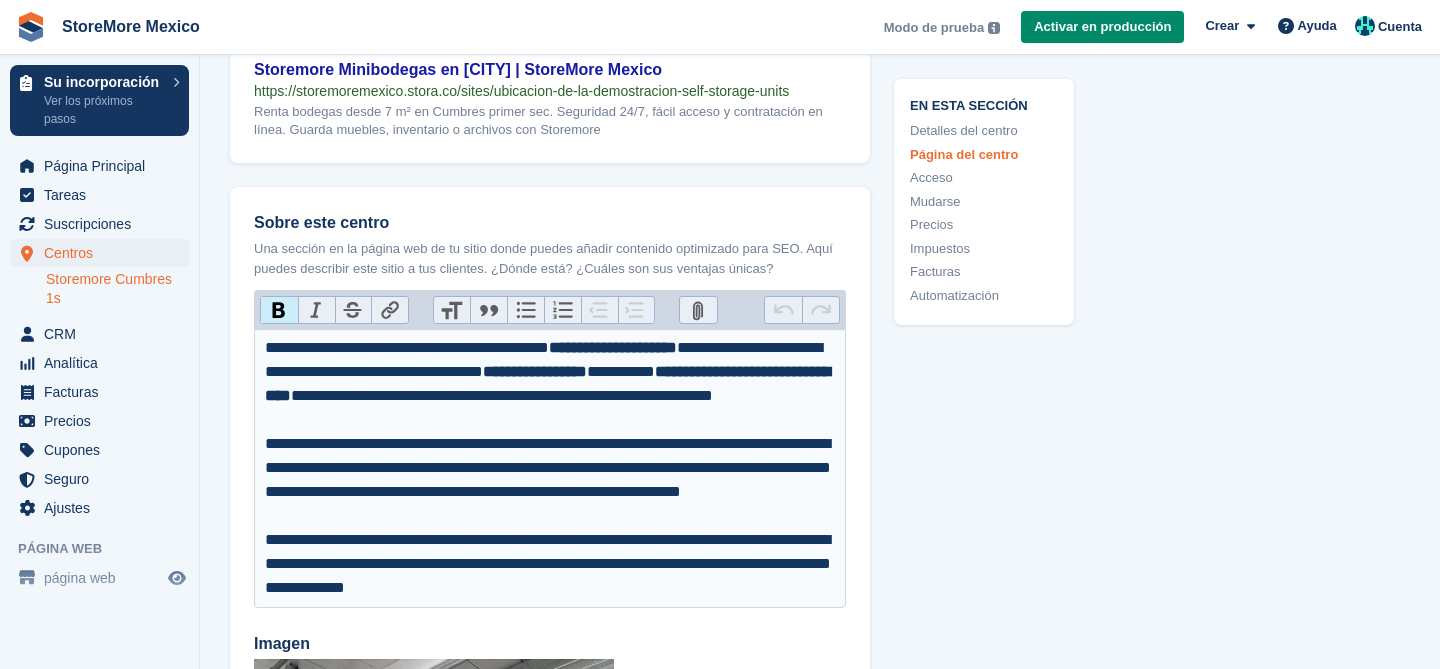 click on "**********" at bounding box center (547, 383) 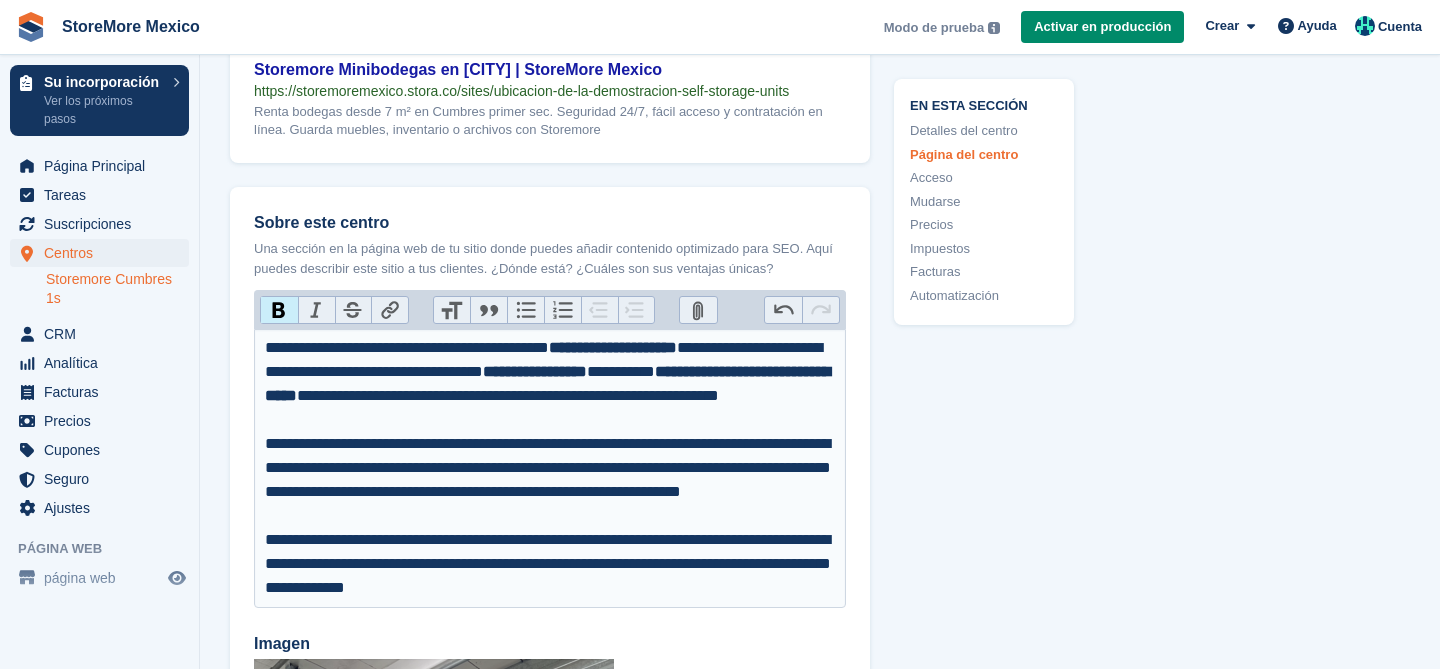 type on "**********" 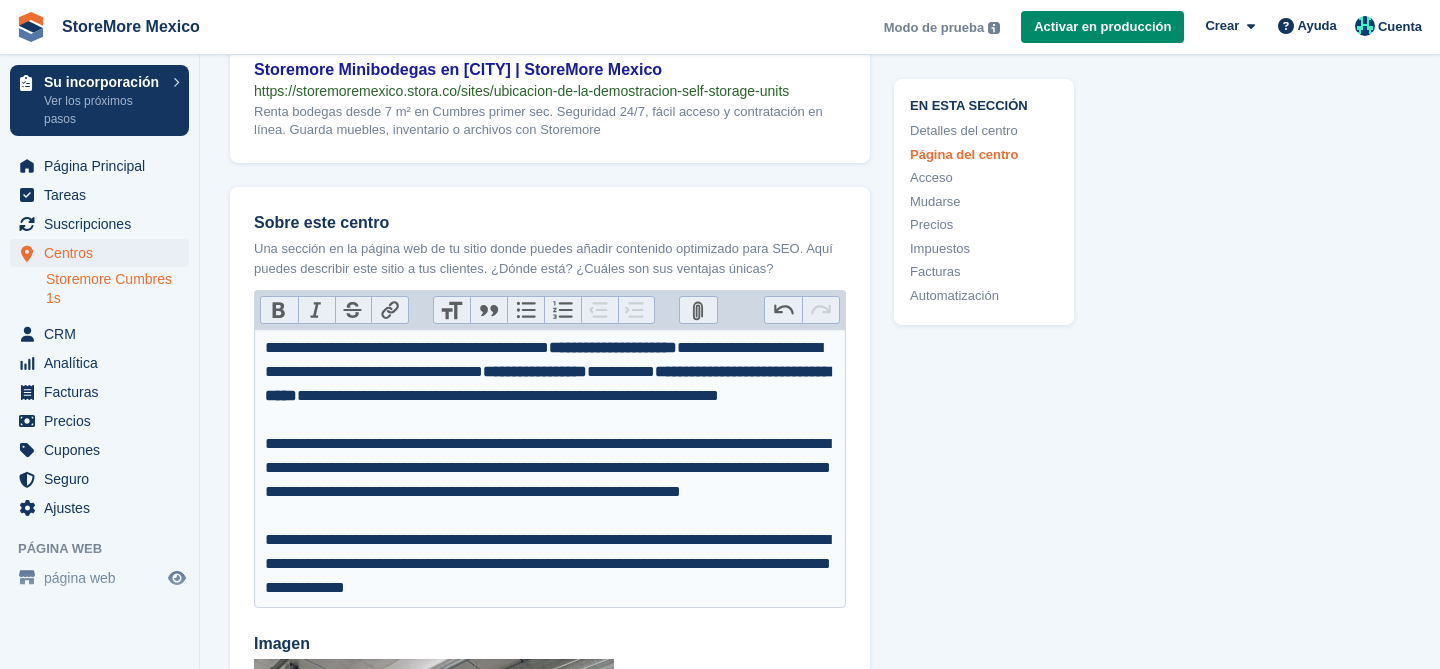 click on "**********" at bounding box center (550, 480) 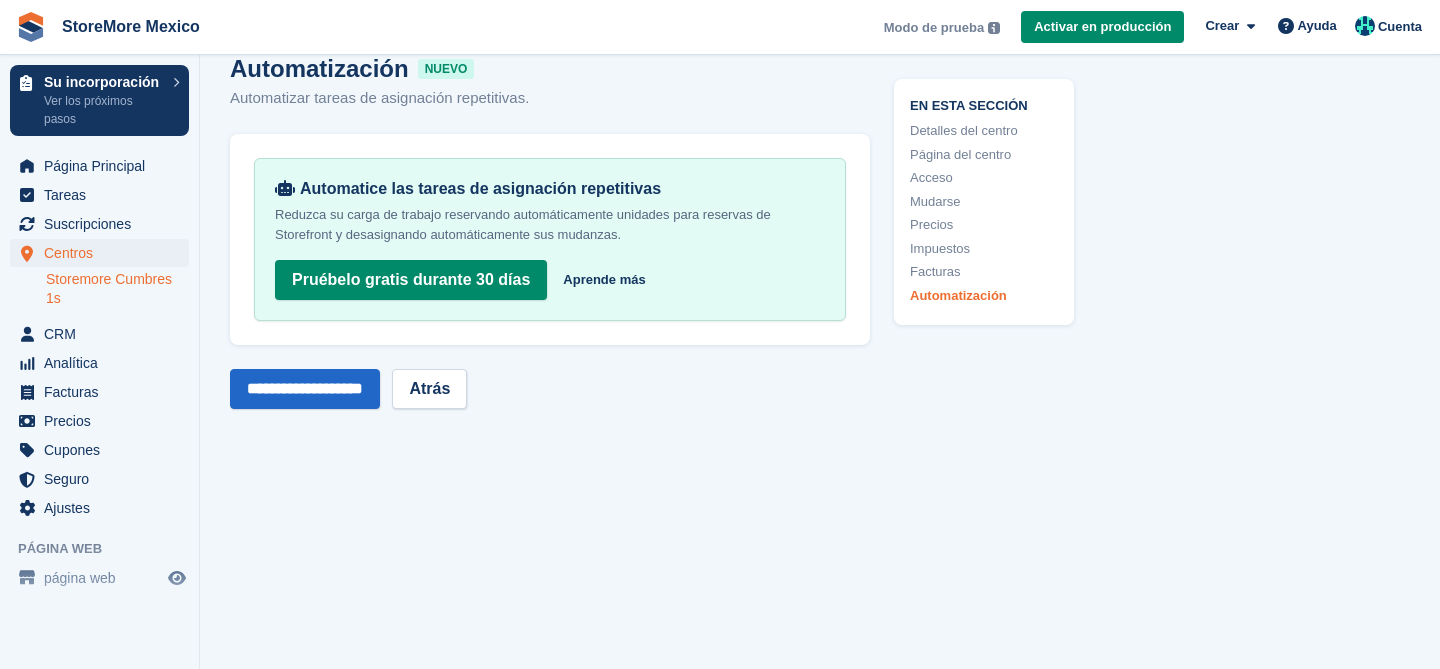 scroll, scrollTop: 8137, scrollLeft: 0, axis: vertical 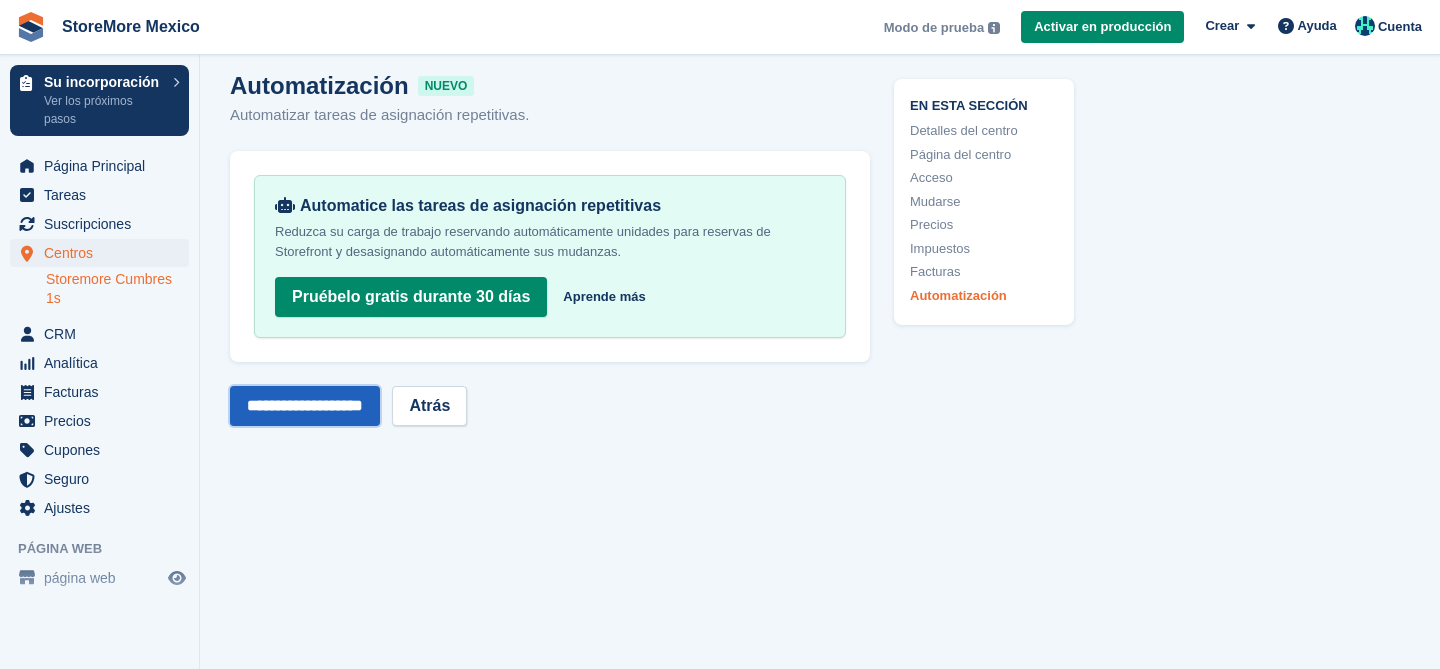 click on "**********" at bounding box center (305, 406) 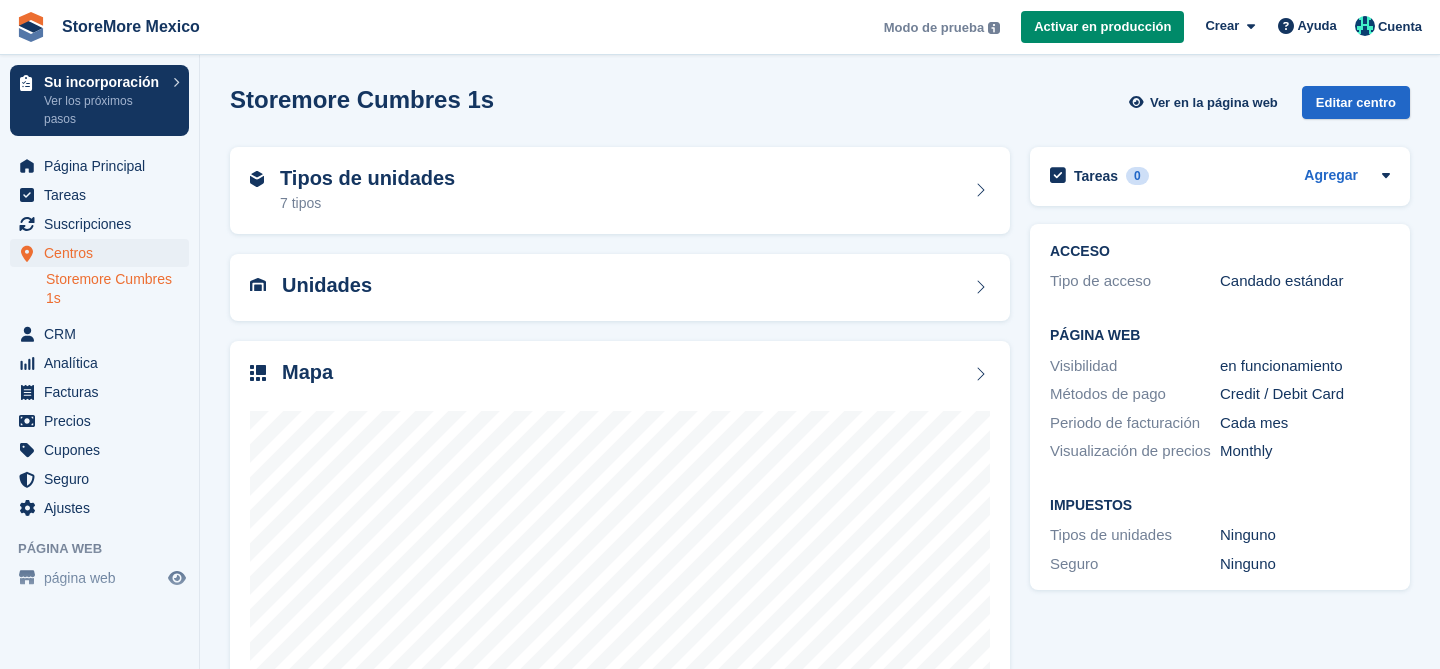 scroll, scrollTop: 0, scrollLeft: 0, axis: both 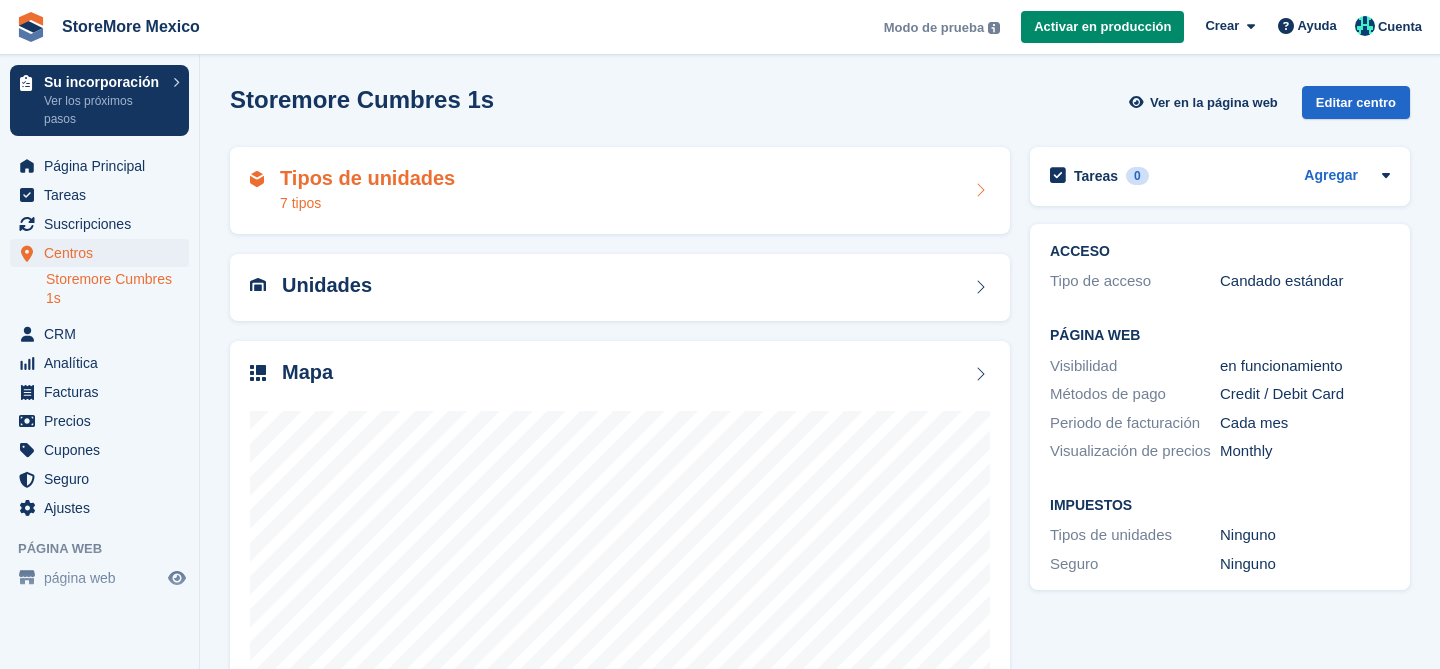 click on "Tipos de unidades" at bounding box center (367, 178) 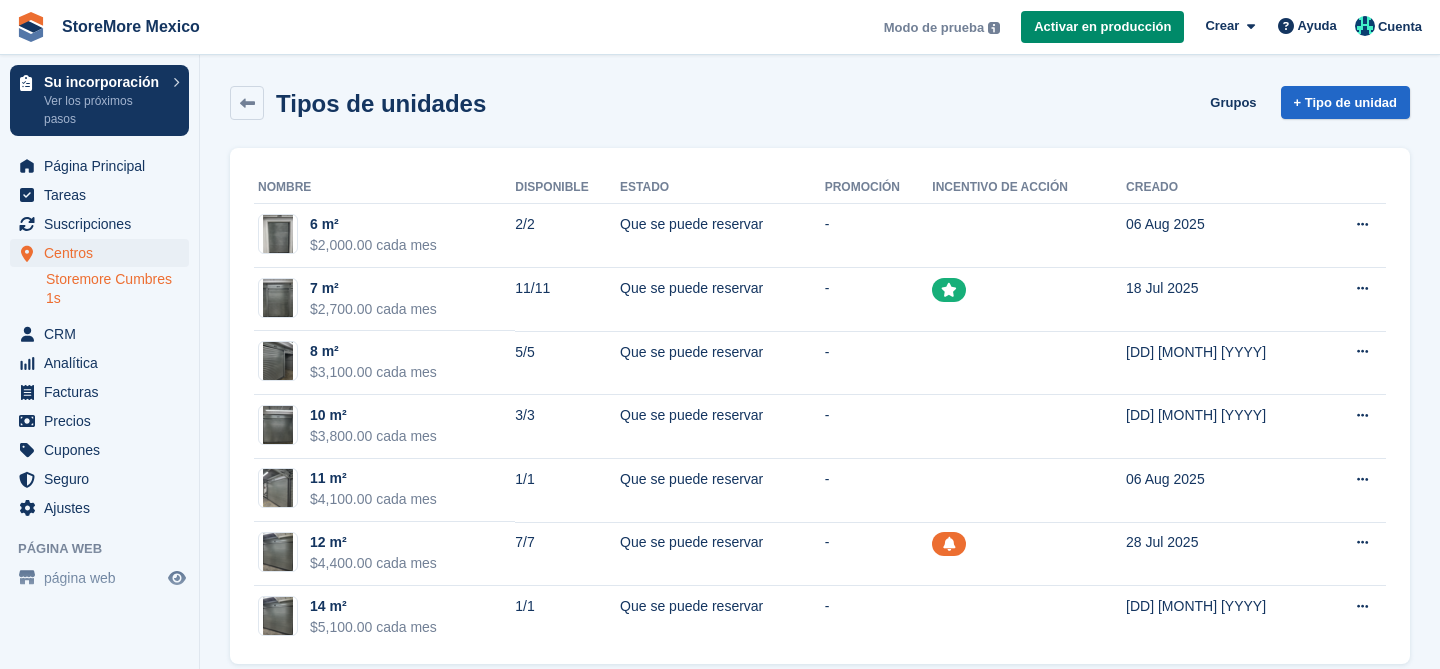 scroll, scrollTop: 0, scrollLeft: 0, axis: both 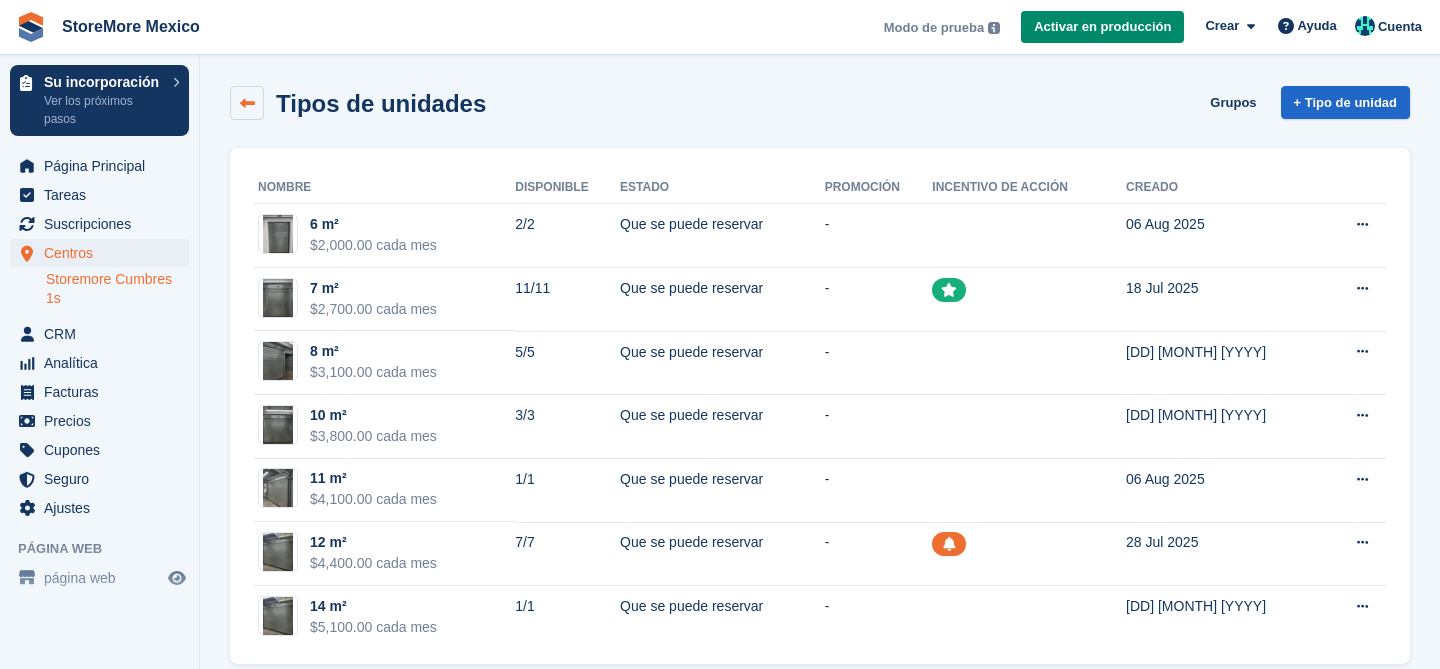 click at bounding box center [247, 103] 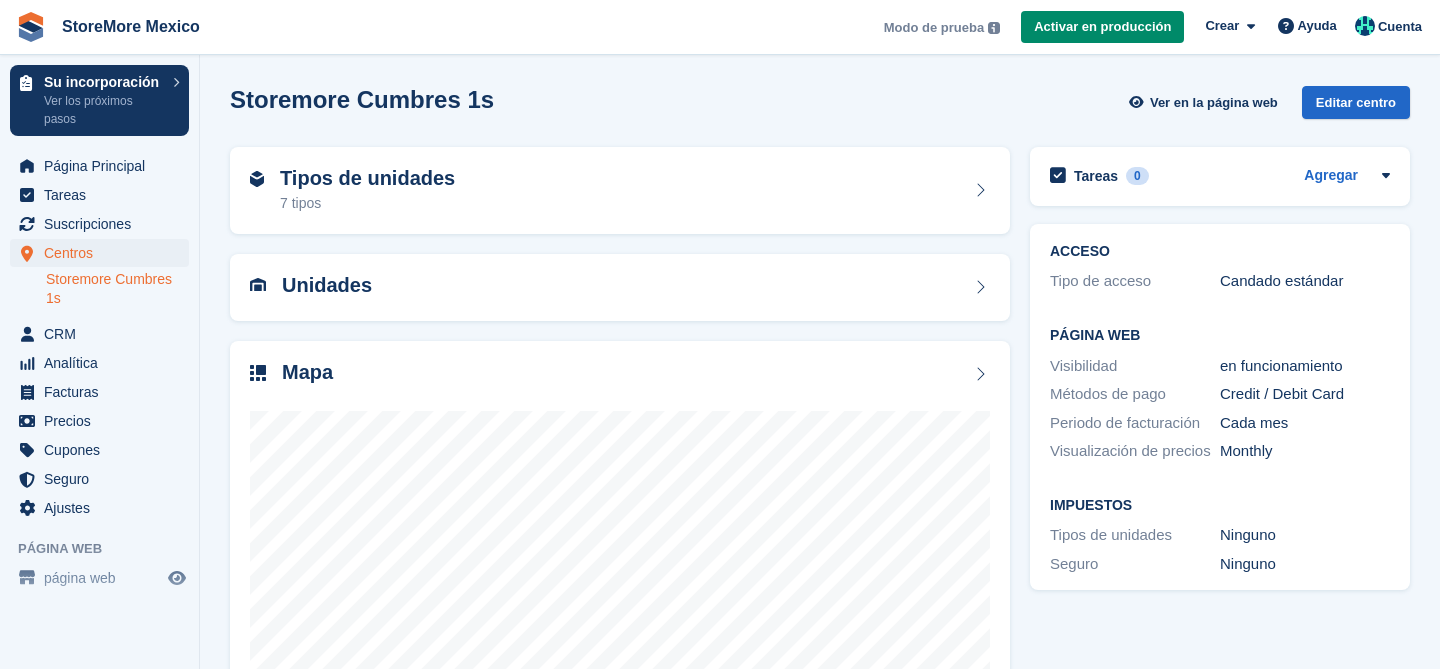 scroll, scrollTop: 0, scrollLeft: 0, axis: both 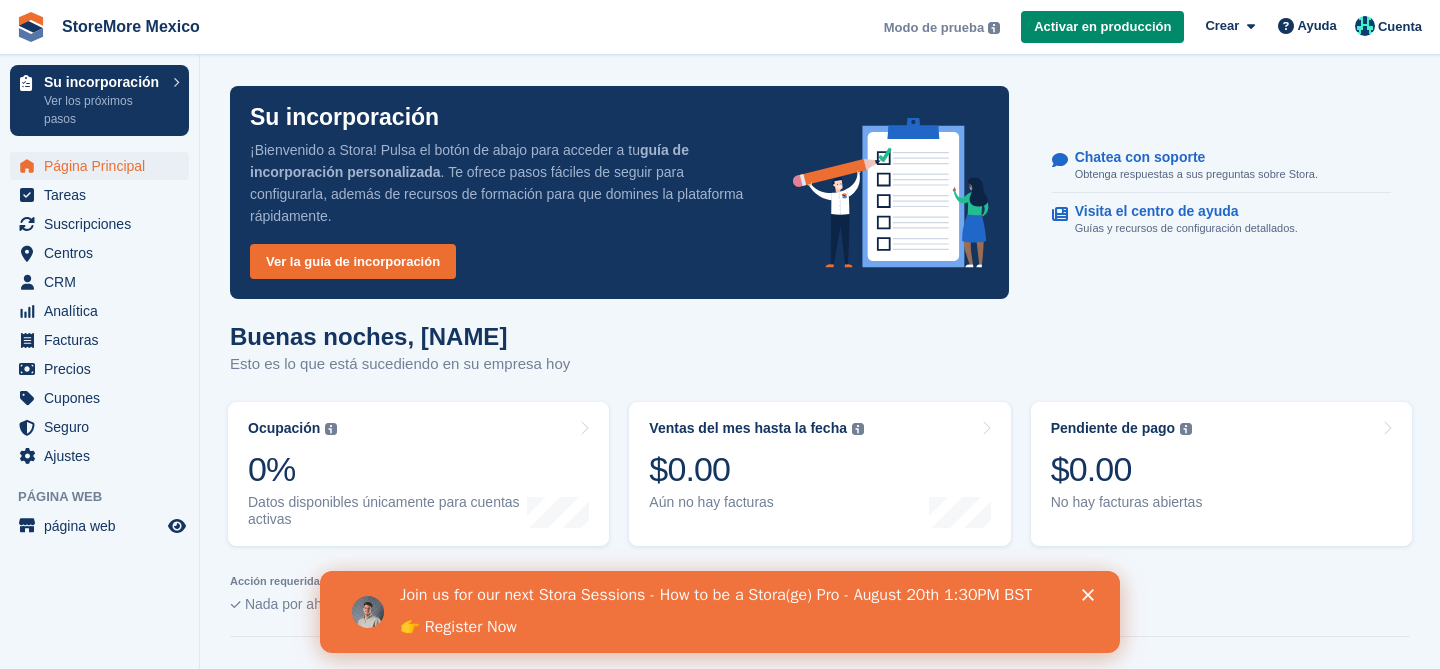 click on "👉 Register Now" at bounding box center (458, 628) 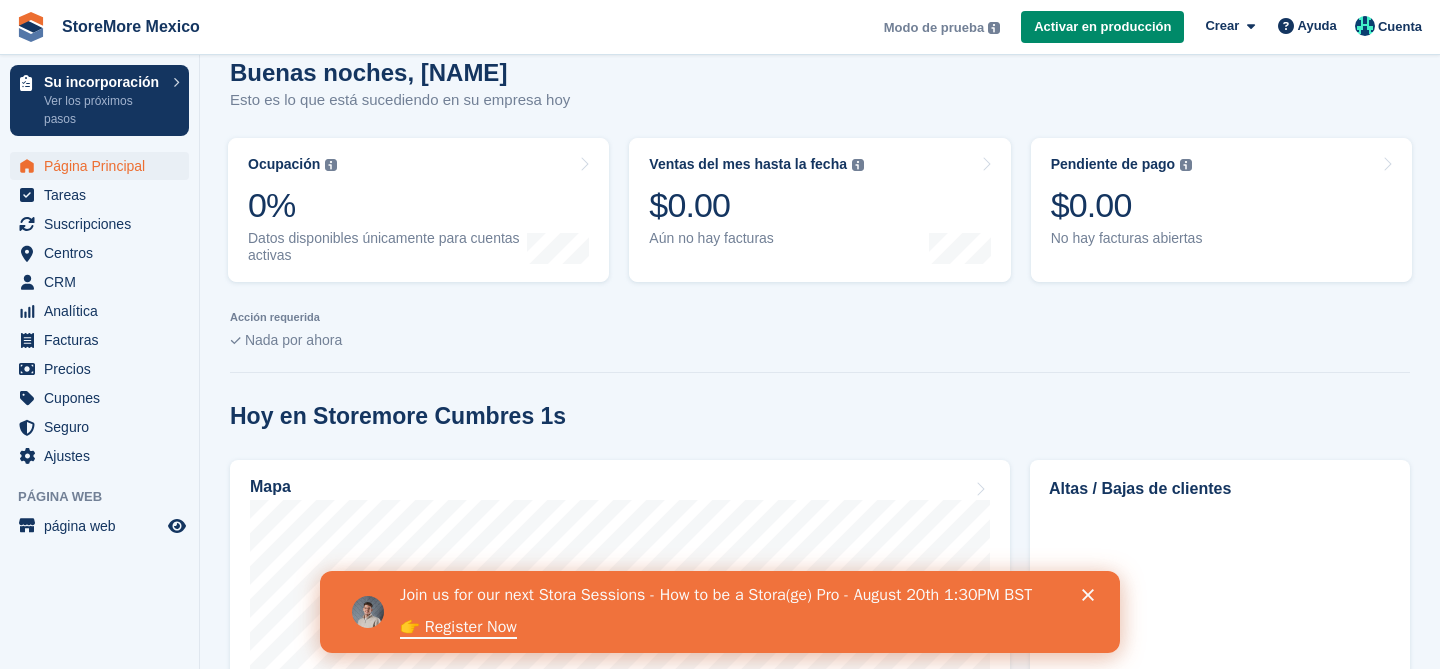 scroll, scrollTop: 271, scrollLeft: 0, axis: vertical 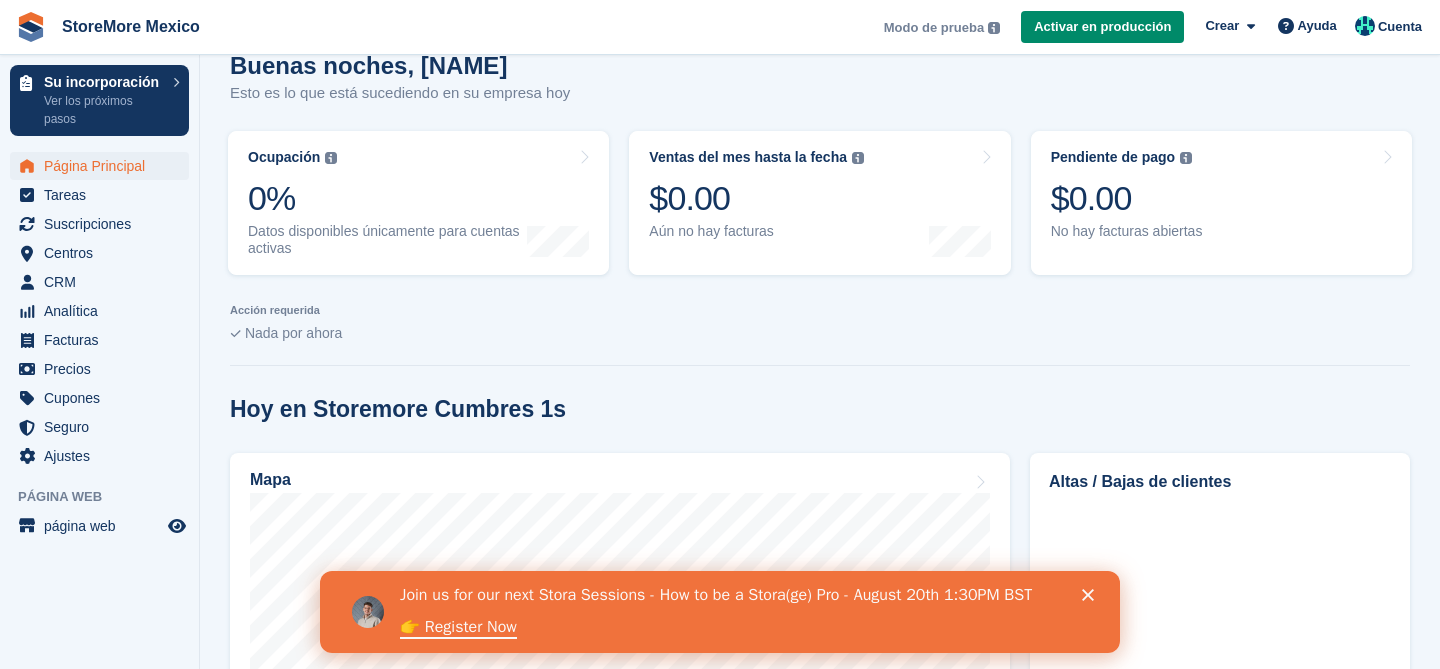 click 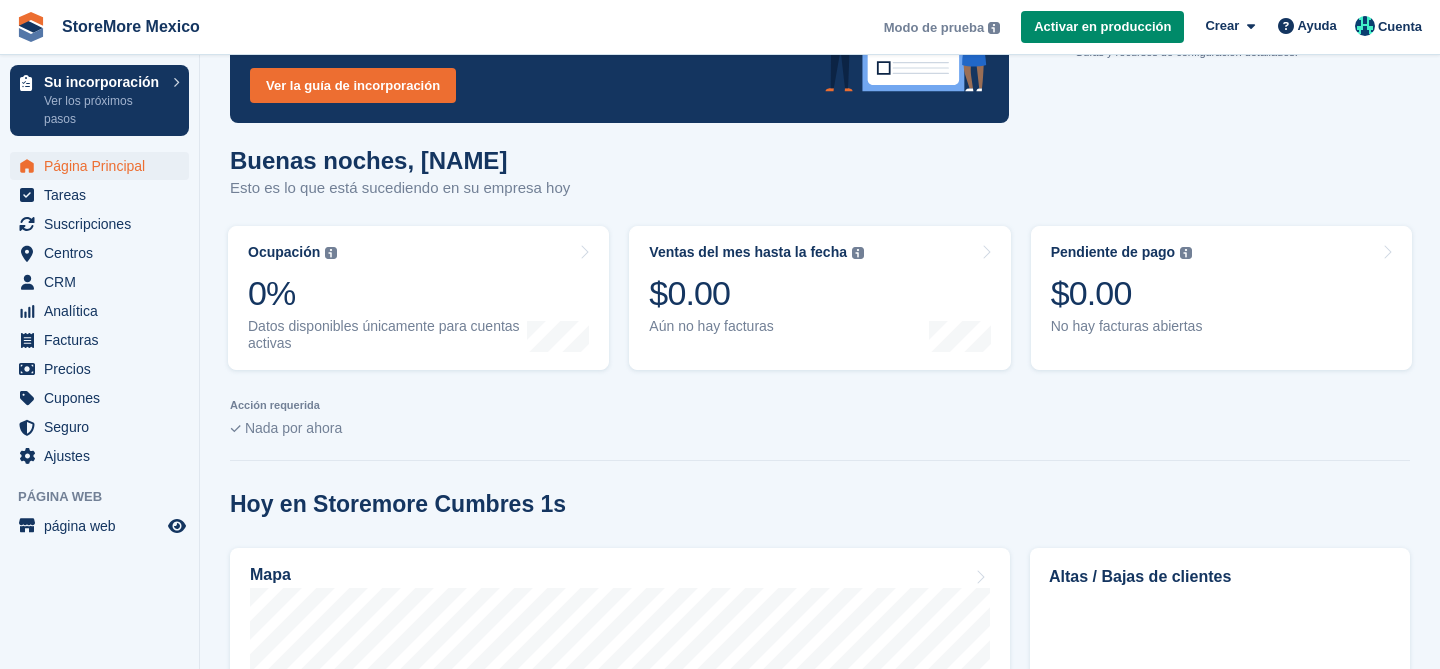 scroll, scrollTop: 0, scrollLeft: 0, axis: both 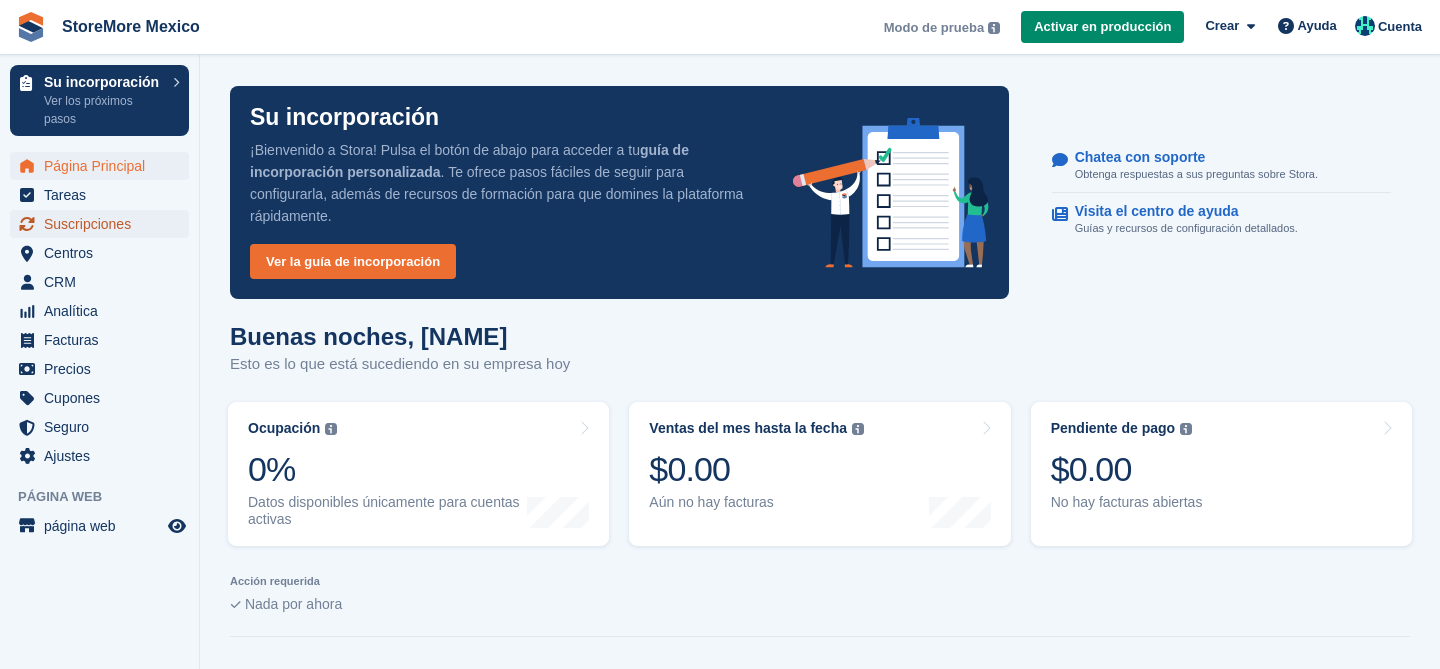 click on "Suscripciones" at bounding box center (104, 224) 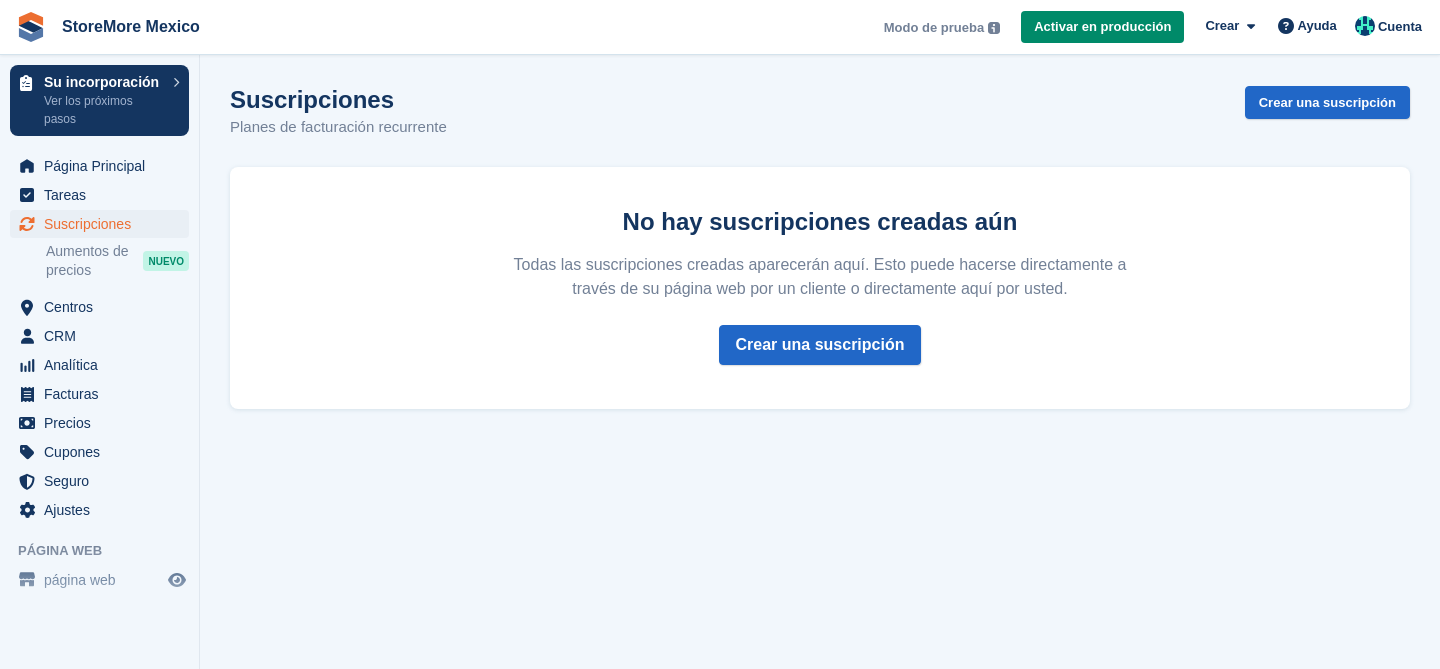 scroll, scrollTop: 0, scrollLeft: 0, axis: both 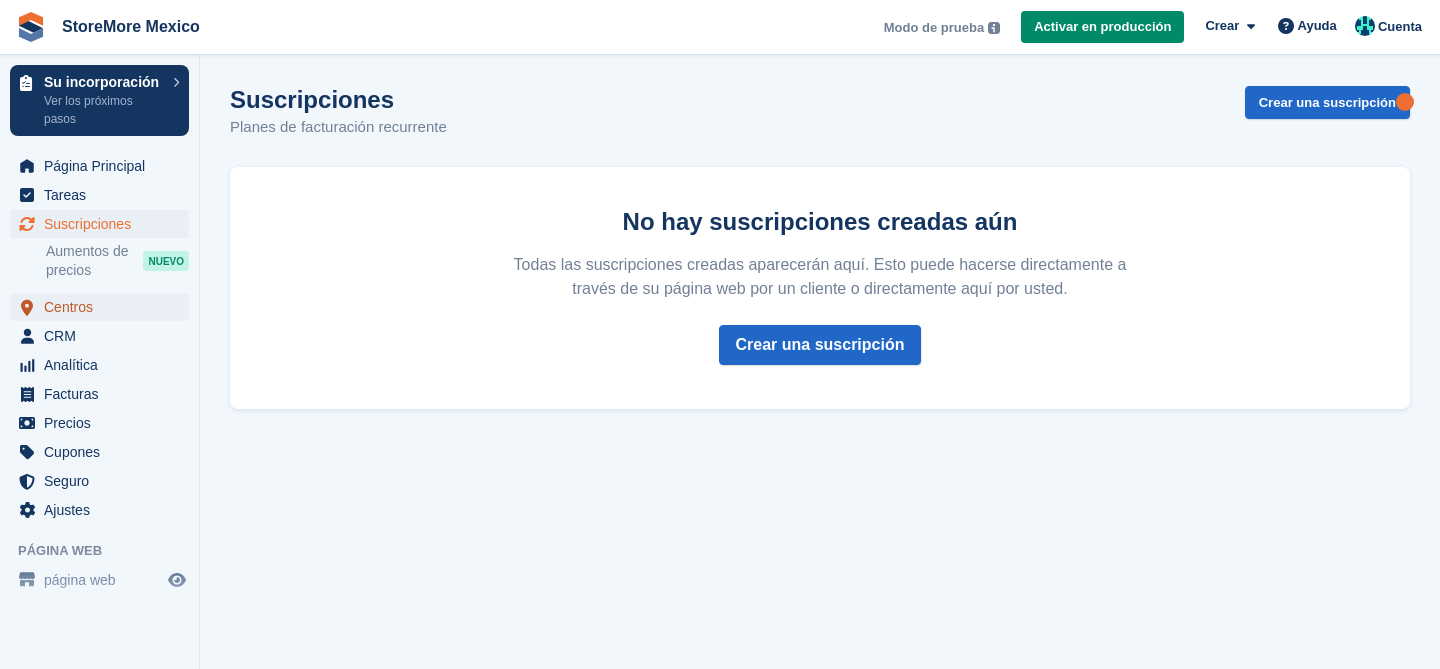 click on "Centros" at bounding box center [104, 307] 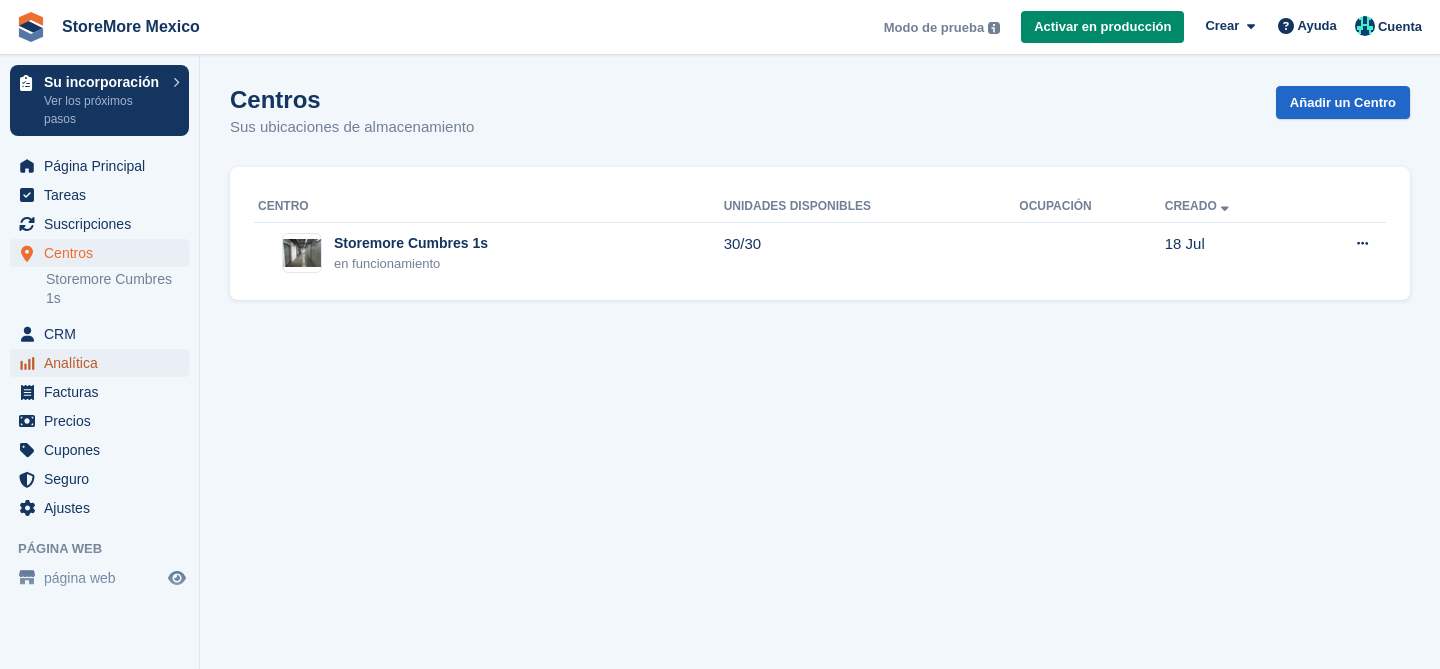 click on "Analítica" at bounding box center [104, 363] 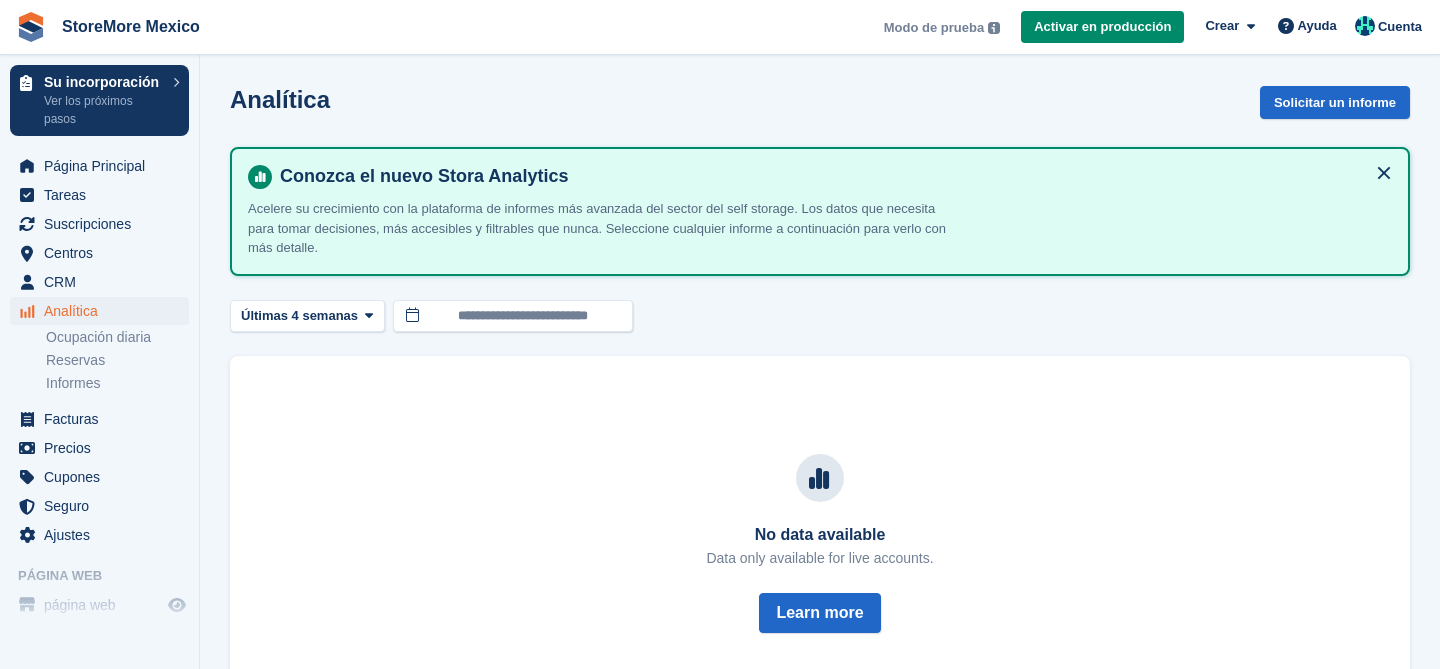 click at bounding box center (1384, 173) 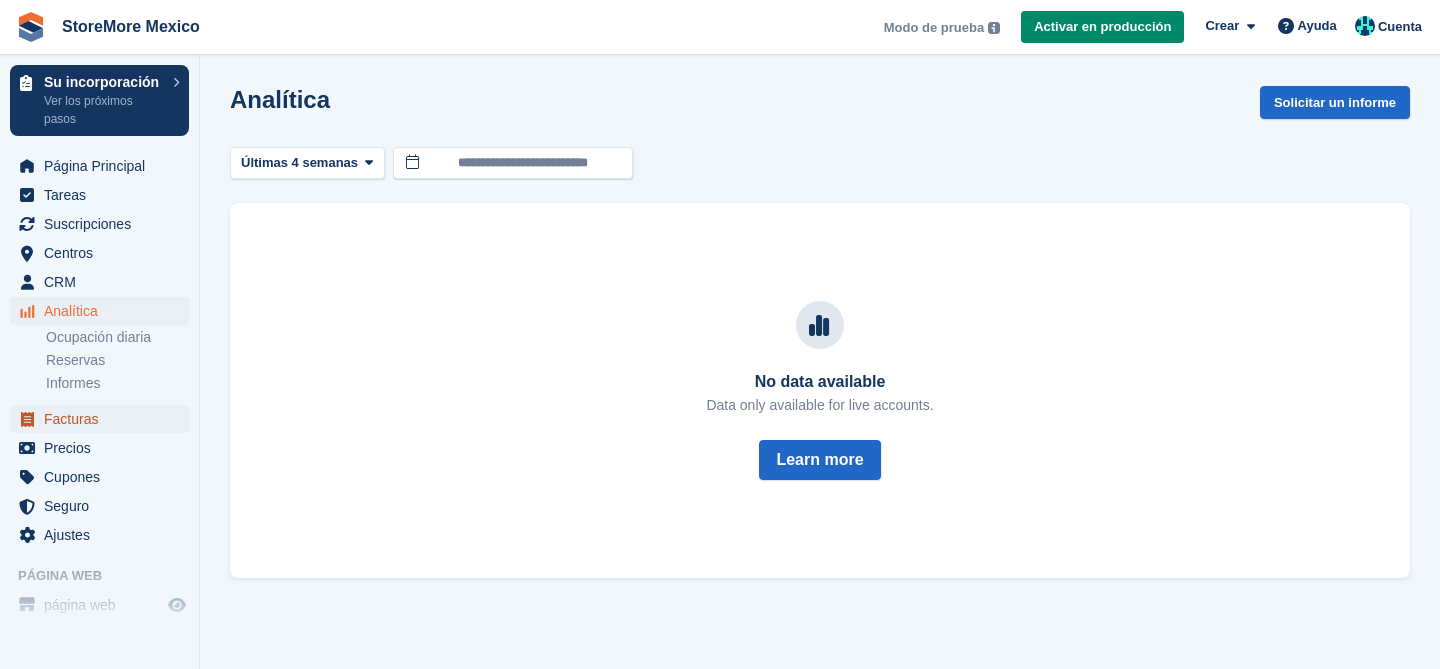 click on "Facturas" at bounding box center [104, 419] 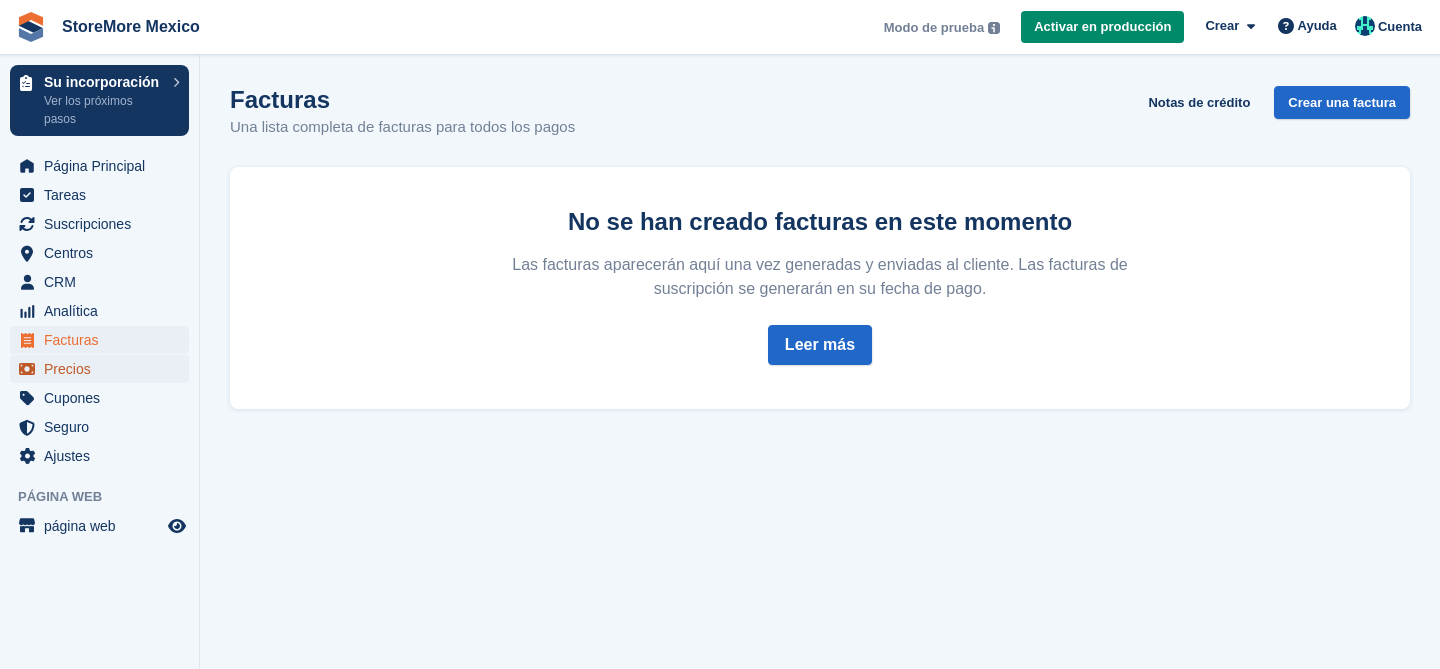 click on "Precios" at bounding box center [104, 369] 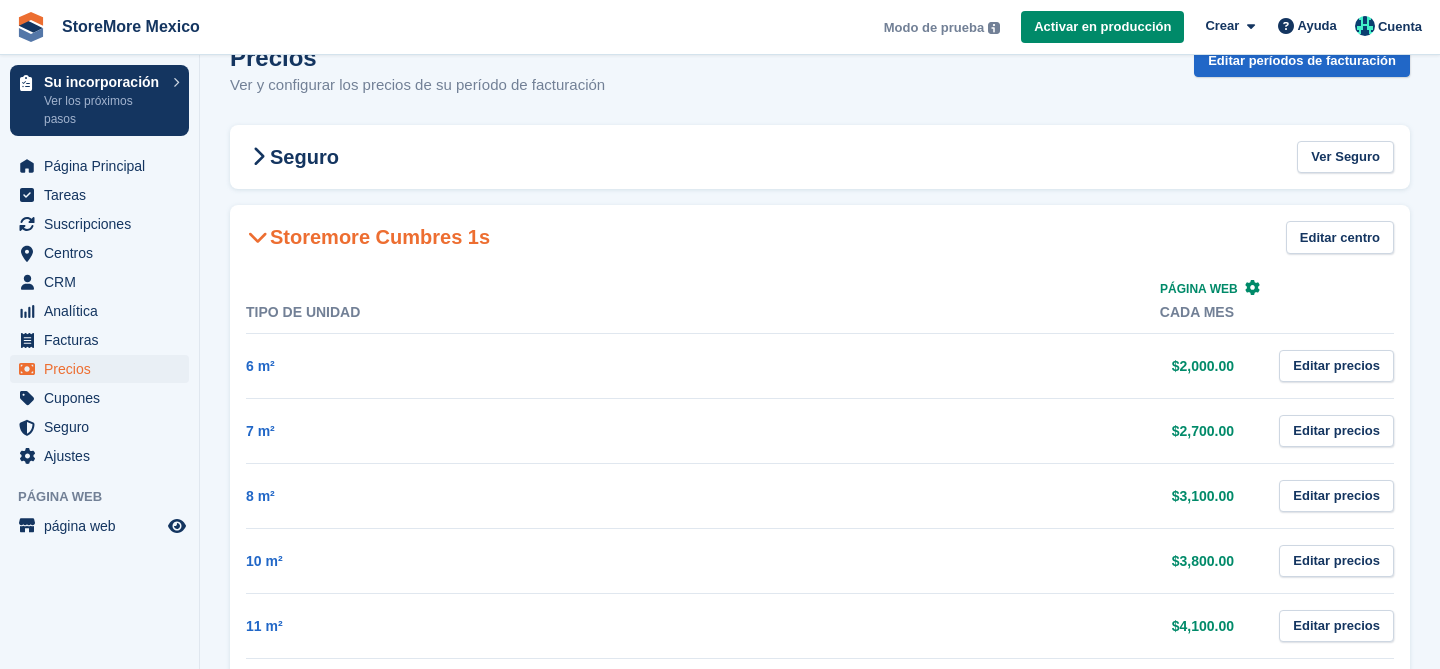 scroll, scrollTop: 28, scrollLeft: 0, axis: vertical 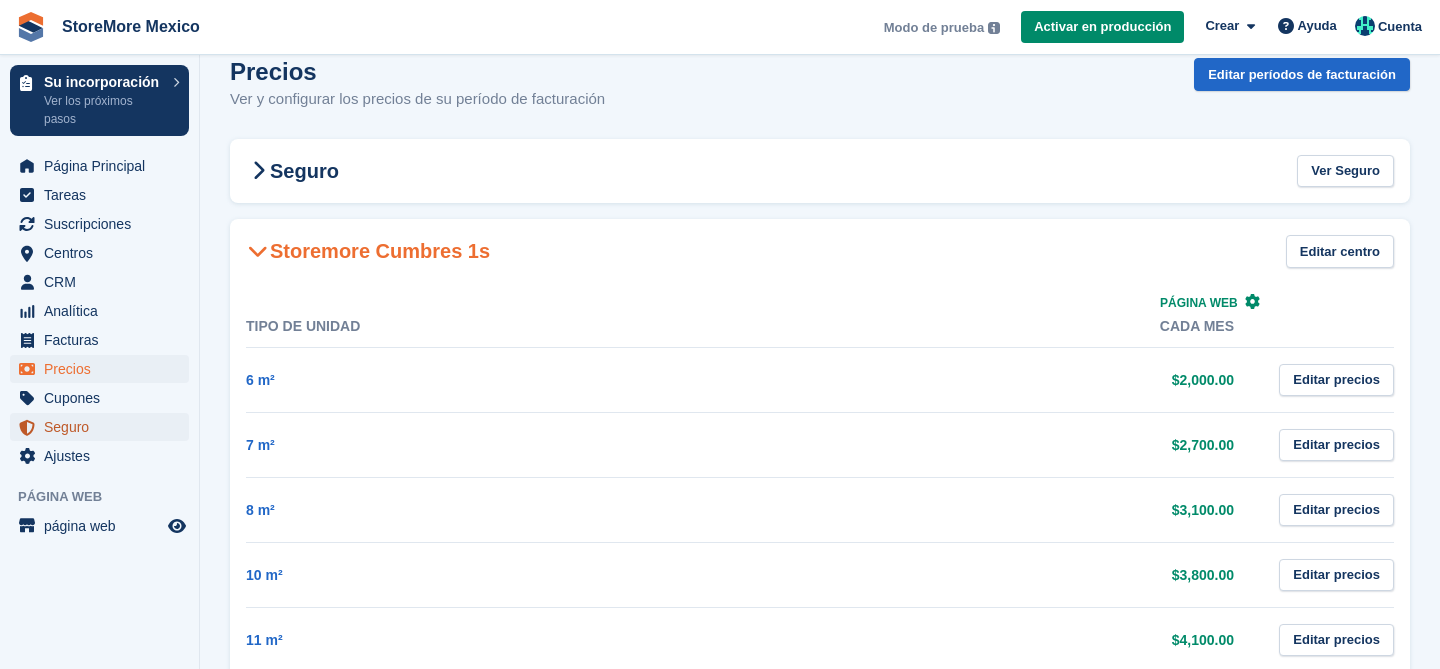 click on "Seguro" at bounding box center (104, 427) 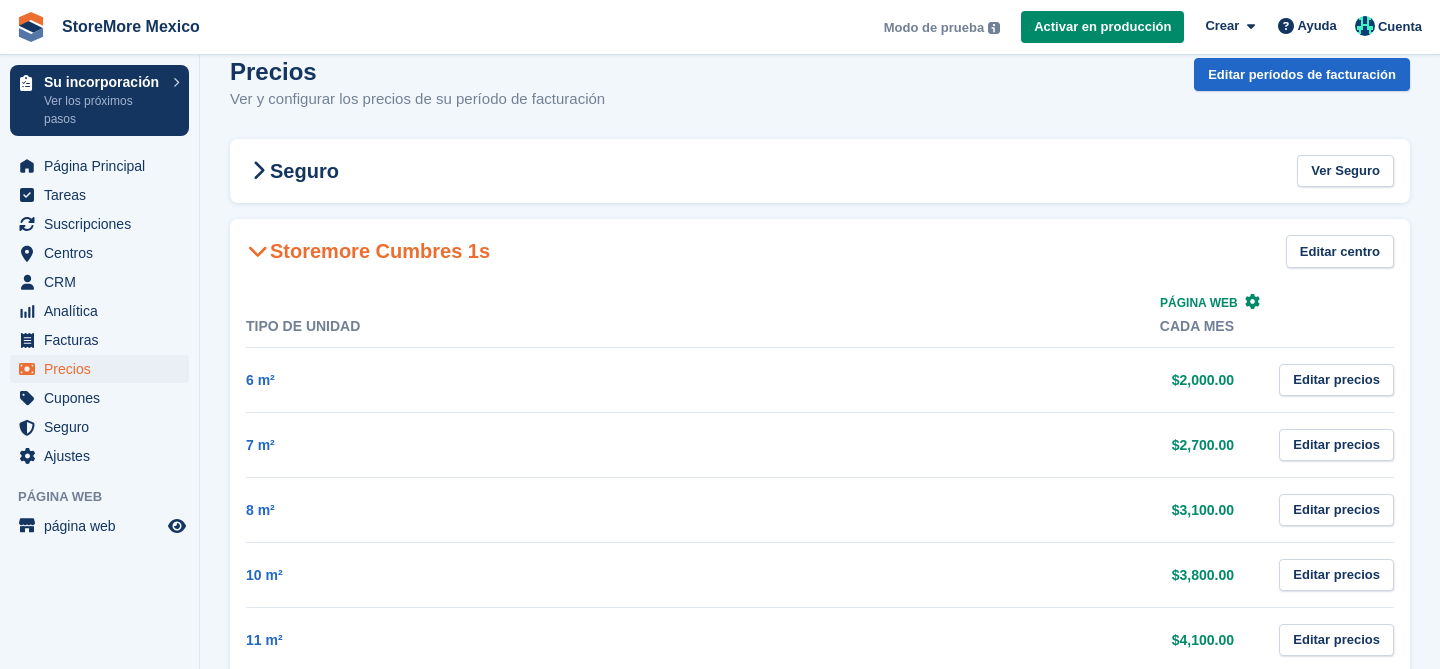 scroll, scrollTop: 0, scrollLeft: 0, axis: both 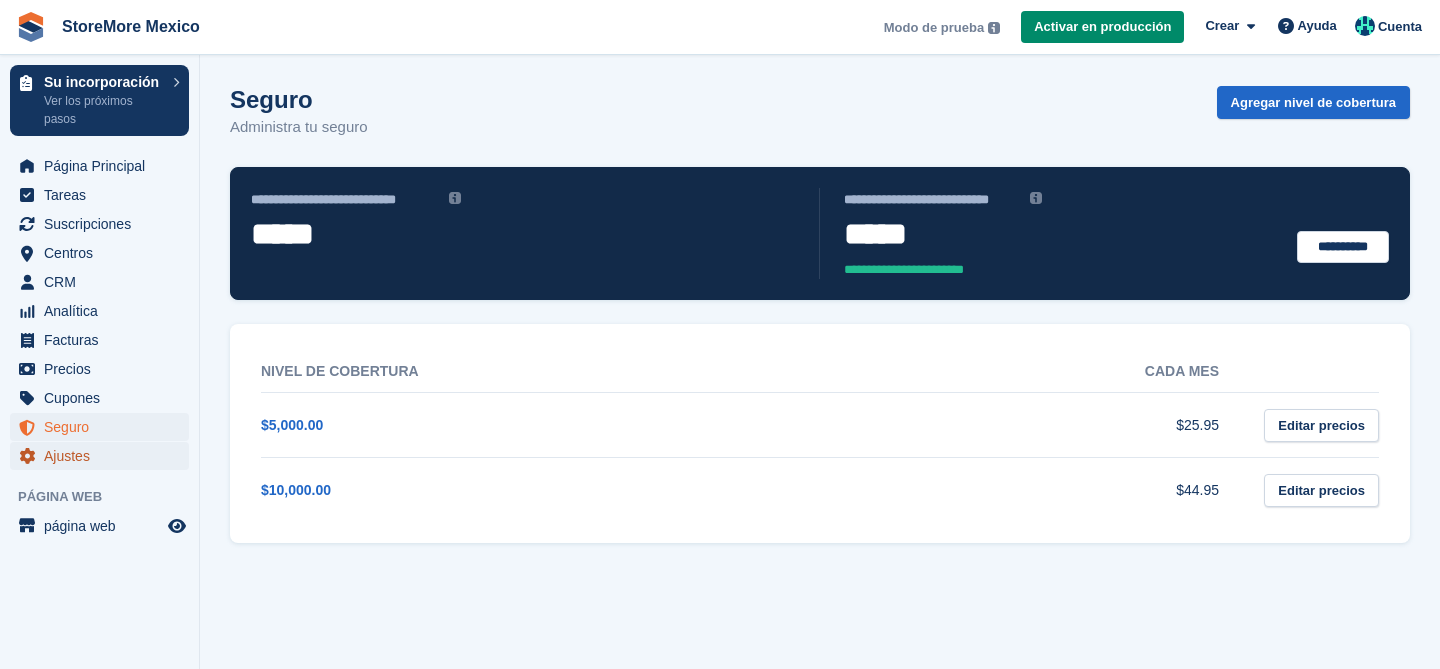 click on "Ajustes" at bounding box center (104, 456) 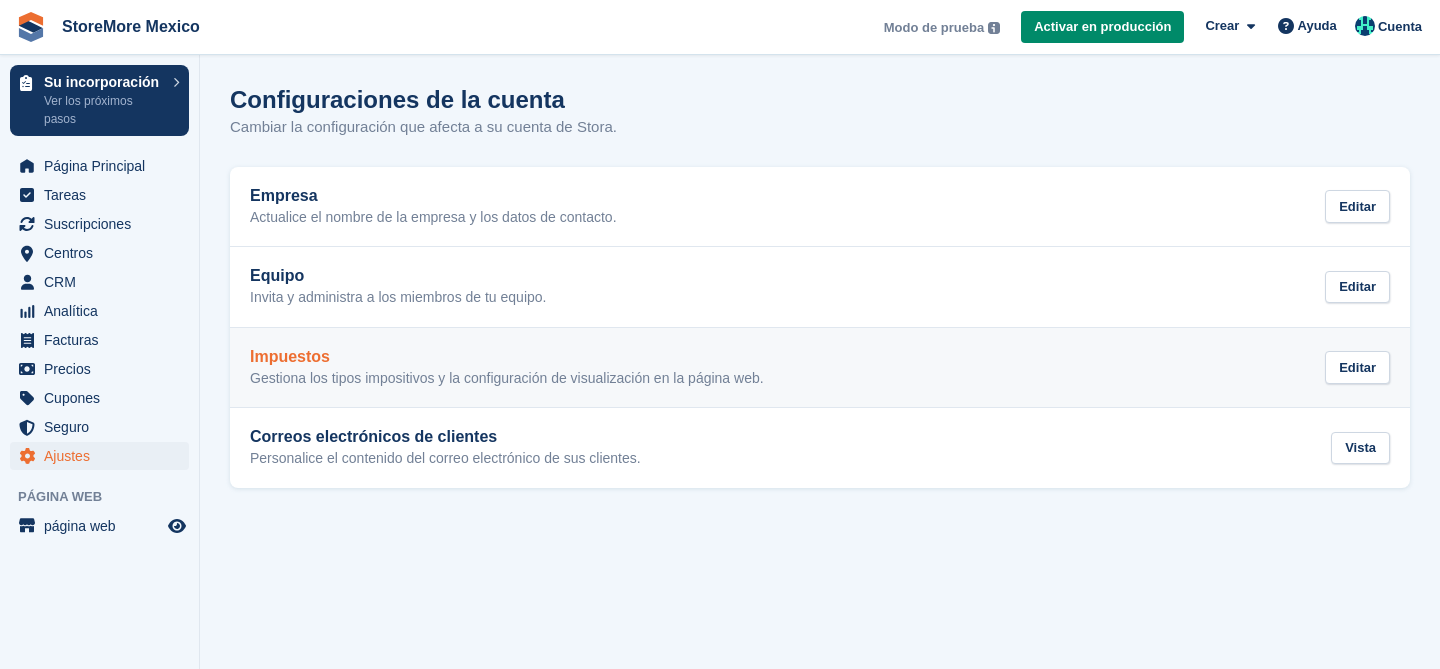 click on "Gestiona los tipos impositivos y la configuración de visualización en la página web." at bounding box center (507, 379) 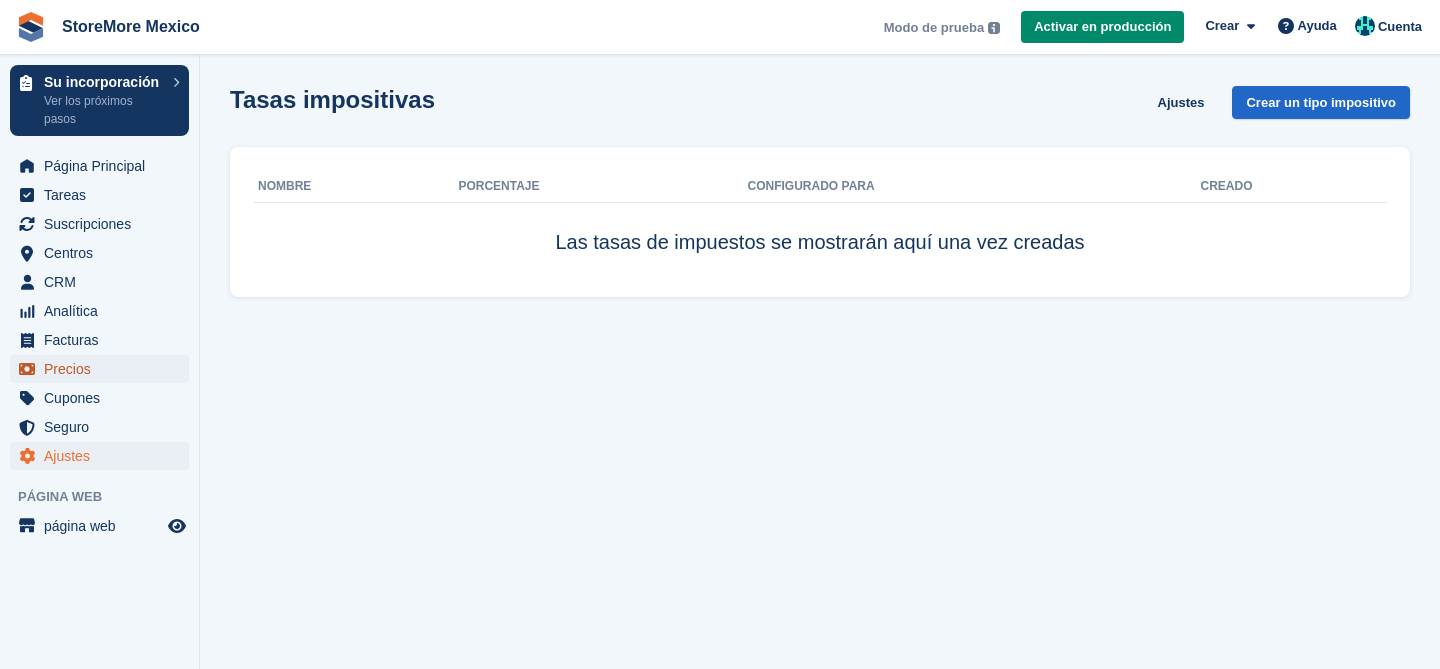 click on "Precios" at bounding box center (104, 369) 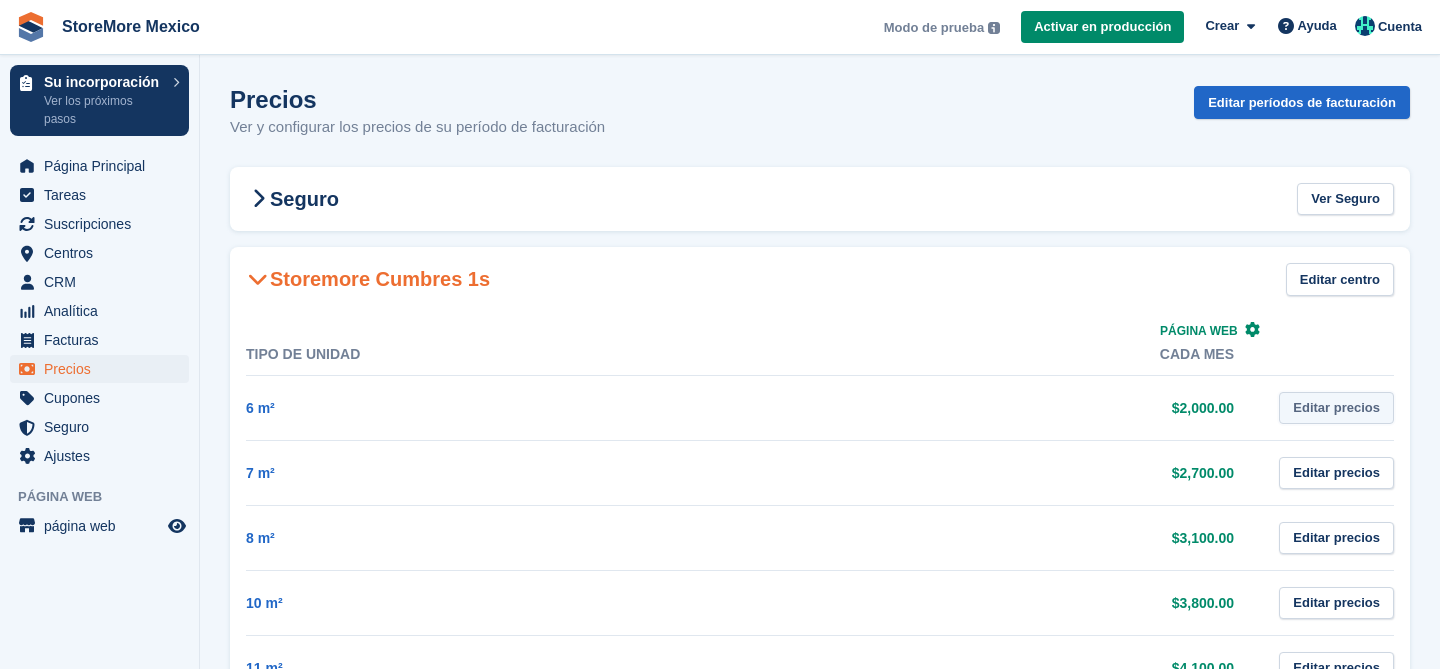 click on "Editar precios" at bounding box center [1336, 408] 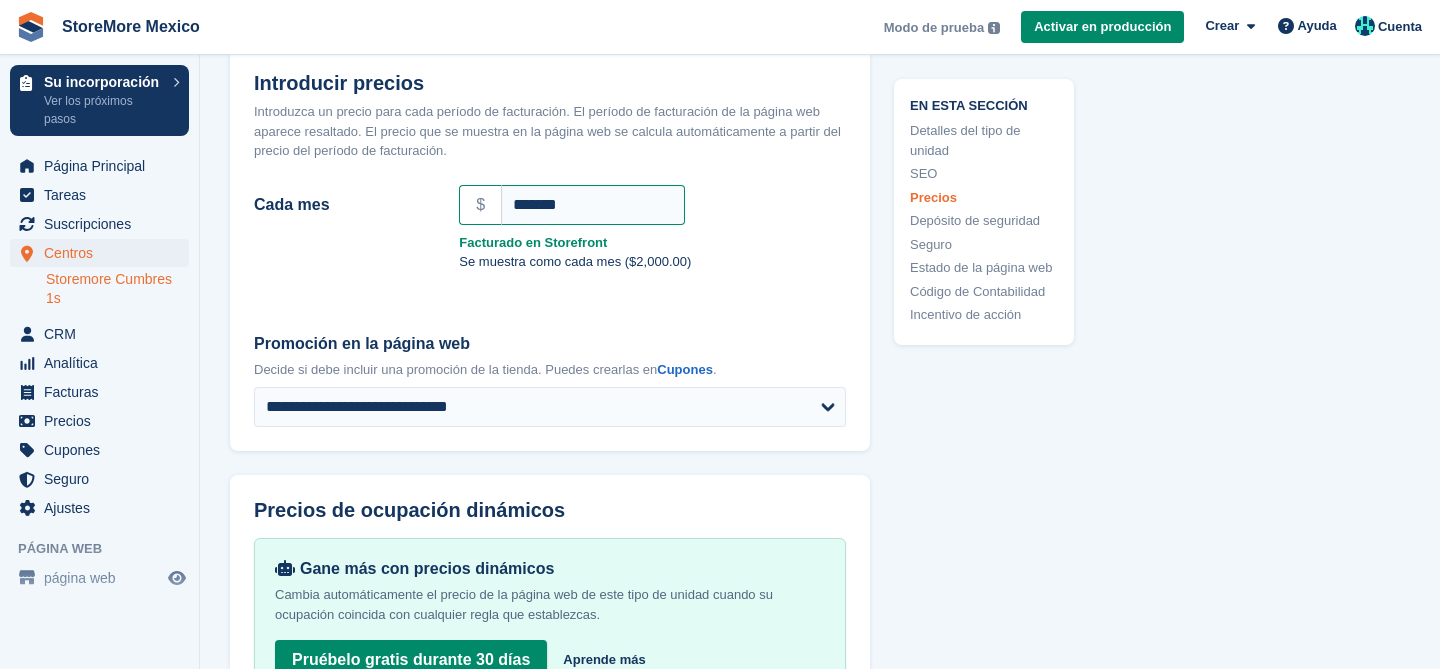 scroll, scrollTop: 1778, scrollLeft: 0, axis: vertical 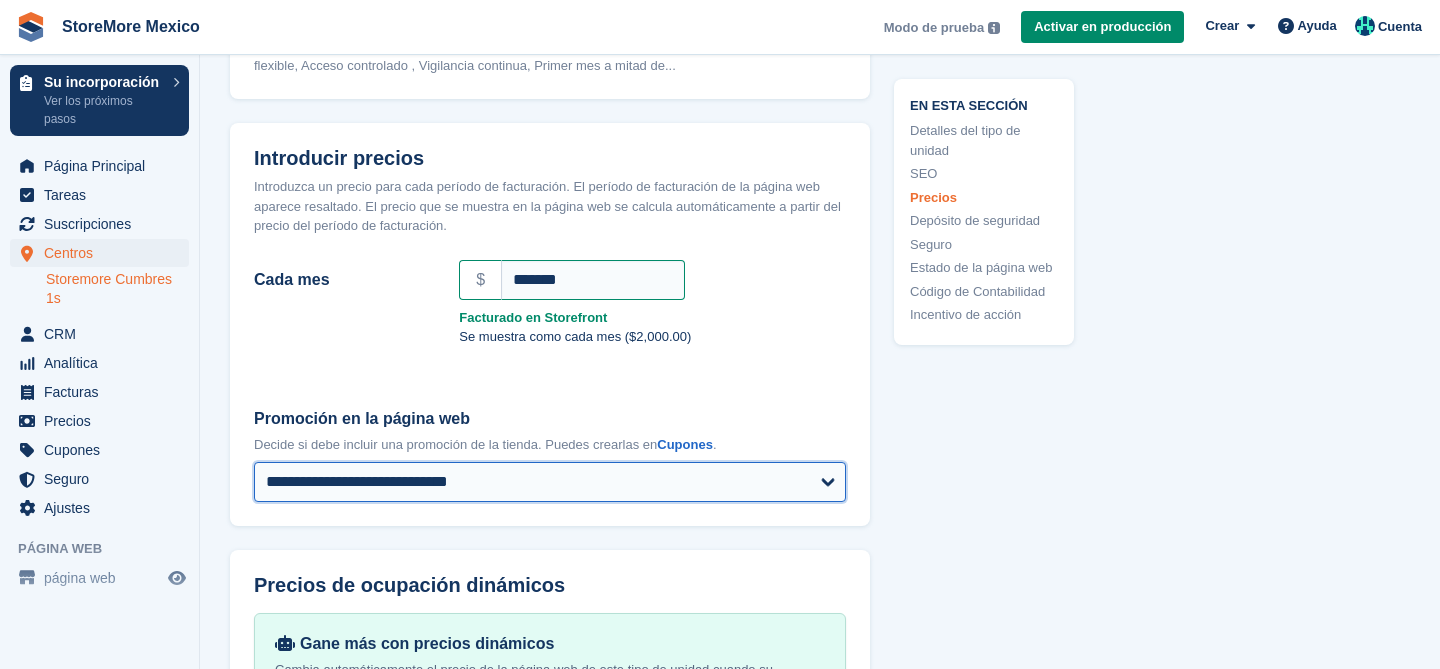 click on "**********" at bounding box center [550, 482] 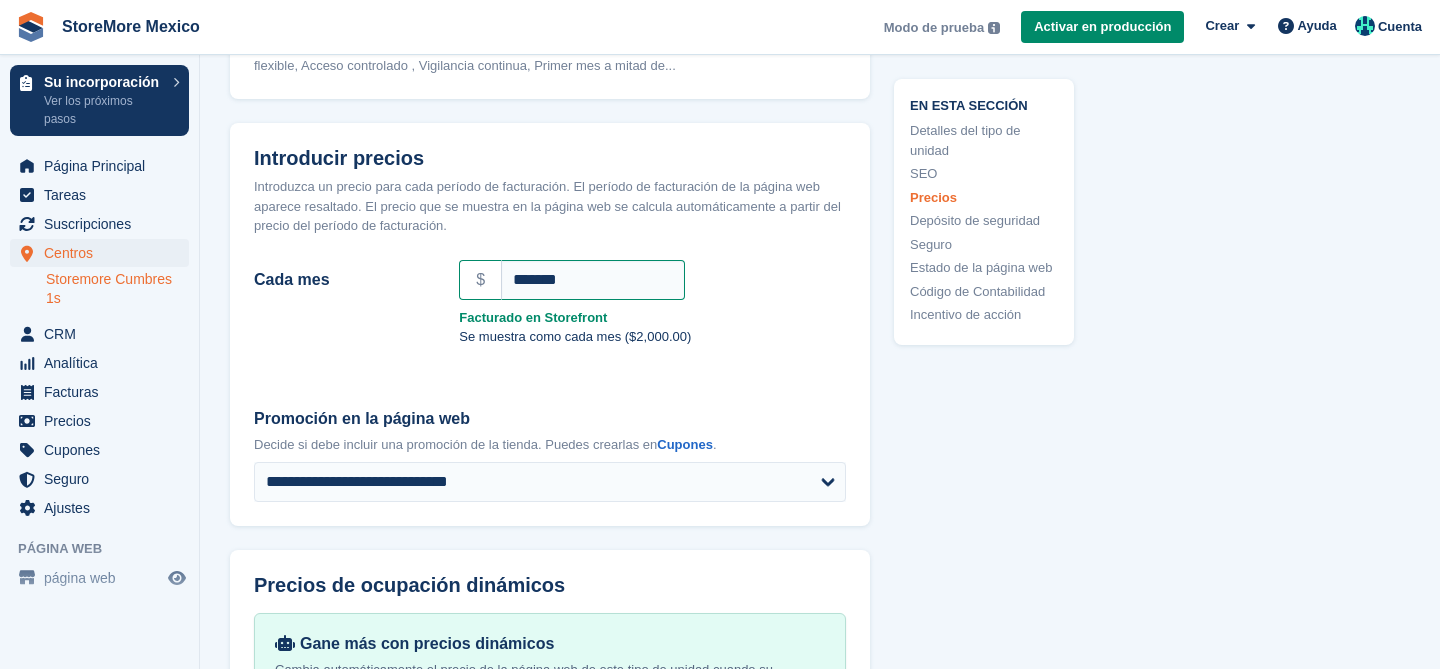 drag, startPoint x: 757, startPoint y: 429, endPoint x: 809, endPoint y: 412, distance: 54.708317 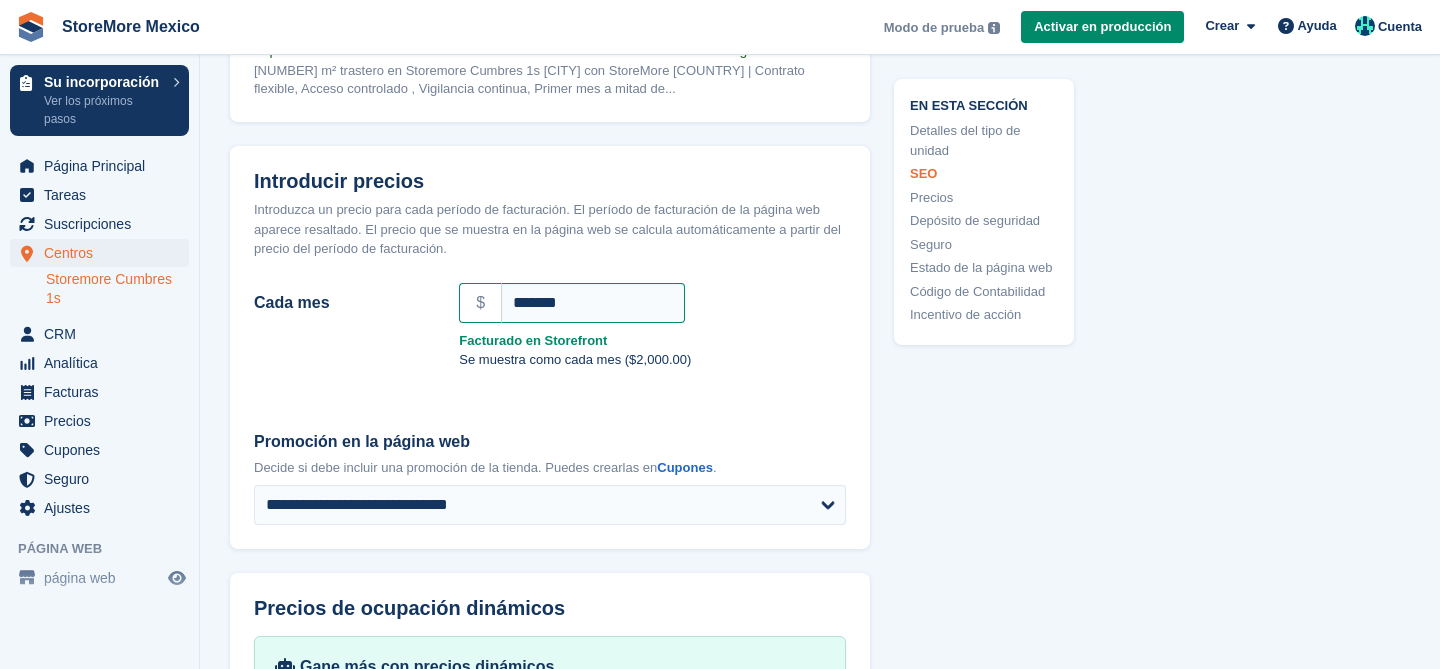 scroll, scrollTop: 1746, scrollLeft: 0, axis: vertical 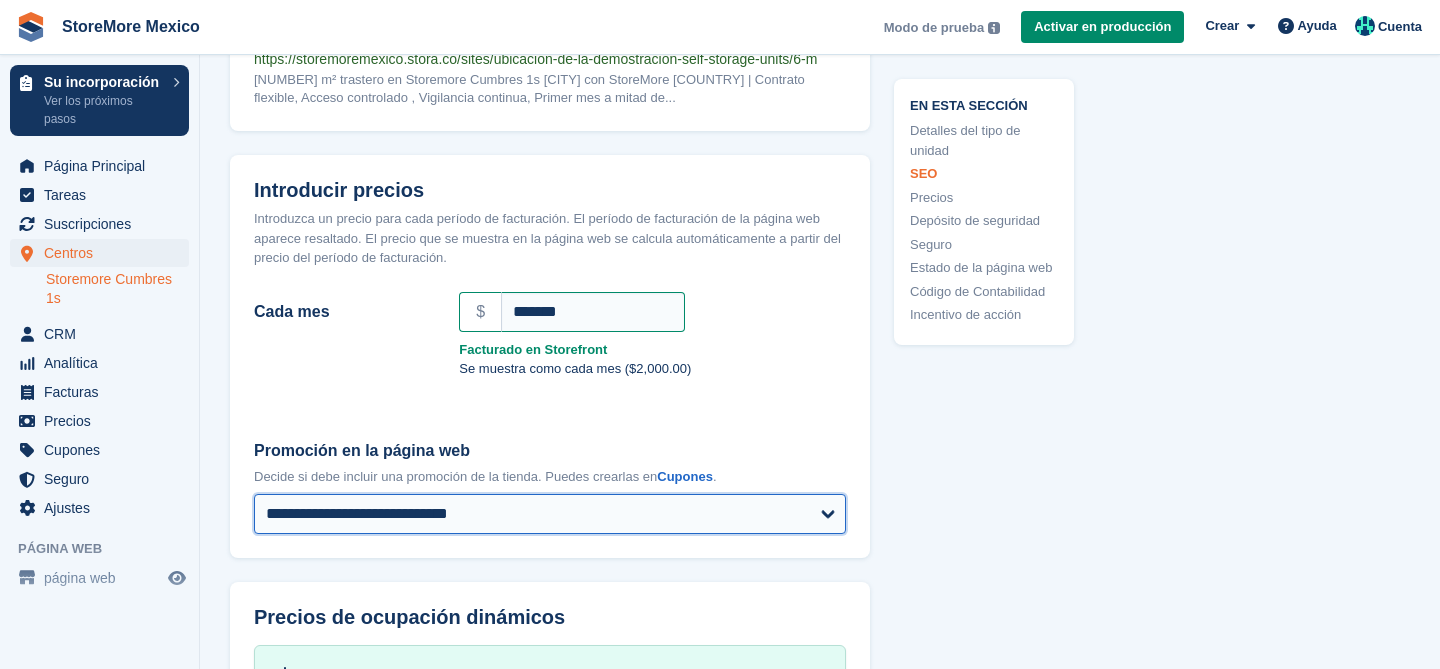 drag, startPoint x: 809, startPoint y: 412, endPoint x: 694, endPoint y: 513, distance: 153.05554 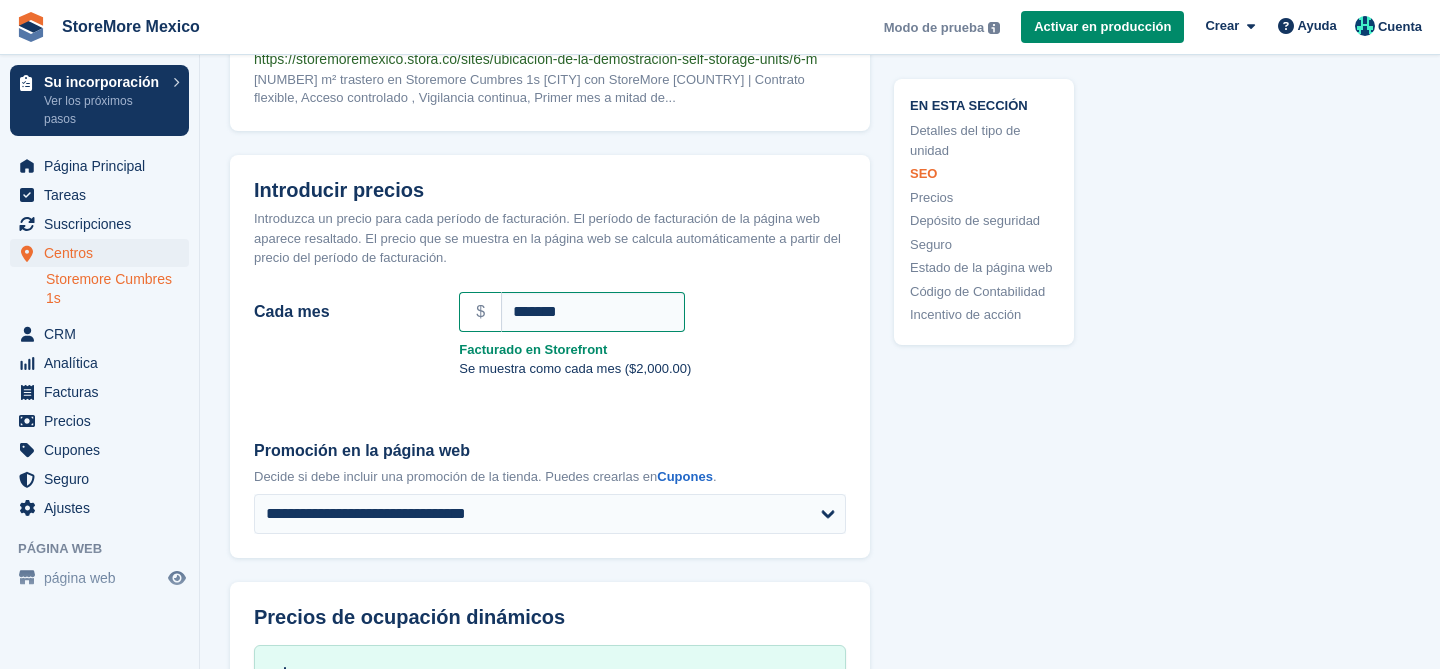 click on "En esta sección
Detalles del tipo de unidad
SEO
Precios
Depósito de seguridad
Seguro
Estado de la página web
Código de Contabilidad
Incentivo de acción" at bounding box center (972, 365) 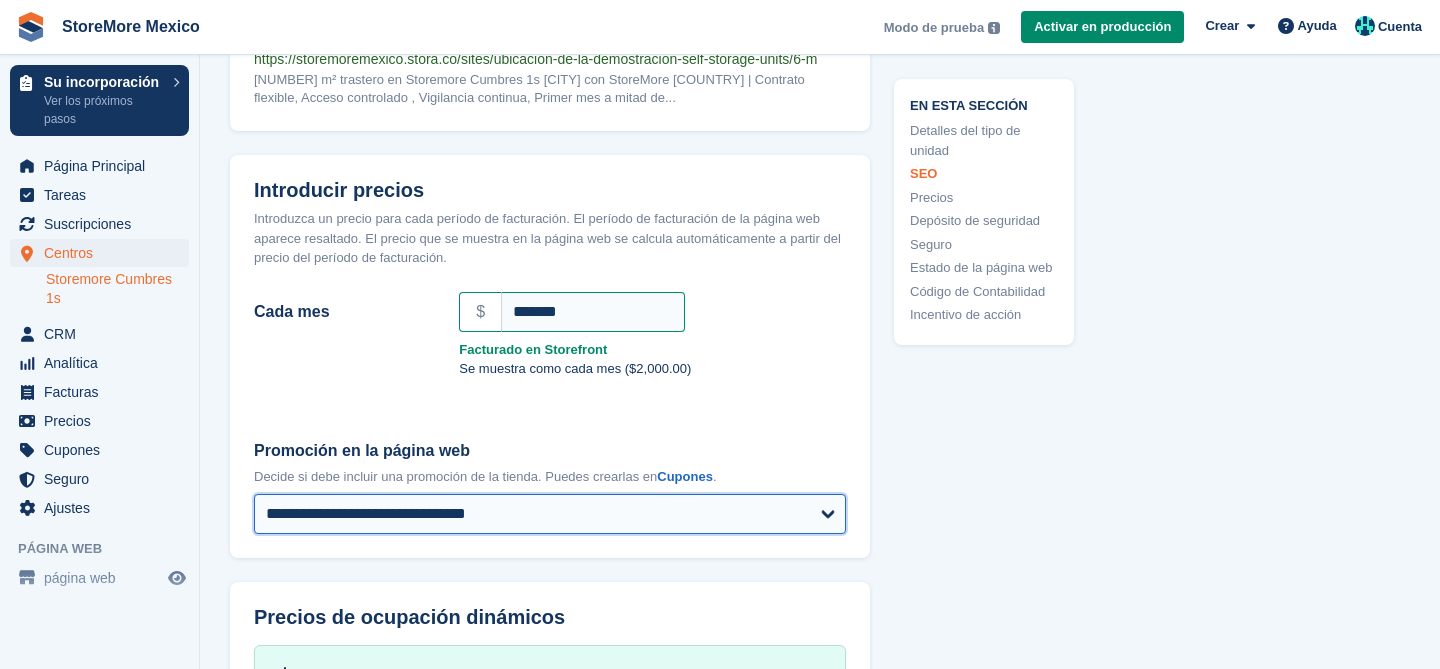 click on "**********" at bounding box center [550, 514] 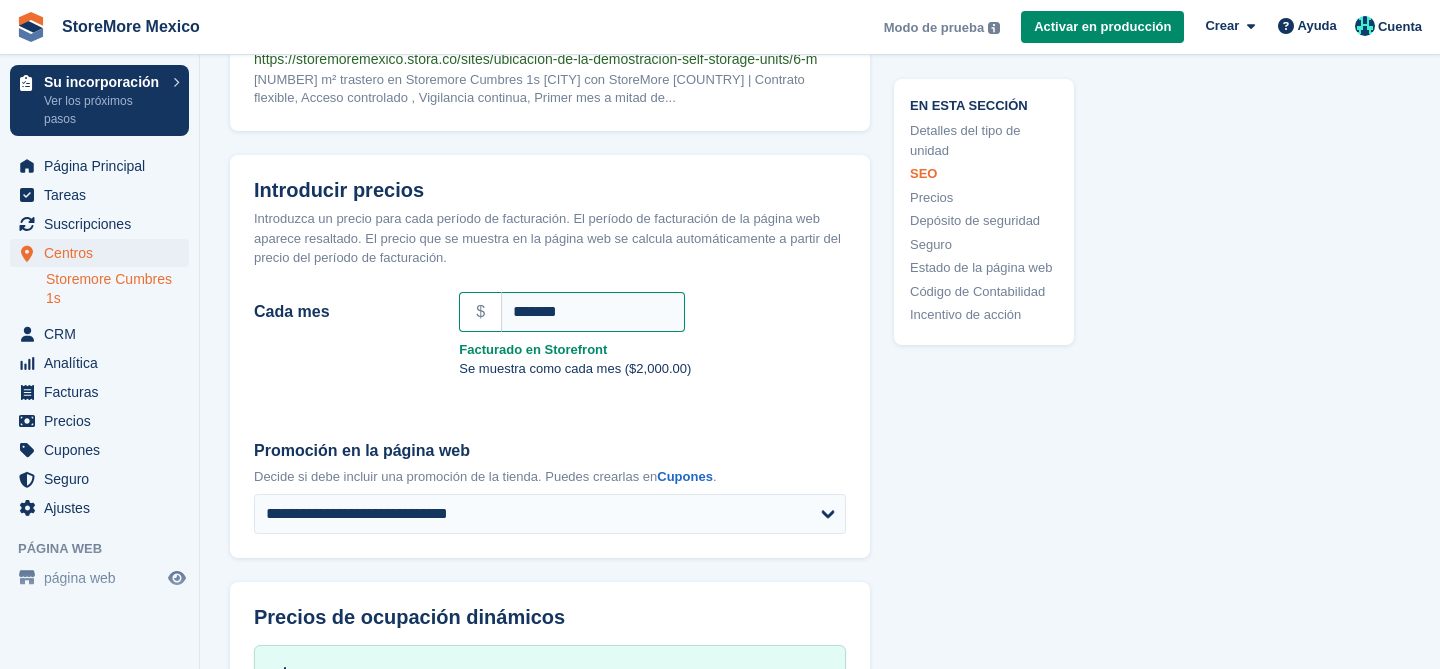 click on "**********" at bounding box center [550, 487] 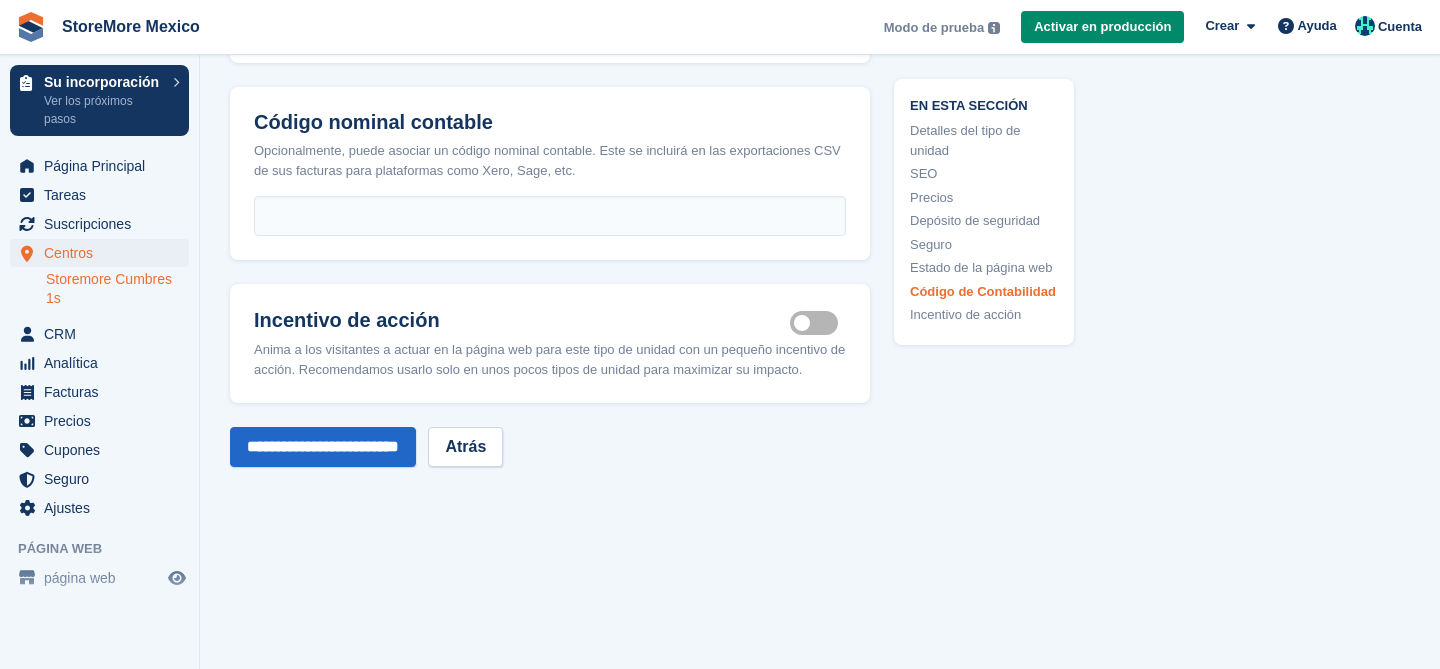 scroll, scrollTop: 3246, scrollLeft: 0, axis: vertical 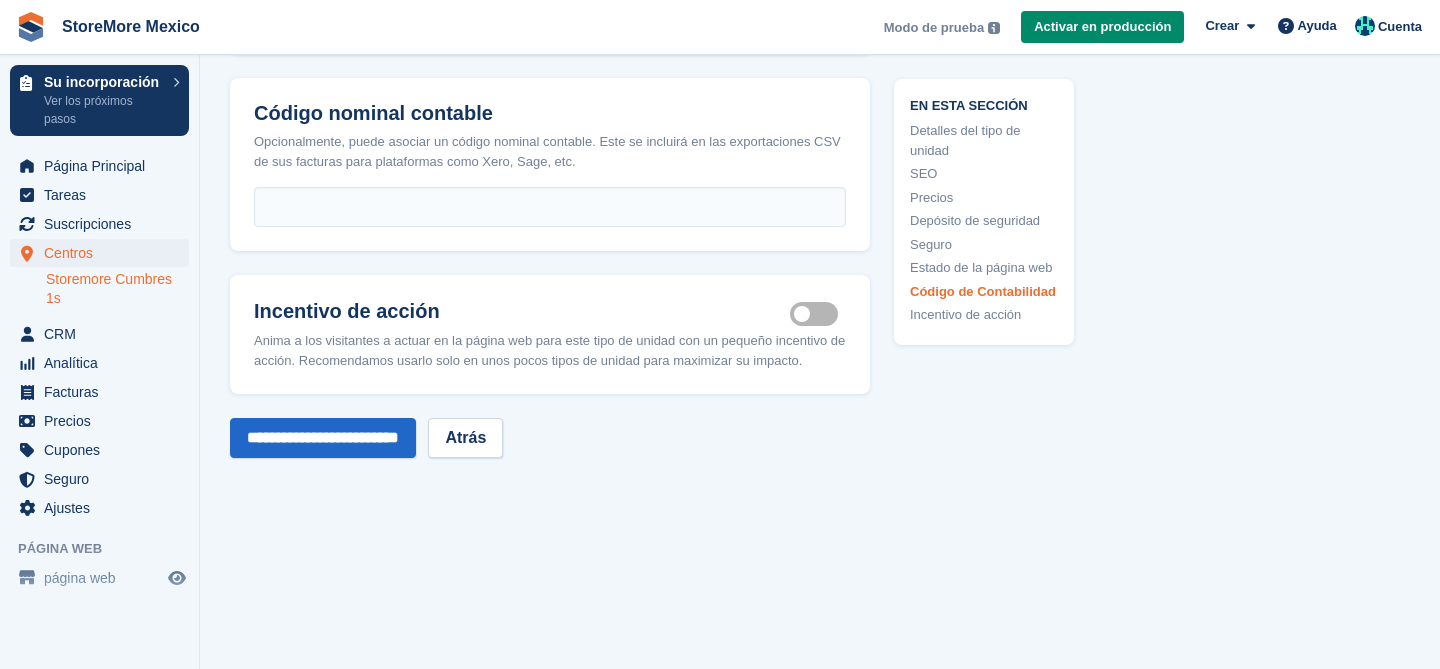 click on "Is active" at bounding box center (818, 314) 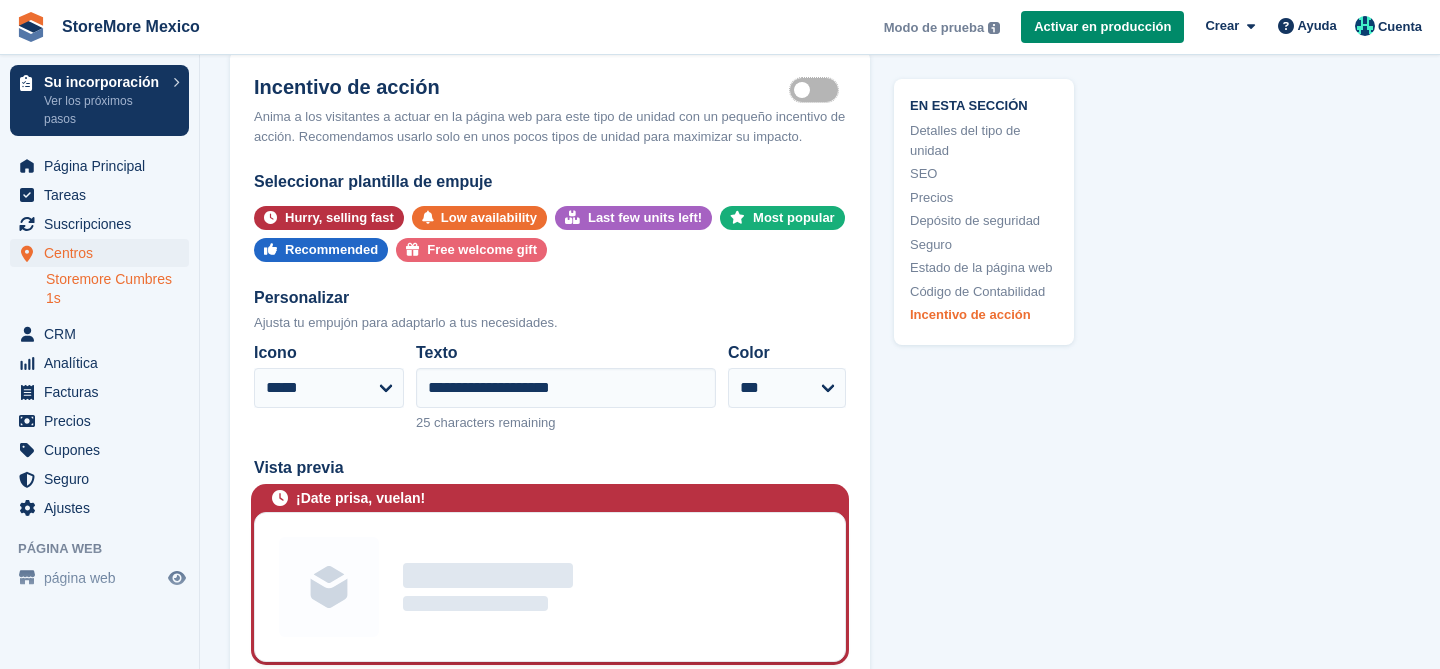 scroll, scrollTop: 3471, scrollLeft: 0, axis: vertical 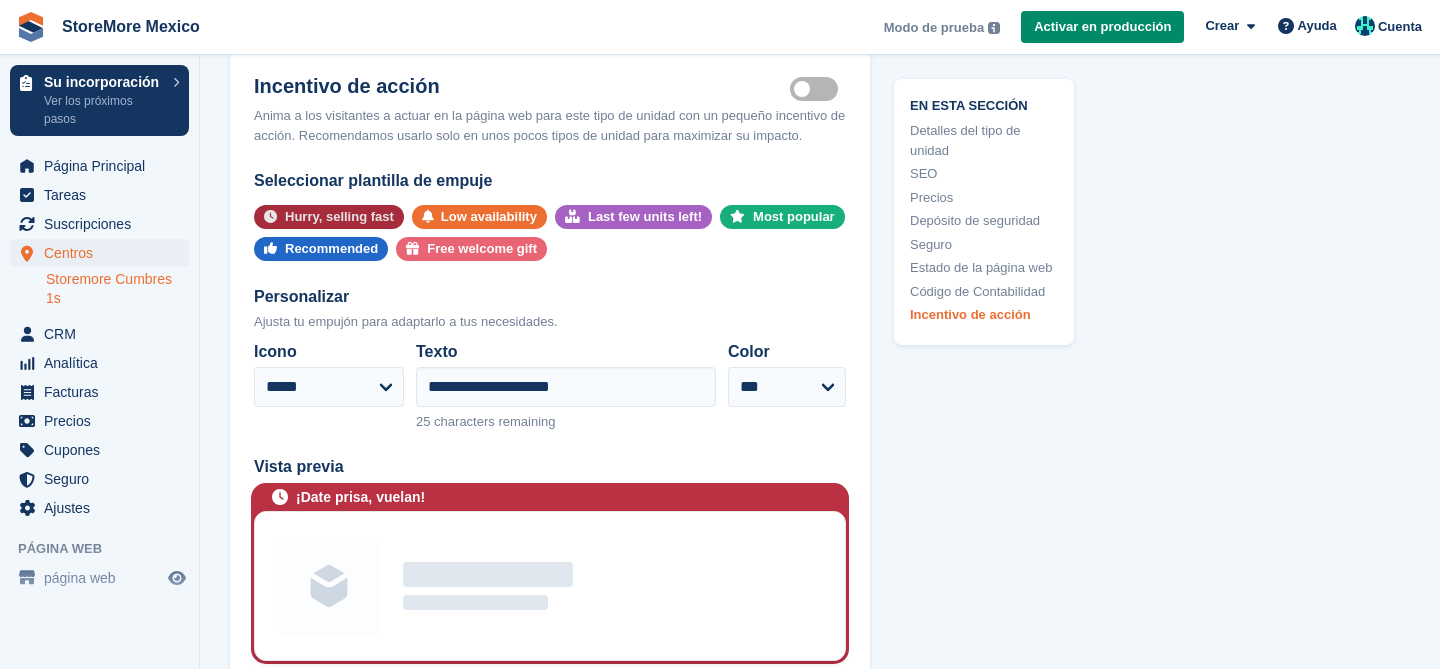 click on "Hurry, selling fast" at bounding box center [339, 217] 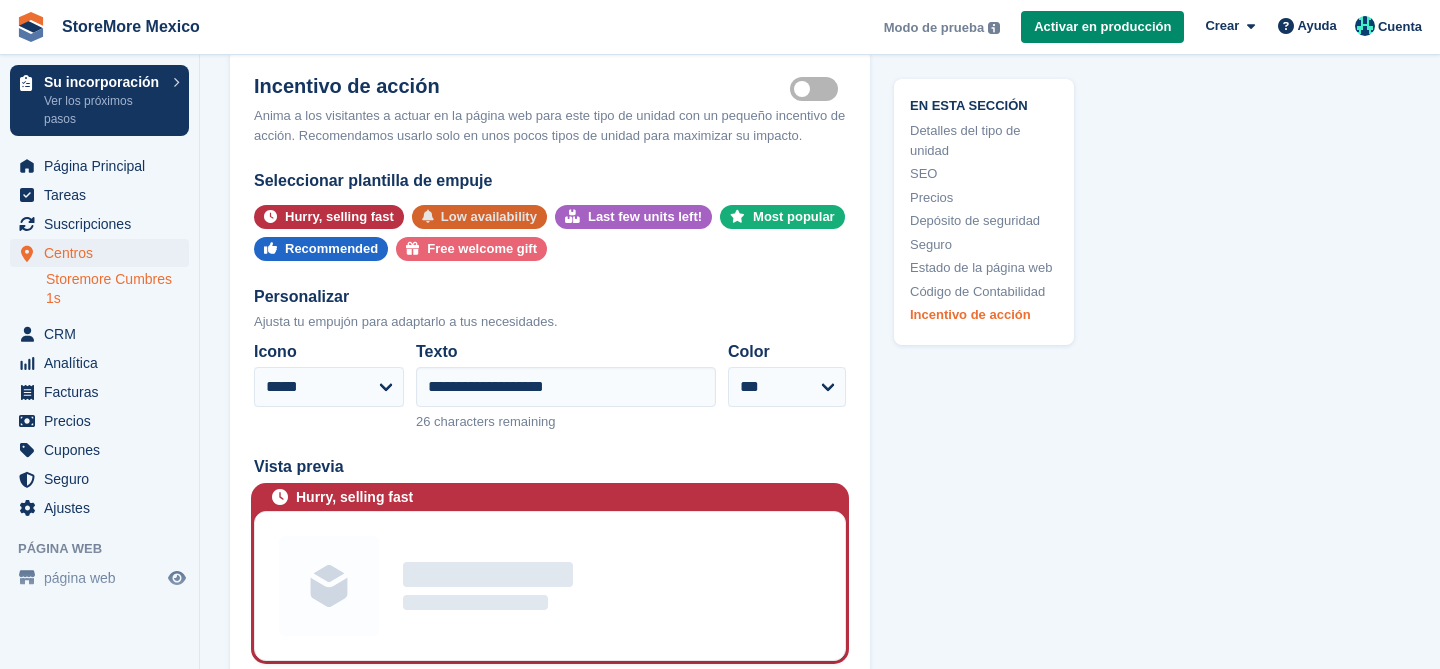 click on "Low availability" at bounding box center (489, 217) 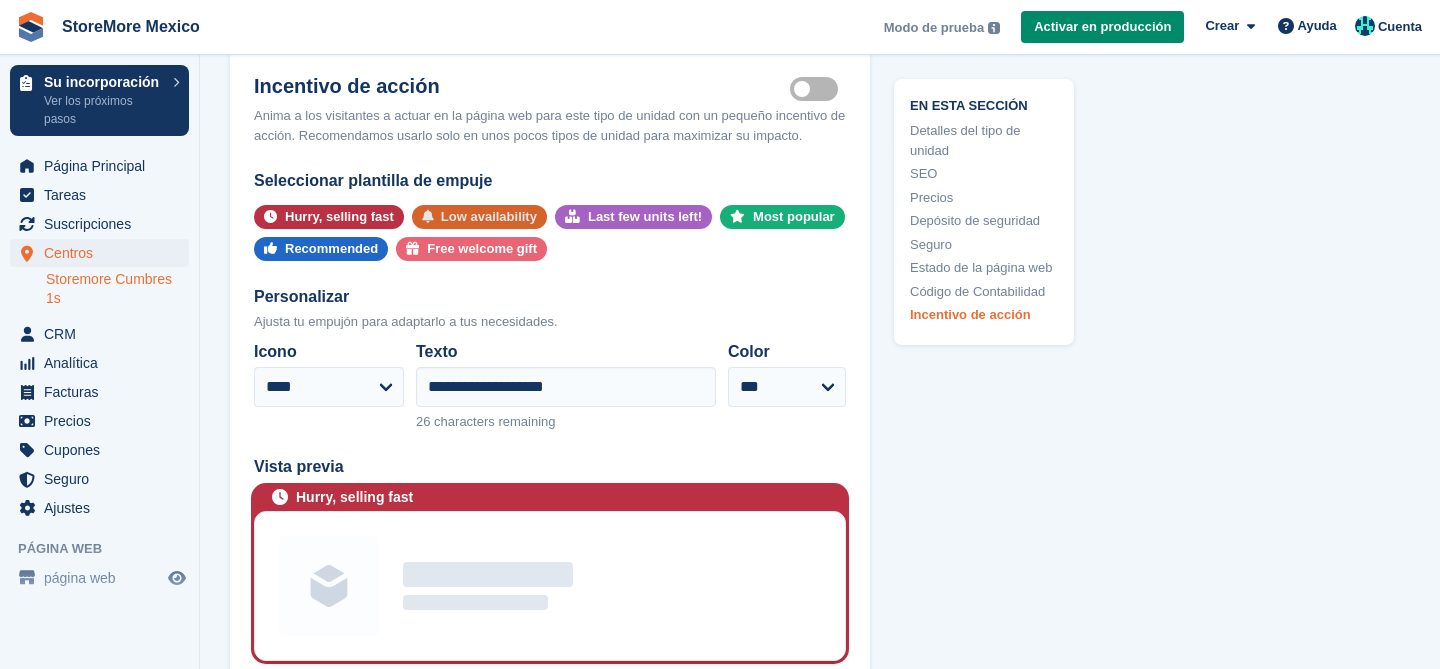 type on "**********" 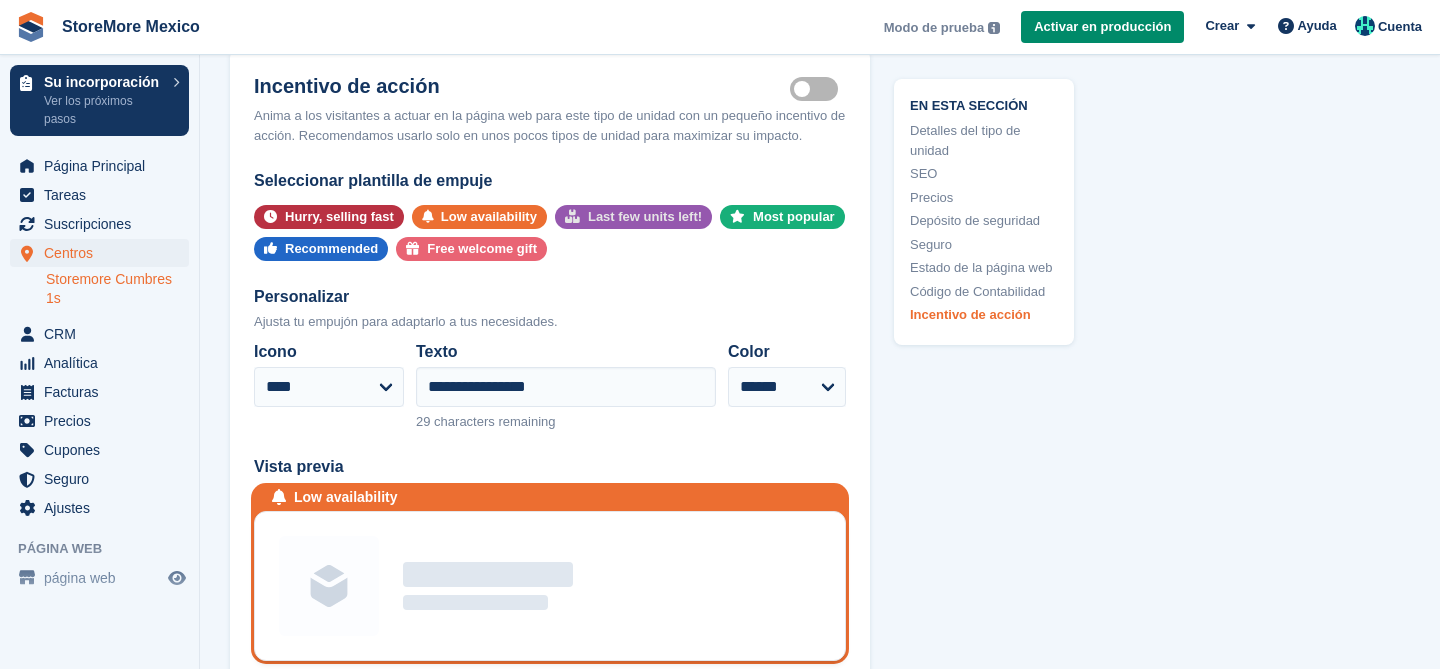 click on "Last few units left!" at bounding box center (645, 217) 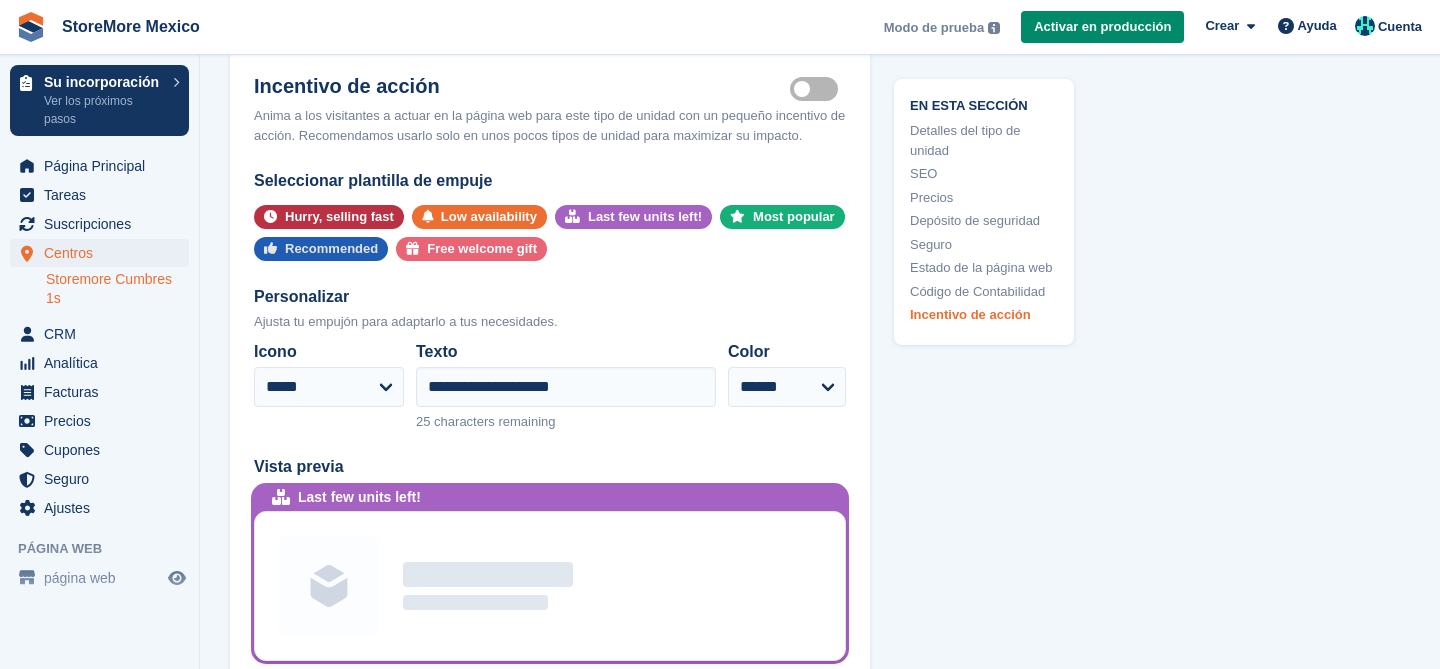 click on "Recommended" at bounding box center [331, 249] 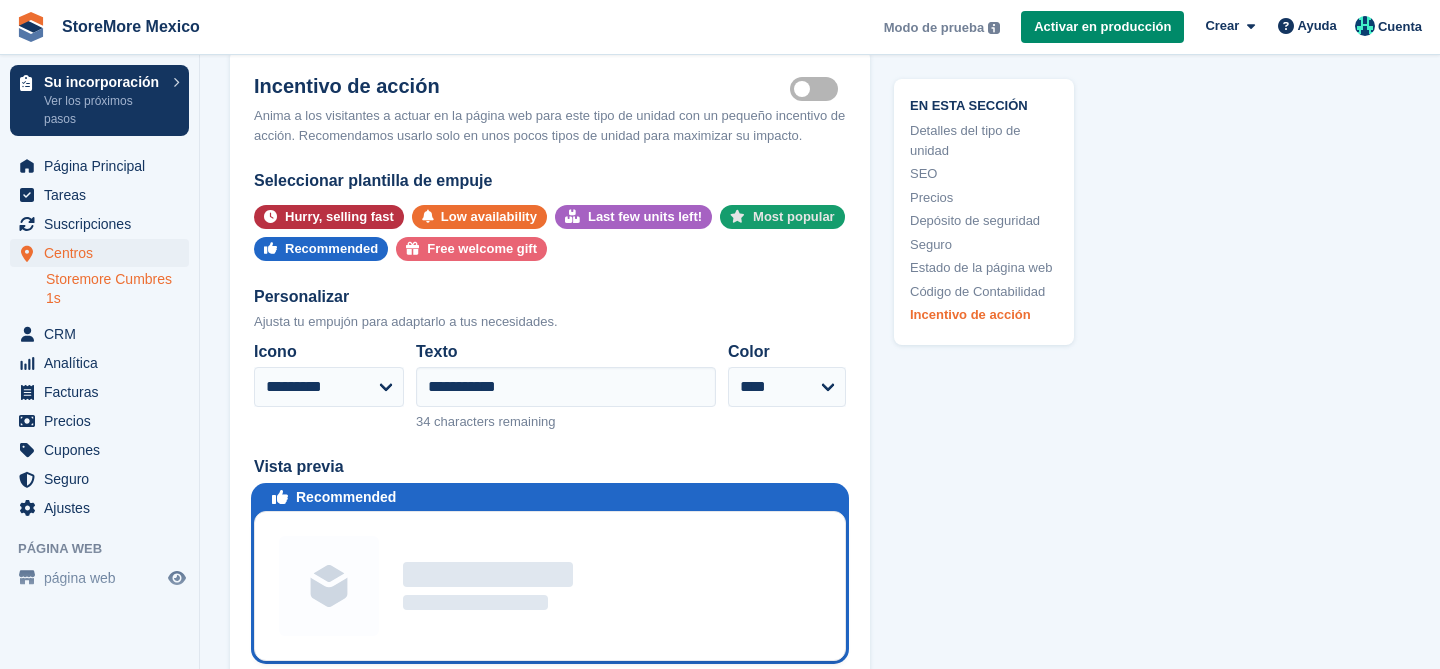 click on "Most popular" at bounding box center (794, 217) 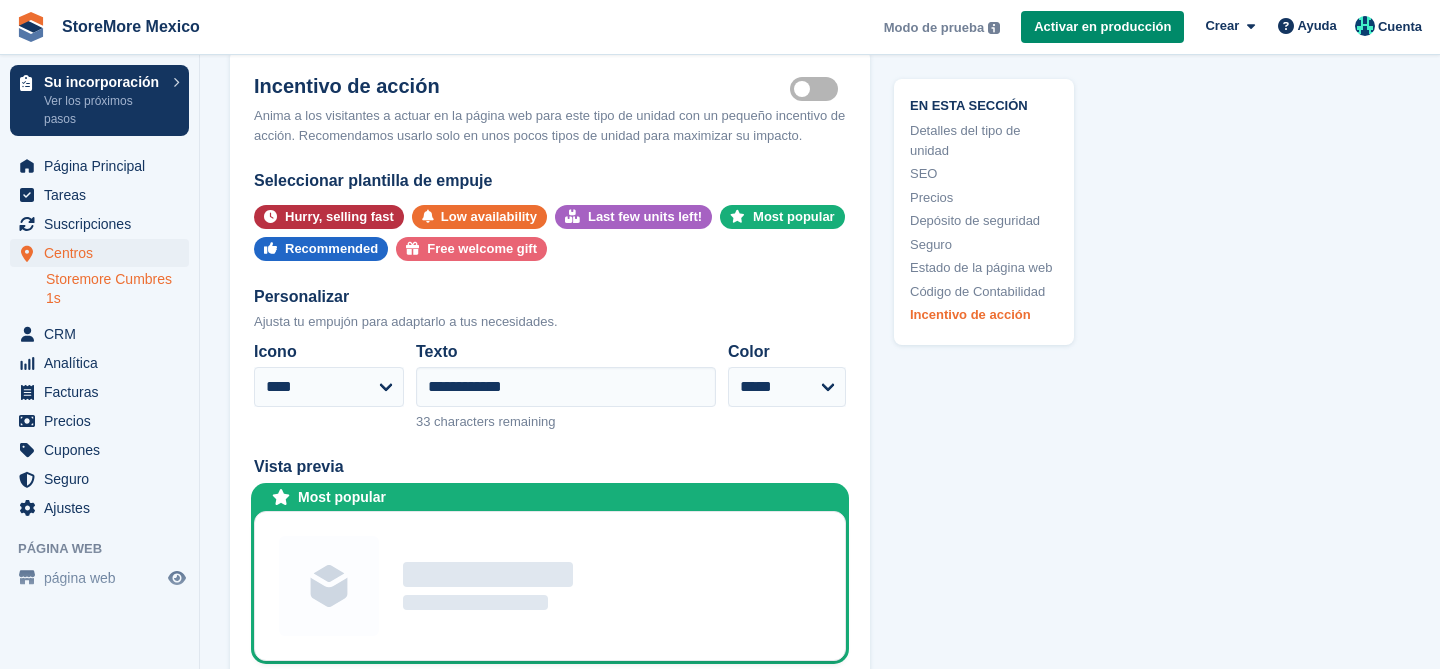click on "Is active" at bounding box center [818, 89] 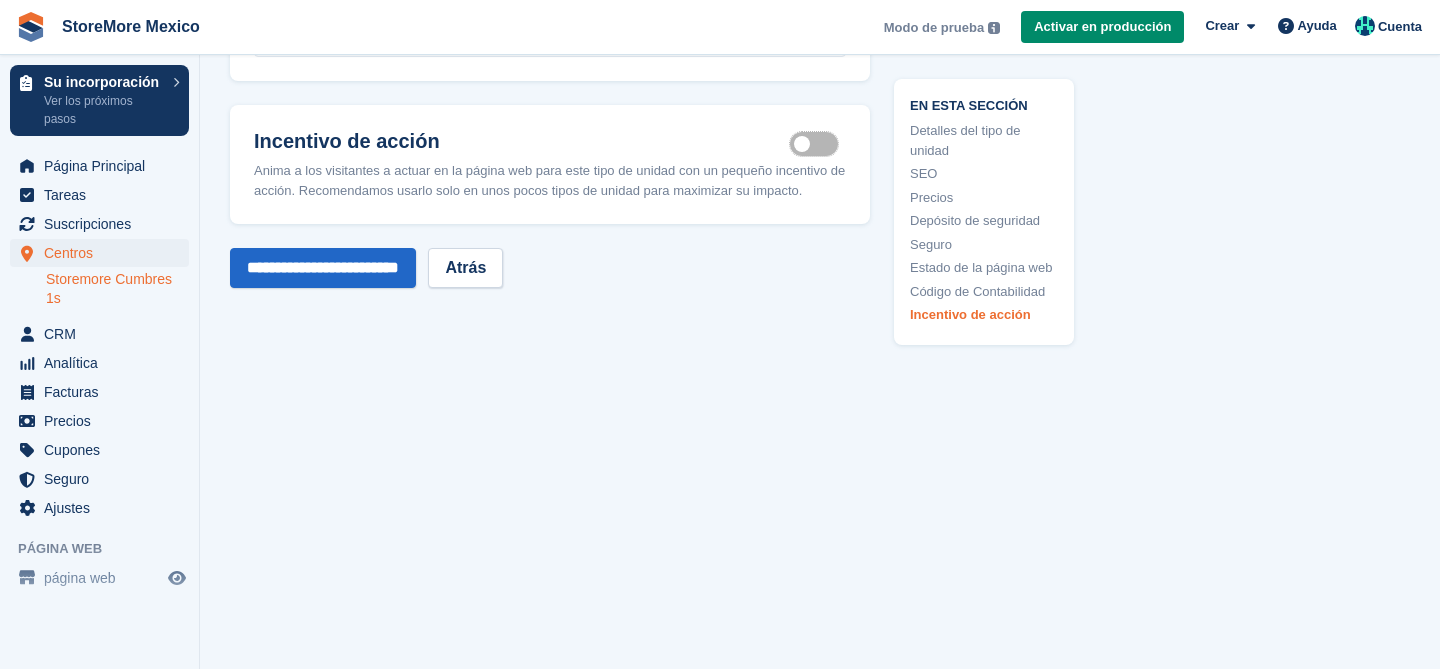 scroll, scrollTop: 3452, scrollLeft: 0, axis: vertical 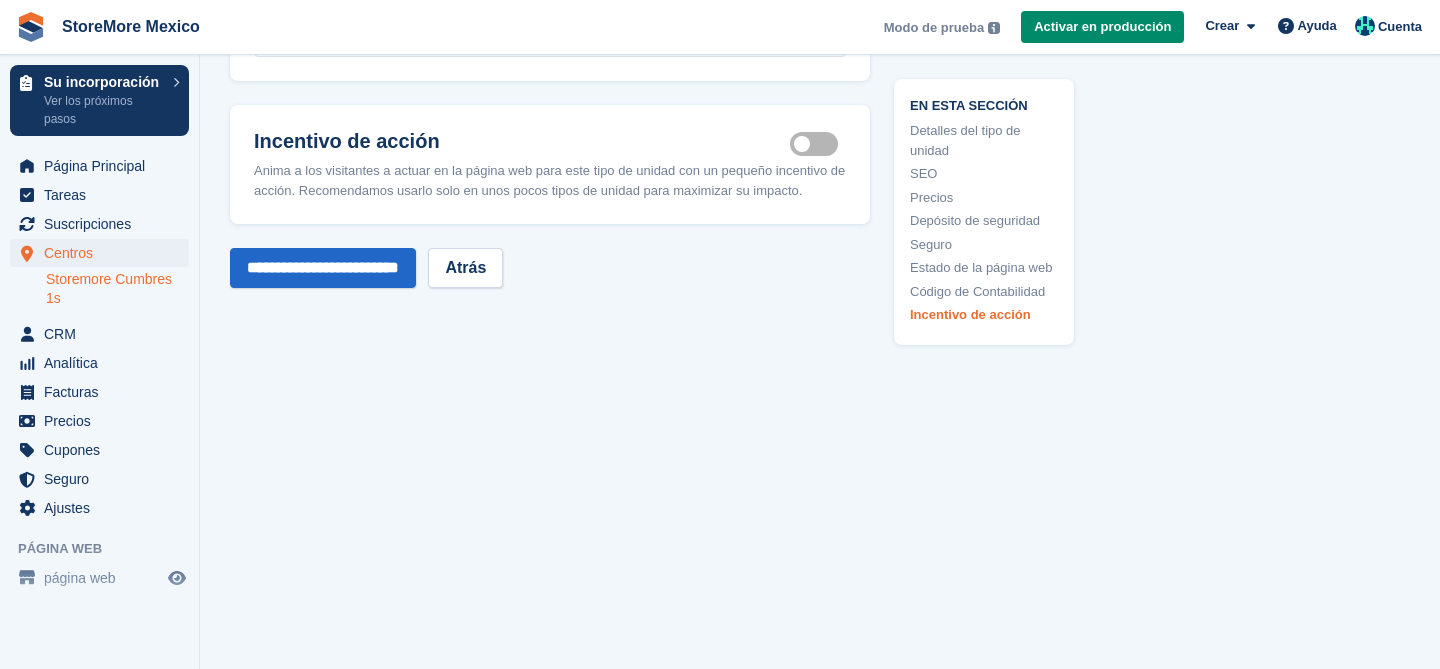 click on "**********" at bounding box center [550, -1305] 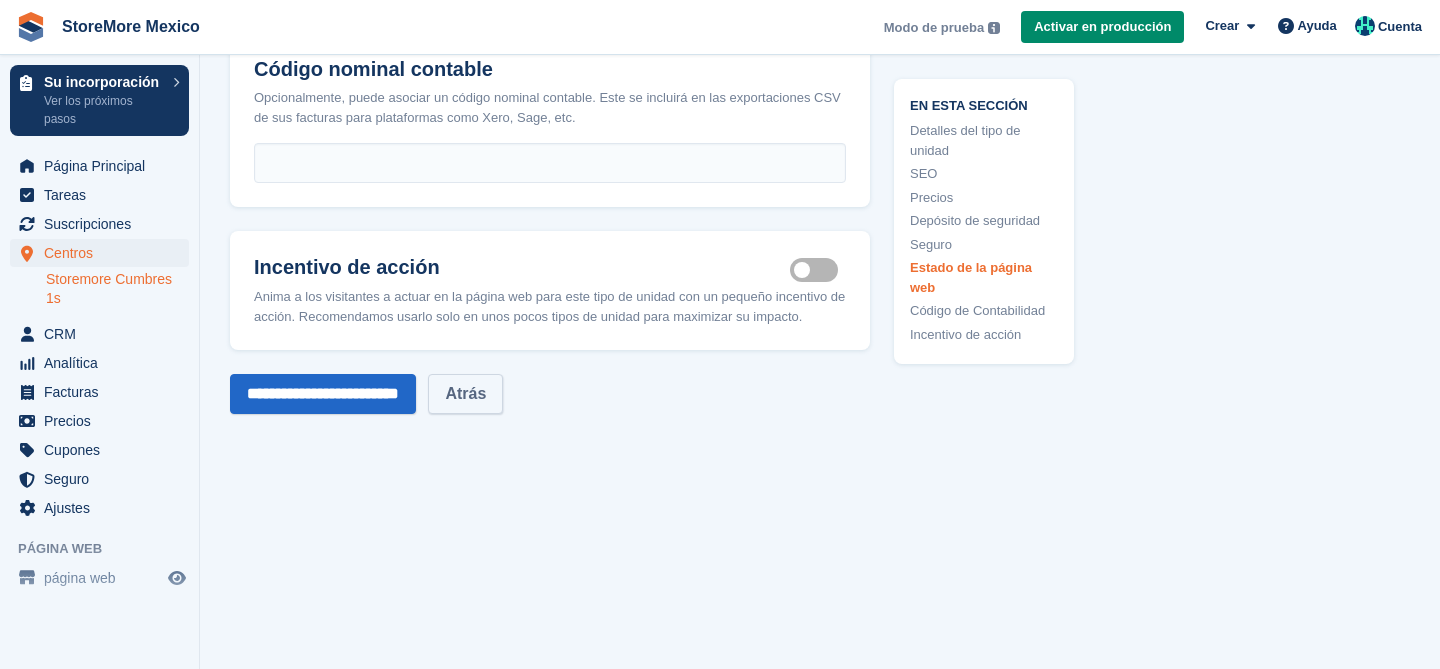 scroll, scrollTop: 3452, scrollLeft: 0, axis: vertical 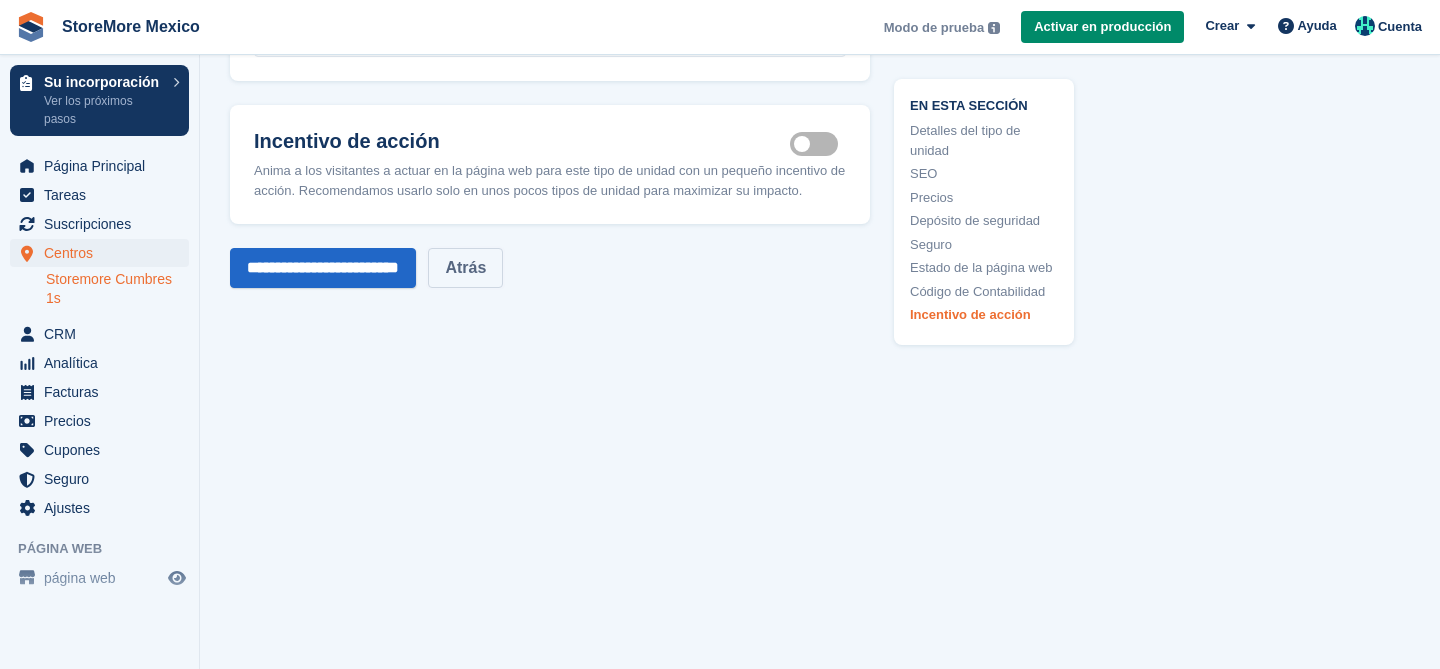 click on "Atrás" at bounding box center (465, 268) 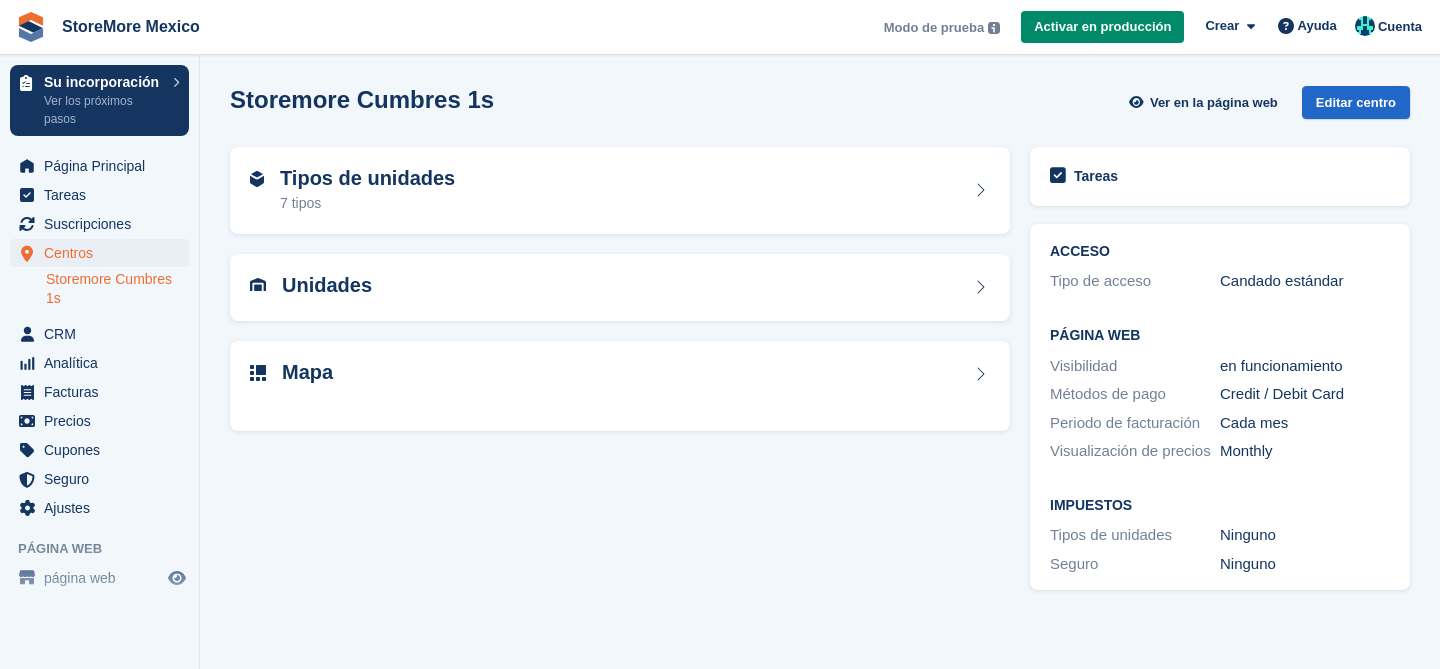 scroll, scrollTop: 0, scrollLeft: 0, axis: both 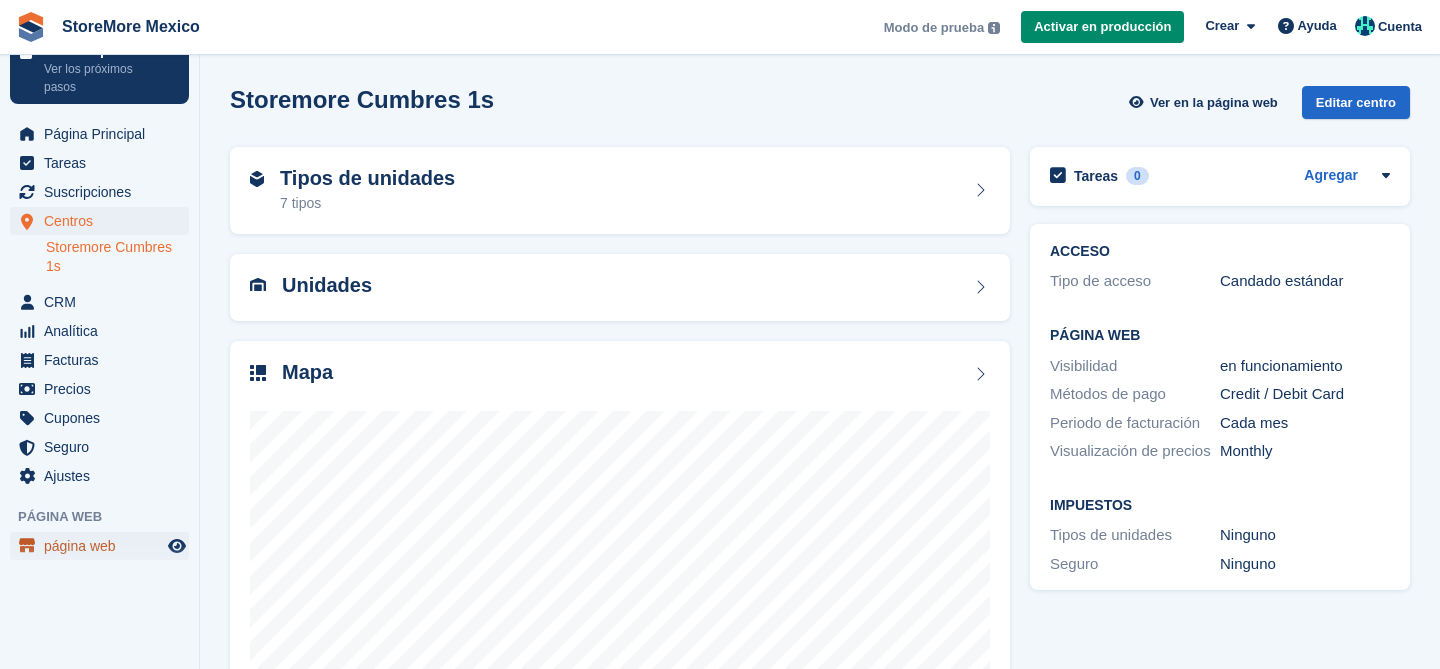 click on "página web" at bounding box center (104, 546) 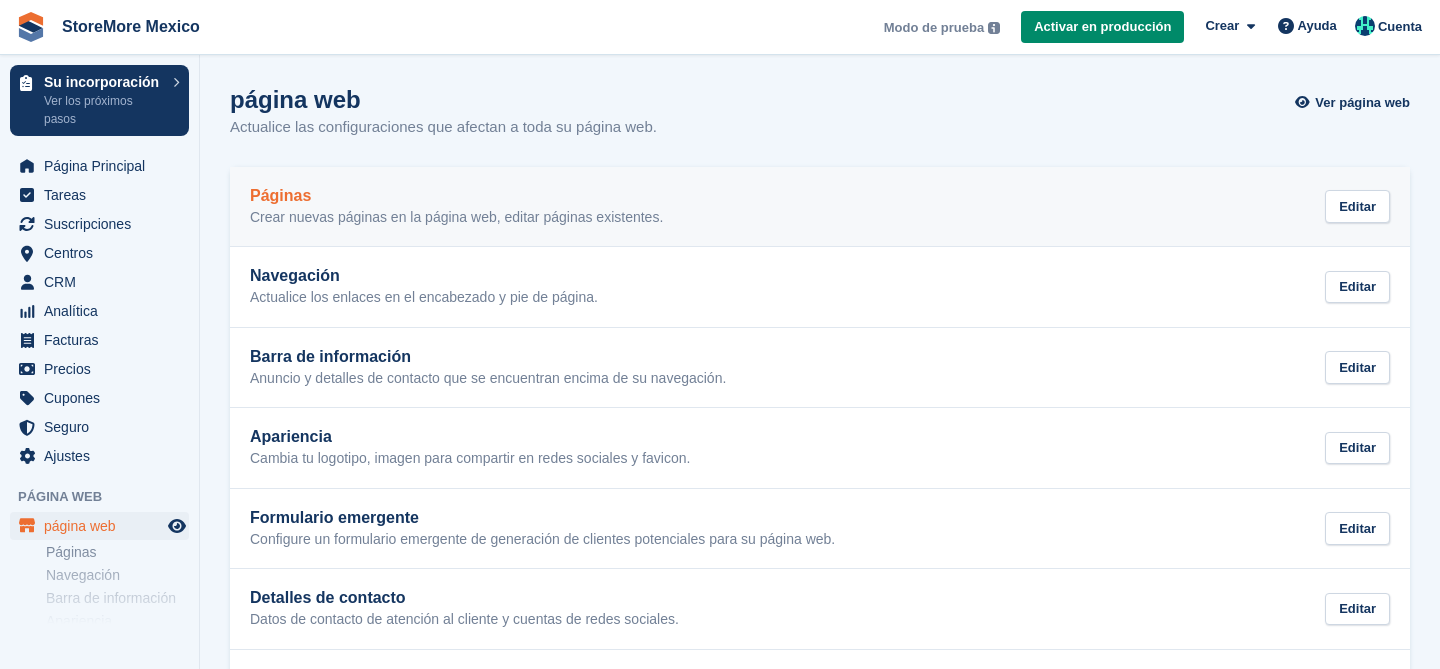 scroll, scrollTop: 0, scrollLeft: 0, axis: both 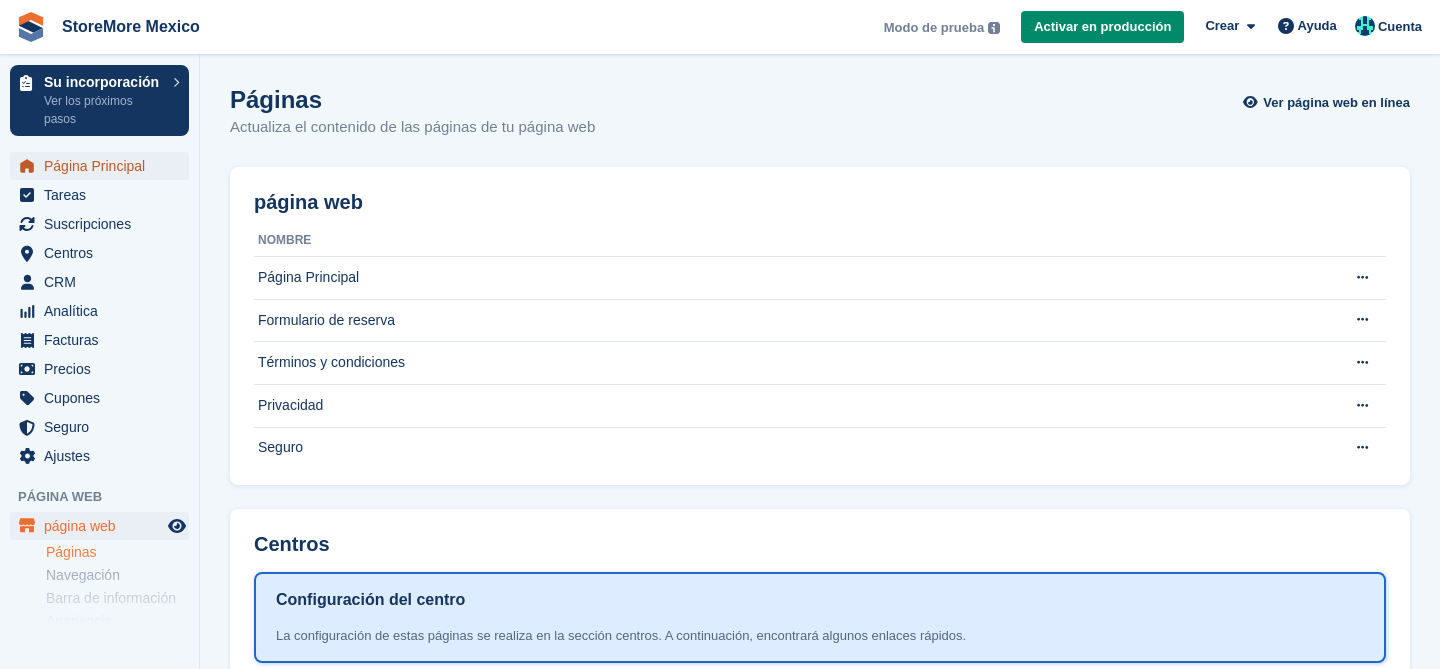click on "Página Principal" at bounding box center (104, 166) 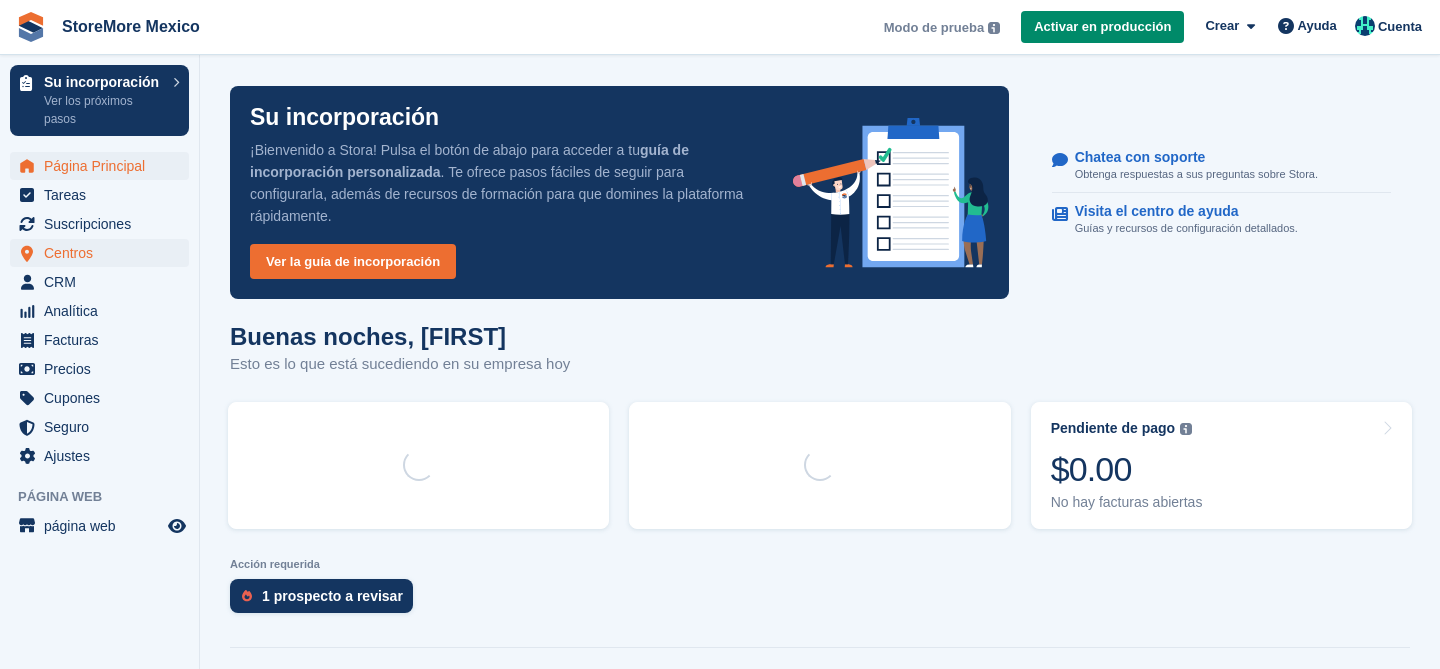 scroll, scrollTop: 0, scrollLeft: 0, axis: both 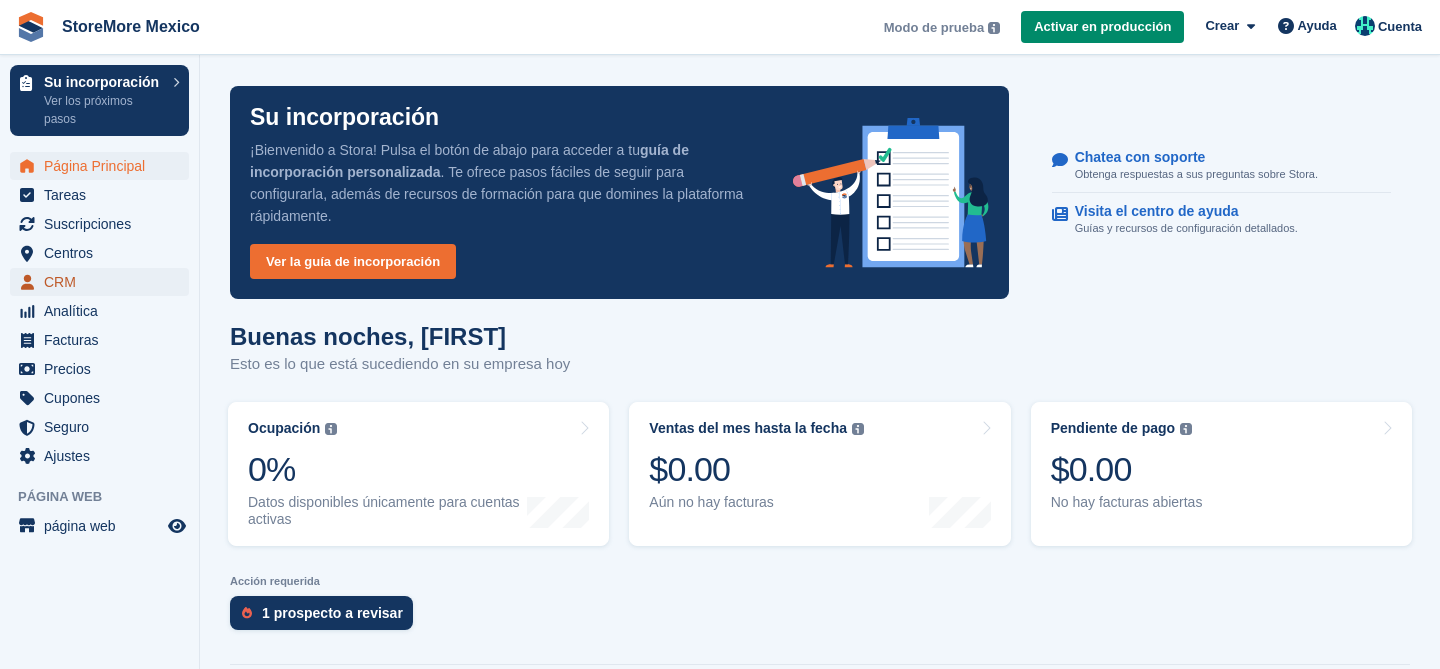 click on "CRM" at bounding box center [104, 282] 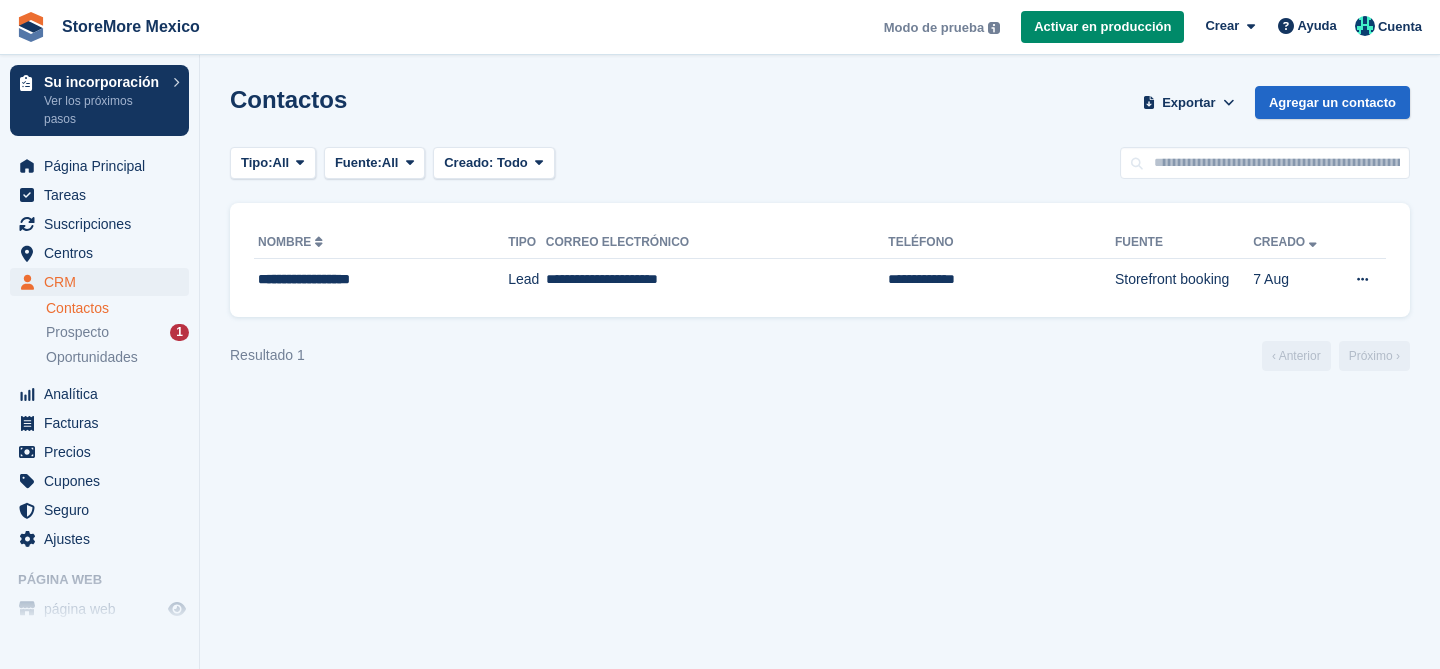 scroll, scrollTop: 0, scrollLeft: 0, axis: both 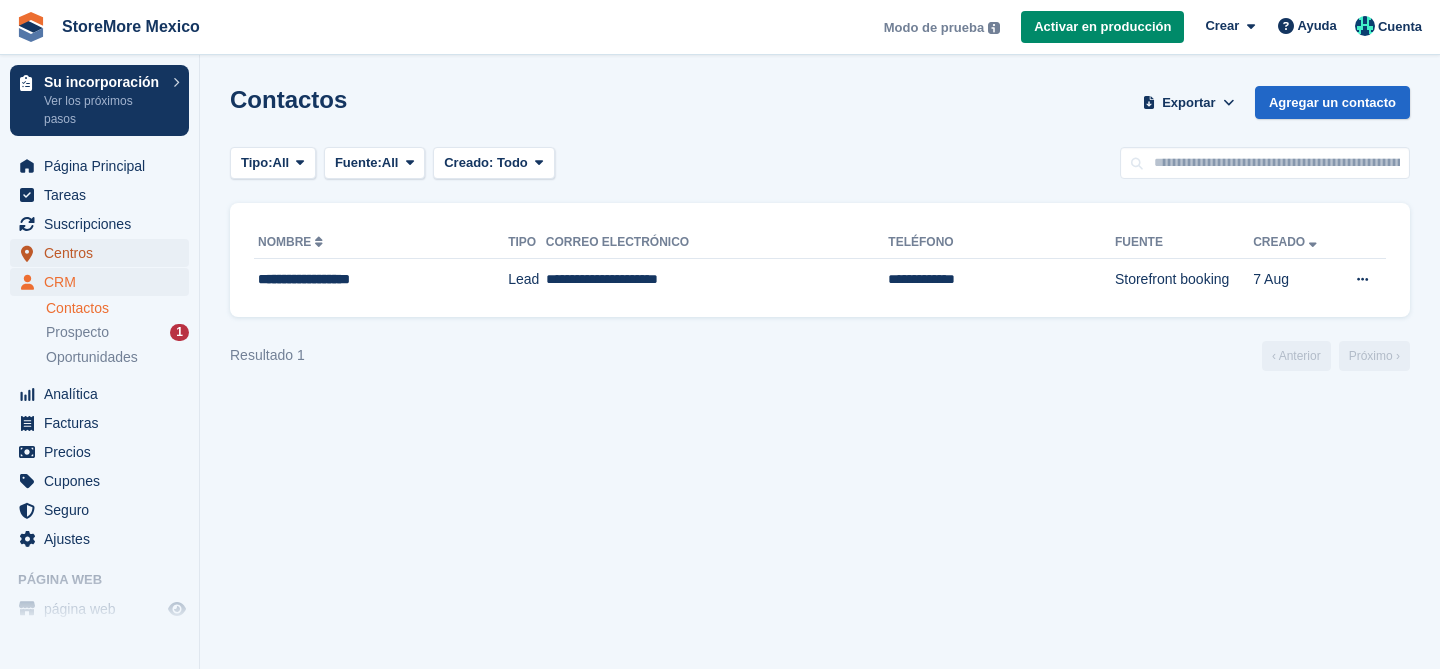 click on "Centros" at bounding box center (104, 253) 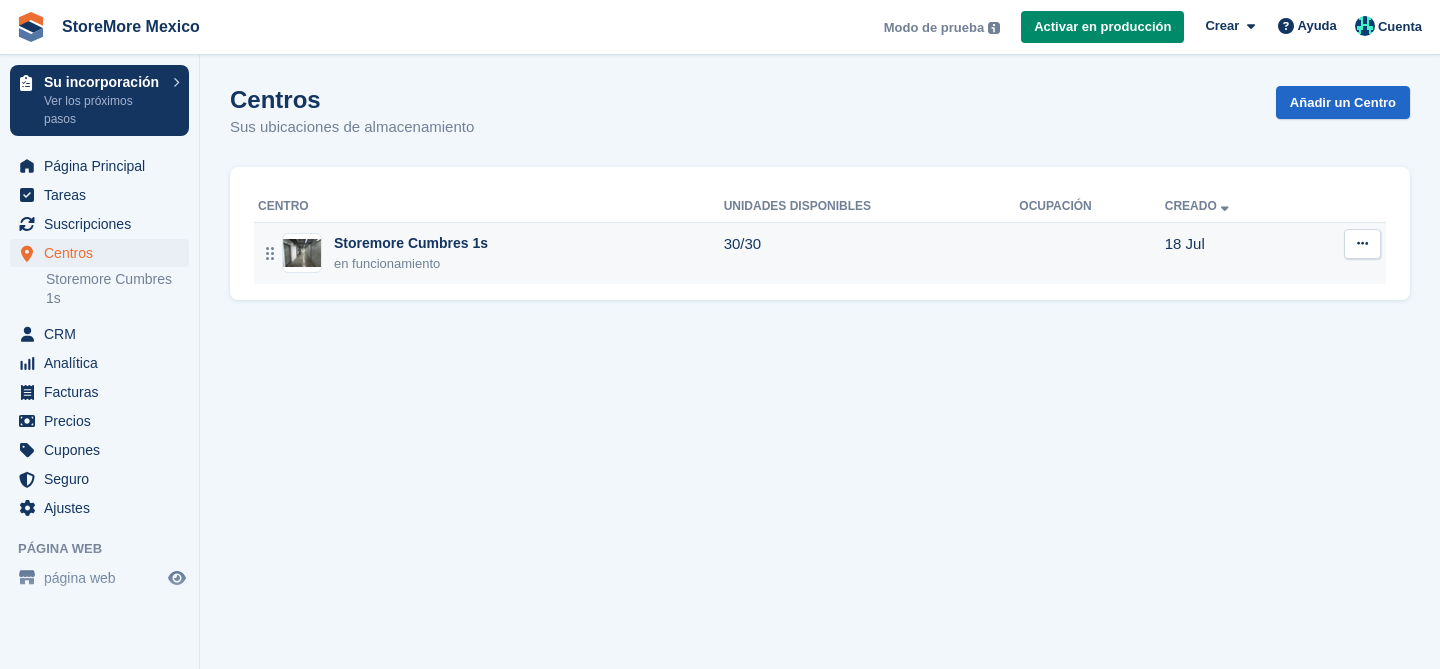click on "Storemore Cumbres 1s" at bounding box center (411, 243) 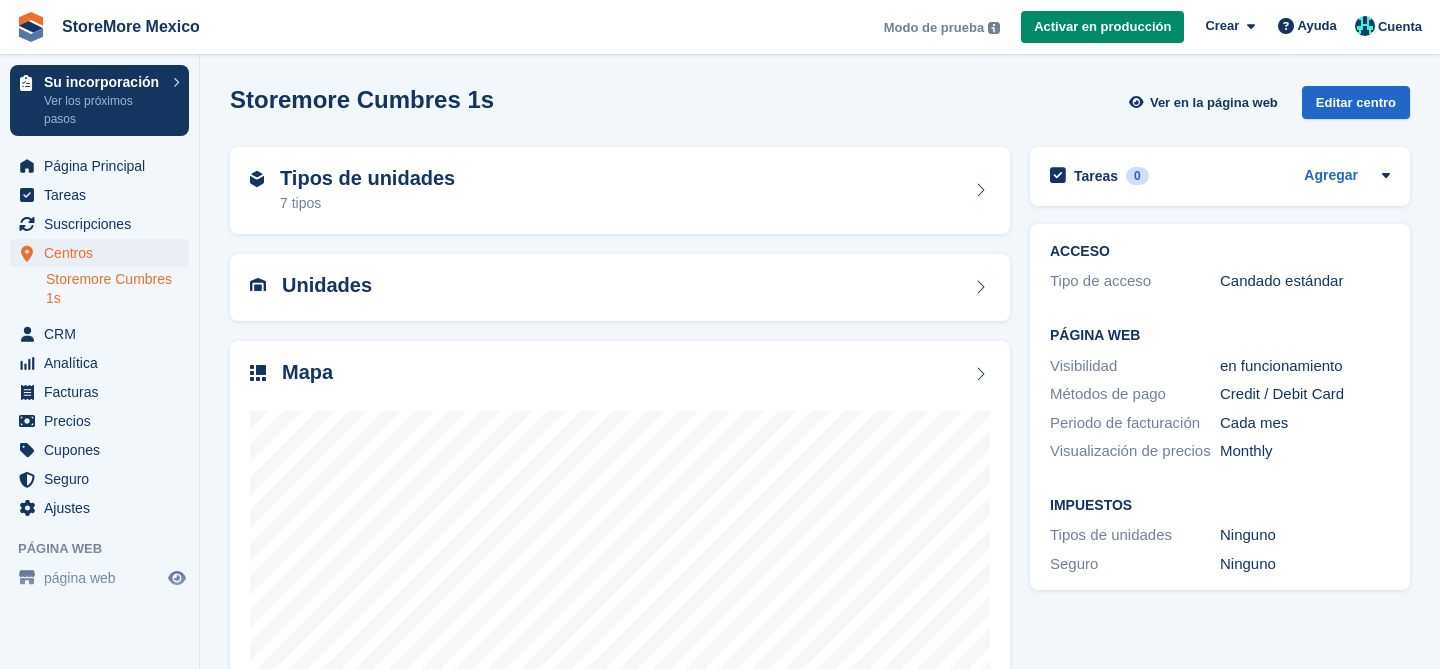 scroll, scrollTop: 0, scrollLeft: 0, axis: both 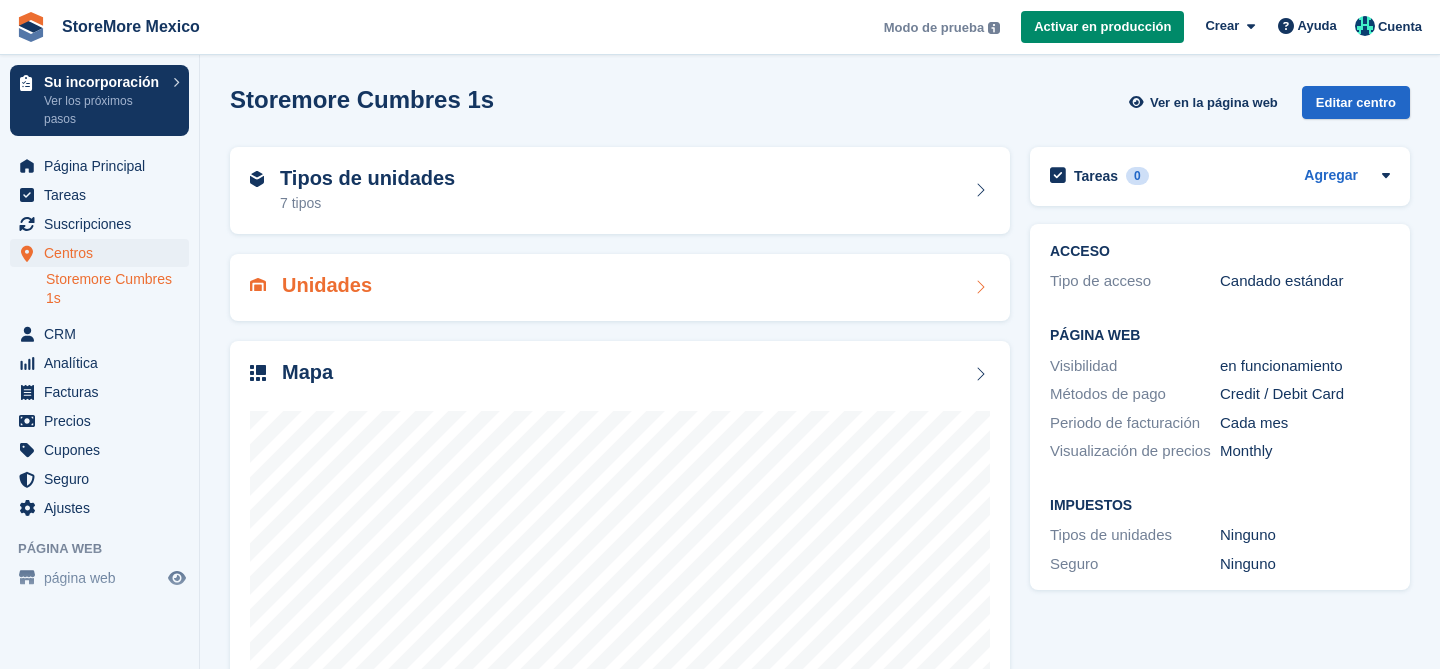click on "Unidades" at bounding box center [620, 287] 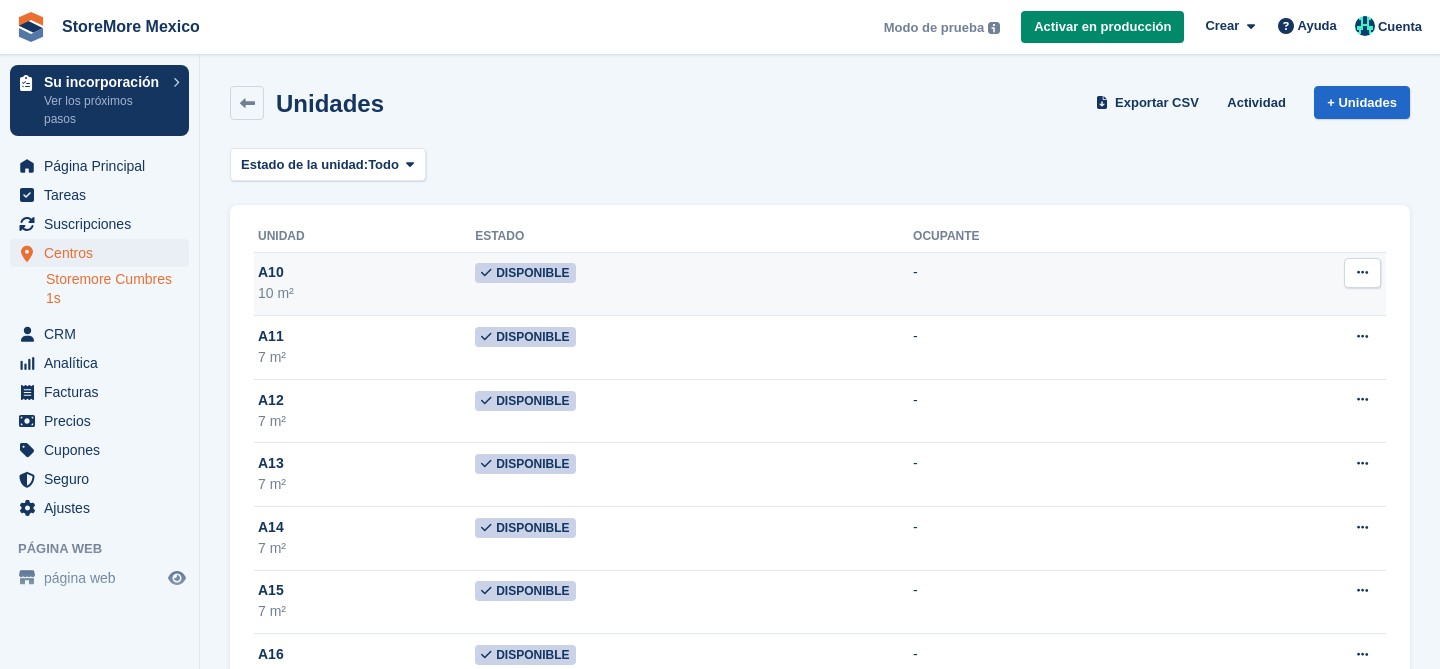 scroll, scrollTop: 0, scrollLeft: 0, axis: both 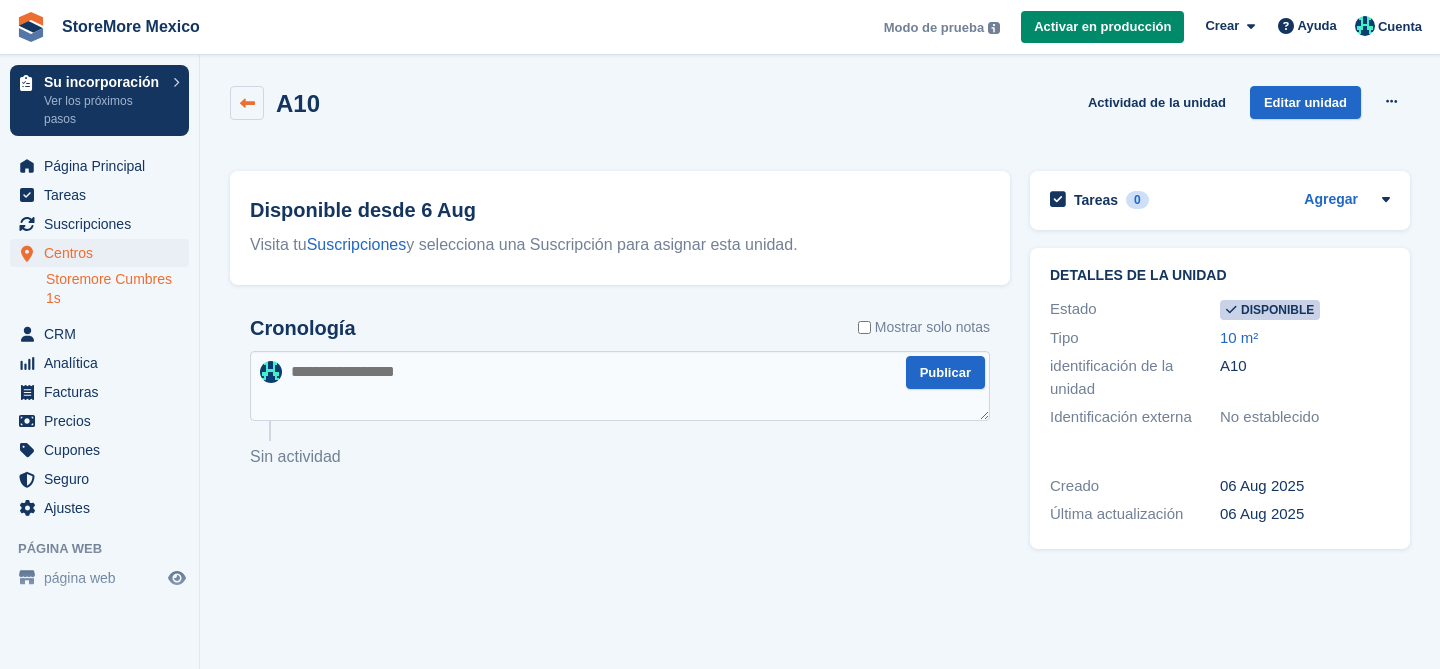 click at bounding box center (247, 103) 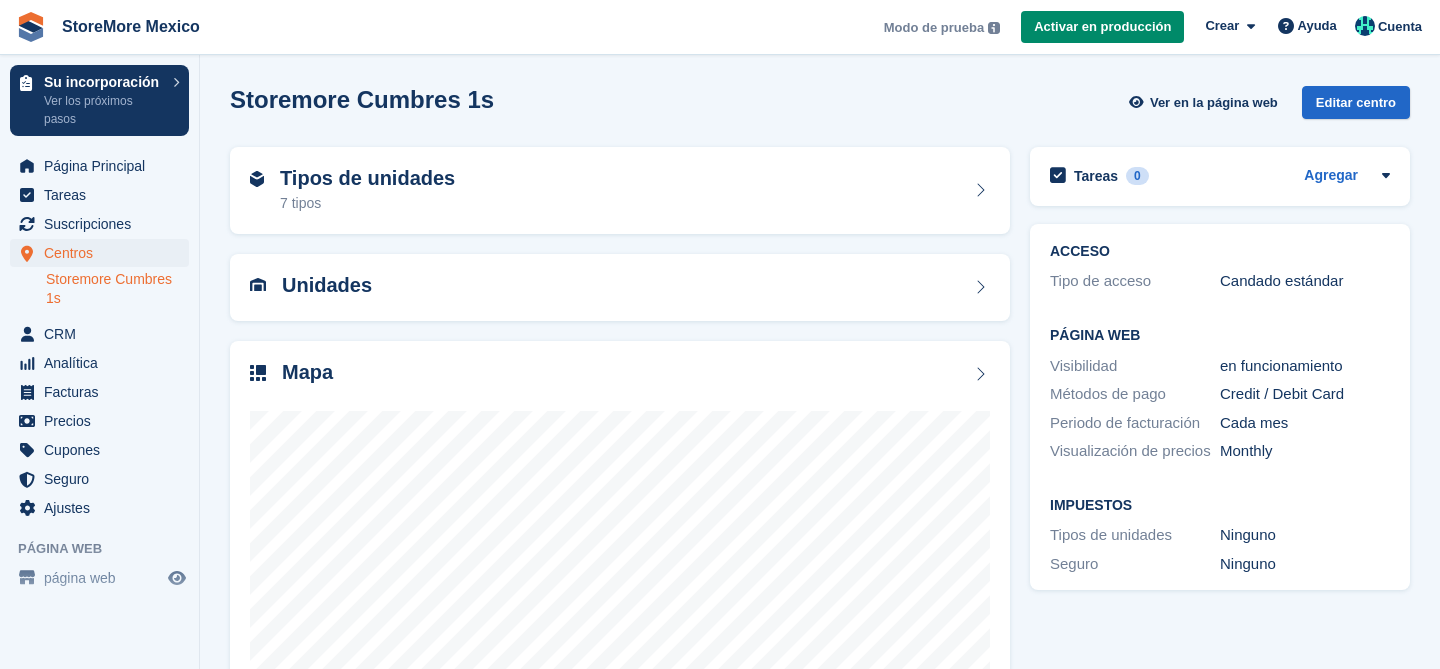 scroll, scrollTop: 0, scrollLeft: 0, axis: both 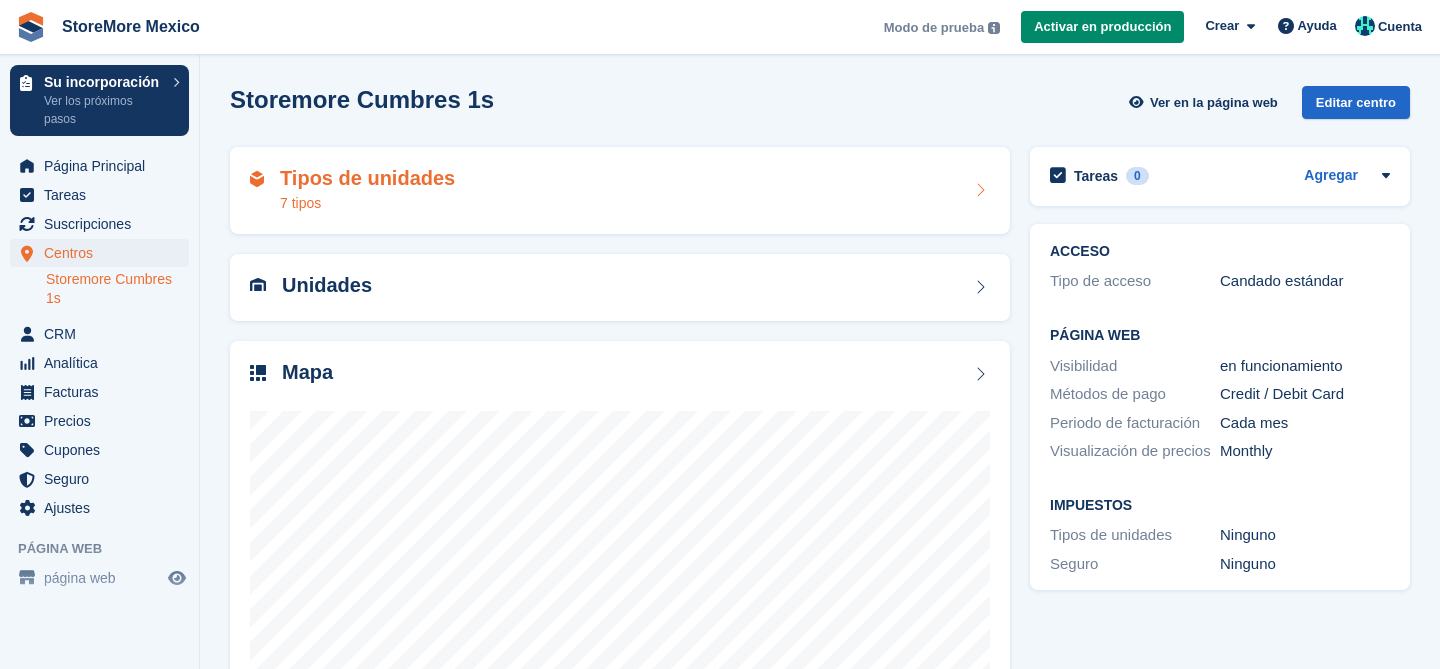 click on "Tipos de unidades
7 tipos" at bounding box center (367, 191) 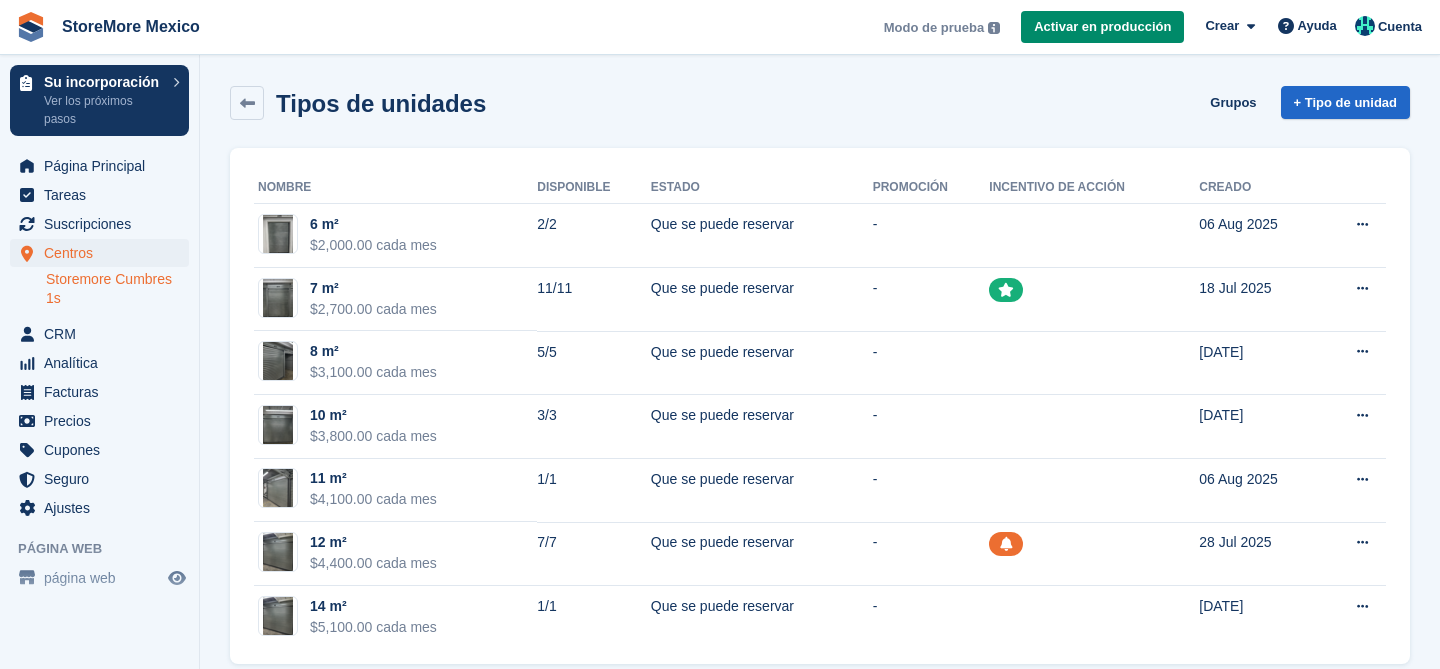 scroll, scrollTop: 0, scrollLeft: 0, axis: both 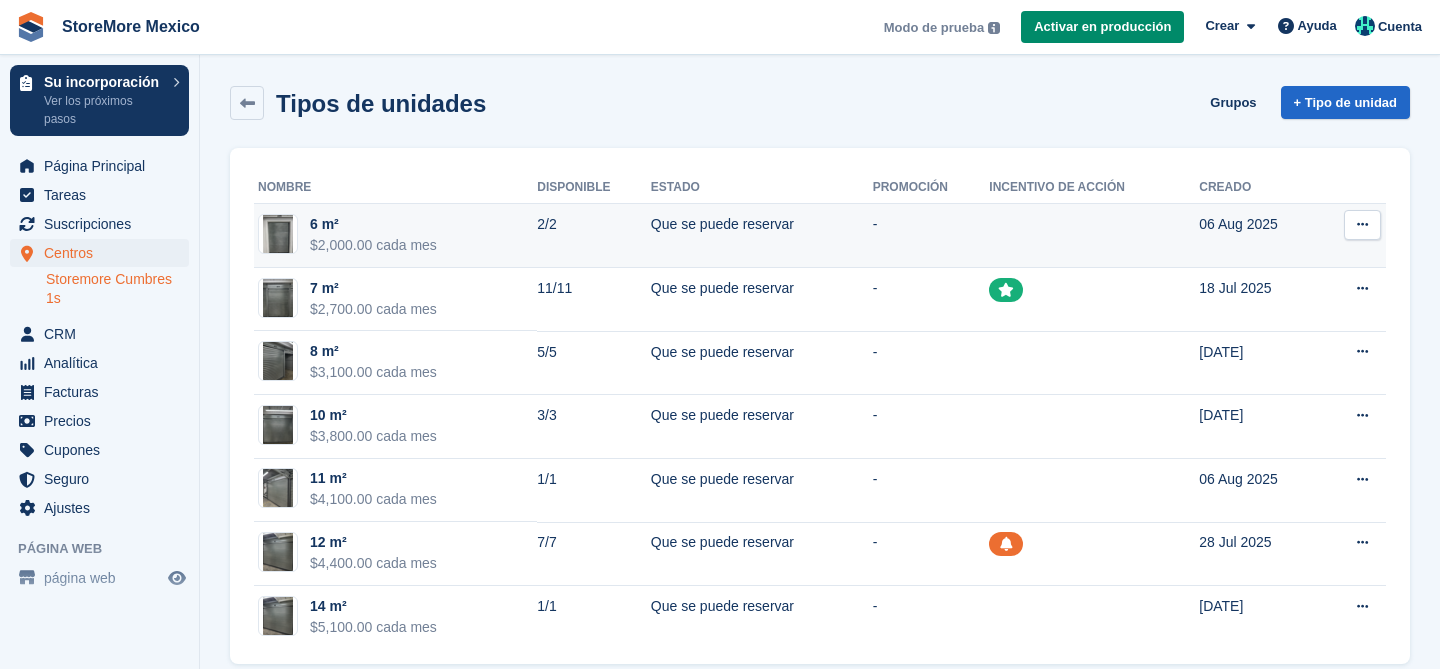 click on "6 m²" at bounding box center (373, 224) 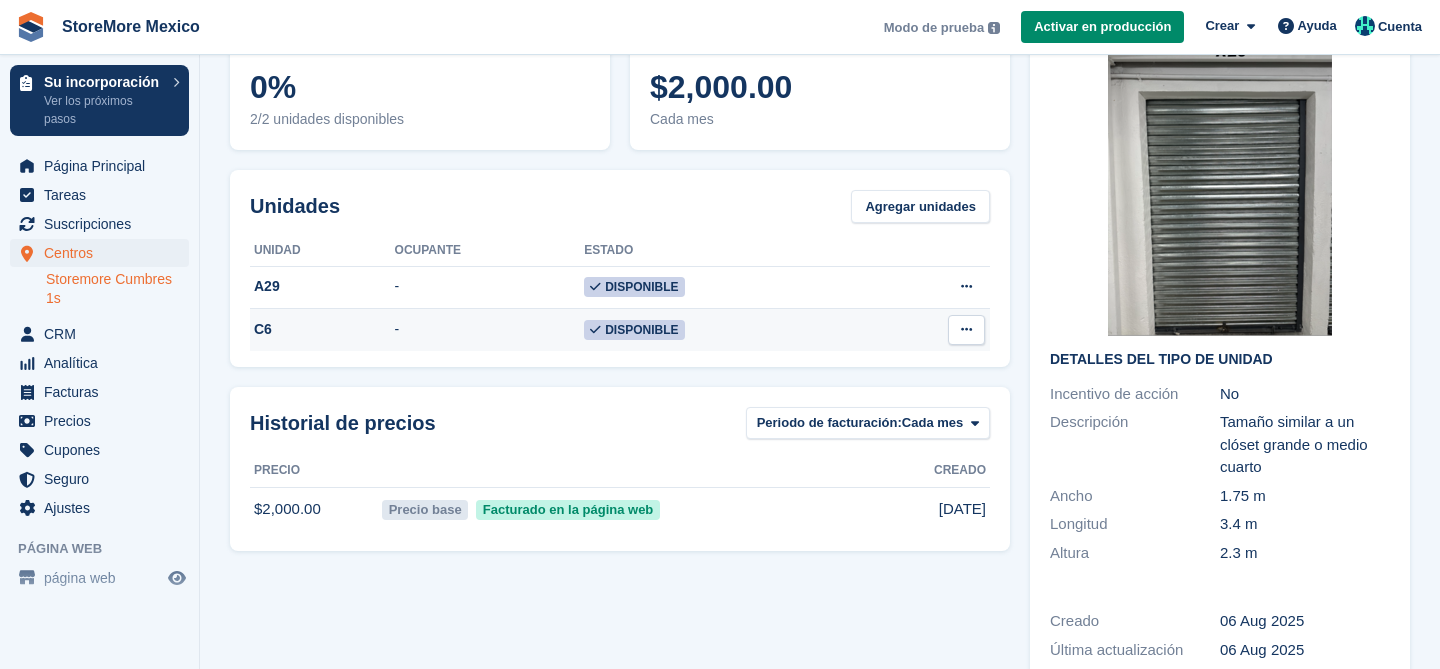 scroll, scrollTop: 0, scrollLeft: 0, axis: both 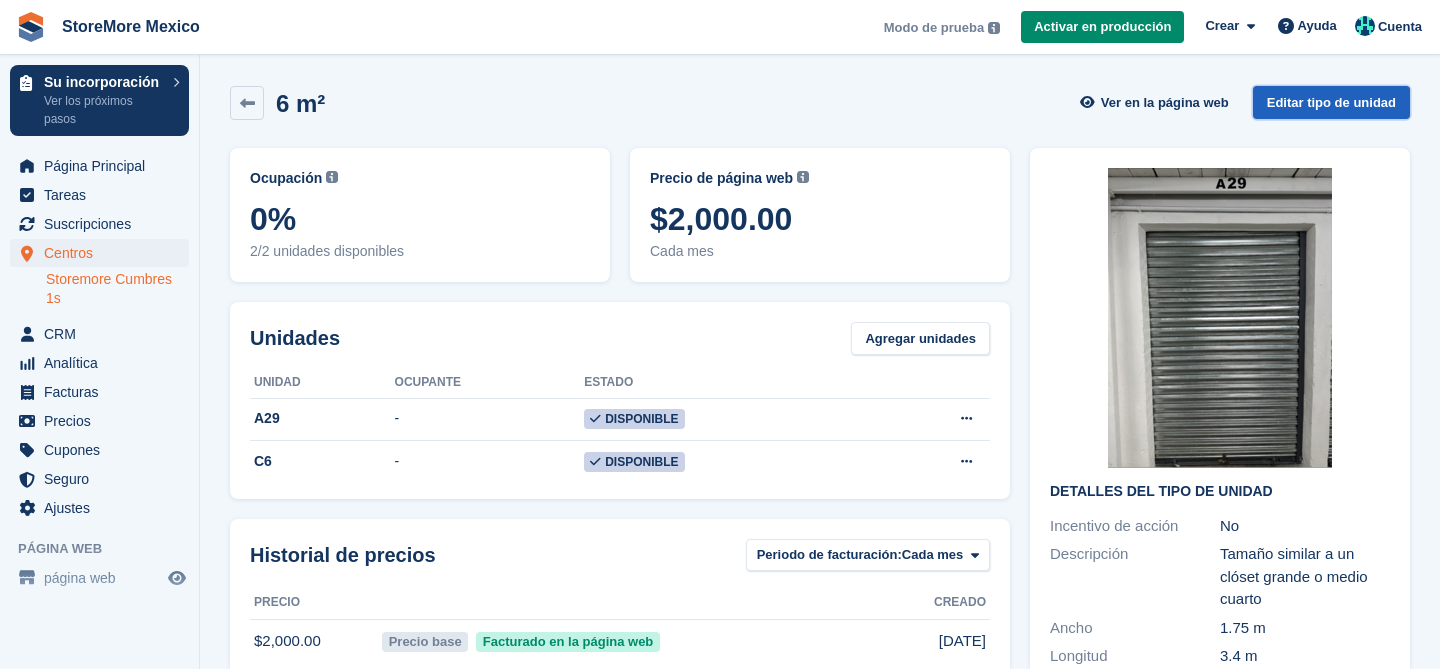 click on "Editar tipo de unidad" at bounding box center [1331, 102] 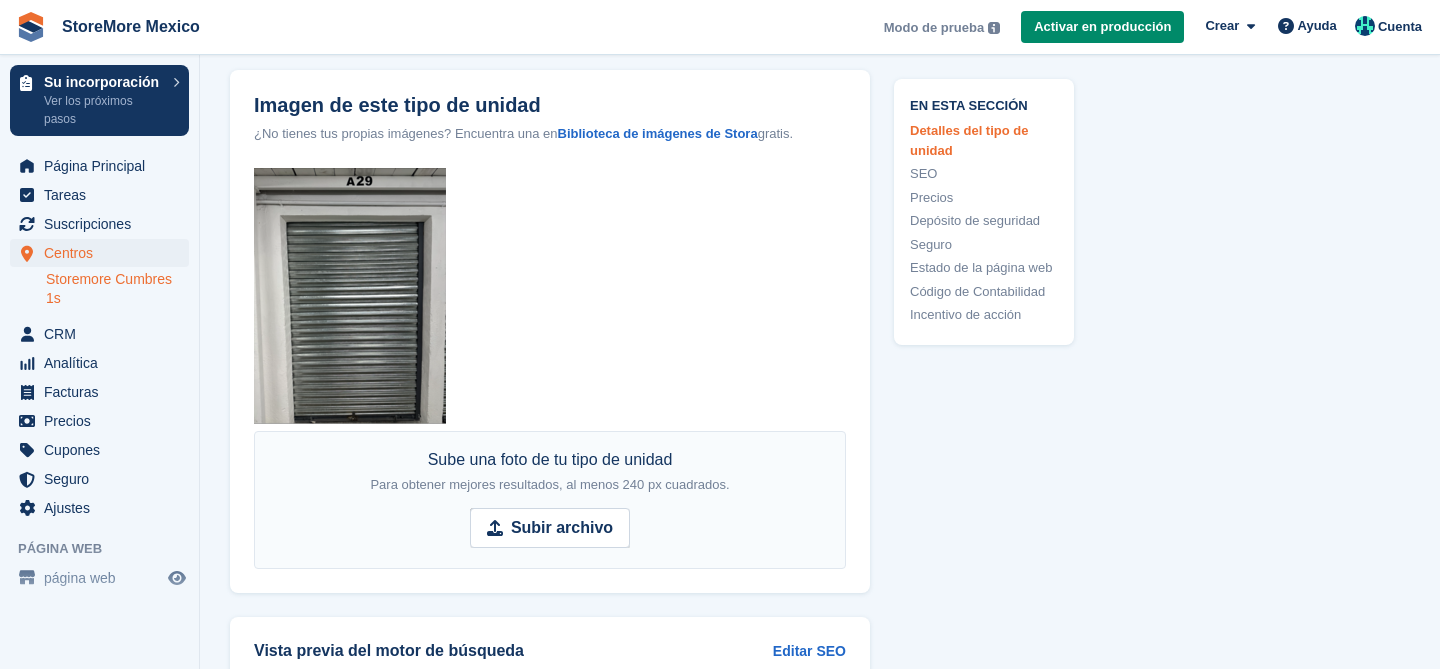 scroll, scrollTop: 1076, scrollLeft: 0, axis: vertical 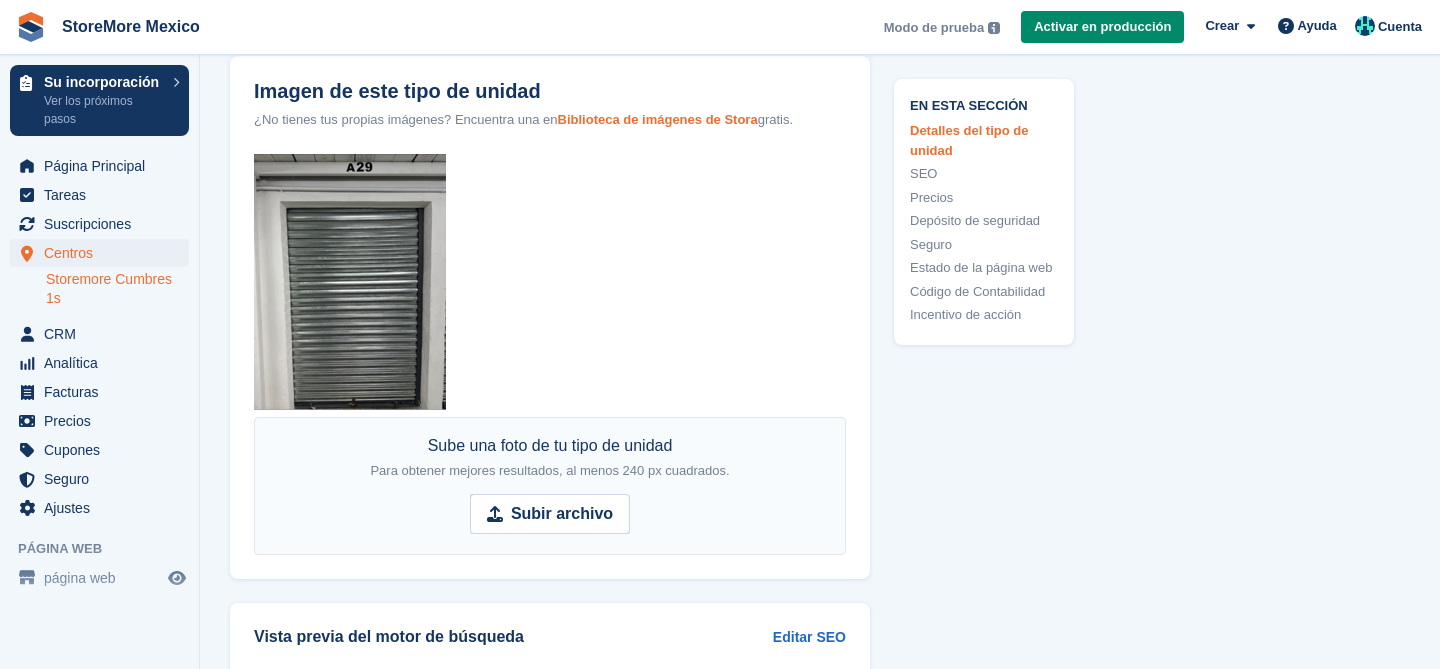 click on "Biblioteca de imágenes de Stora" at bounding box center (658, 119) 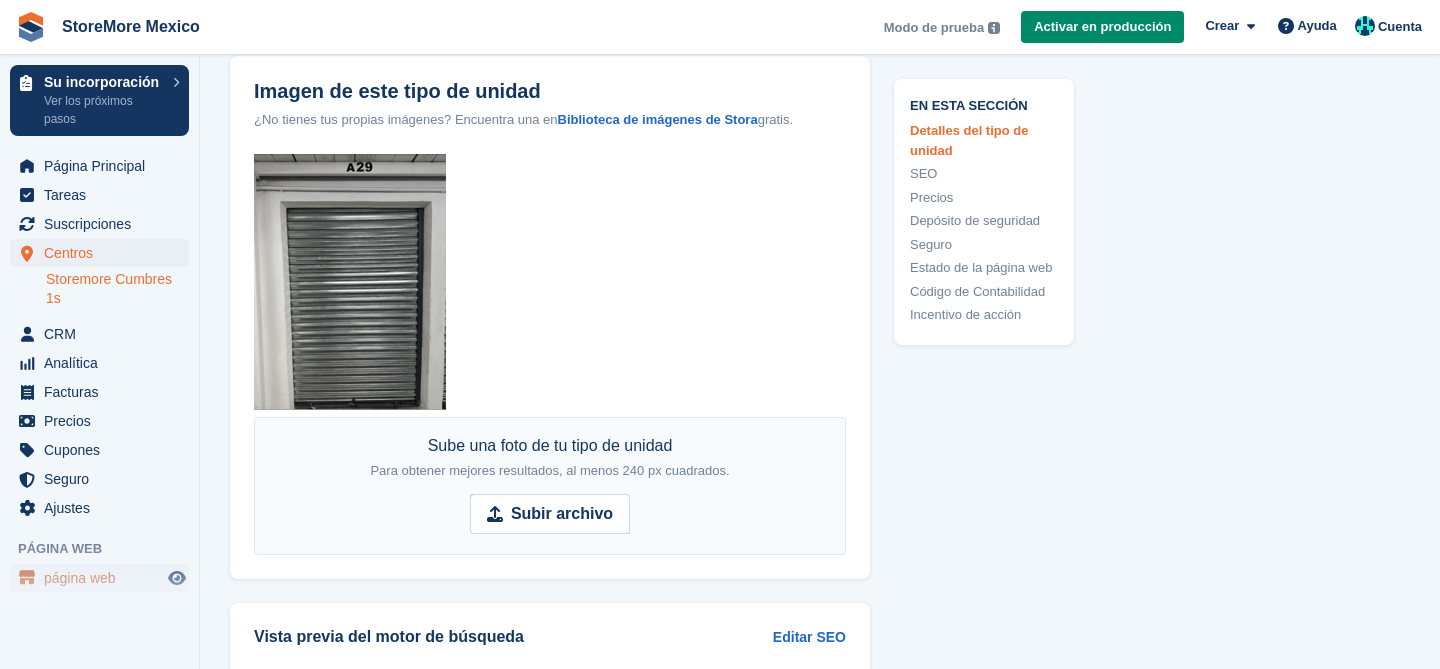 click on "página web" at bounding box center (104, 578) 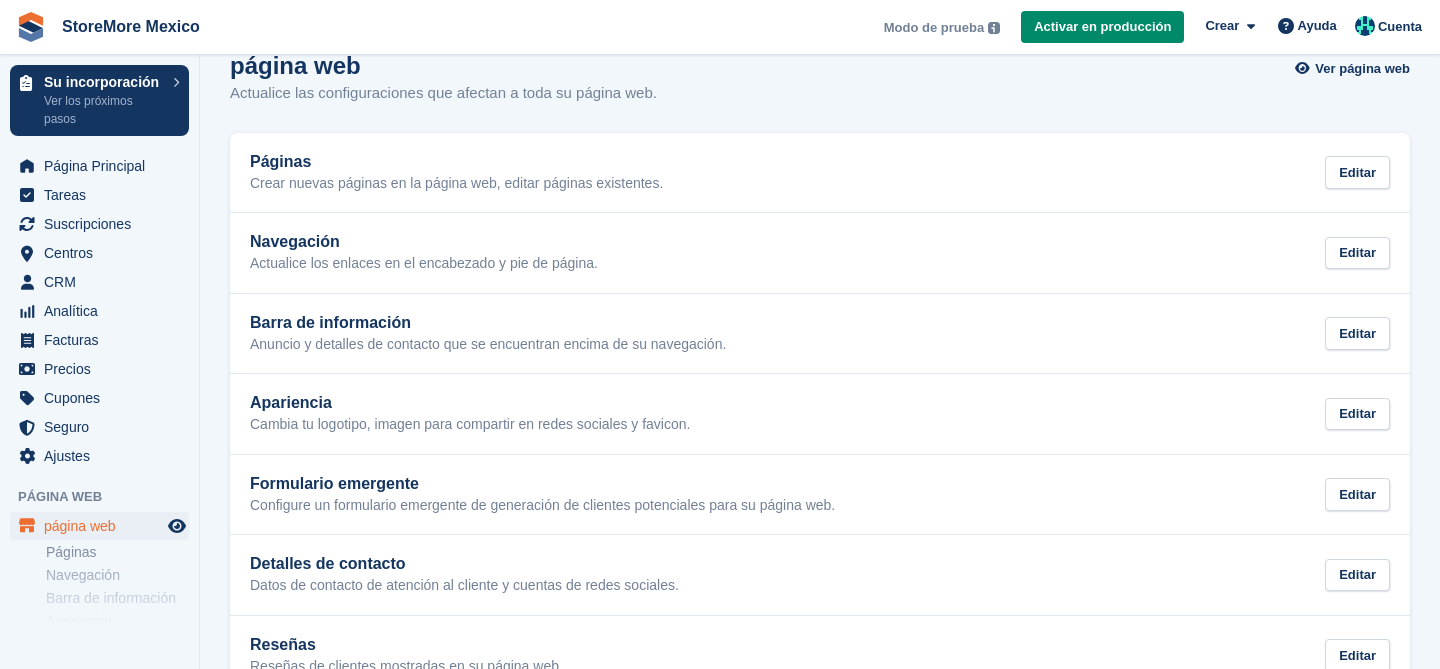 scroll, scrollTop: 0, scrollLeft: 0, axis: both 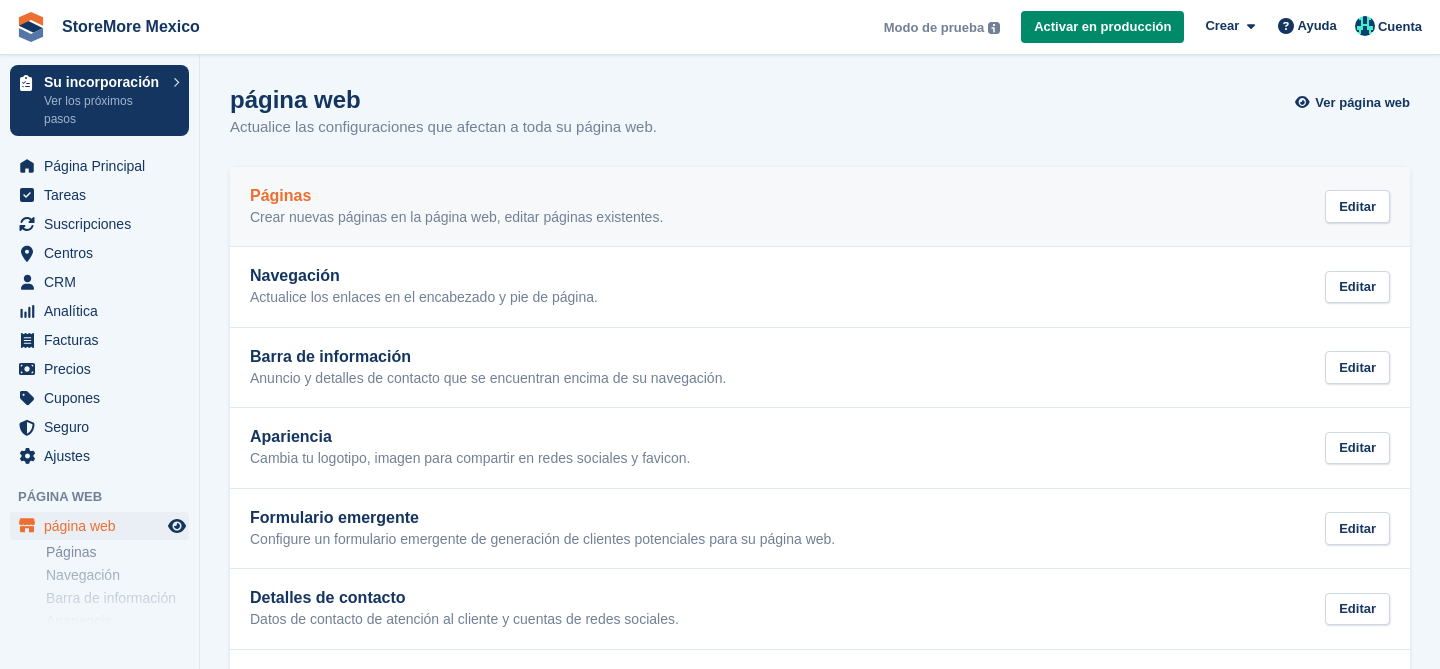 click on "Páginas
Crear nuevas páginas en la página web, editar páginas existentes." at bounding box center [456, 207] 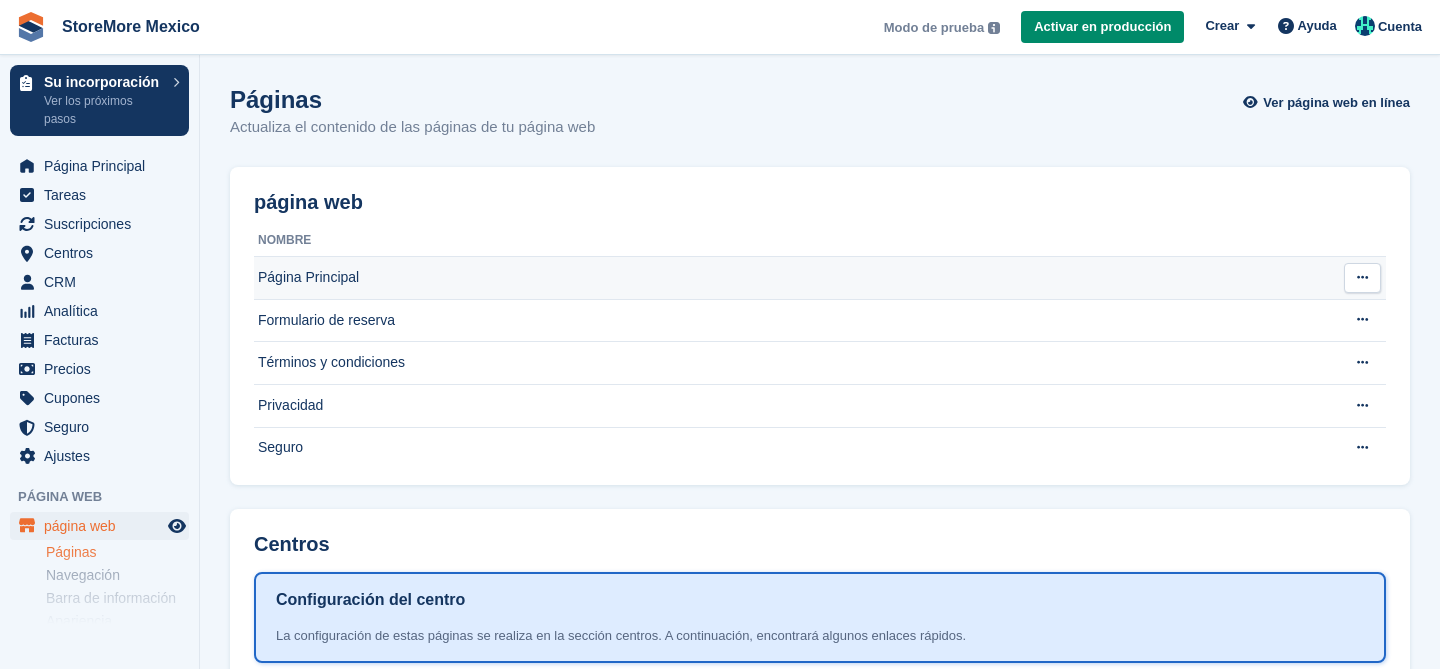 click on "Página Principal" at bounding box center [791, 278] 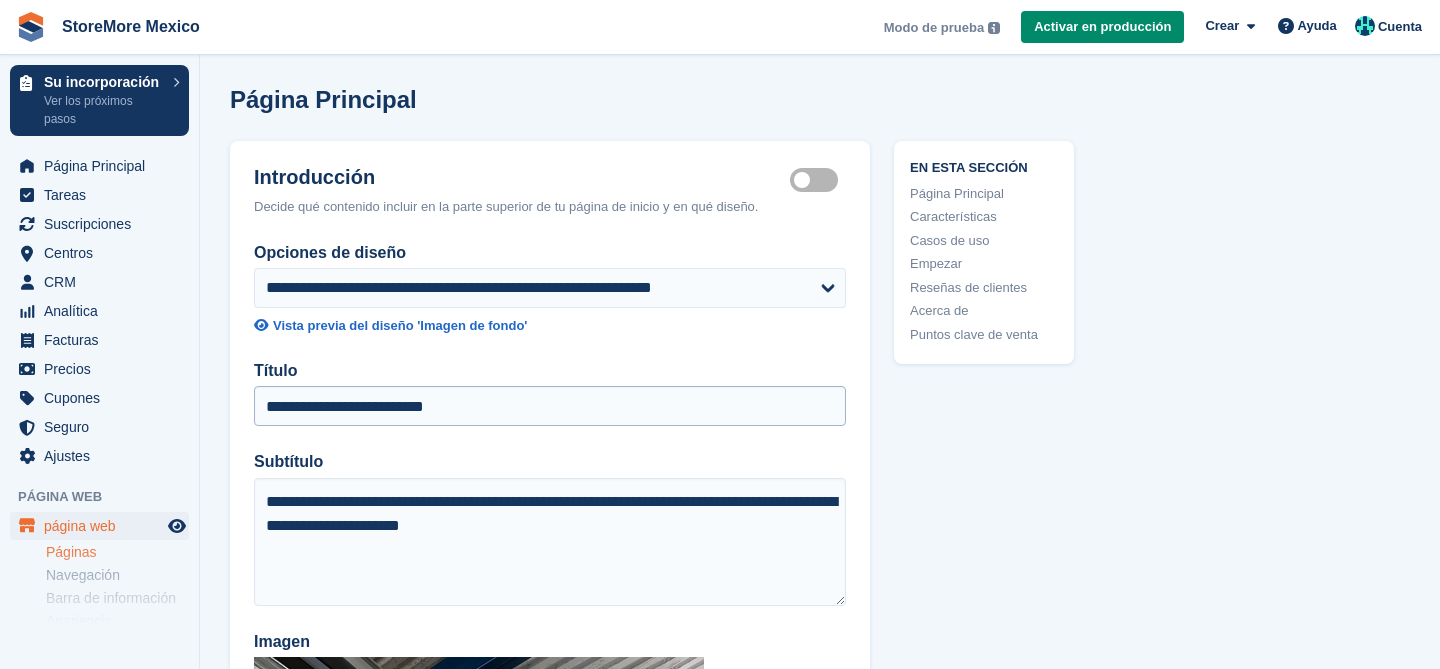 scroll, scrollTop: 178, scrollLeft: 0, axis: vertical 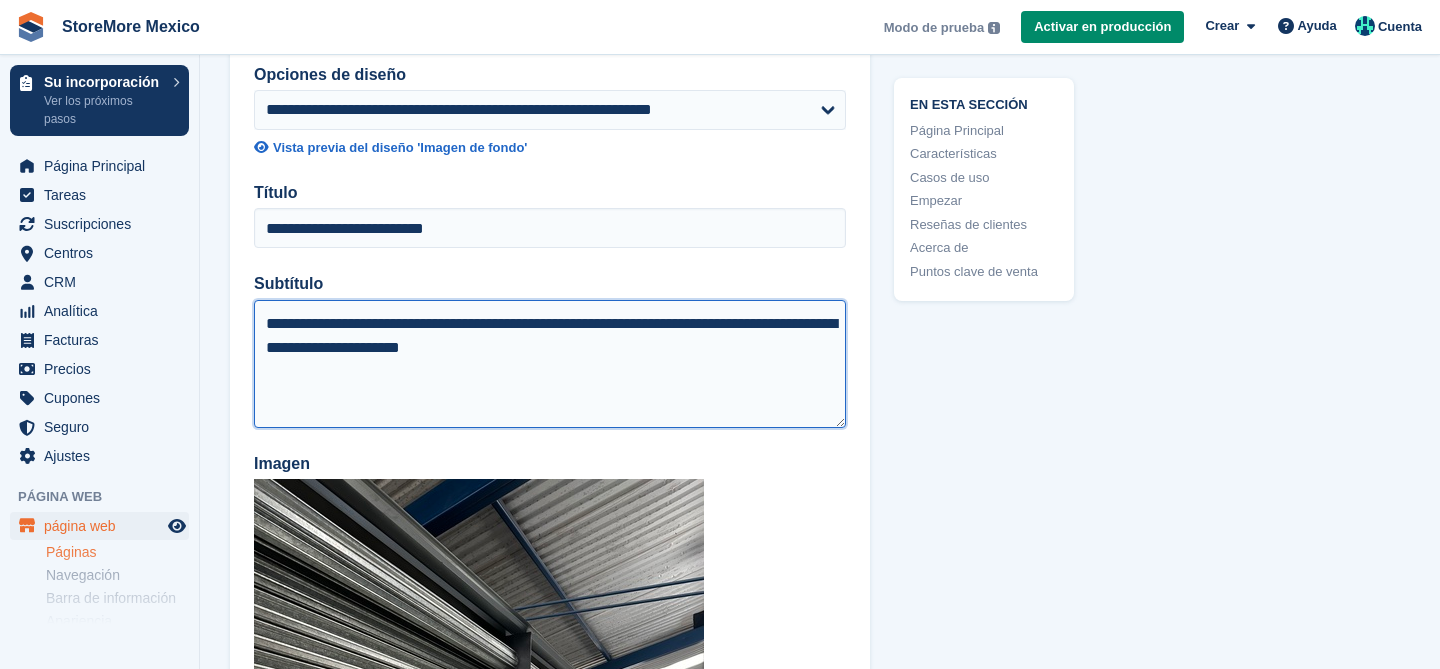 click on "**********" at bounding box center [550, 364] 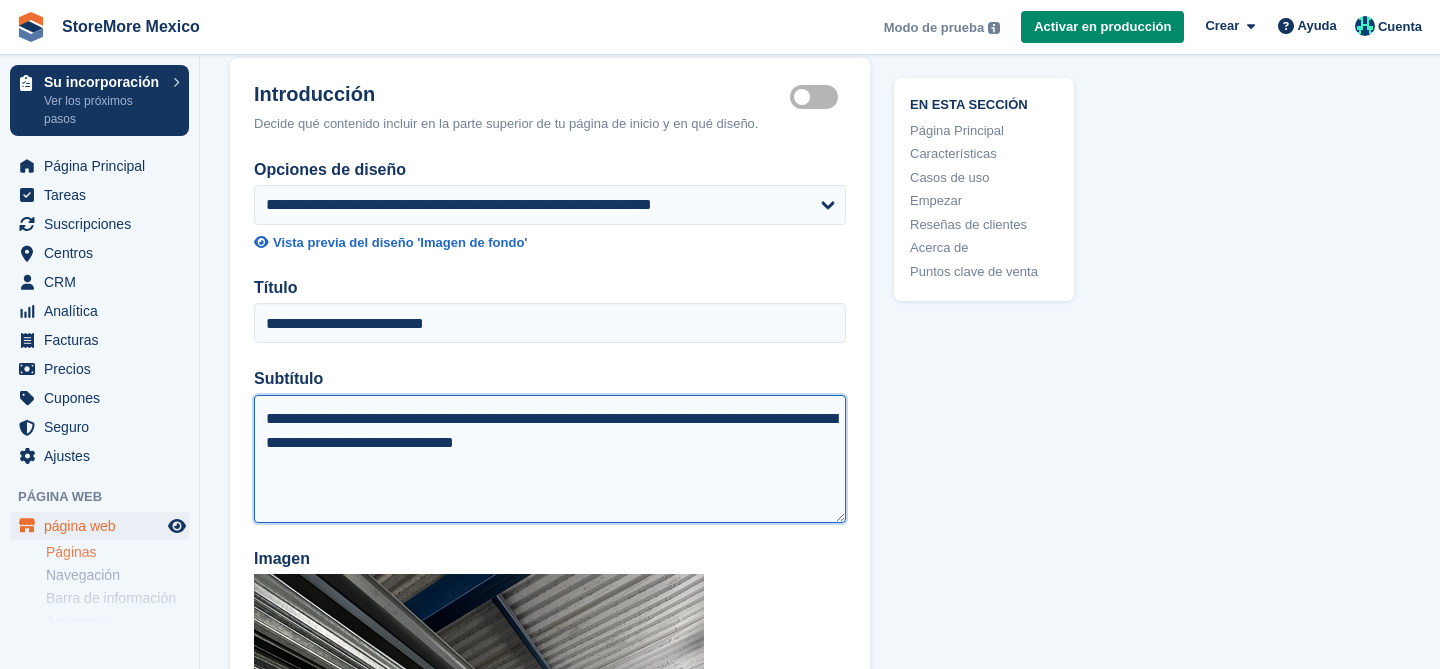 scroll, scrollTop: 77, scrollLeft: 0, axis: vertical 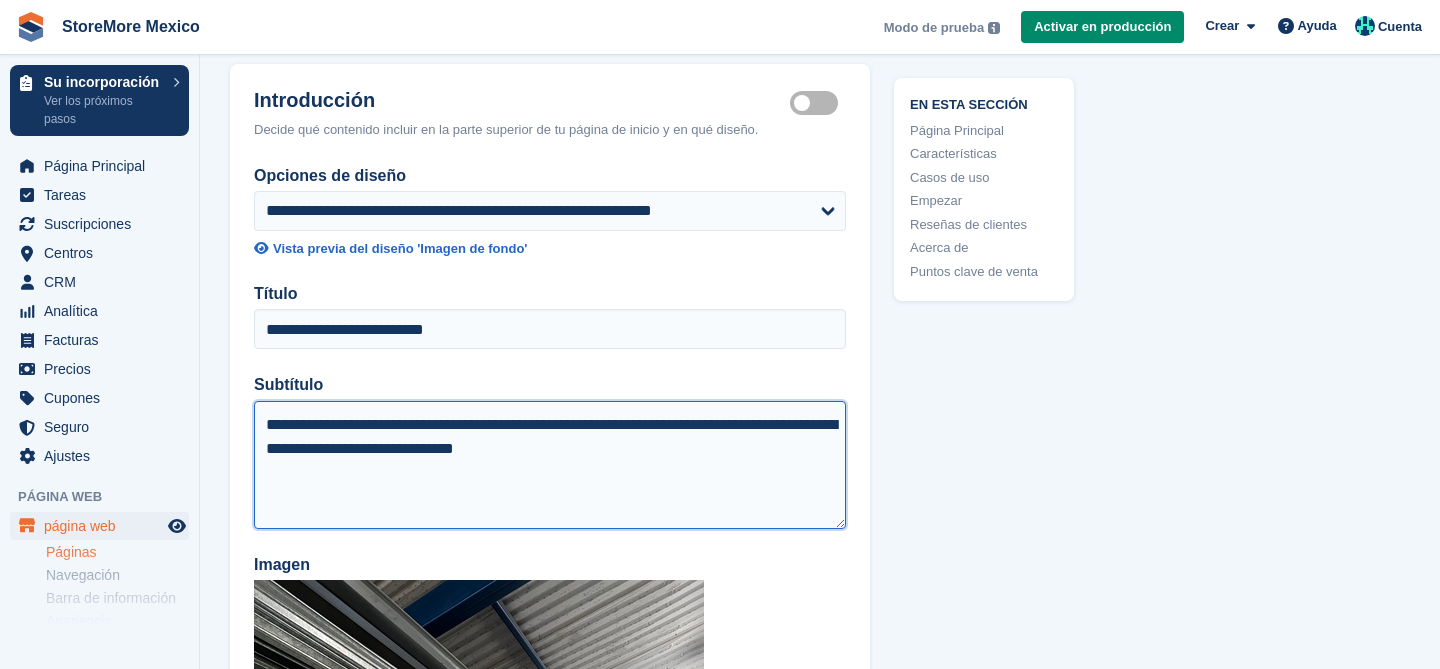 type on "**********" 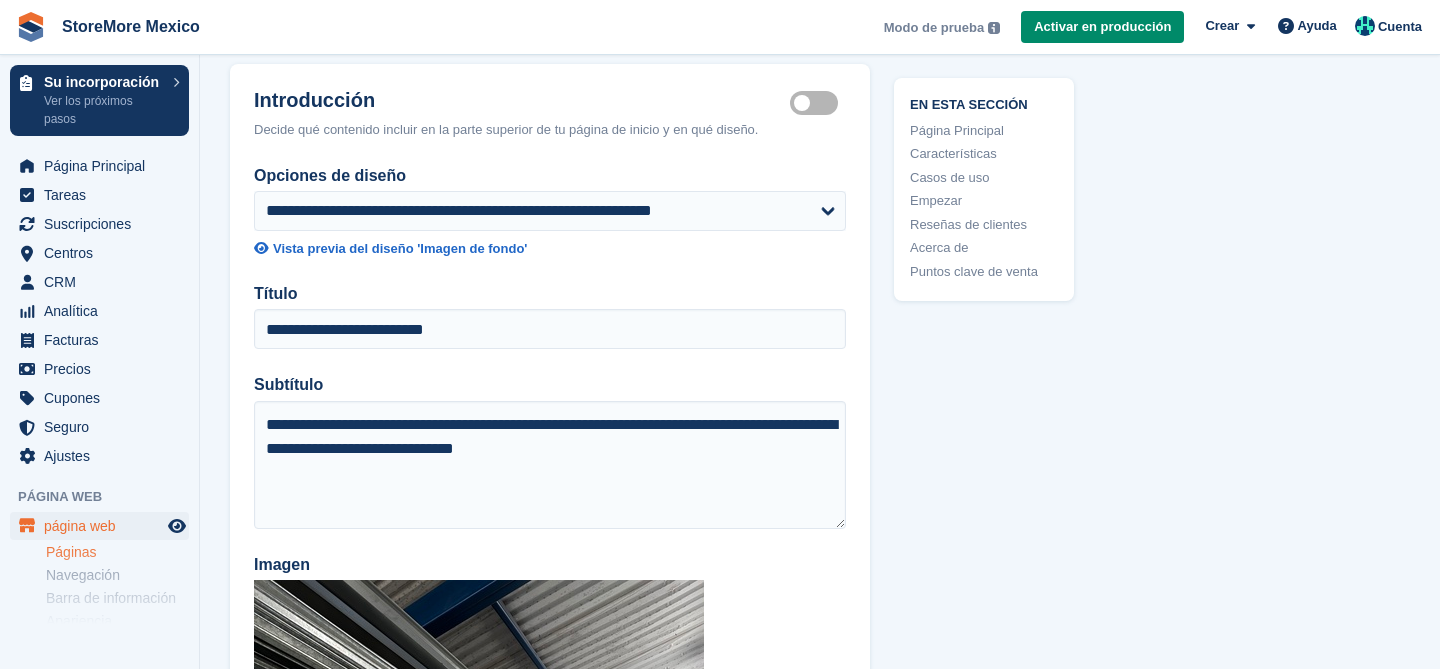 click on "Subtítulo" at bounding box center (550, 385) 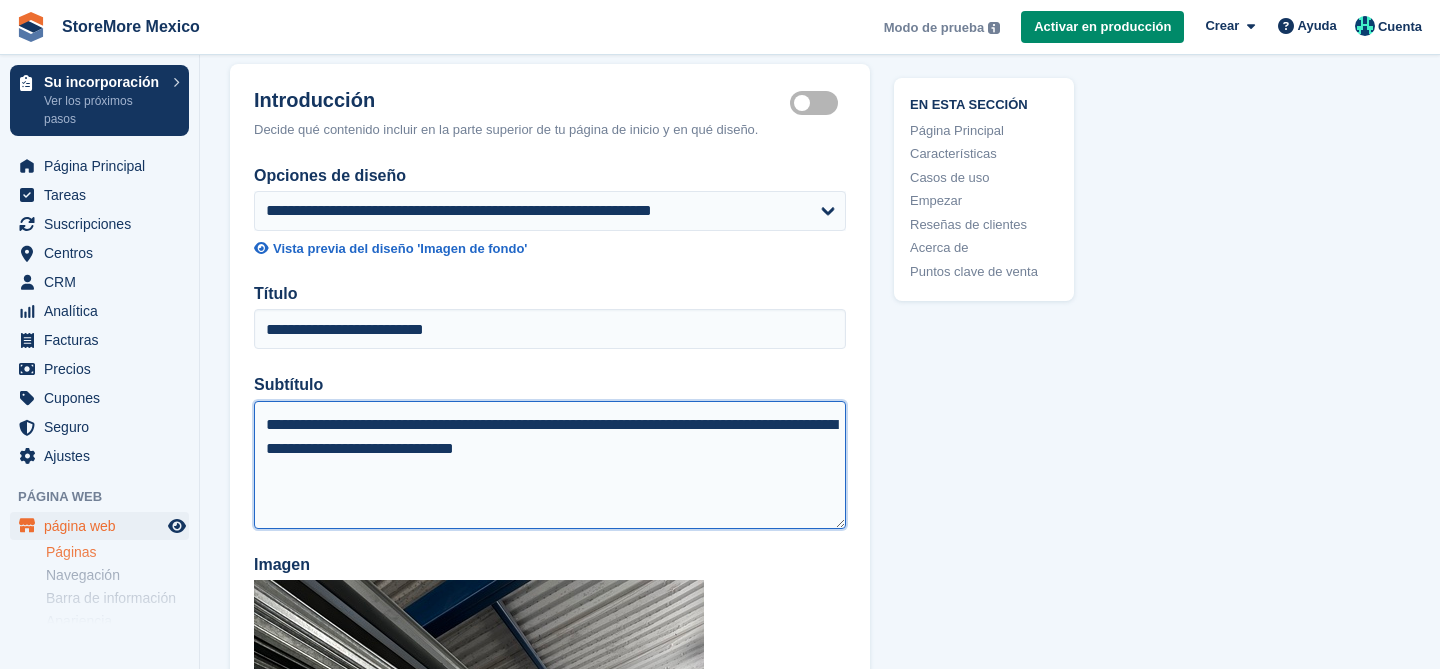 click on "**********" at bounding box center (550, 465) 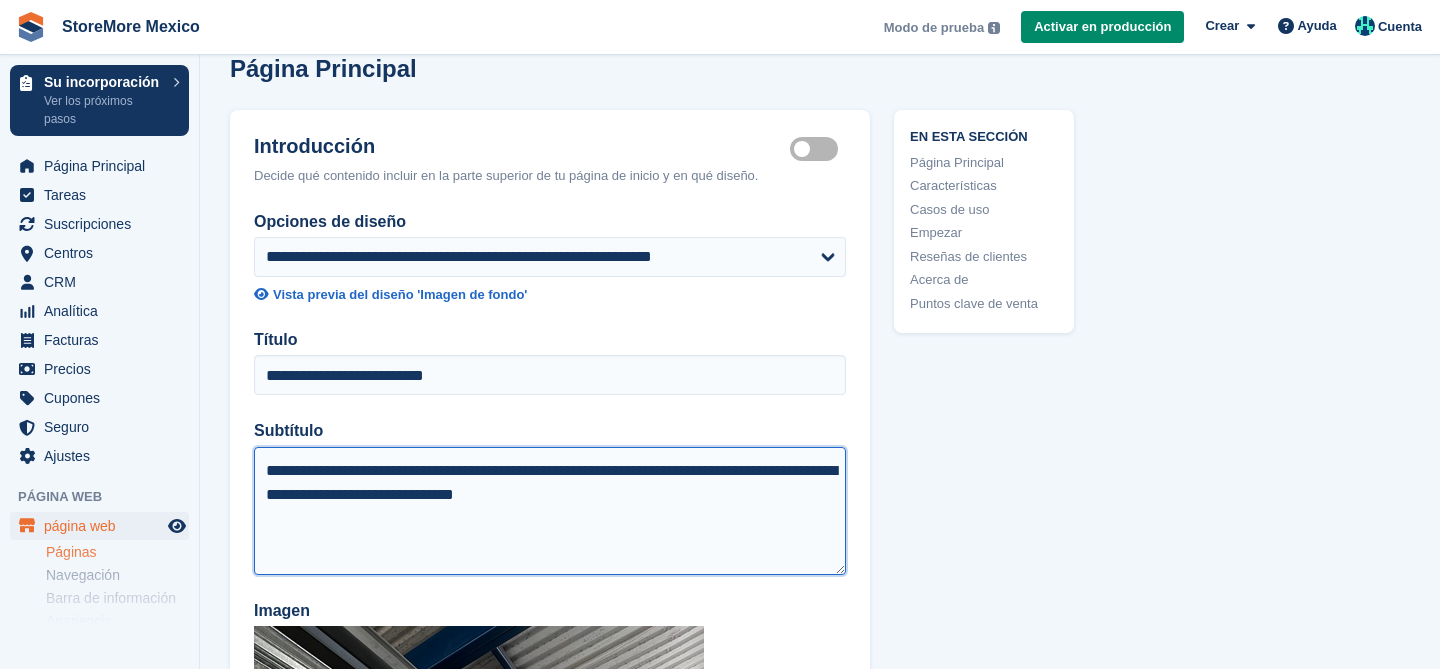 scroll, scrollTop: 18, scrollLeft: 0, axis: vertical 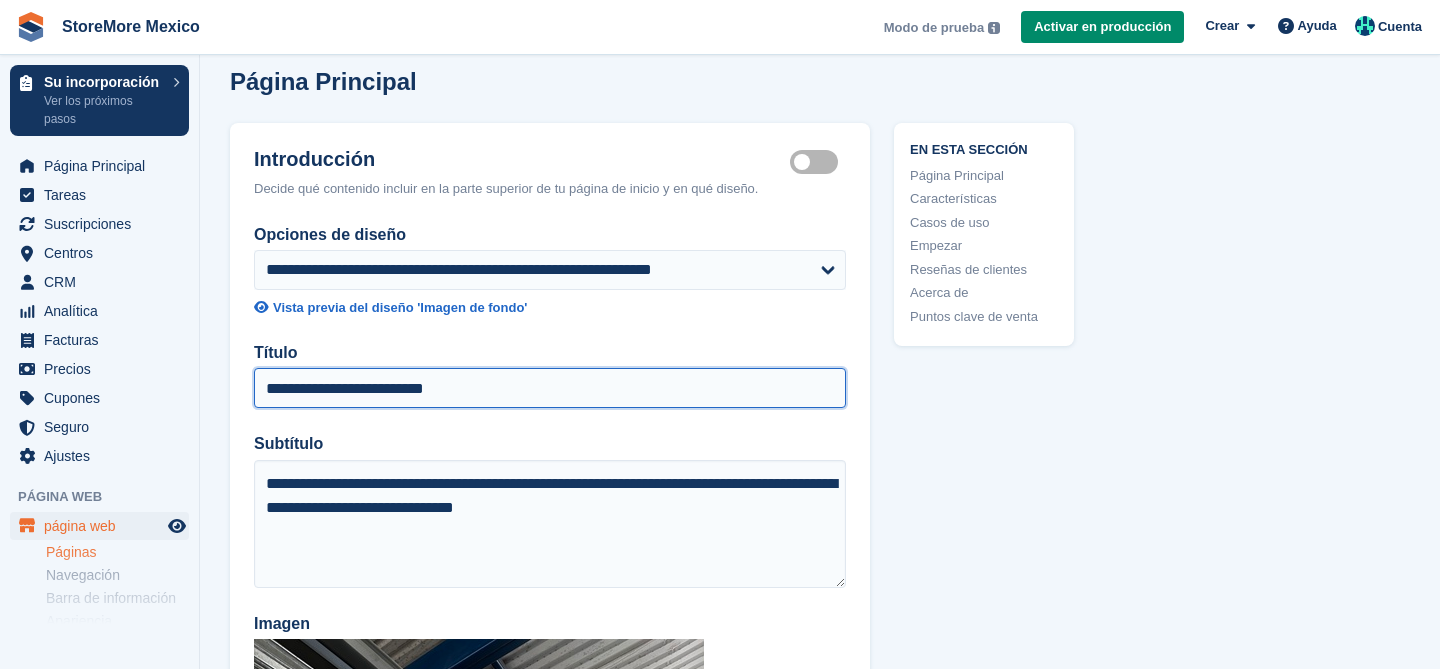 click on "**********" at bounding box center [550, 388] 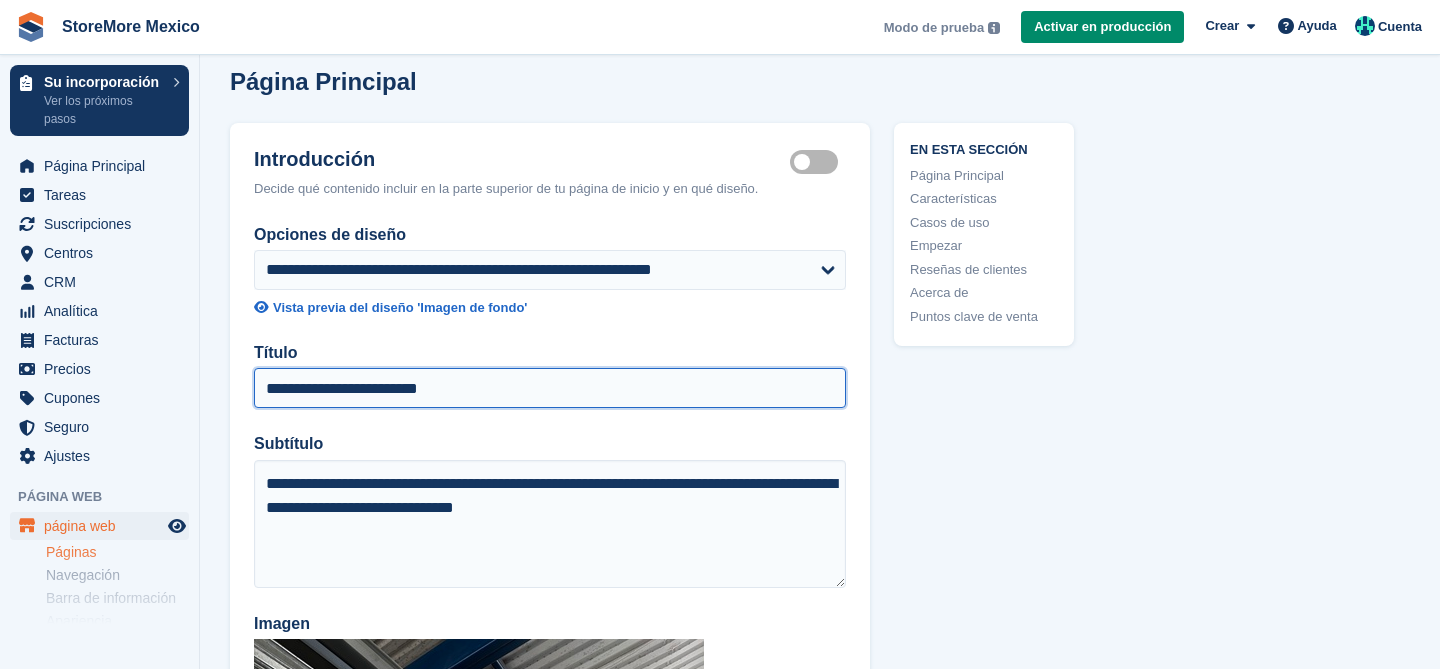 click on "**********" at bounding box center [550, 388] 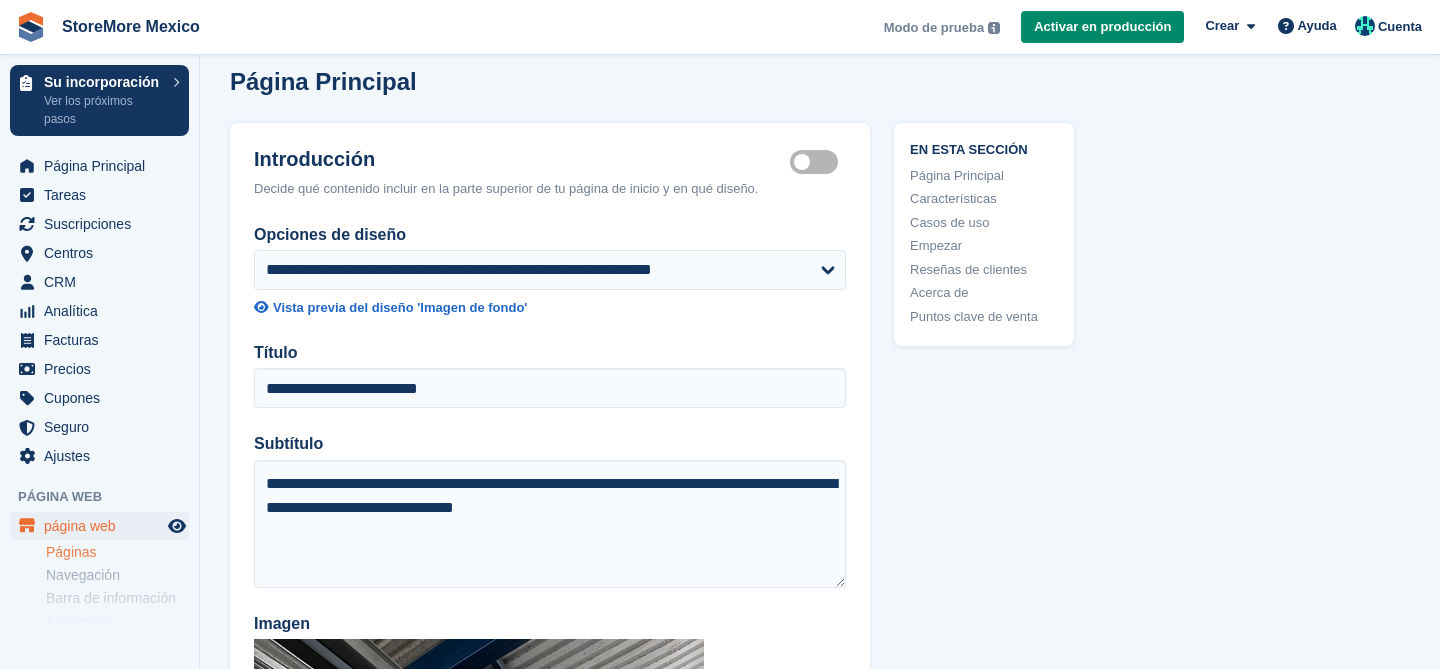 click on "**********" at bounding box center (550, 815) 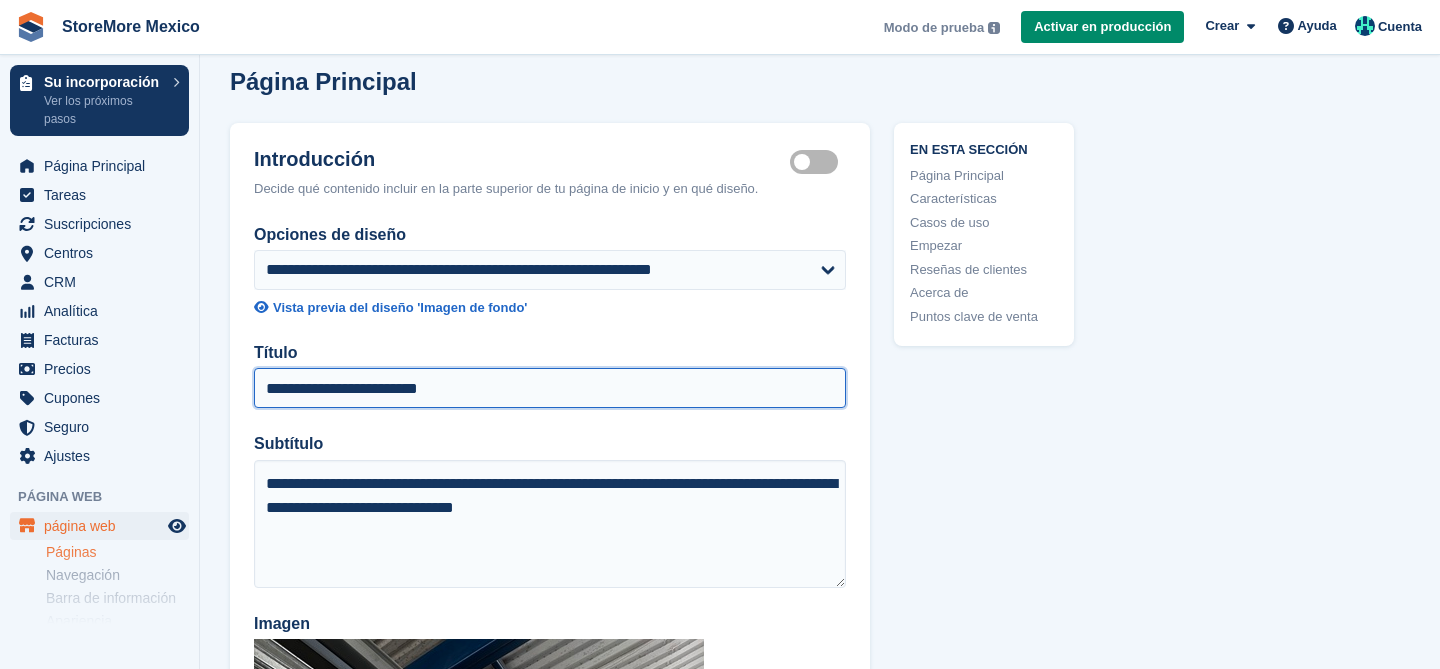 click on "**********" at bounding box center (550, 388) 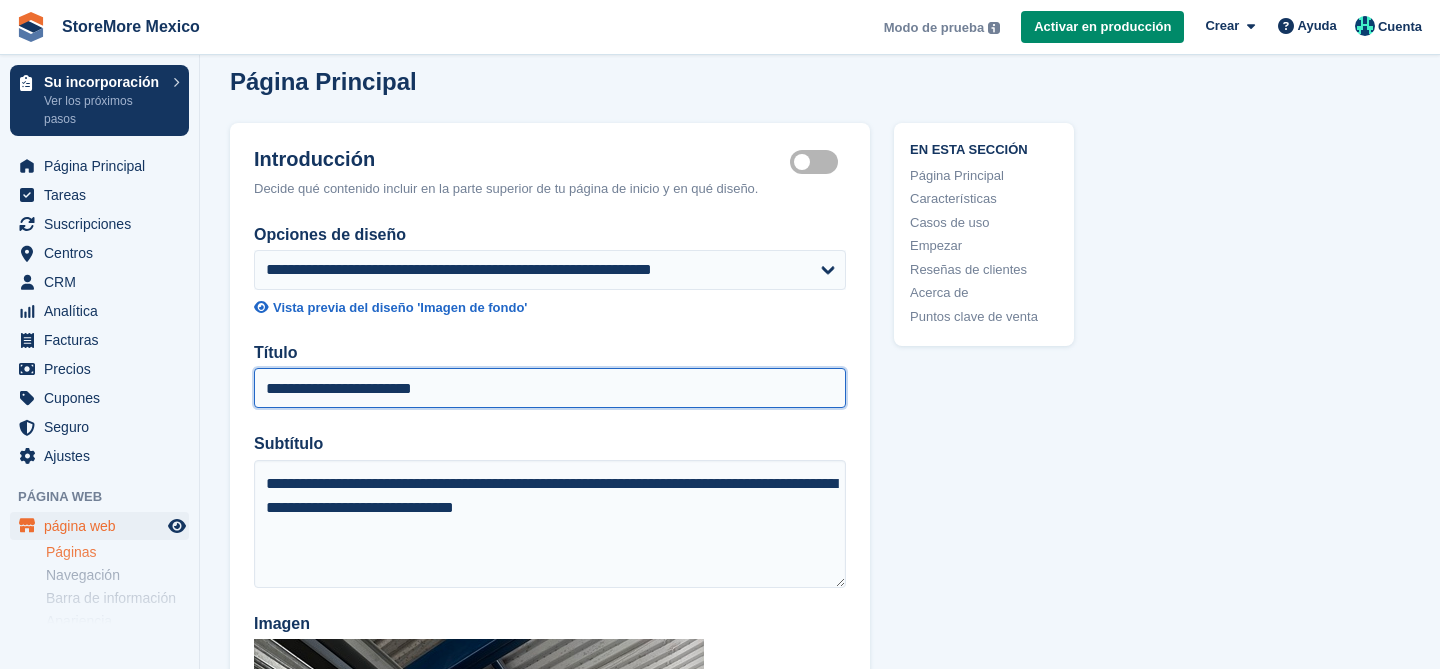 click on "**********" at bounding box center [550, 388] 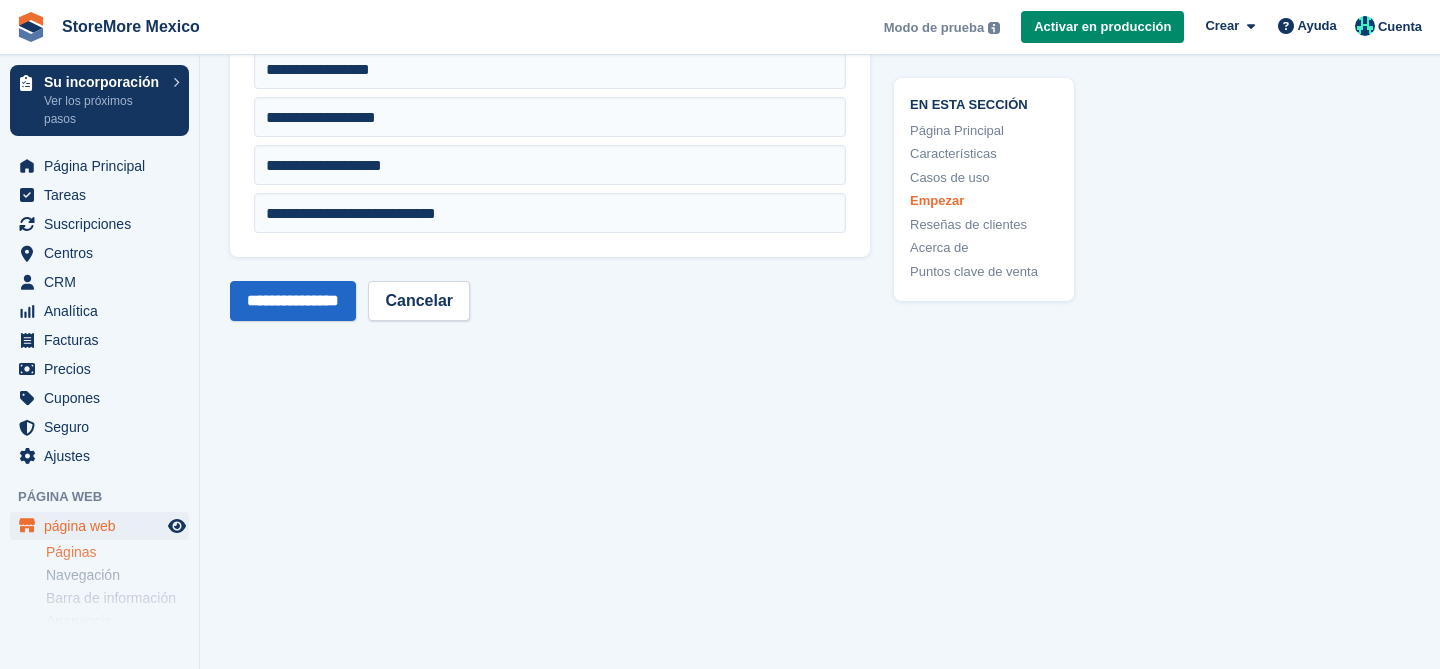 scroll, scrollTop: 6385, scrollLeft: 0, axis: vertical 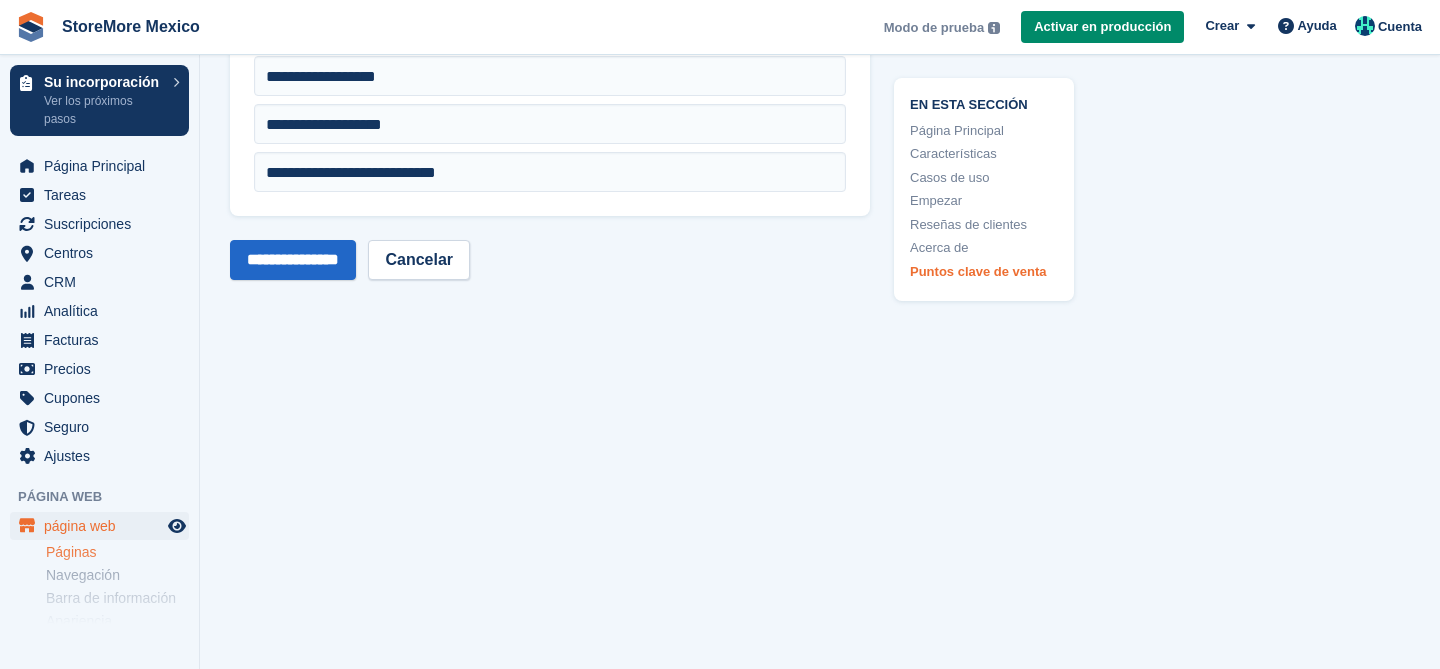 type on "**********" 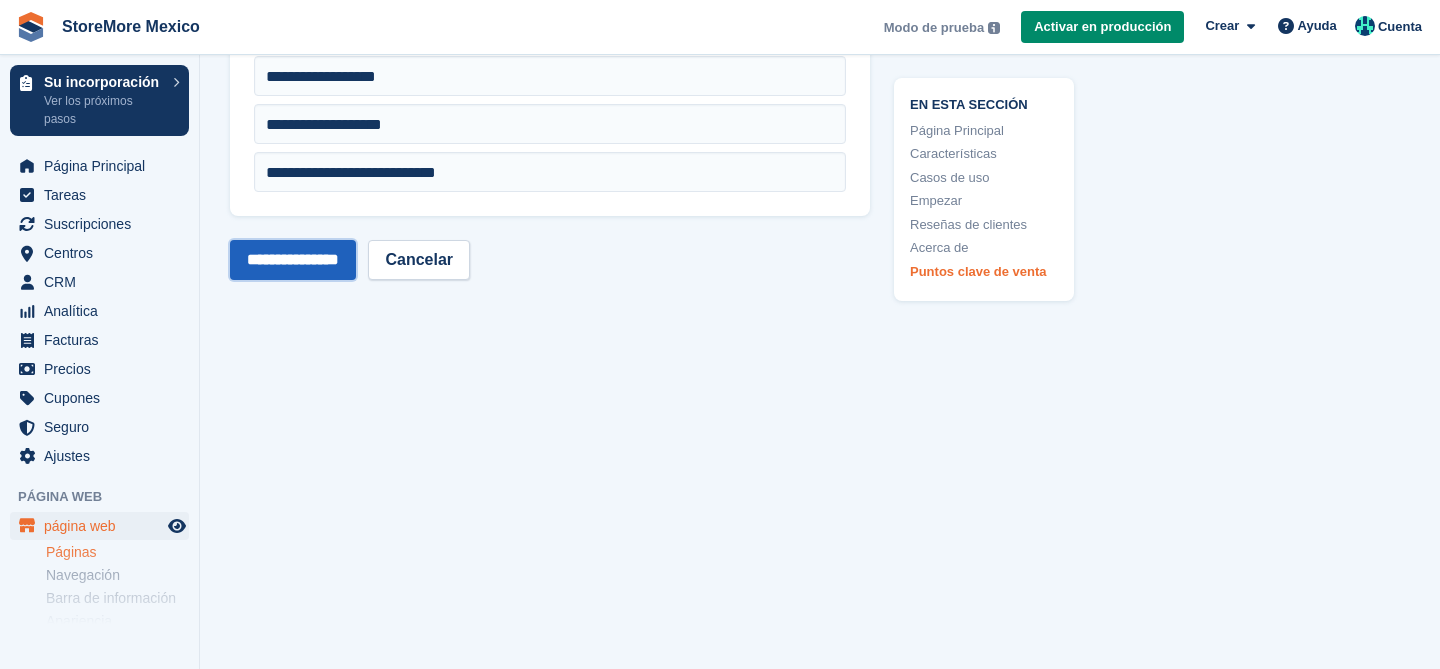 click on "**********" at bounding box center (293, 260) 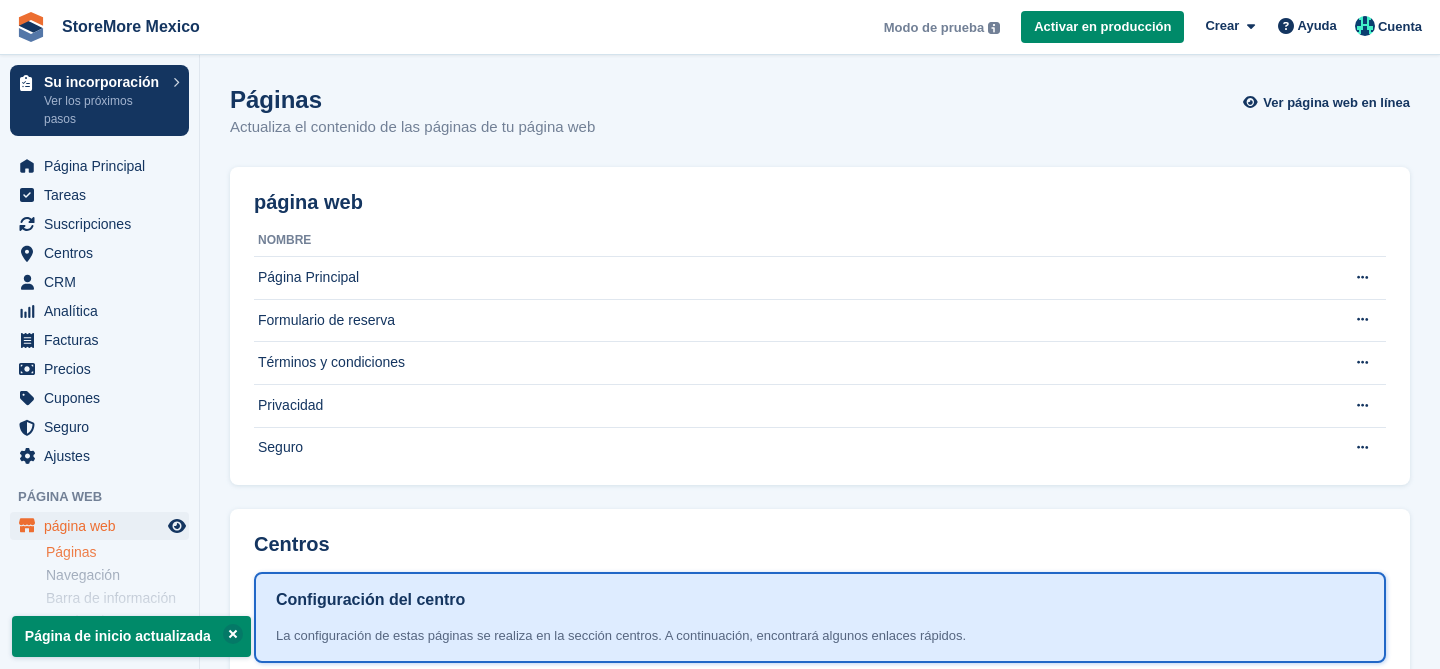 scroll, scrollTop: 0, scrollLeft: 0, axis: both 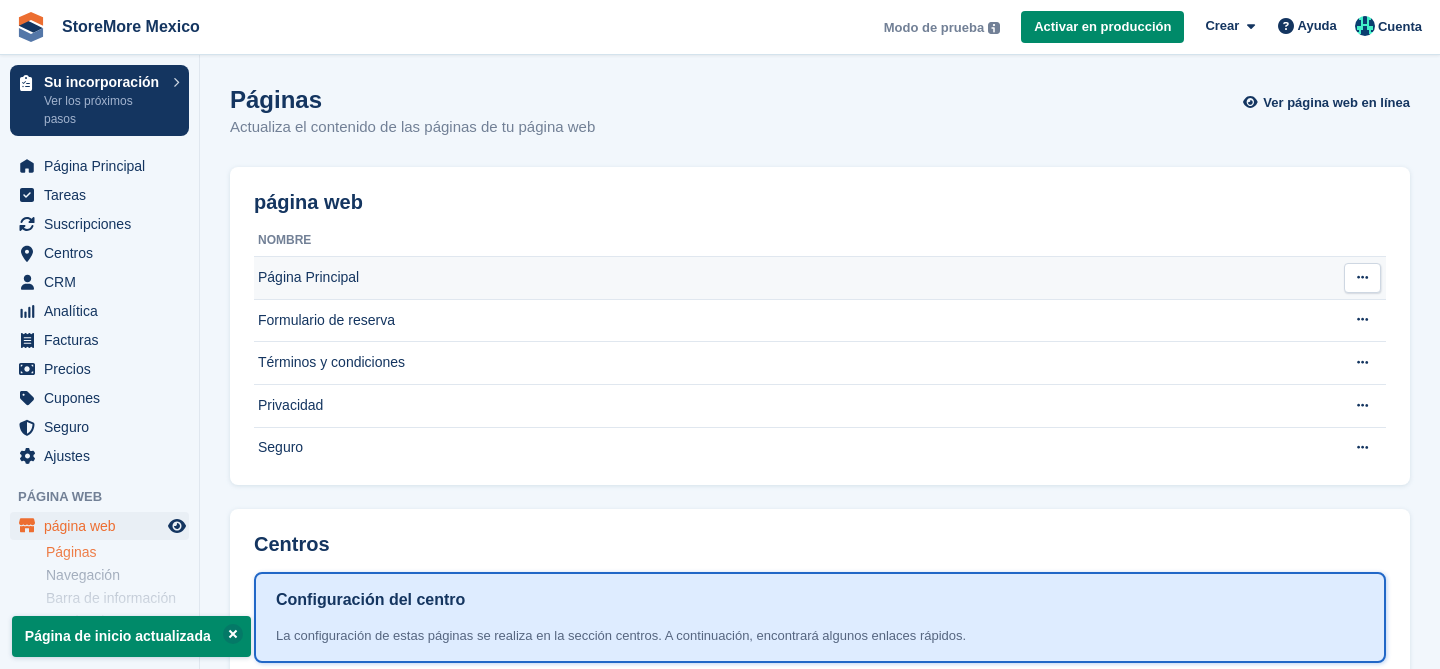 click on "Página Principal" at bounding box center (791, 278) 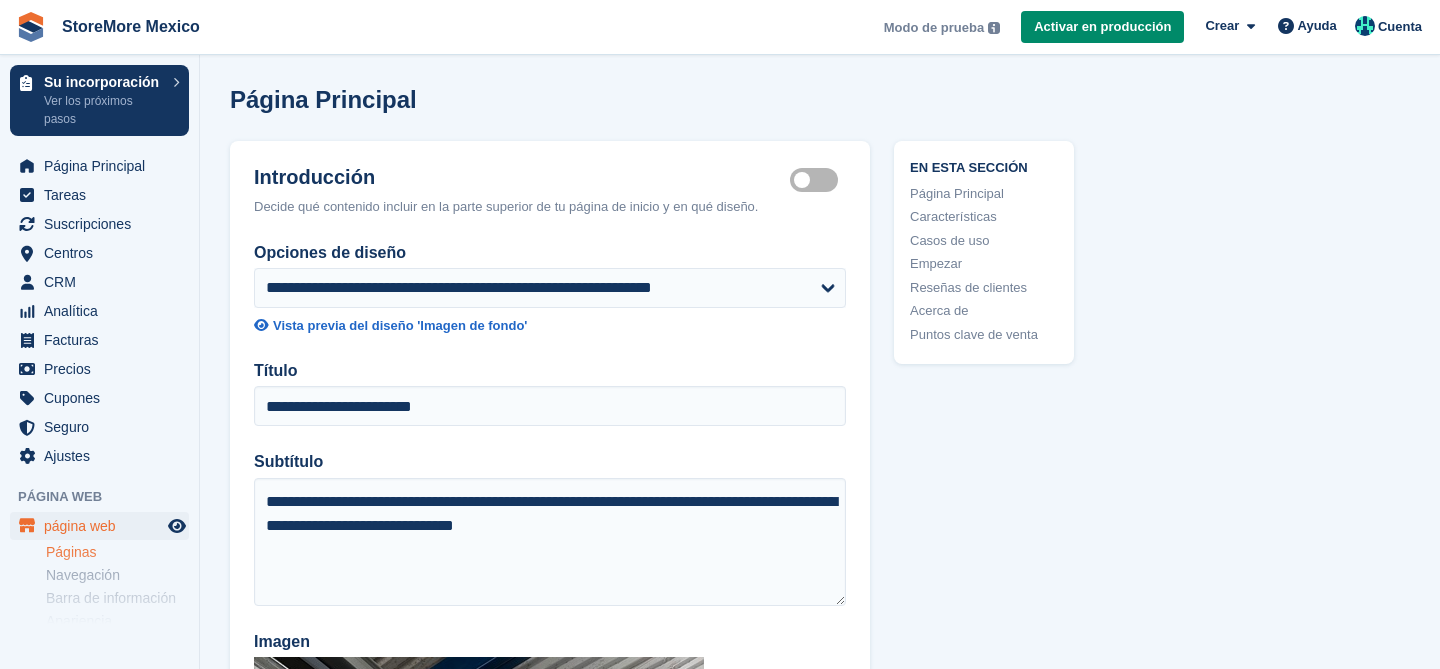 scroll, scrollTop: 67, scrollLeft: 0, axis: vertical 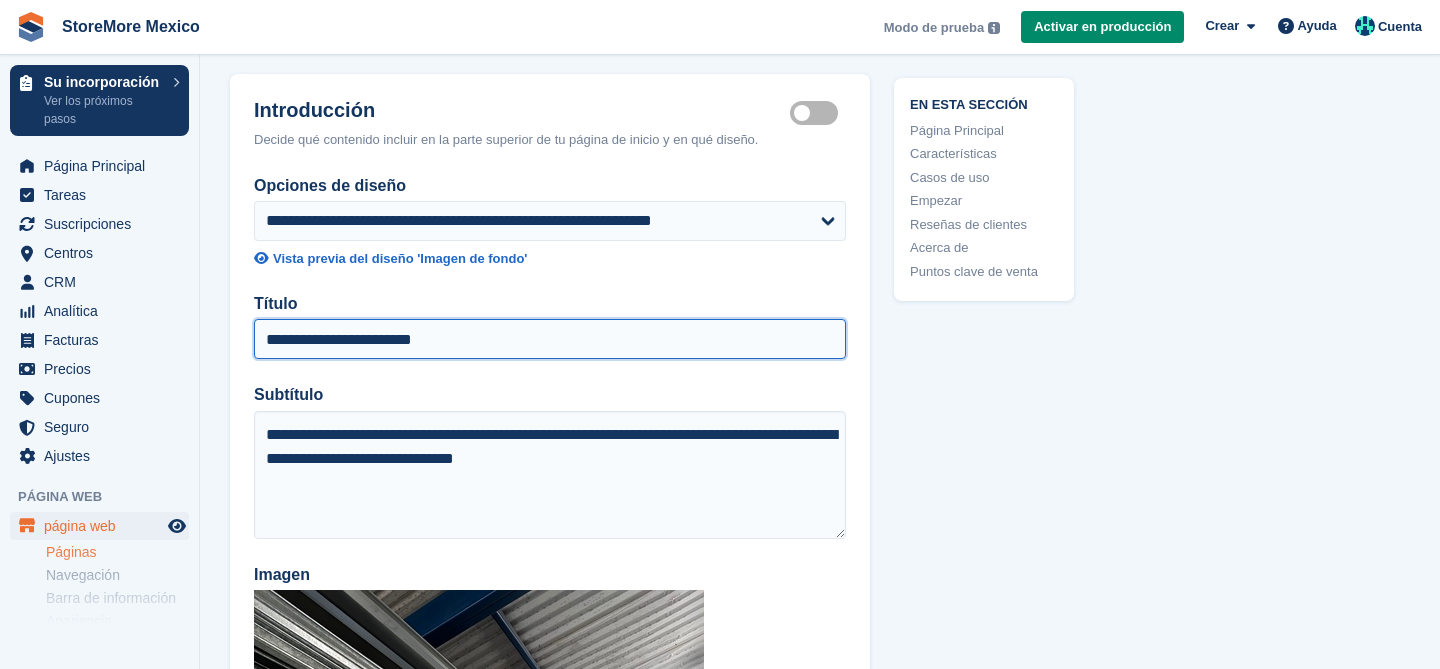 click on "**********" at bounding box center [550, 339] 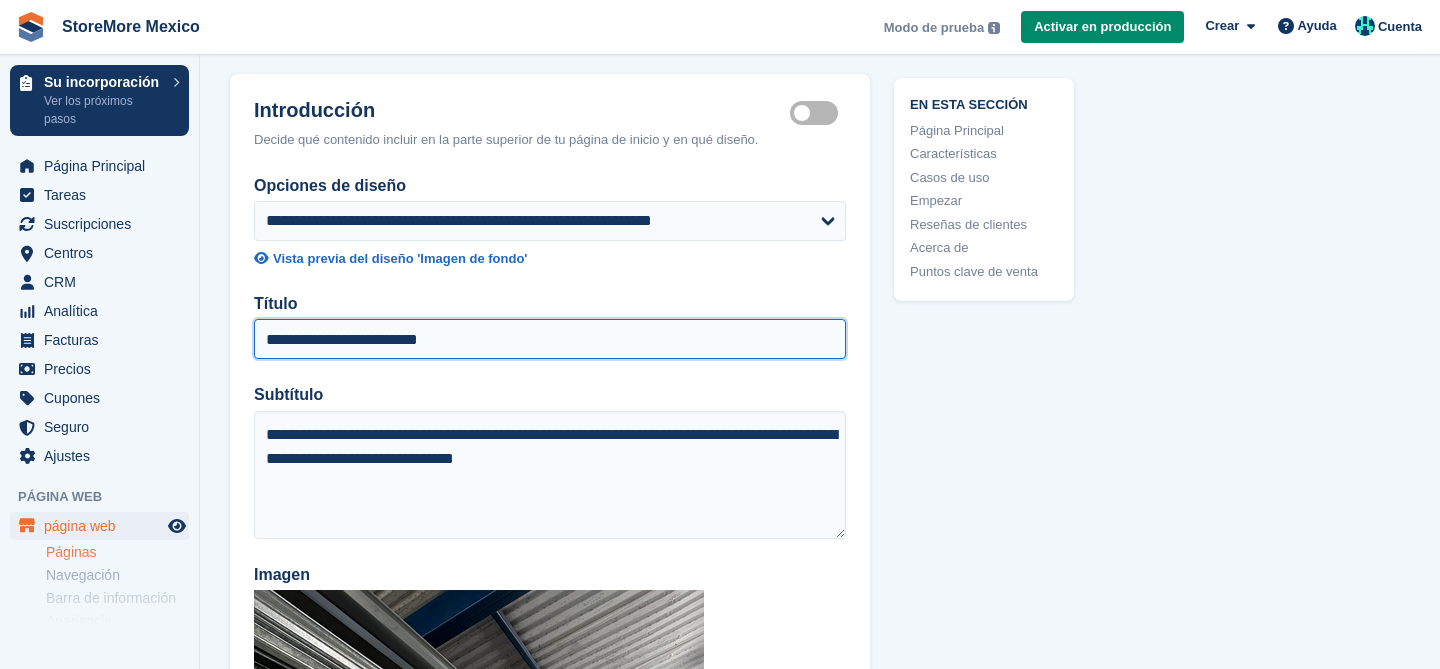 type on "**********" 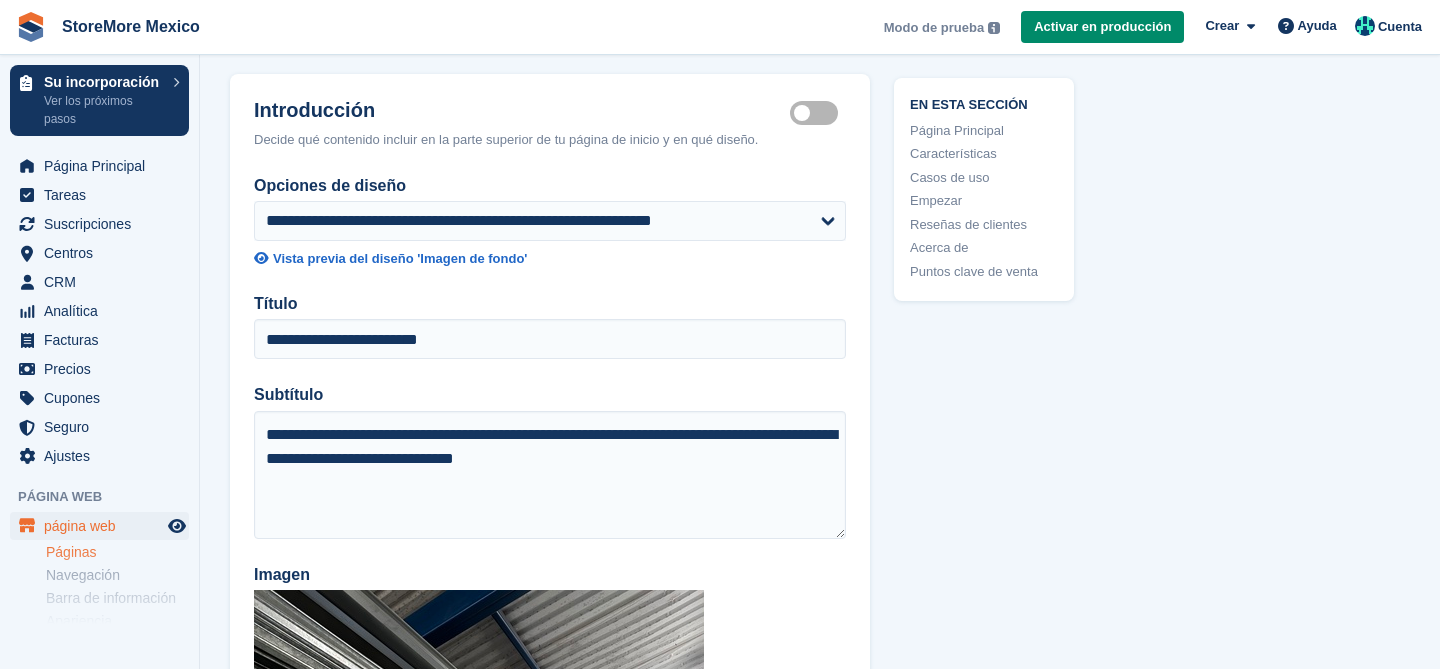 click on "Subtítulo" at bounding box center (550, 395) 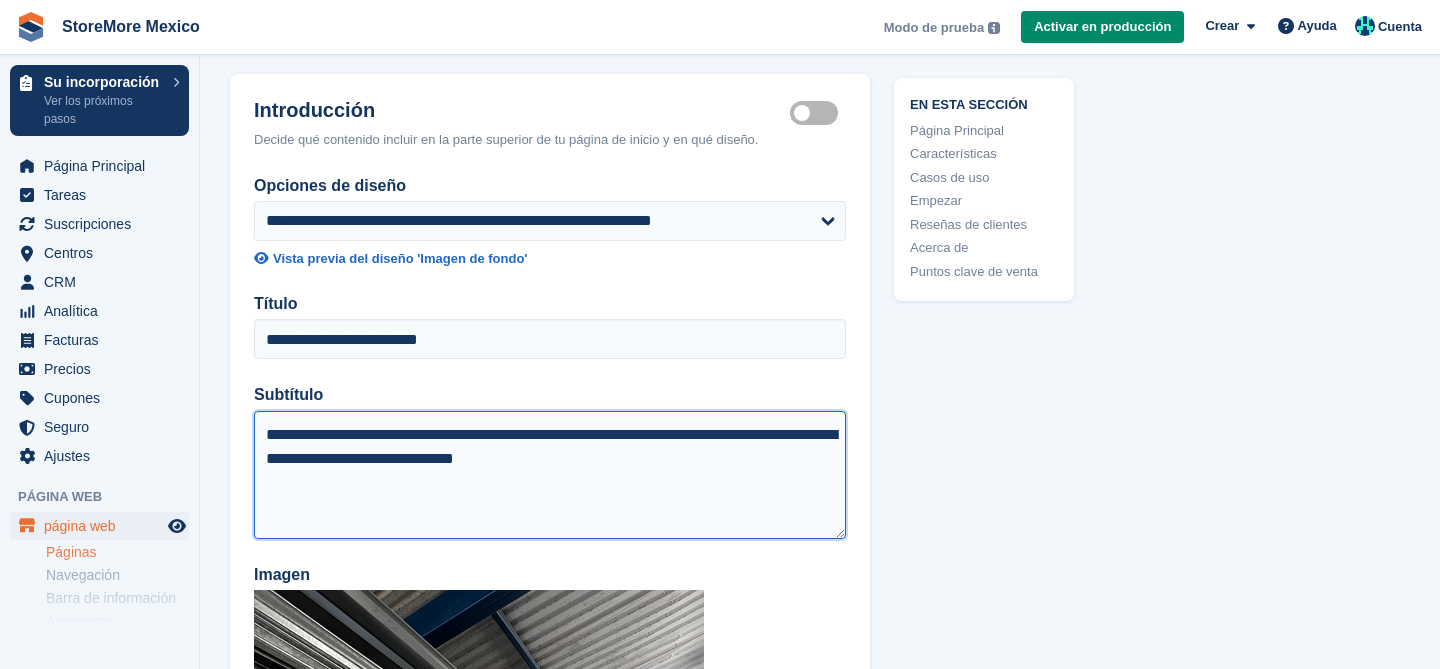 click on "**********" at bounding box center (550, 475) 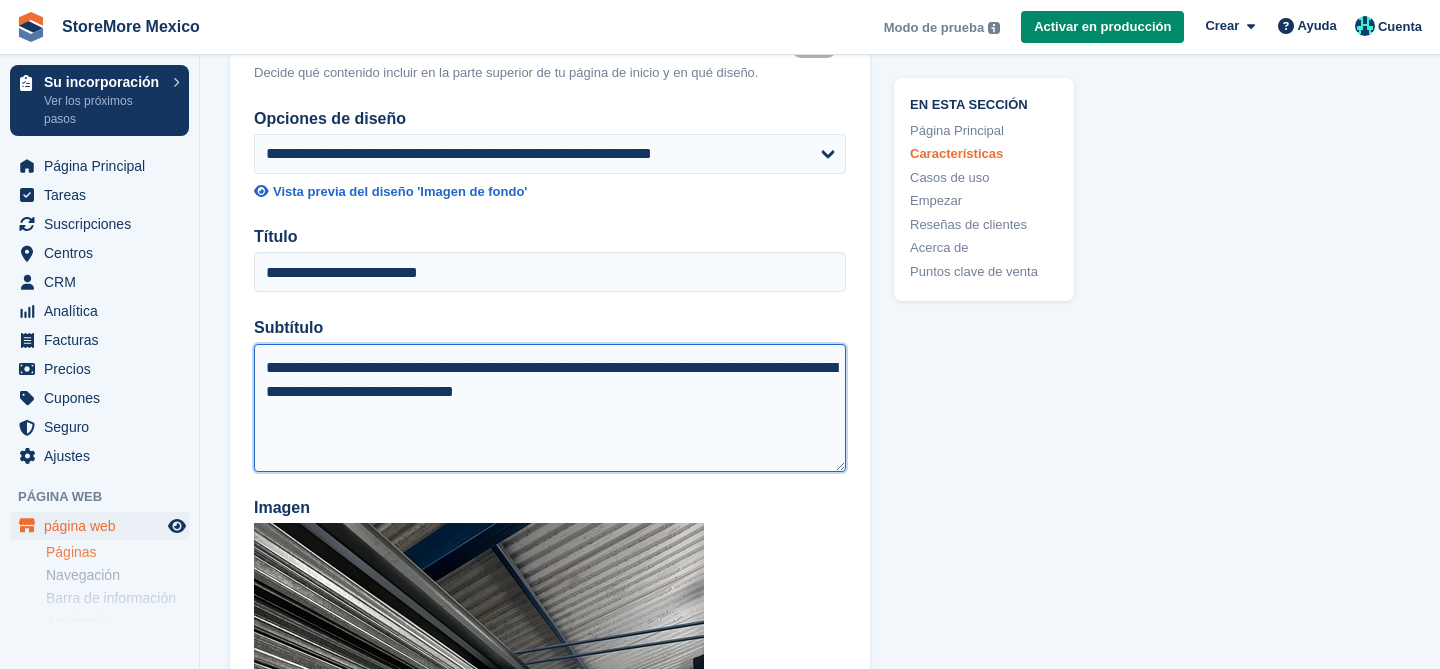 scroll, scrollTop: 139, scrollLeft: 0, axis: vertical 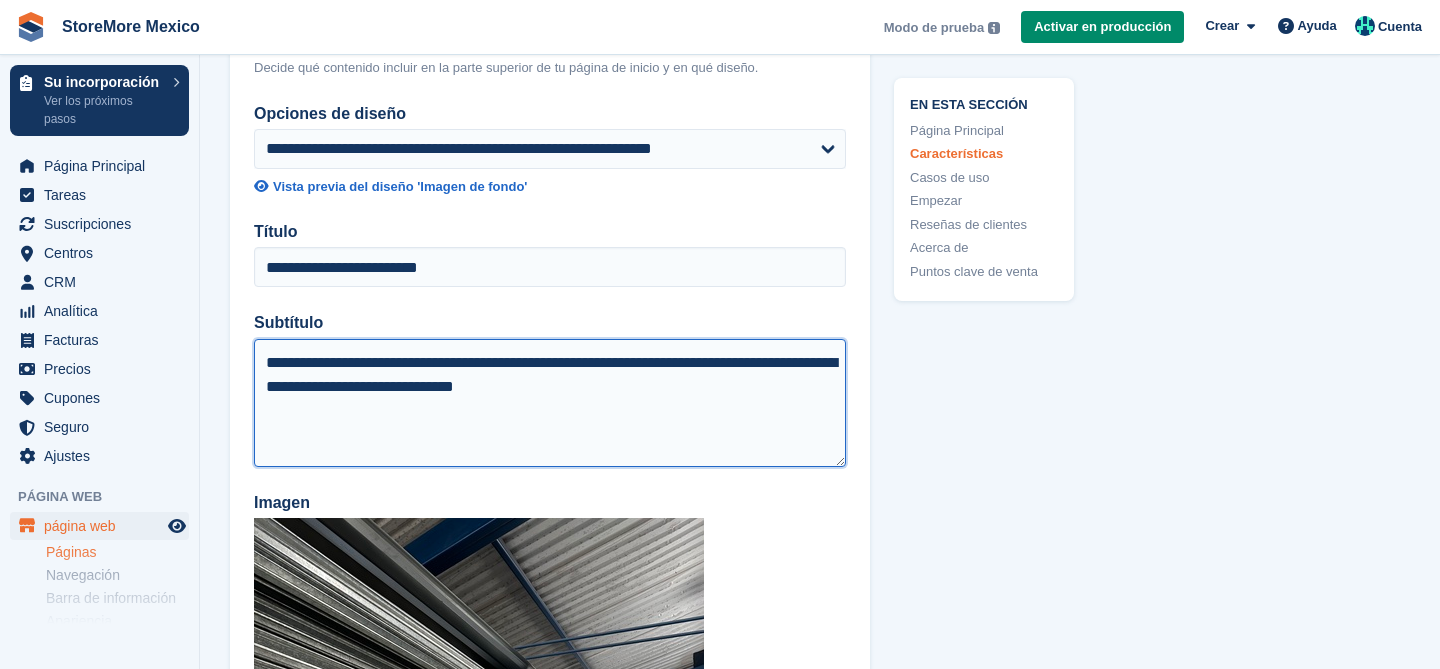 click on "**********" at bounding box center (550, 403) 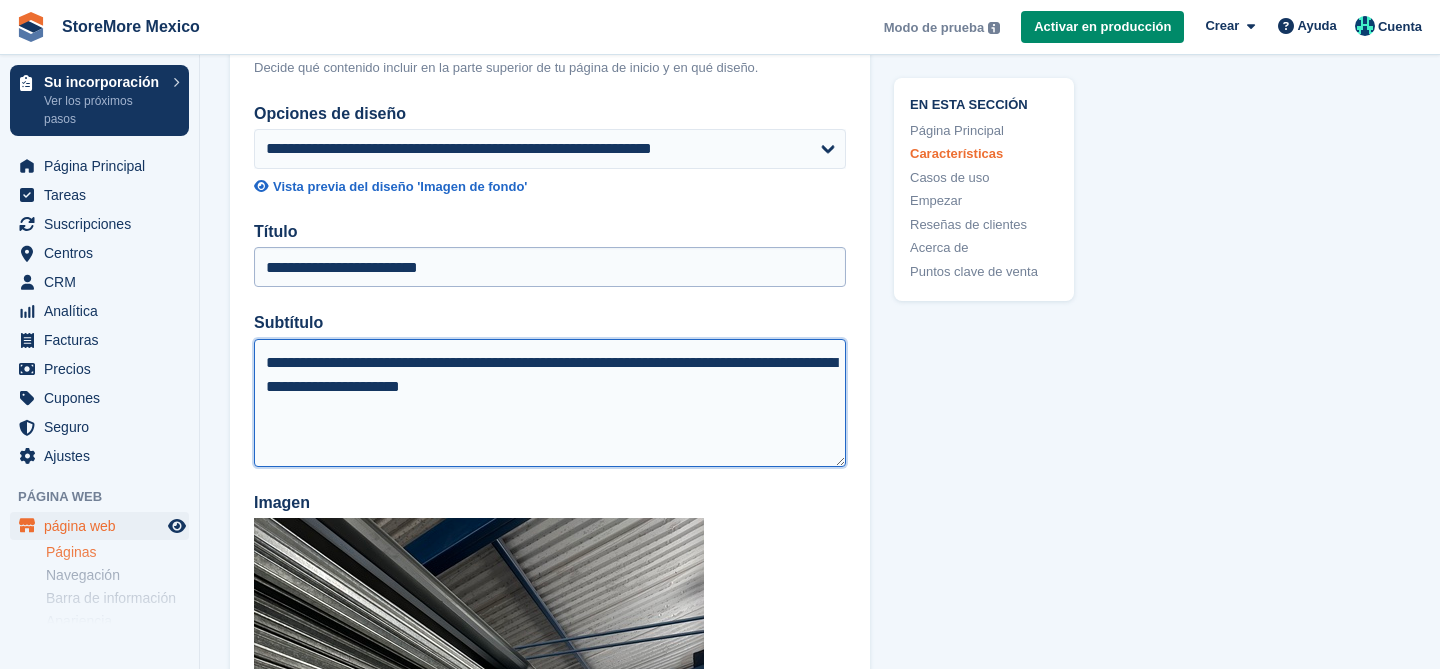 type on "**********" 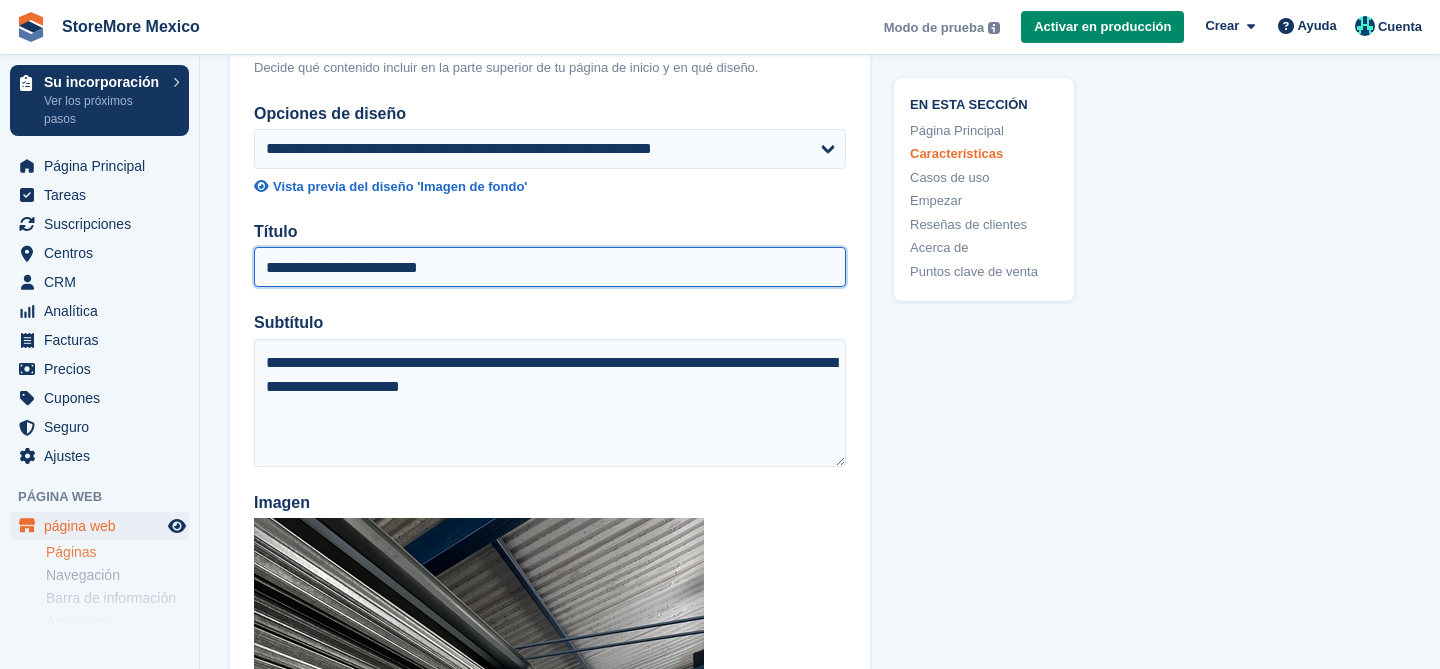 click on "**********" at bounding box center (550, 267) 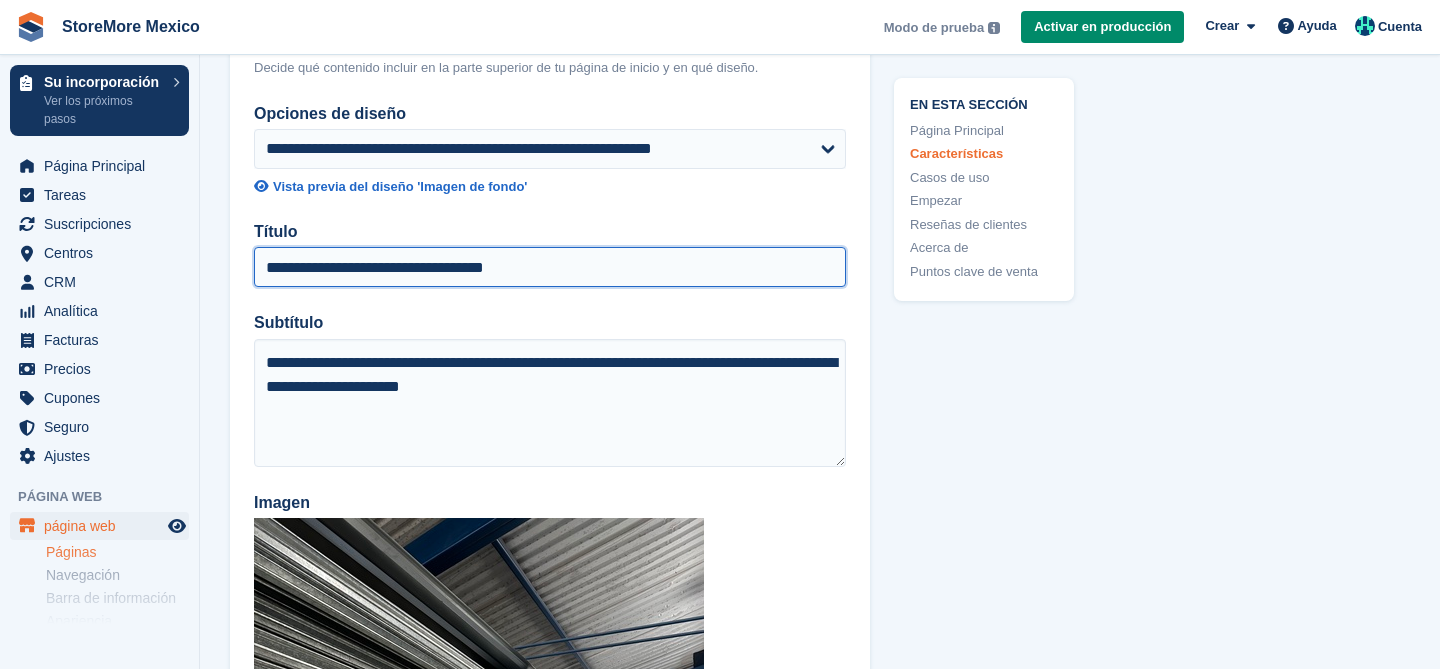 type on "**********" 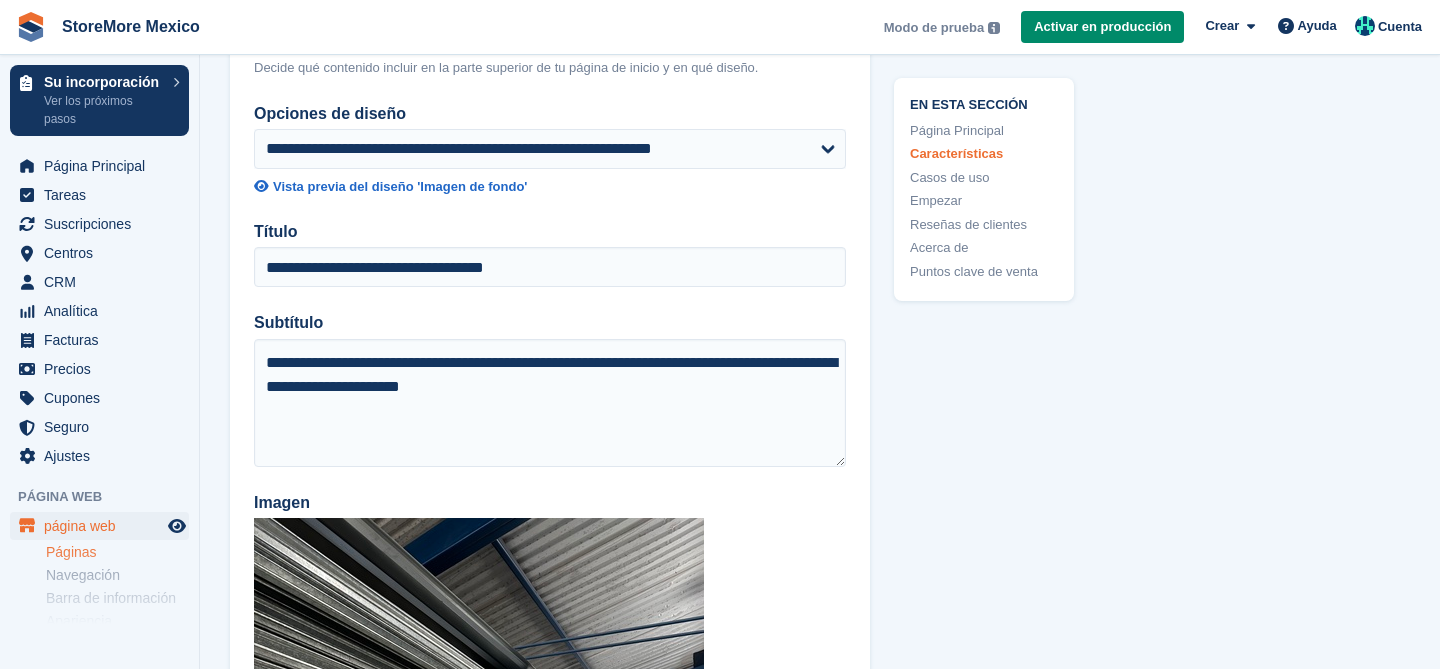 click on "**********" at bounding box center [550, 694] 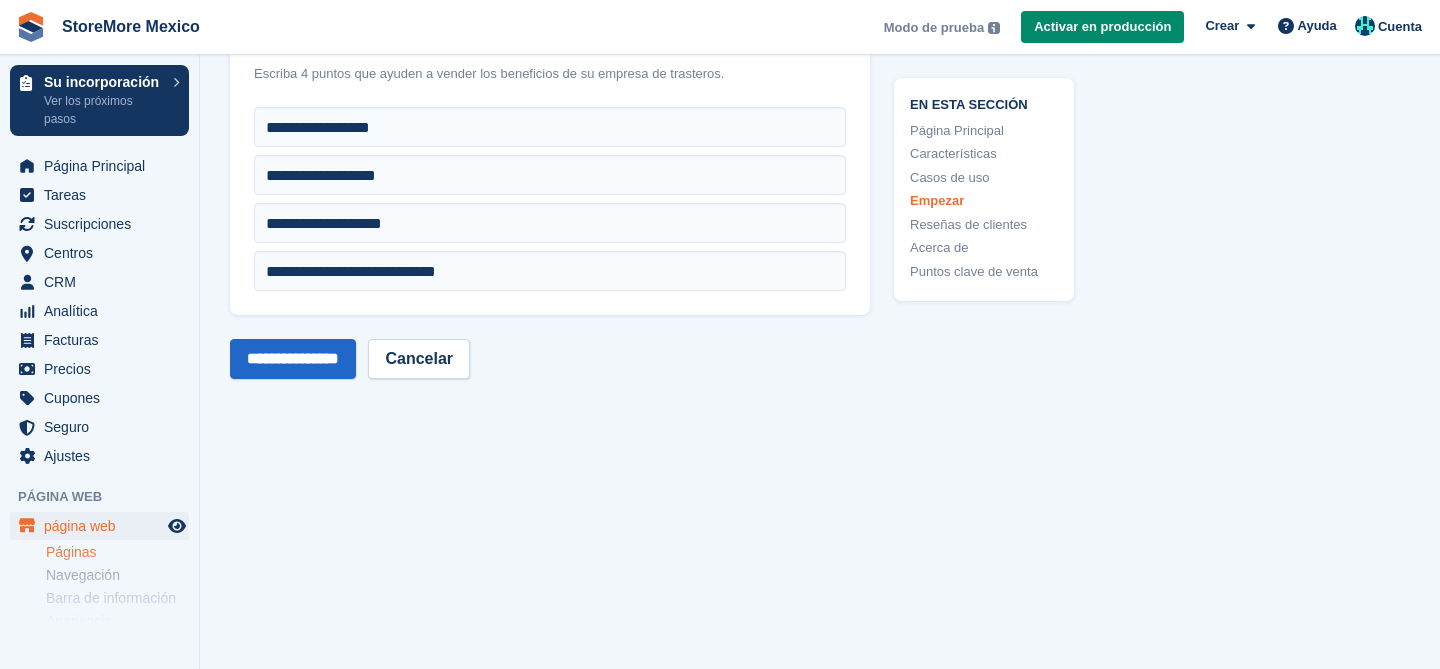 scroll, scrollTop: 6385, scrollLeft: 0, axis: vertical 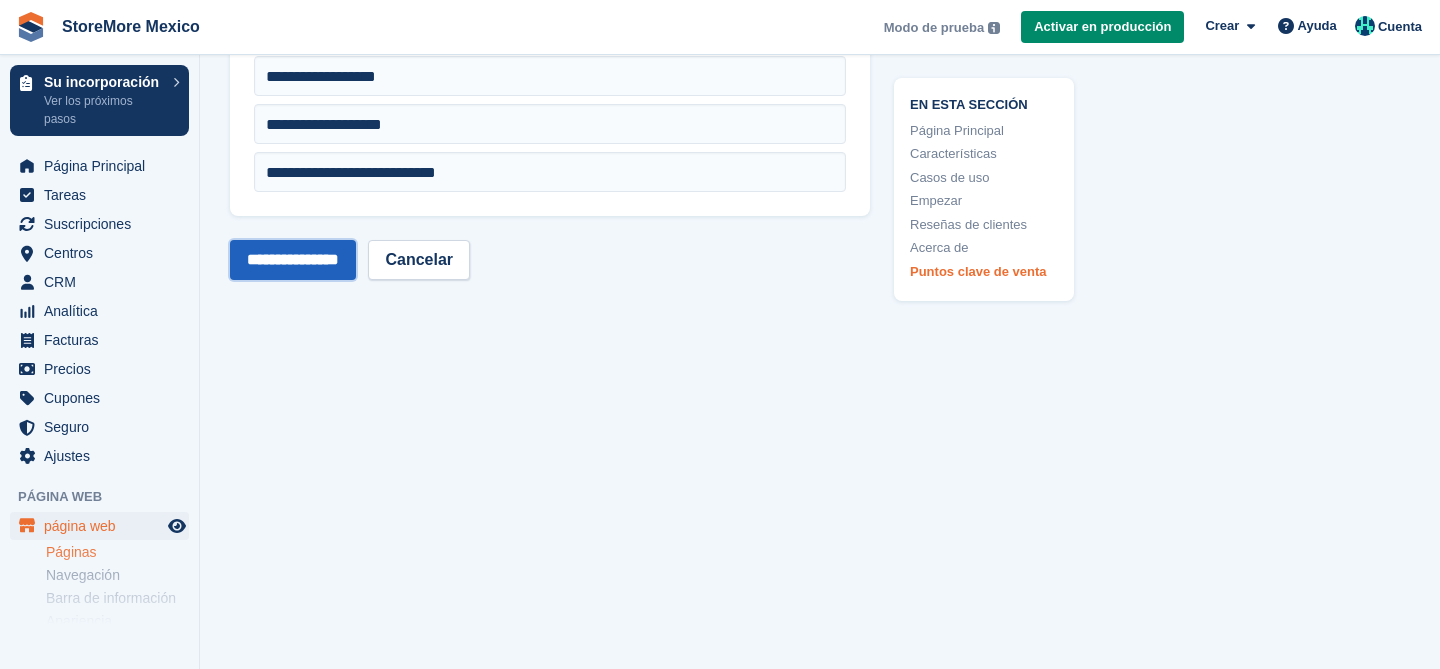 click on "**********" at bounding box center (293, 260) 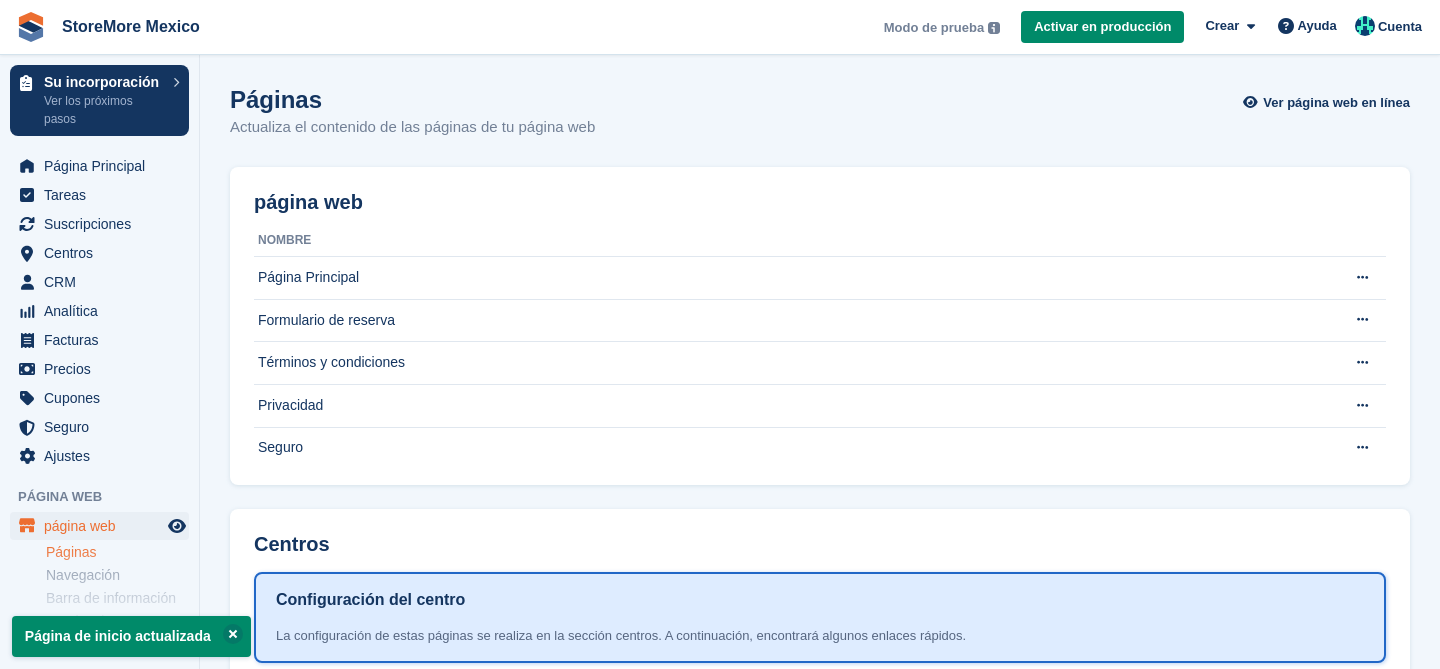 scroll, scrollTop: 0, scrollLeft: 0, axis: both 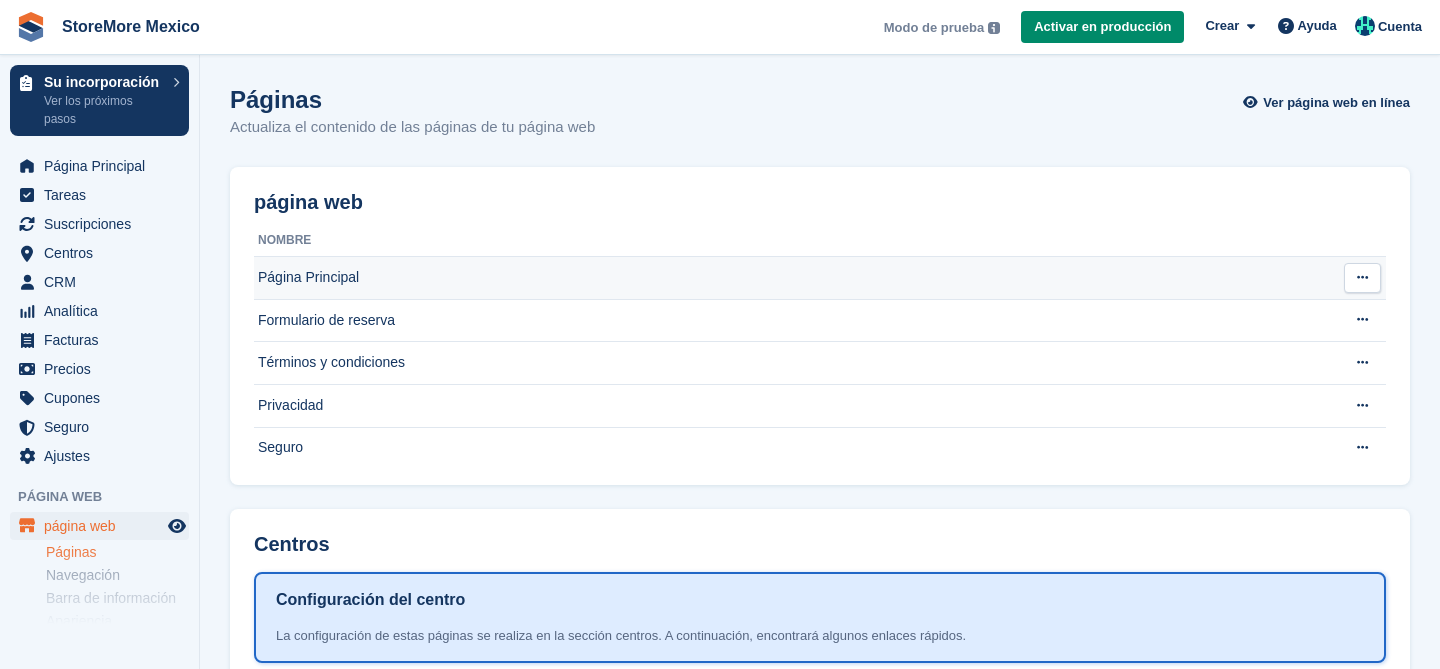 click on "Página Principal" at bounding box center [791, 278] 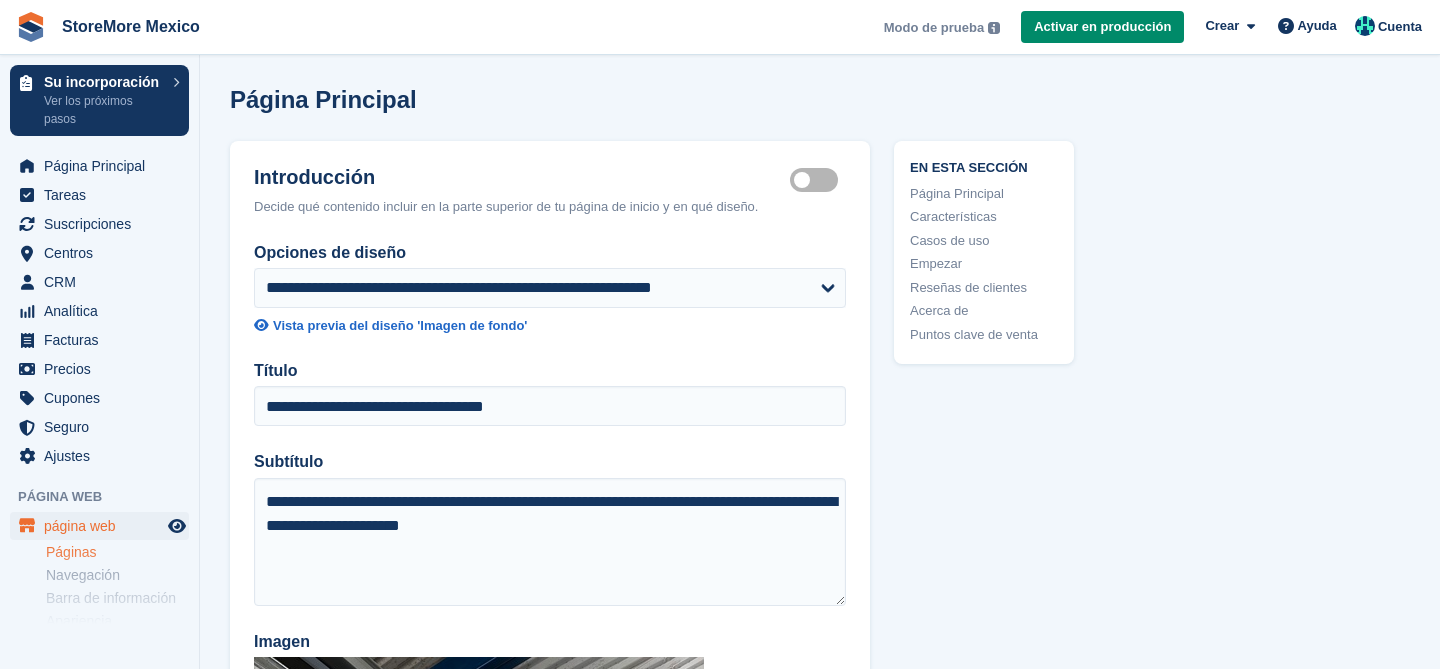 scroll, scrollTop: 0, scrollLeft: 0, axis: both 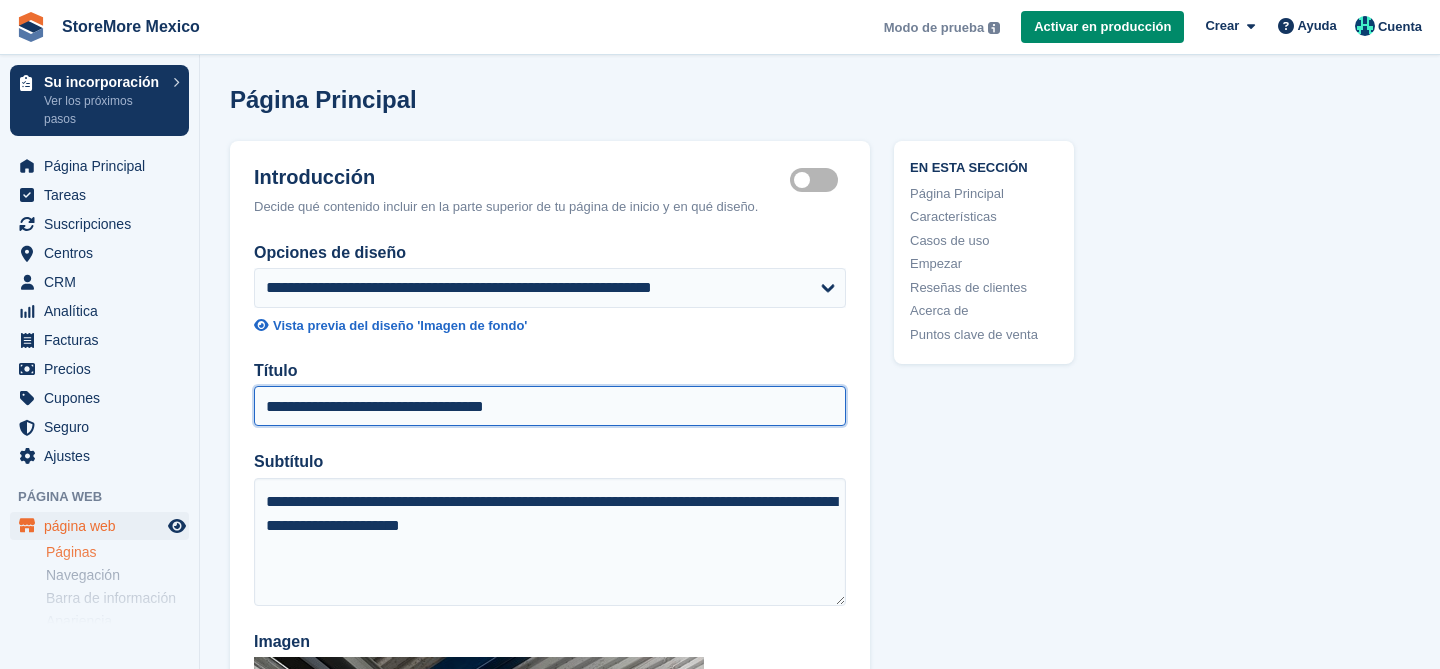 click on "**********" at bounding box center [550, 406] 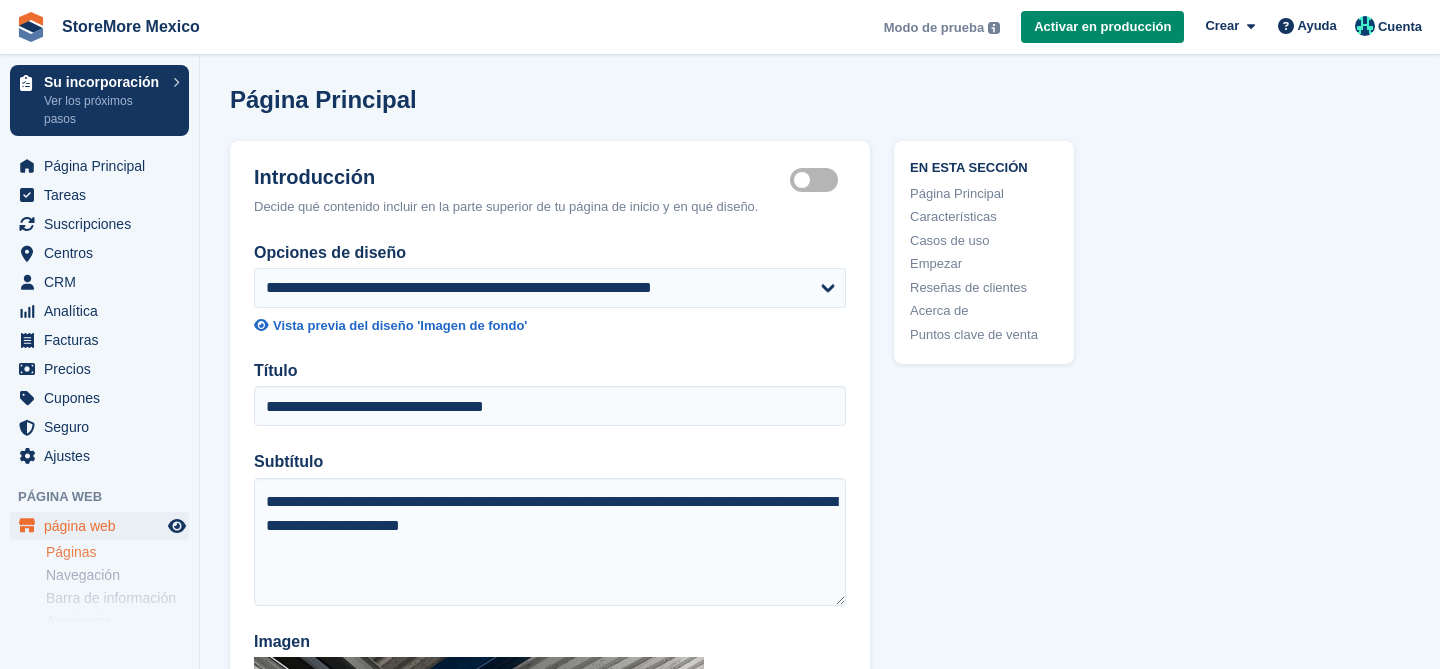 click on "Subtítulo" at bounding box center (550, 462) 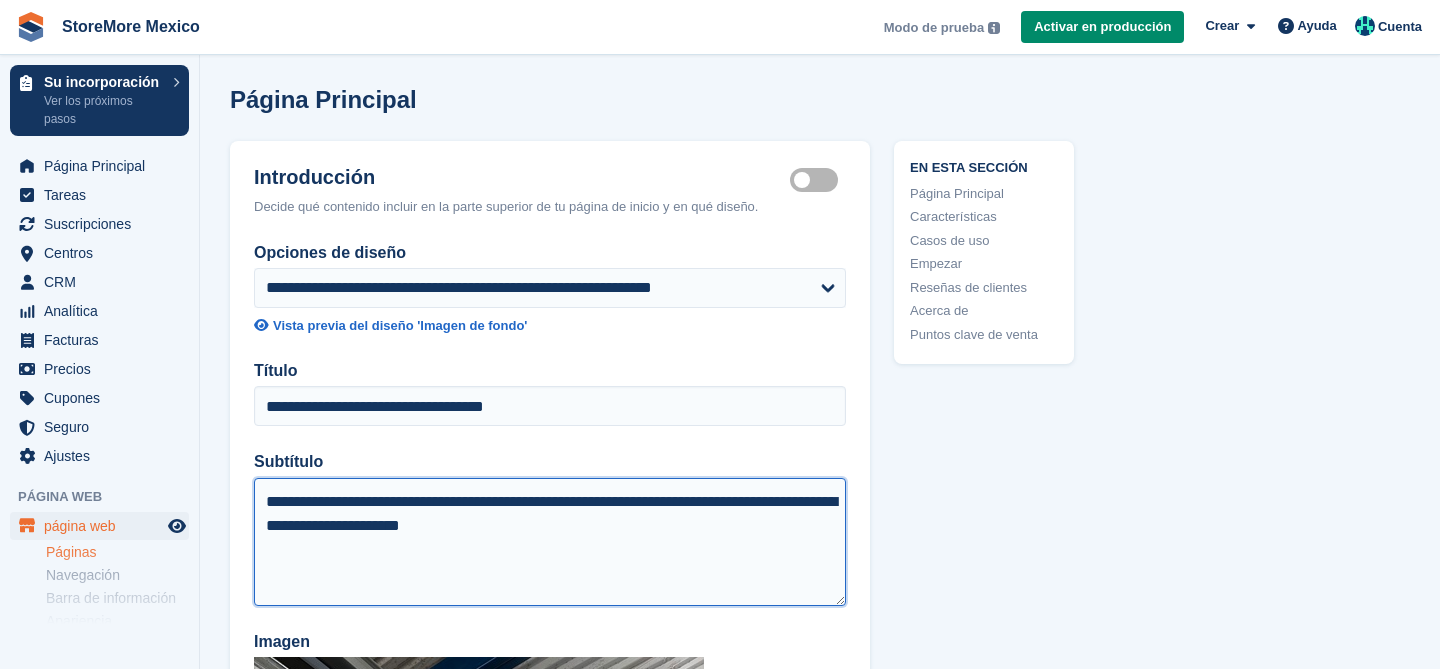 click on "**********" at bounding box center (550, 542) 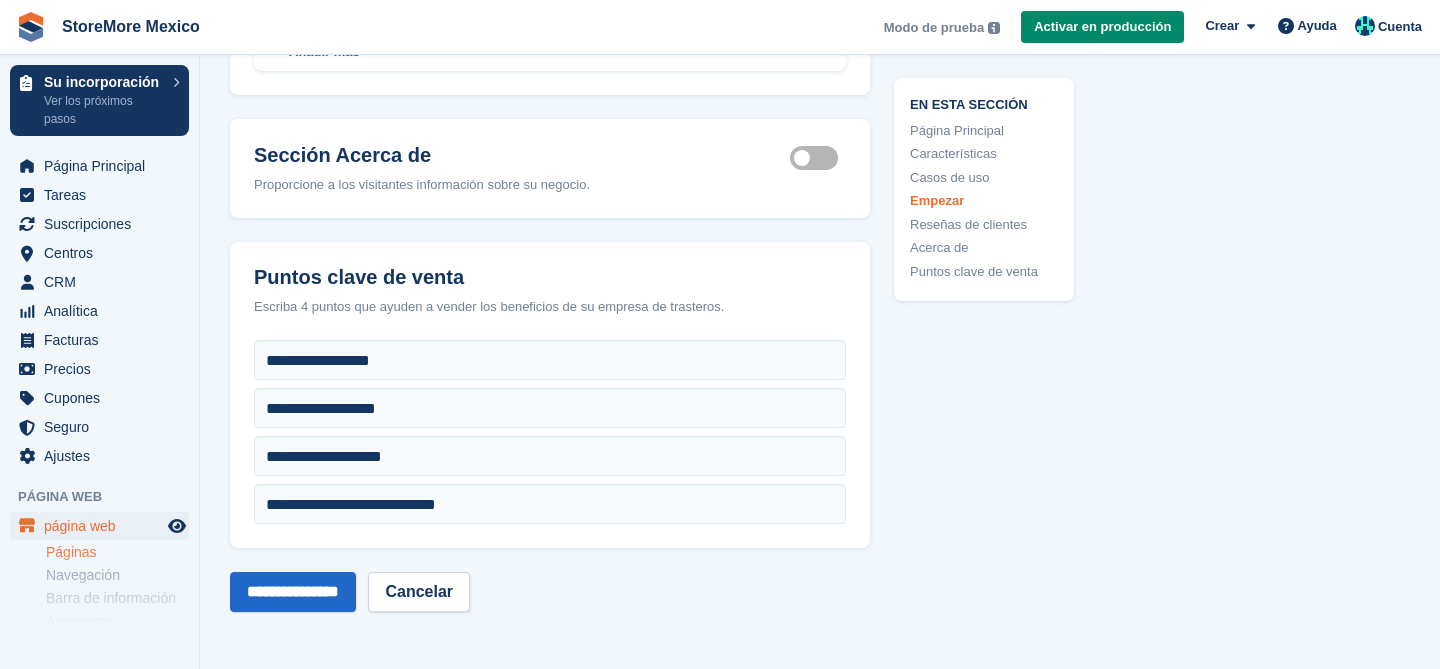 scroll, scrollTop: 6385, scrollLeft: 0, axis: vertical 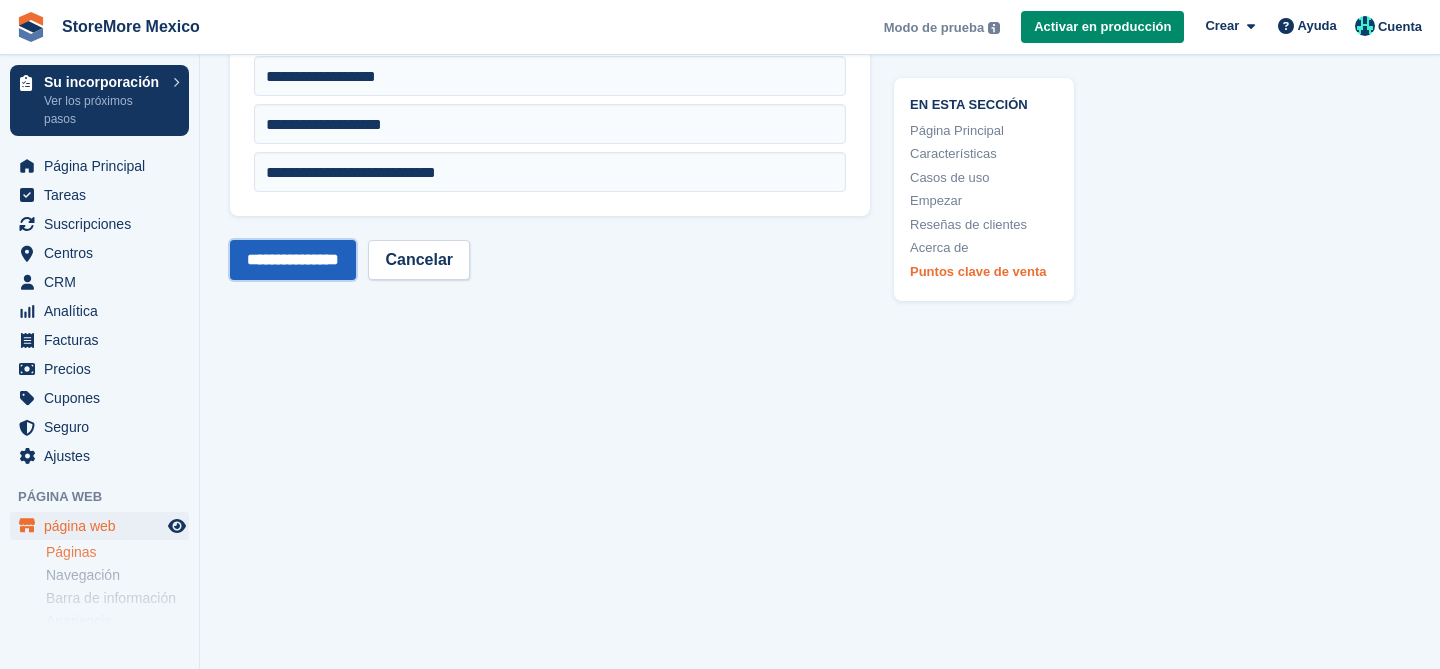 click on "**********" at bounding box center [293, 260] 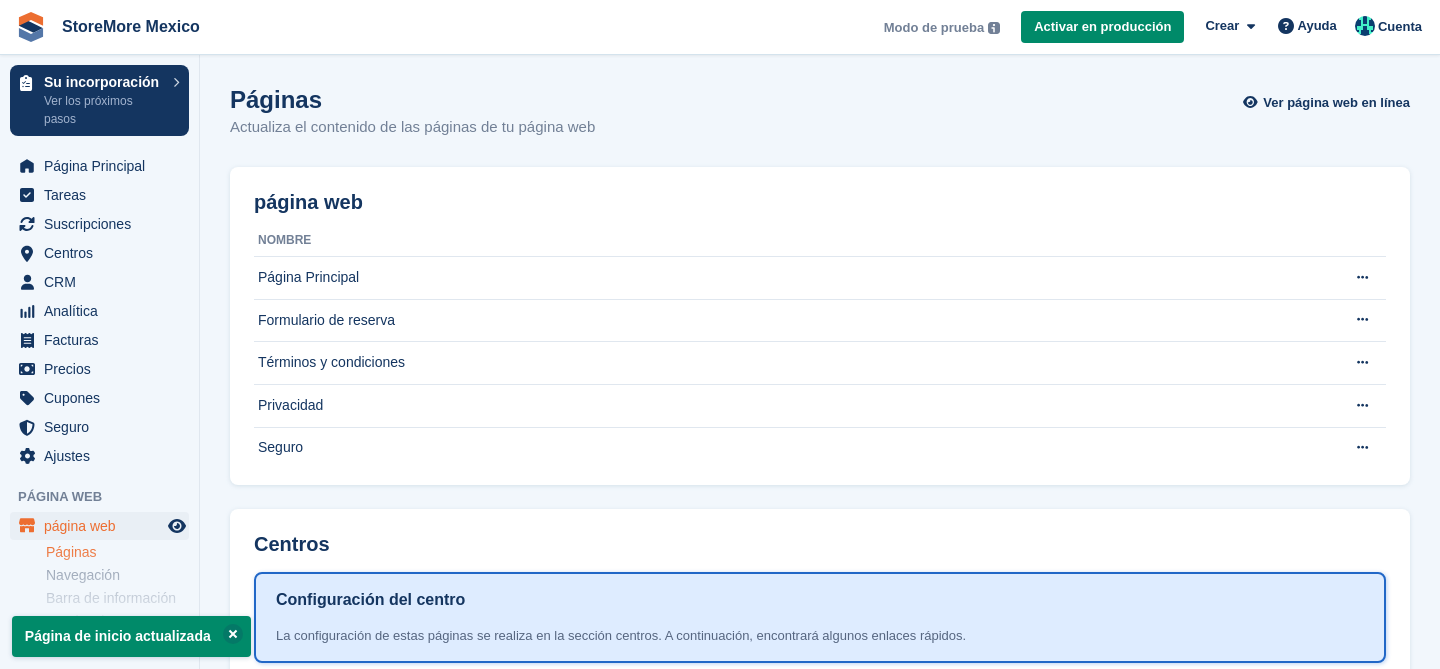 scroll, scrollTop: 0, scrollLeft: 0, axis: both 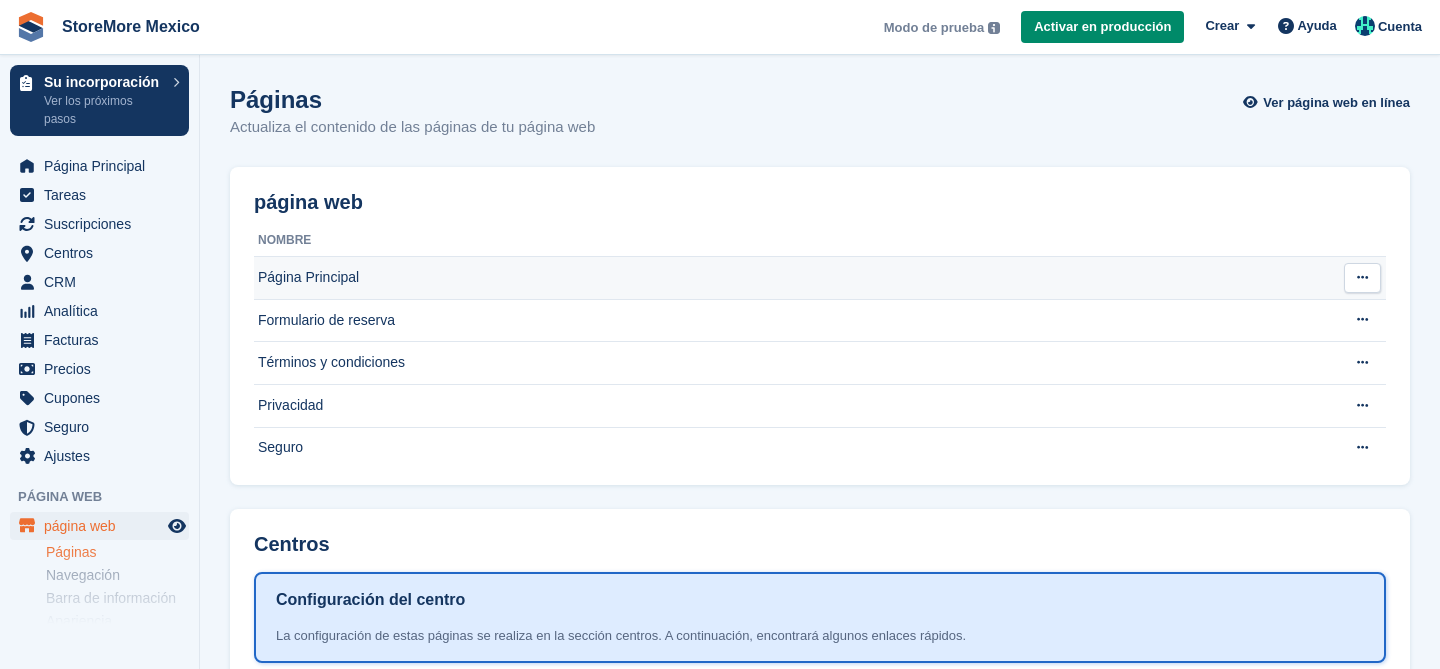 click on "Página Principal" at bounding box center [791, 278] 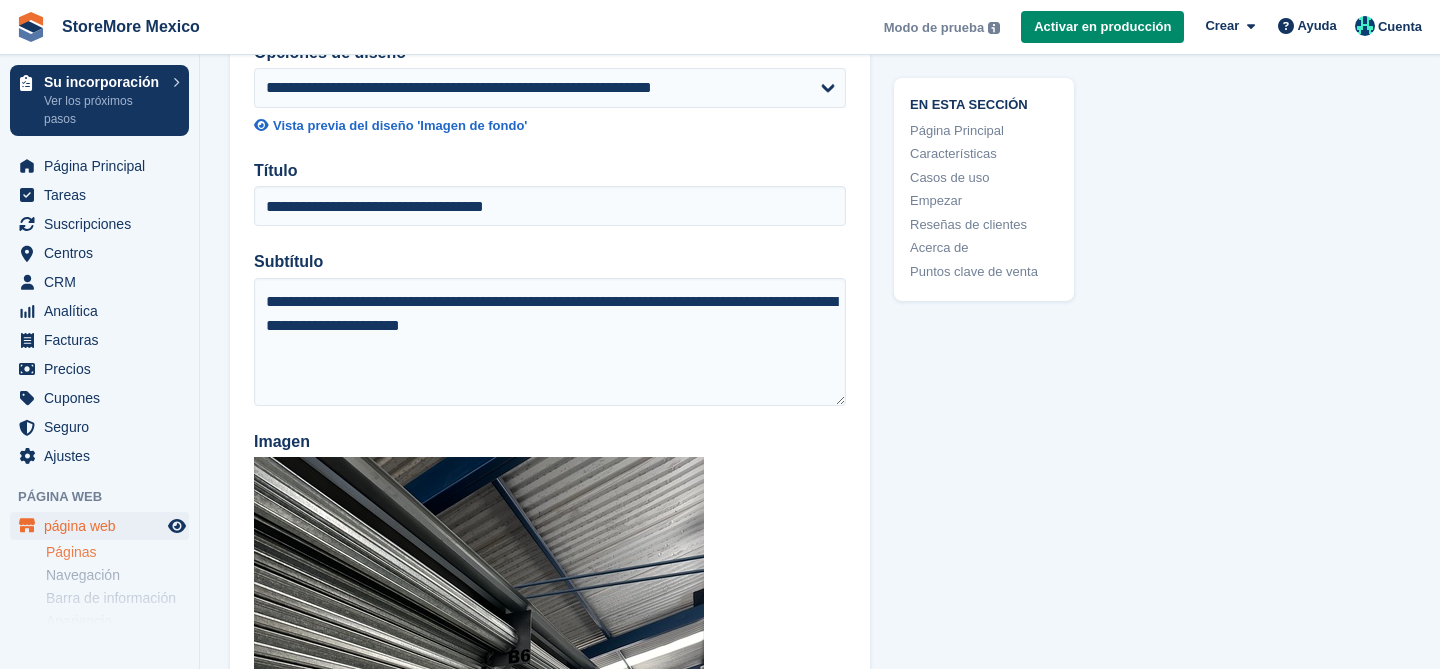 scroll, scrollTop: 229, scrollLeft: 0, axis: vertical 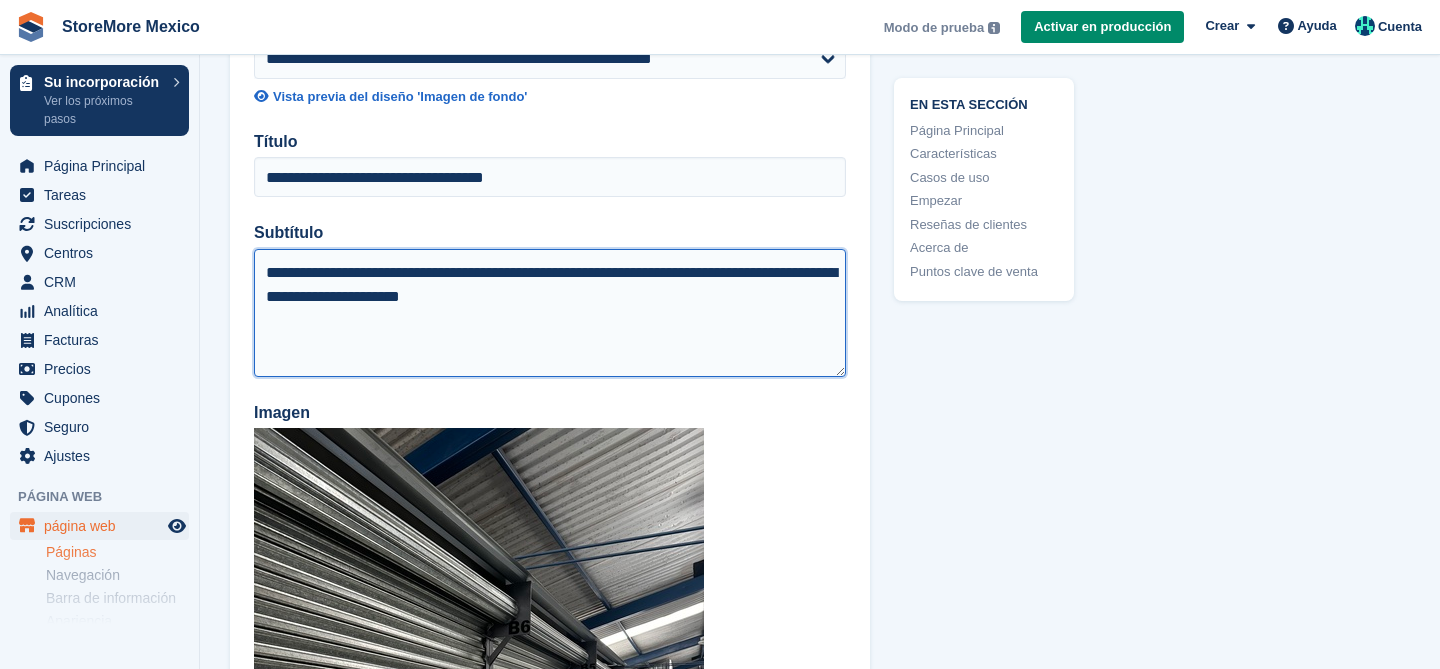 click on "**********" at bounding box center [550, 313] 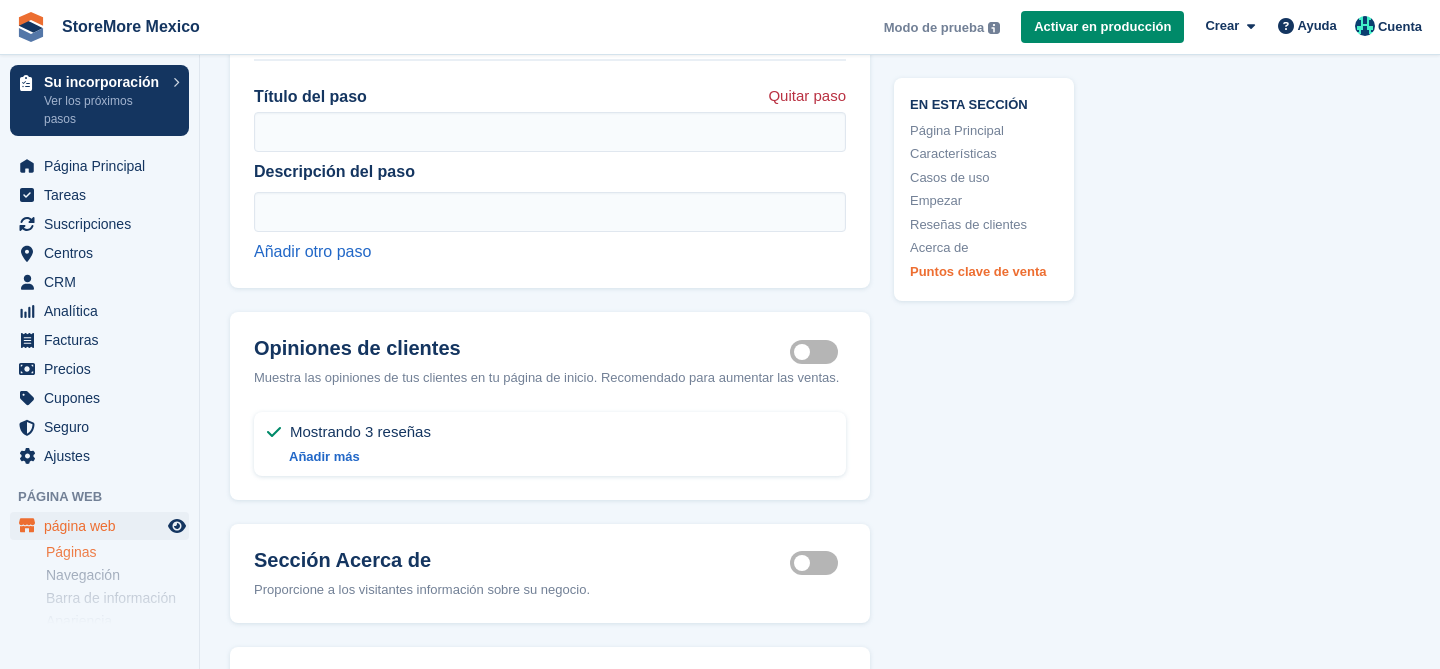 scroll, scrollTop: 6385, scrollLeft: 0, axis: vertical 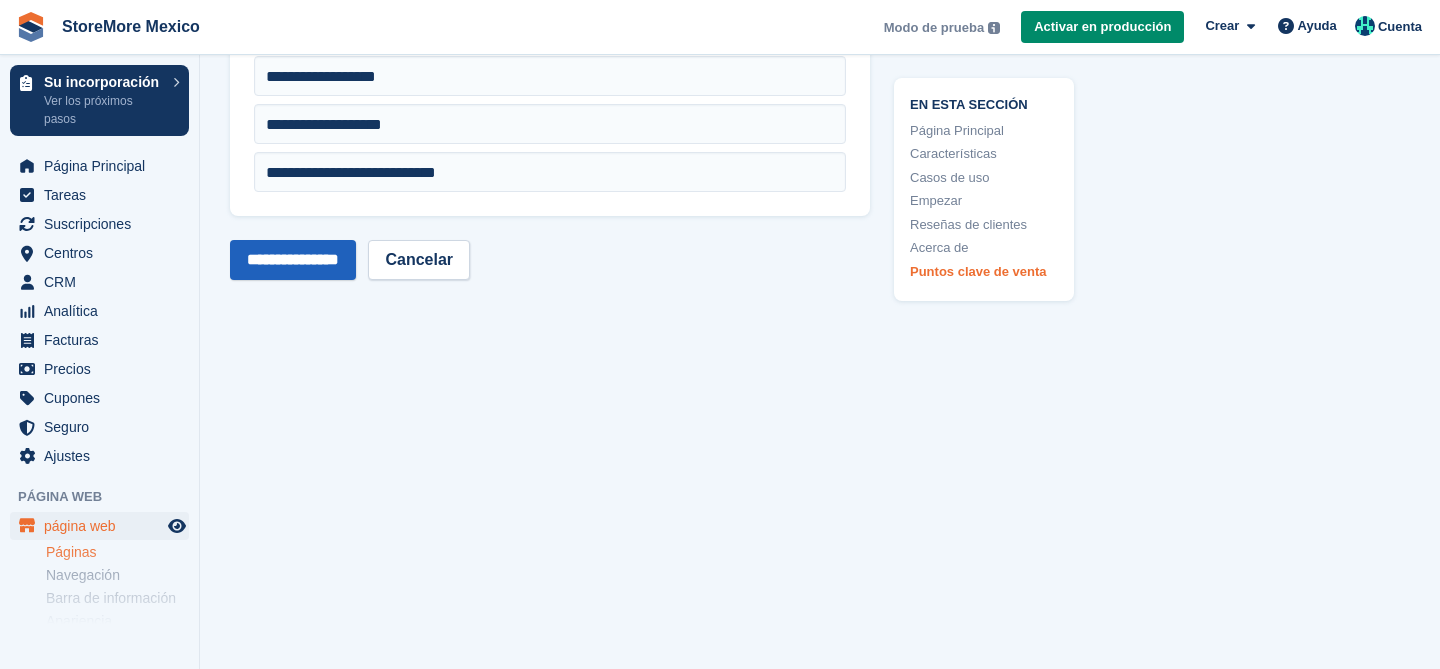 type on "**********" 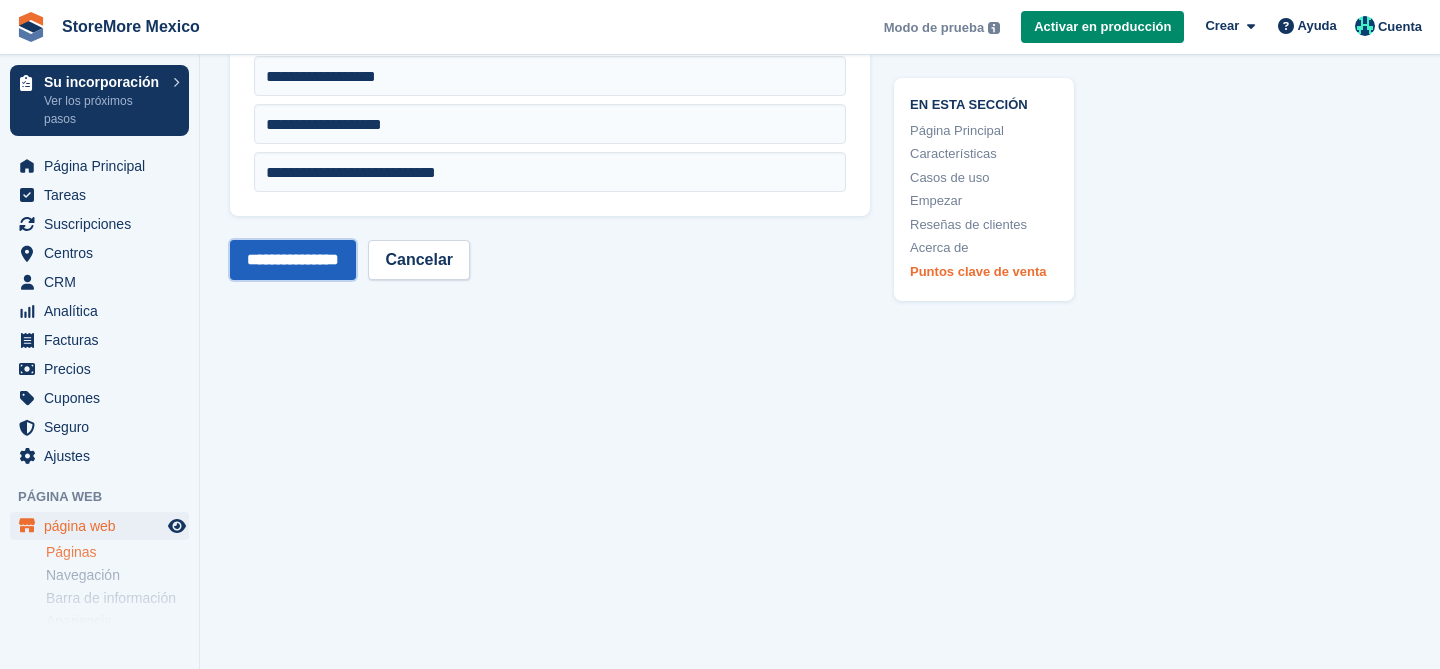 click on "**********" at bounding box center (293, 260) 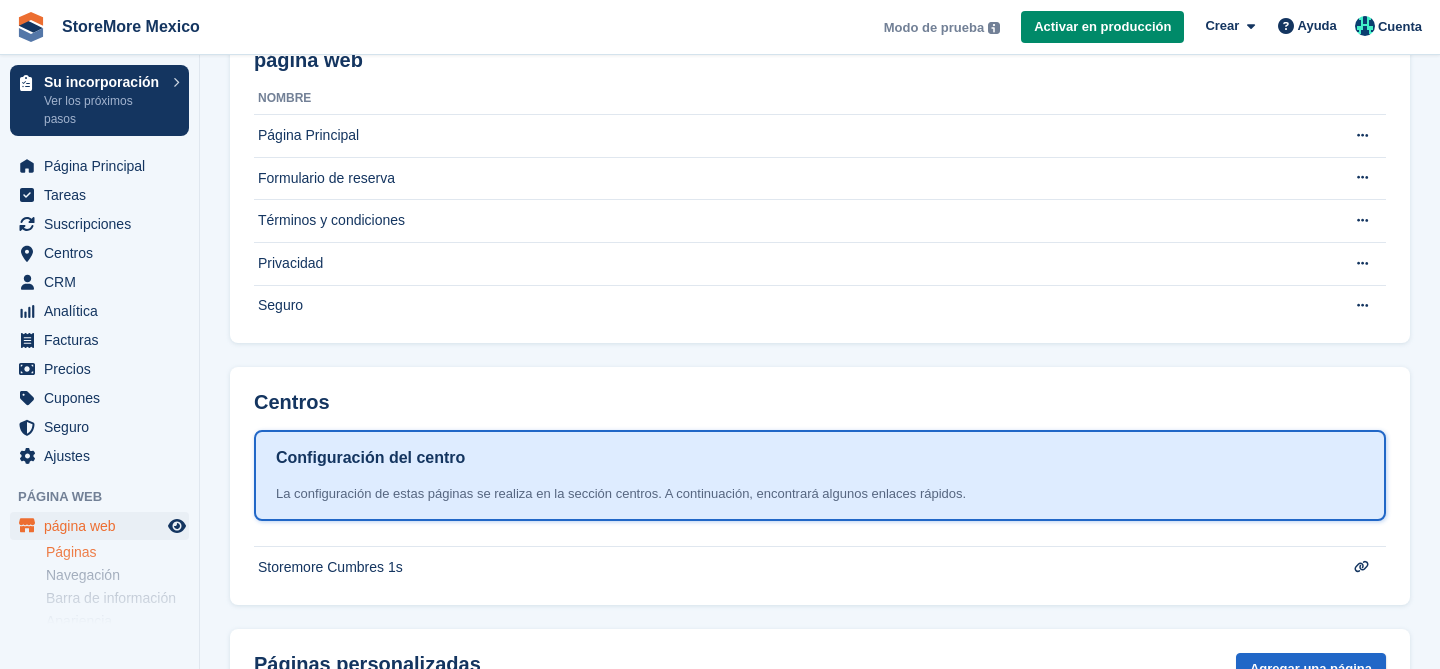 scroll, scrollTop: 274, scrollLeft: 0, axis: vertical 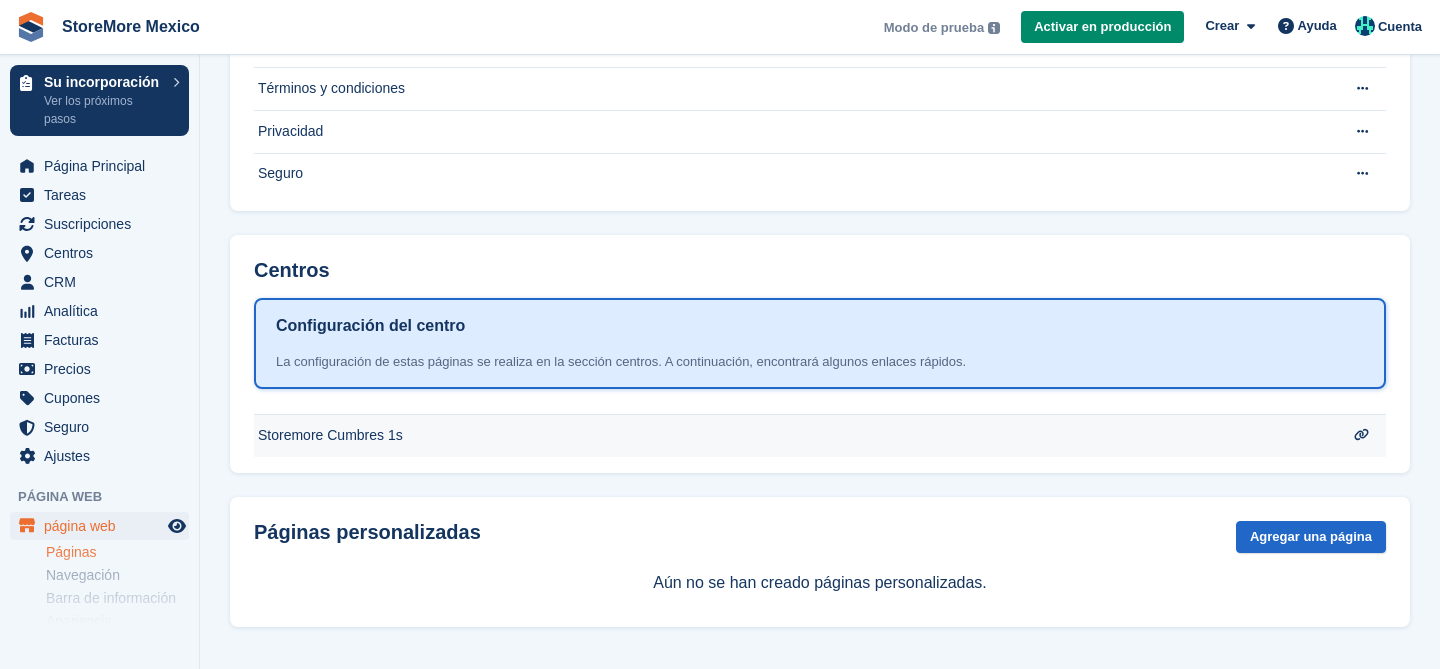 click on "Storemore Cumbres 1s" at bounding box center [791, 4] 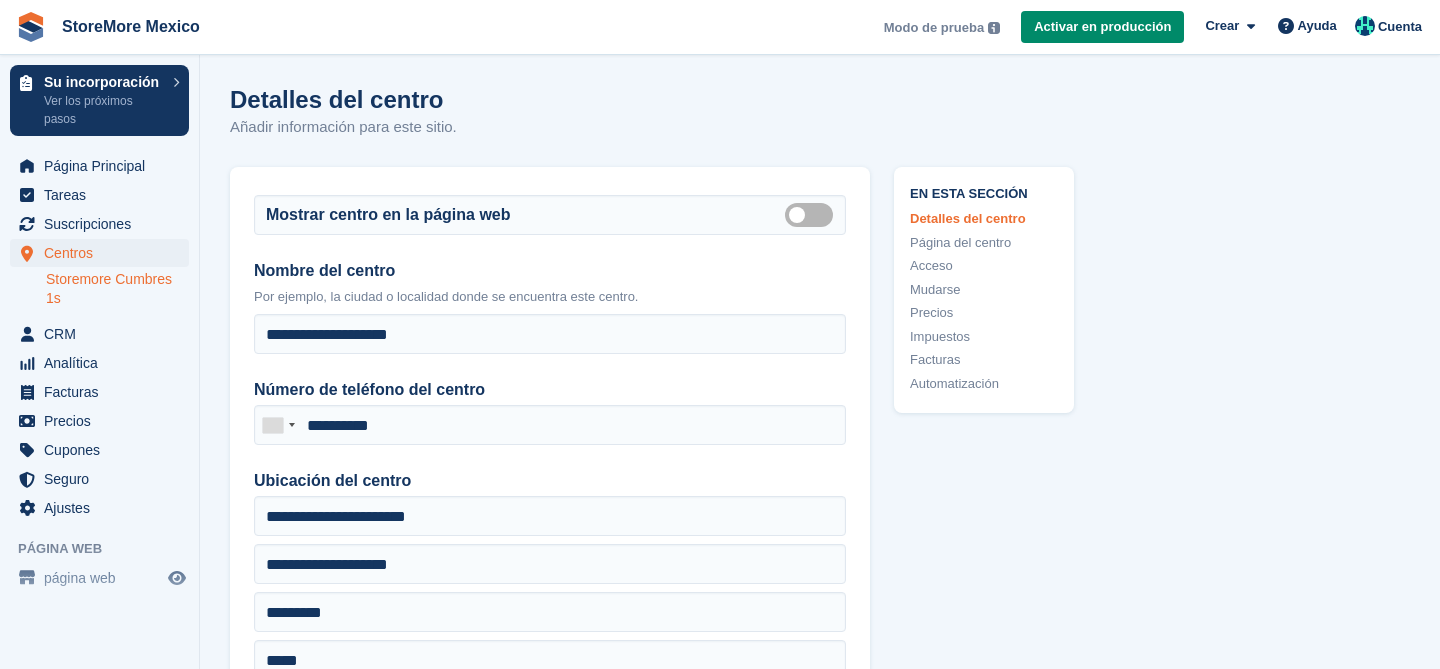 scroll, scrollTop: 0, scrollLeft: 0, axis: both 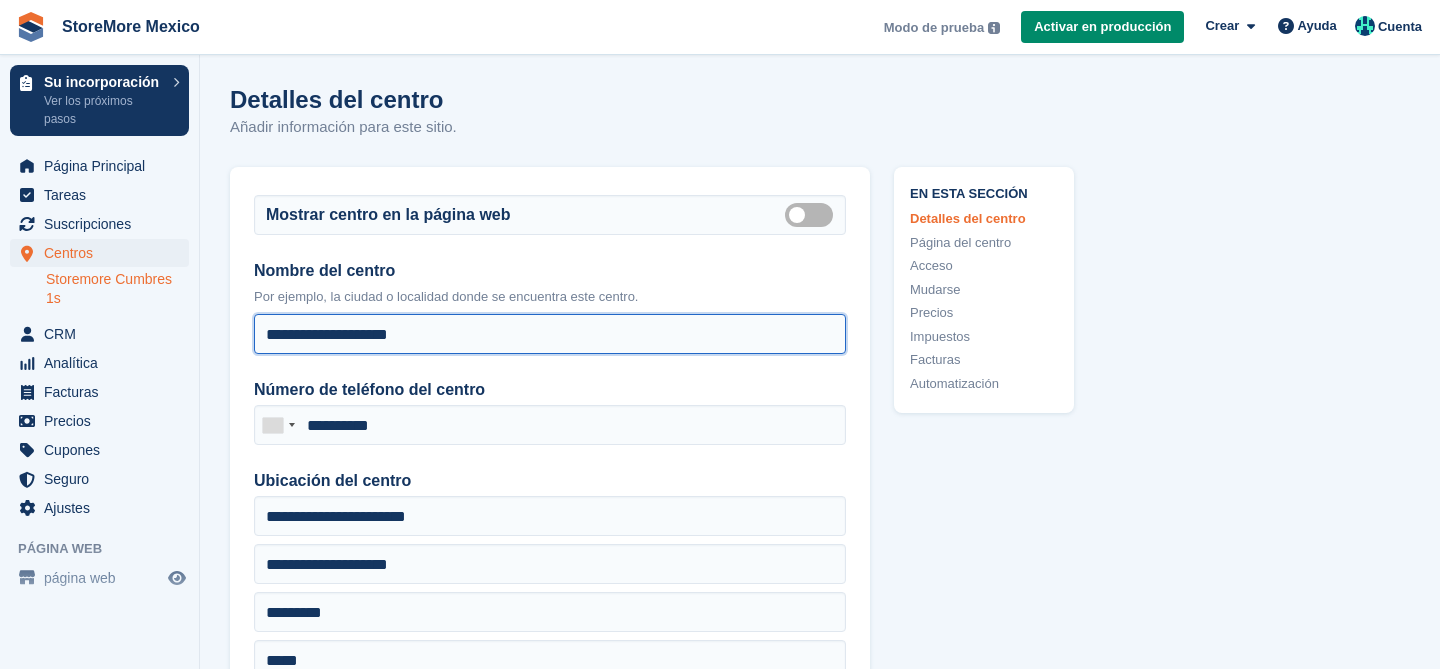 click on "**********" at bounding box center [550, 334] 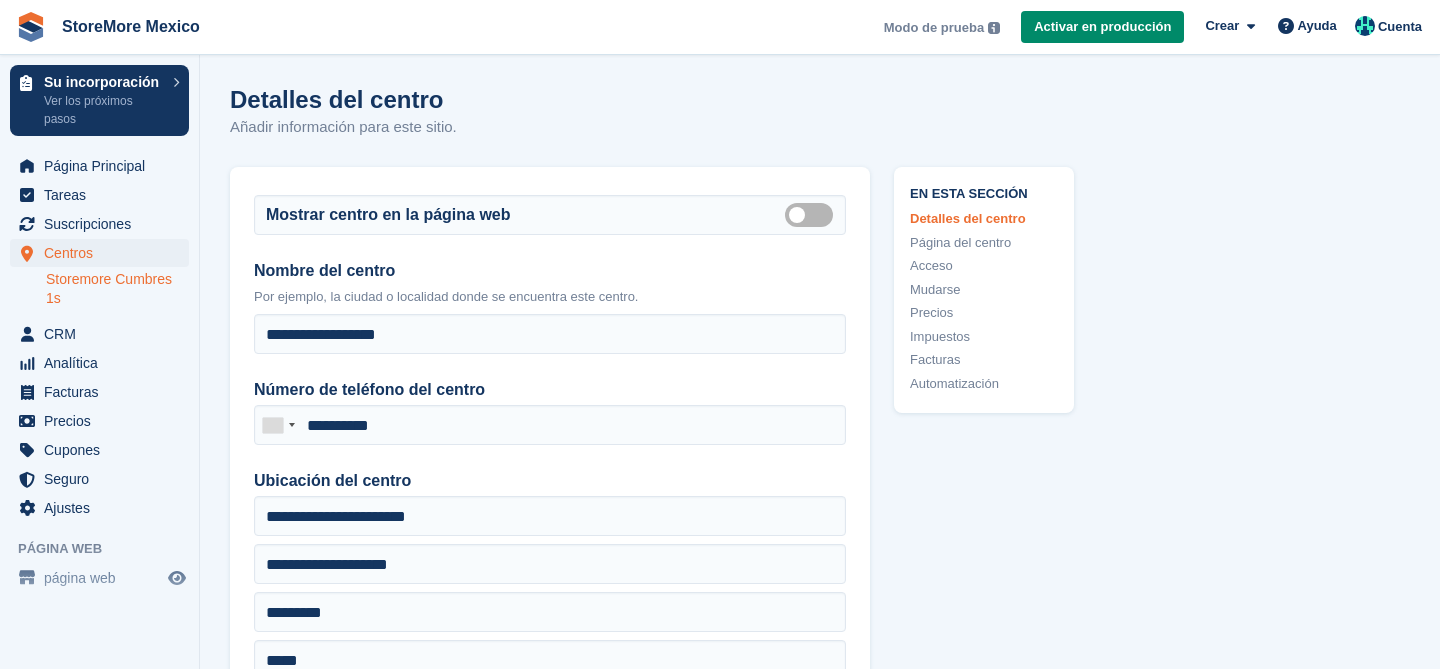 click on "**********" at bounding box center [550, 495] 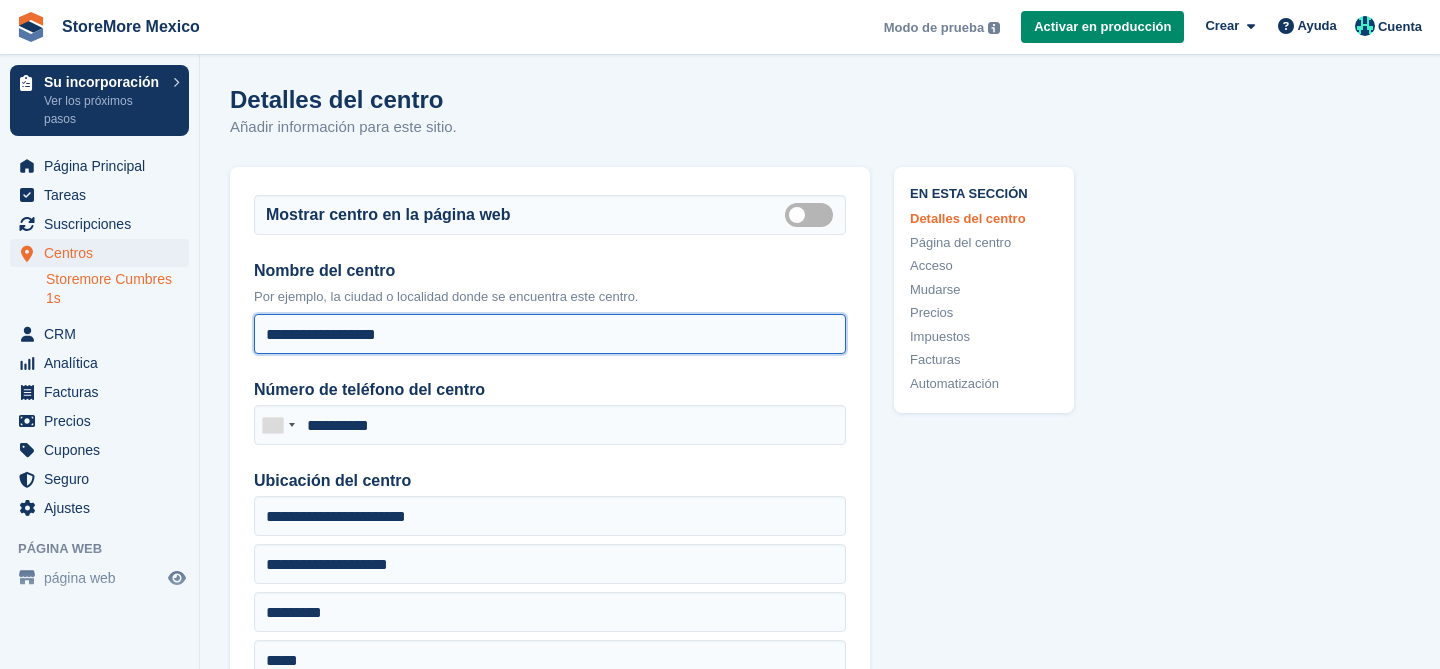 click on "**********" at bounding box center [550, 334] 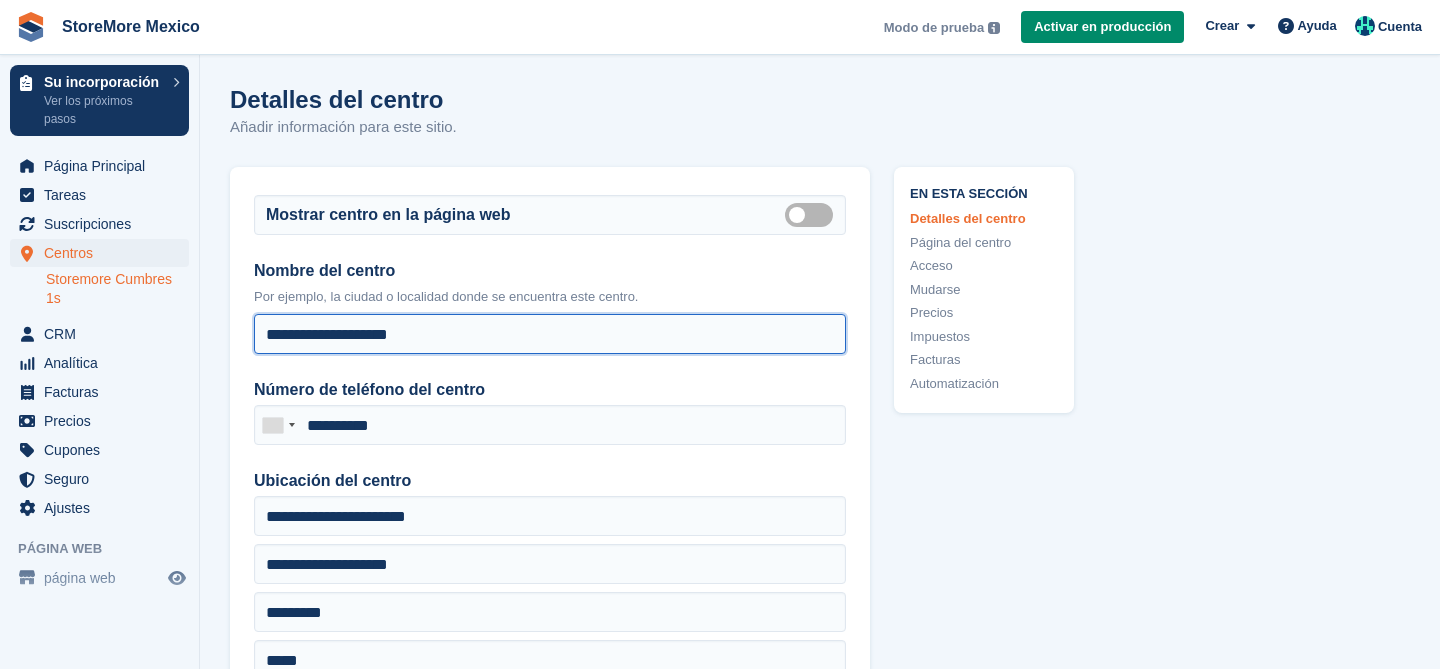 type on "**********" 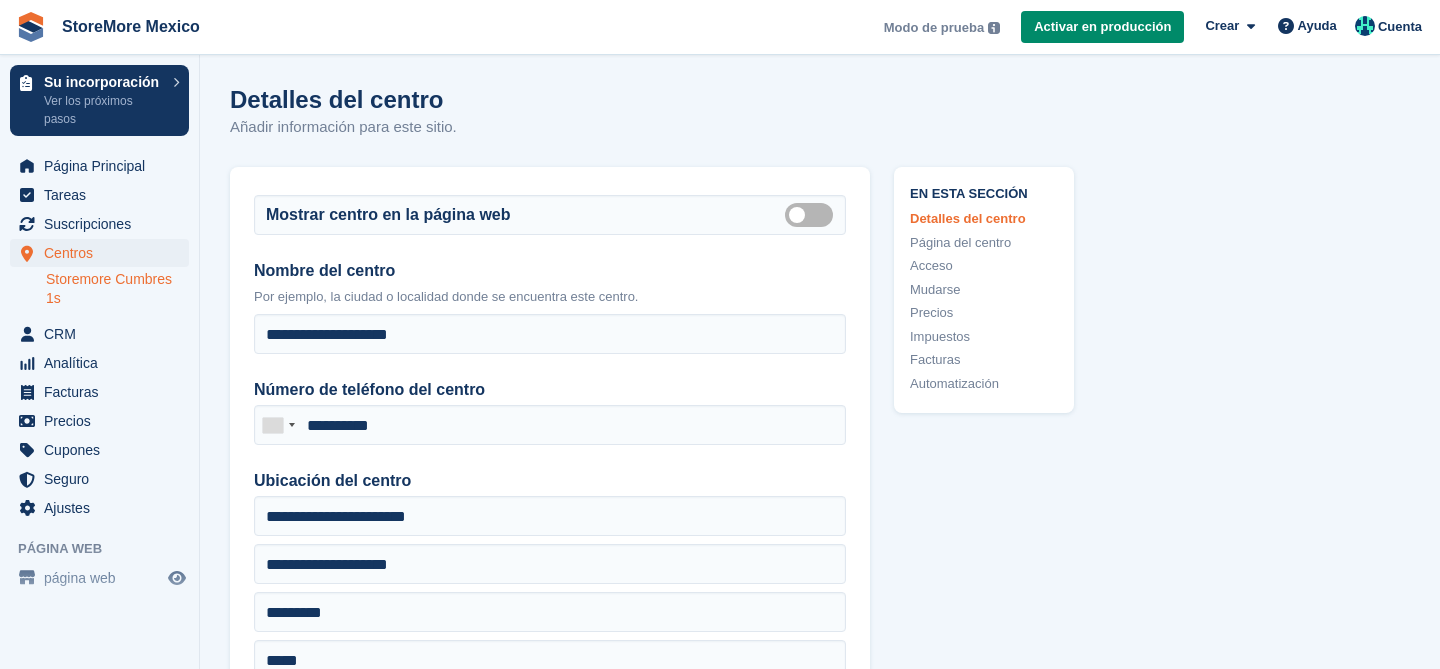 click on "**********" at bounding box center [550, 495] 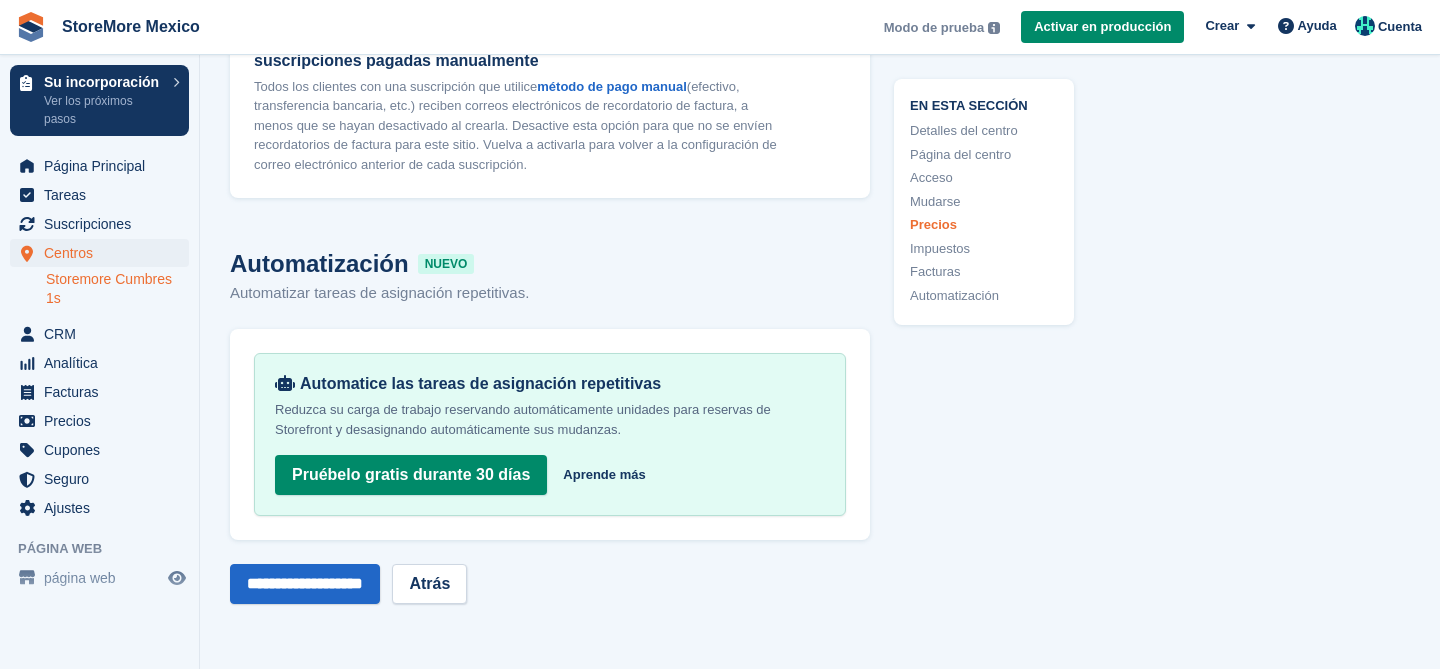 scroll, scrollTop: 8236, scrollLeft: 0, axis: vertical 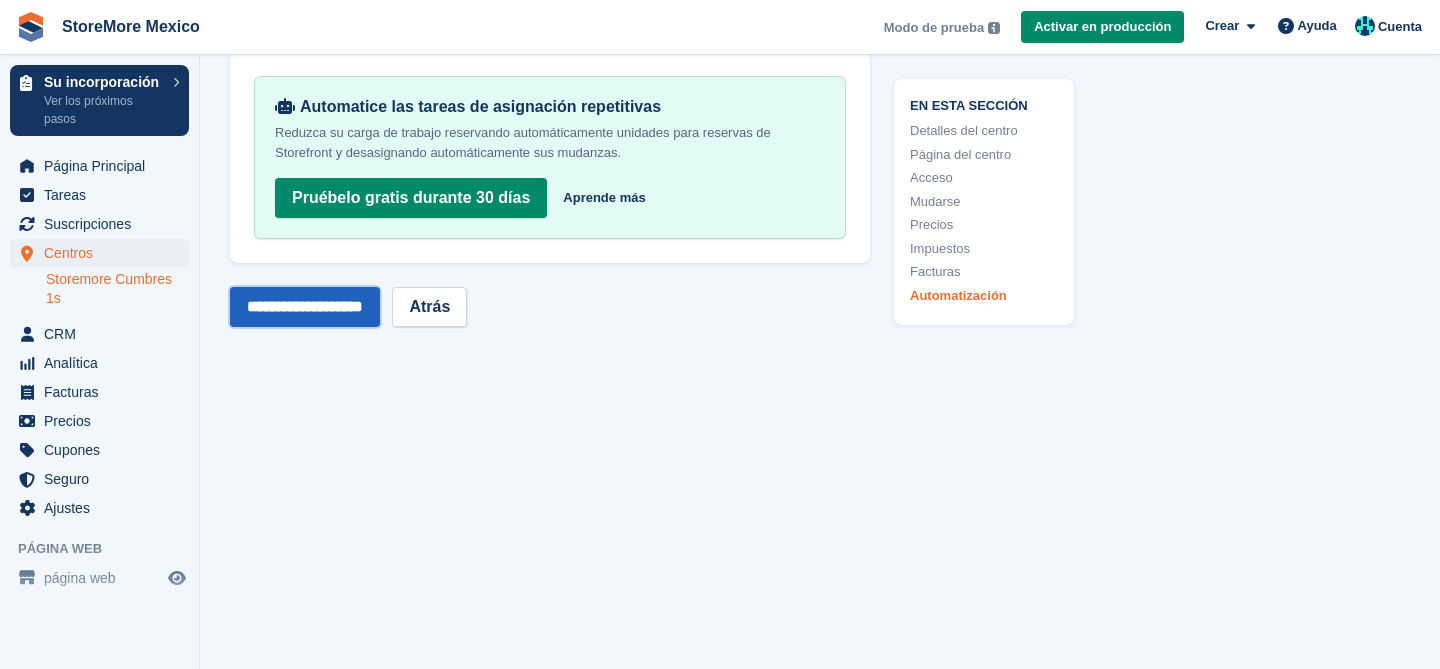 click on "**********" at bounding box center [305, 307] 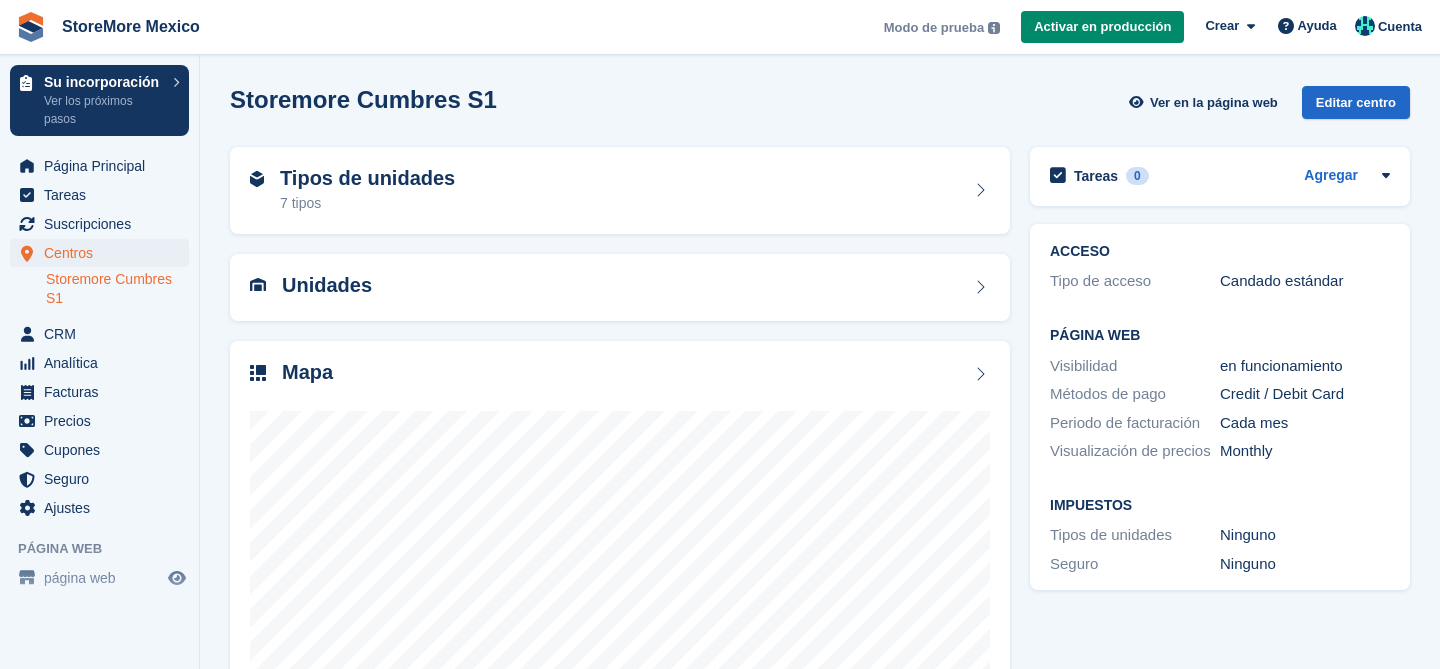 scroll, scrollTop: 0, scrollLeft: 0, axis: both 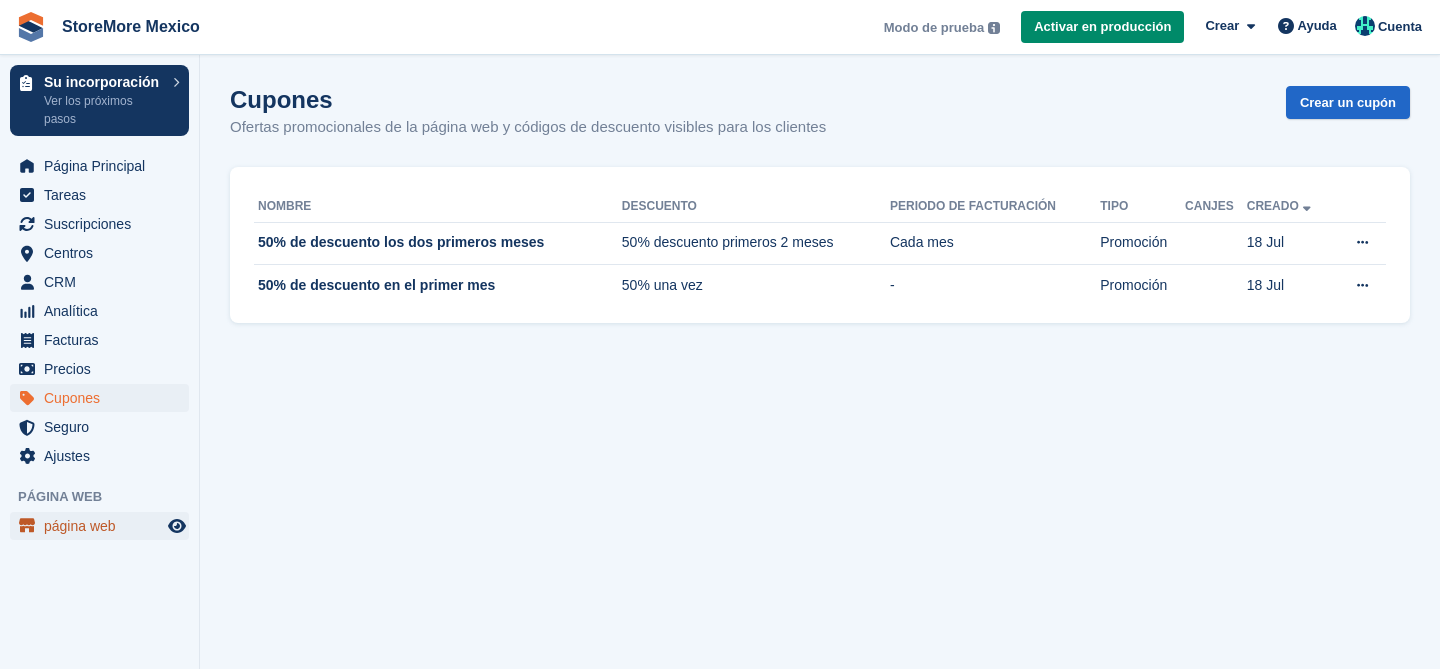 click on "página web" at bounding box center [104, 526] 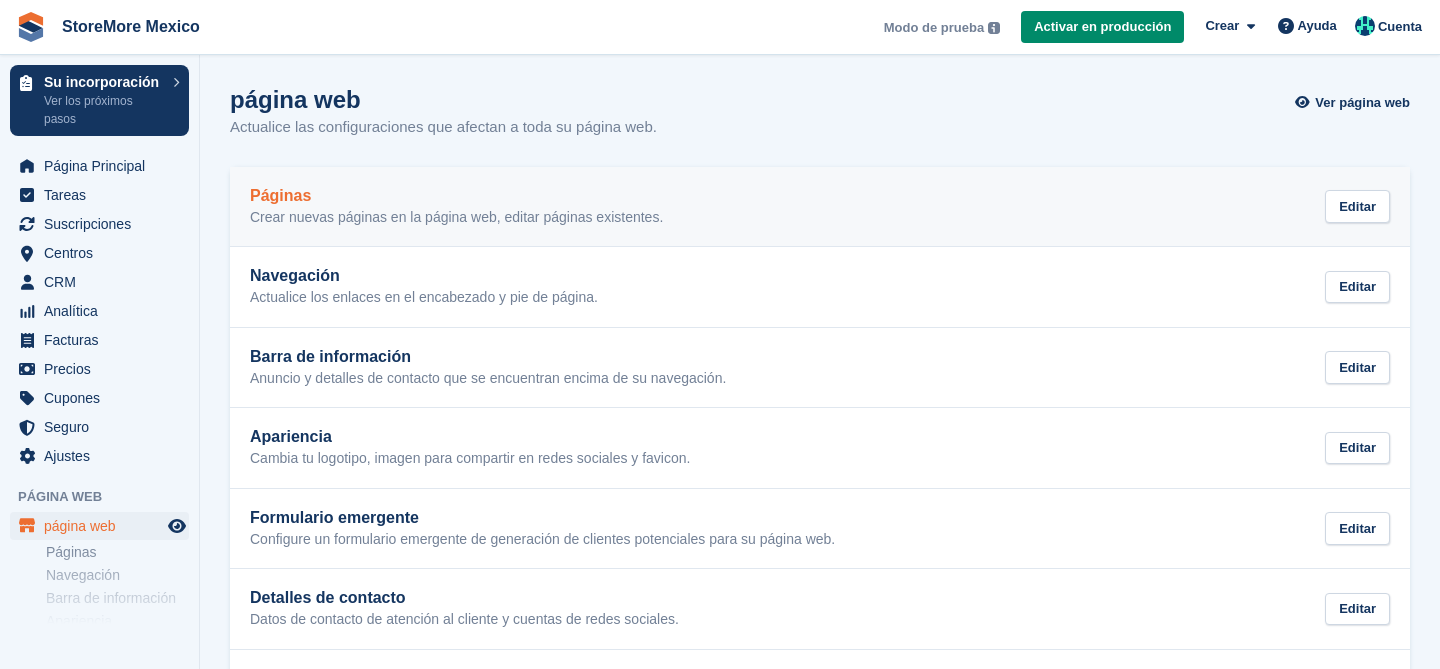 click on "Páginas" at bounding box center (456, 196) 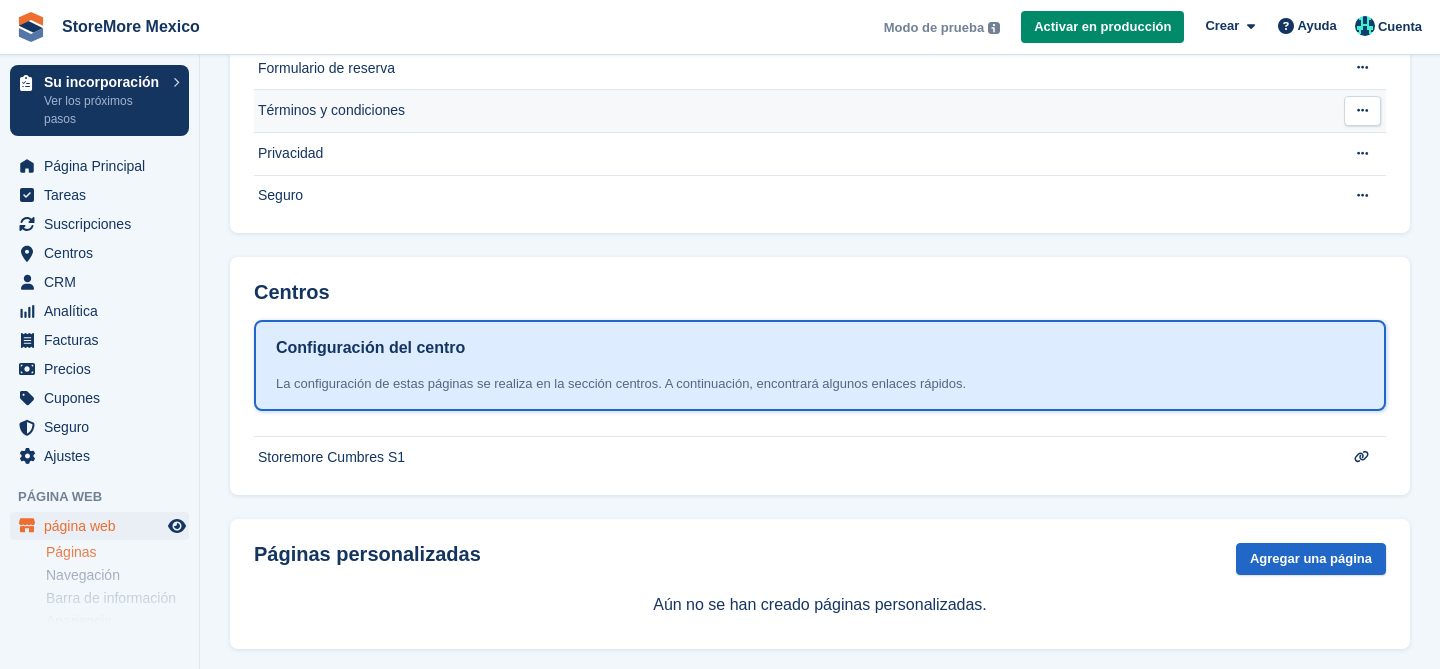 scroll, scrollTop: 274, scrollLeft: 0, axis: vertical 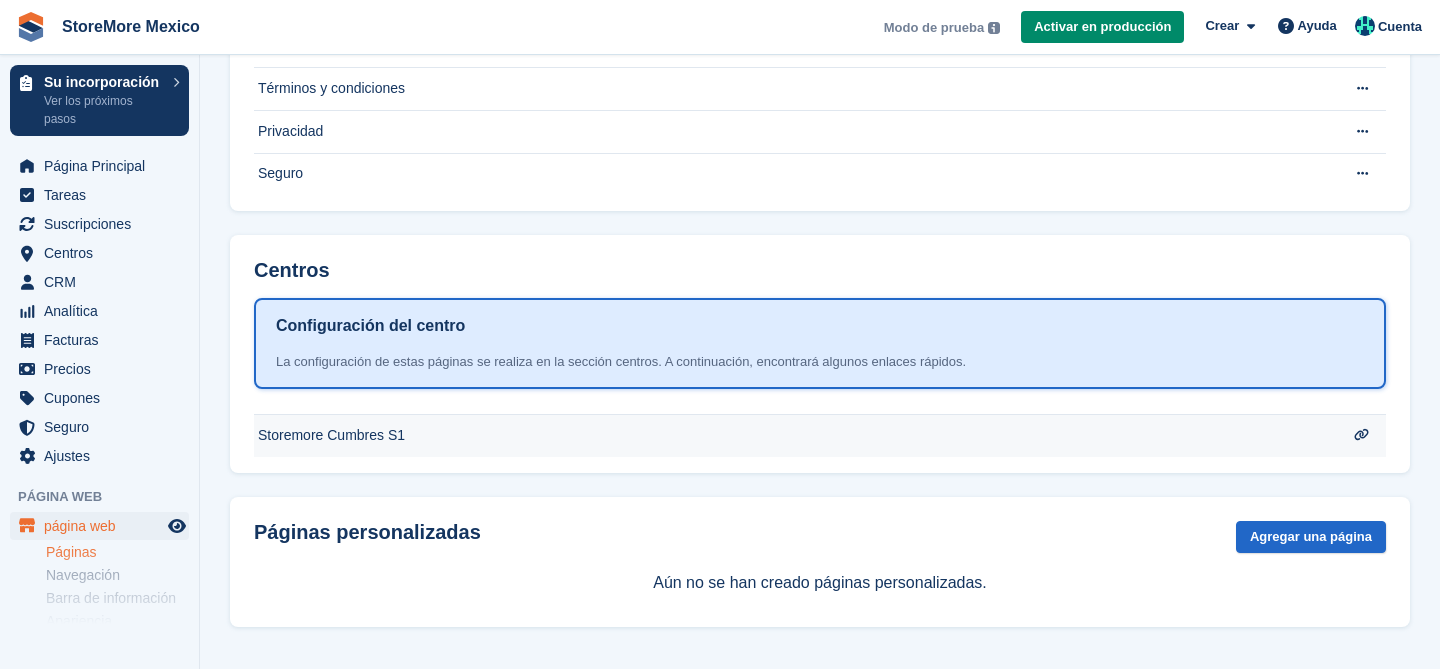 click on "Storemore Cumbres S1" at bounding box center [791, 4] 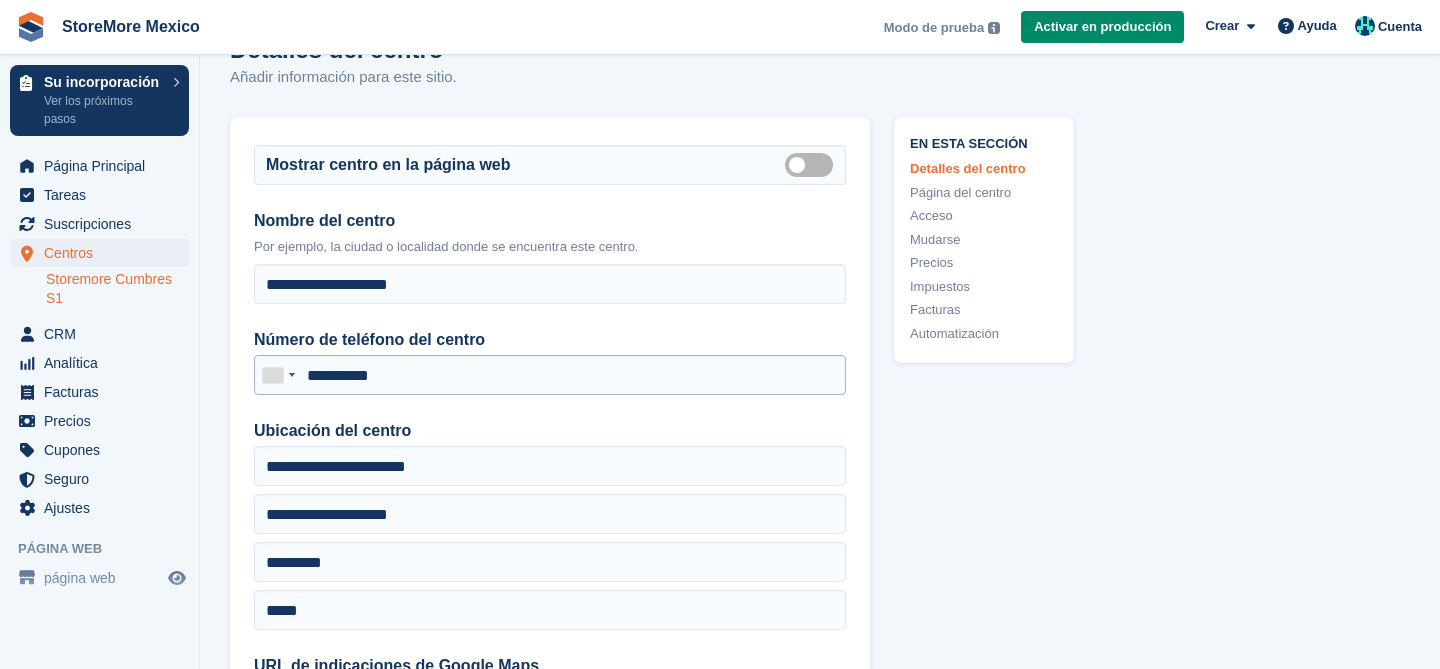 scroll, scrollTop: 50, scrollLeft: 0, axis: vertical 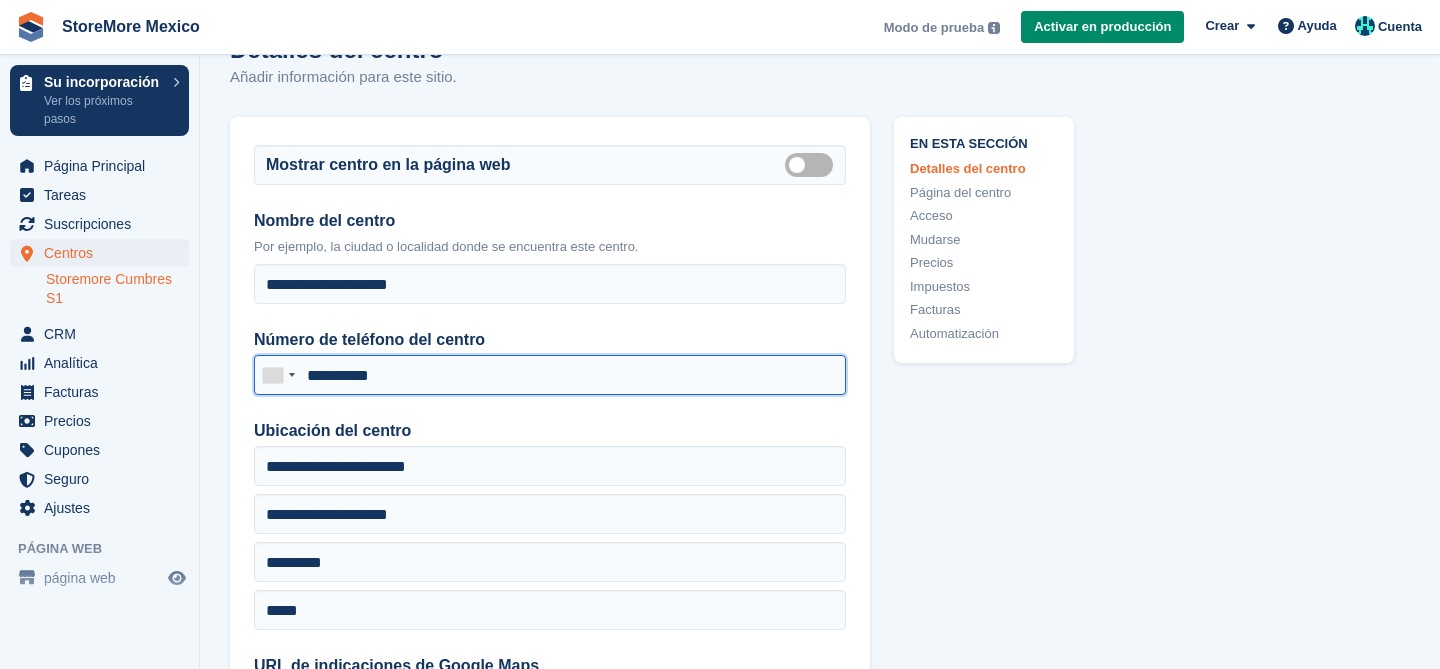 click on "**********" at bounding box center [550, 375] 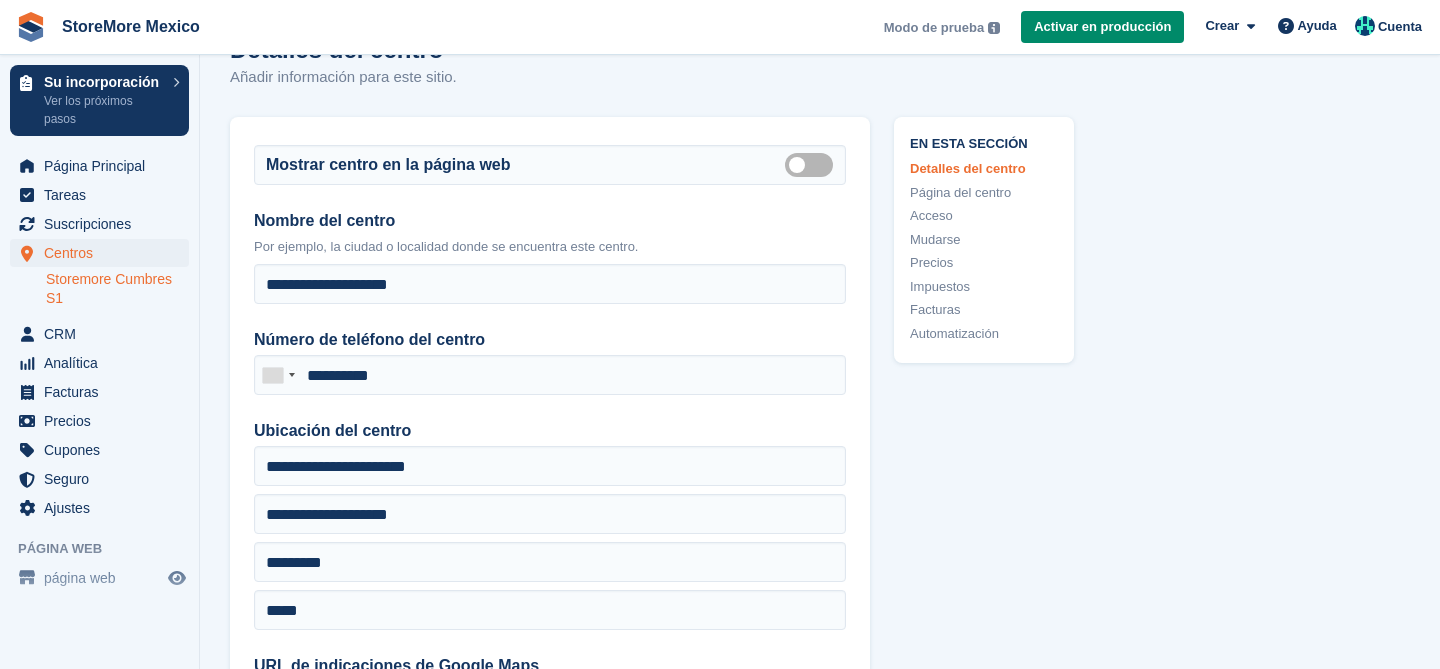 click on "**********" at bounding box center (550, 445) 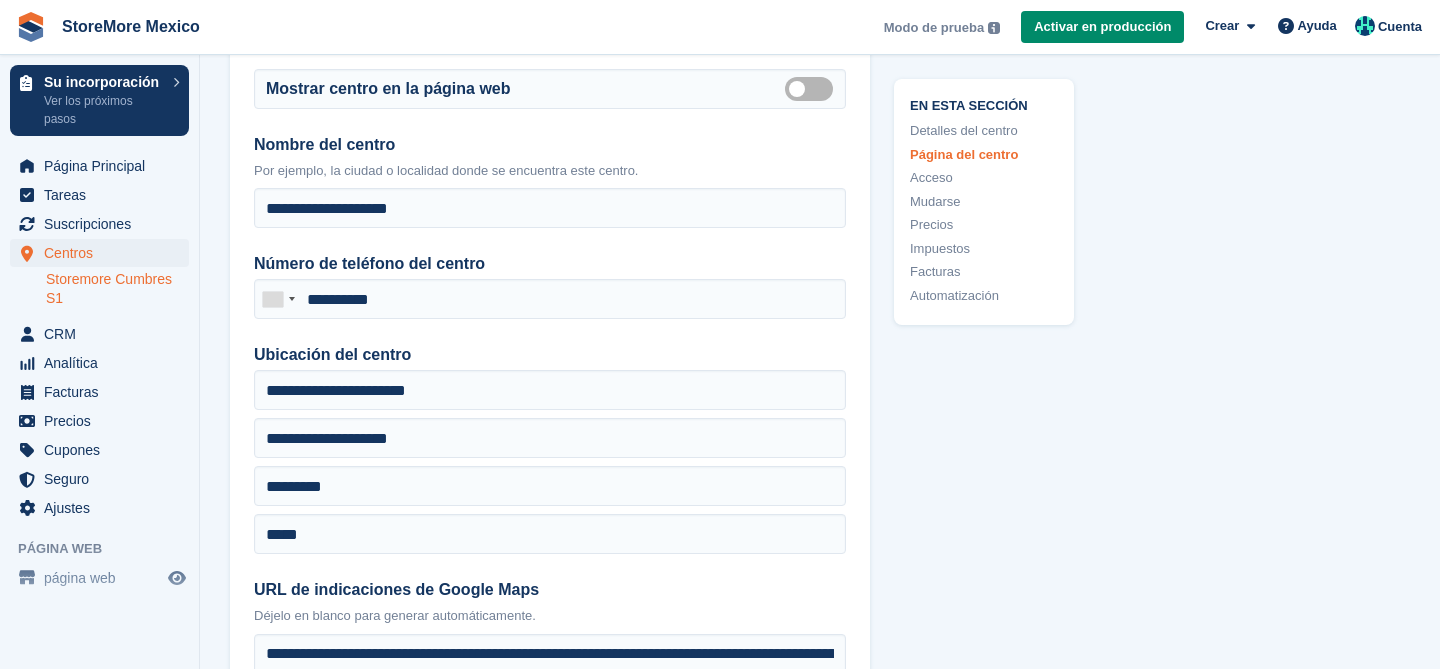 scroll, scrollTop: 125, scrollLeft: 0, axis: vertical 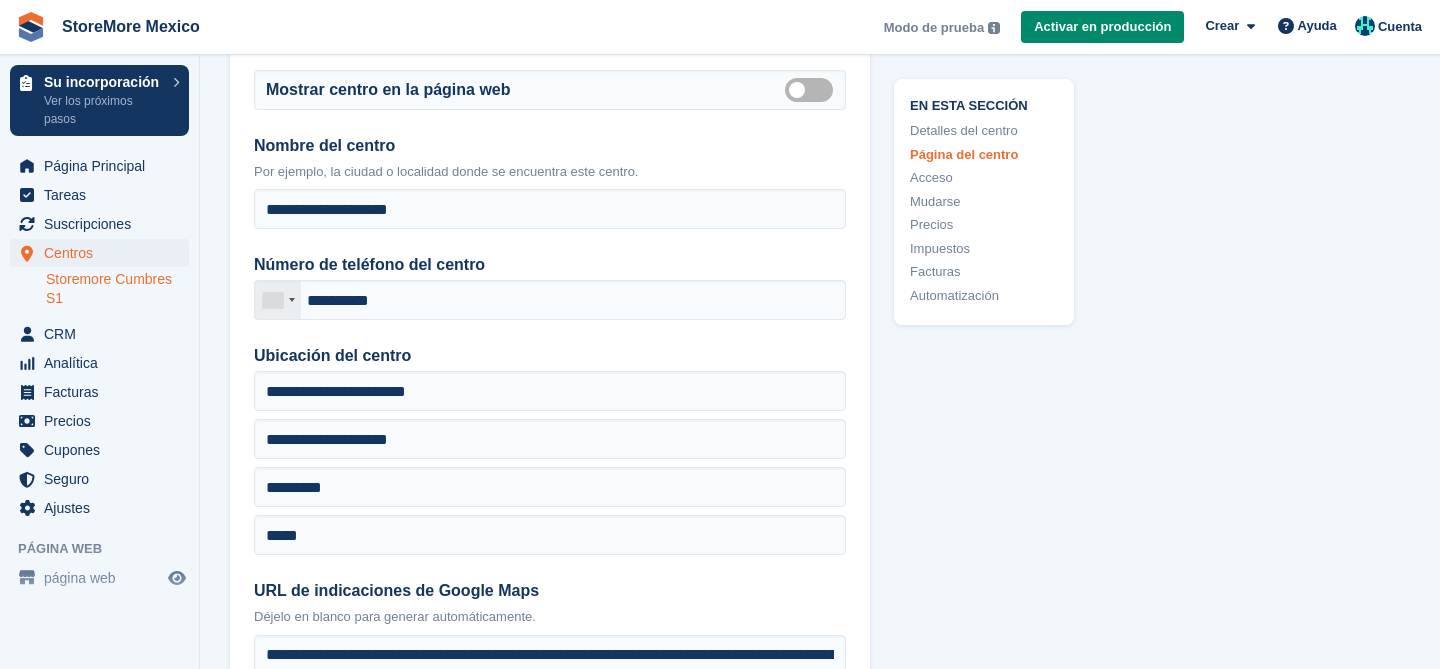 click at bounding box center (278, 300) 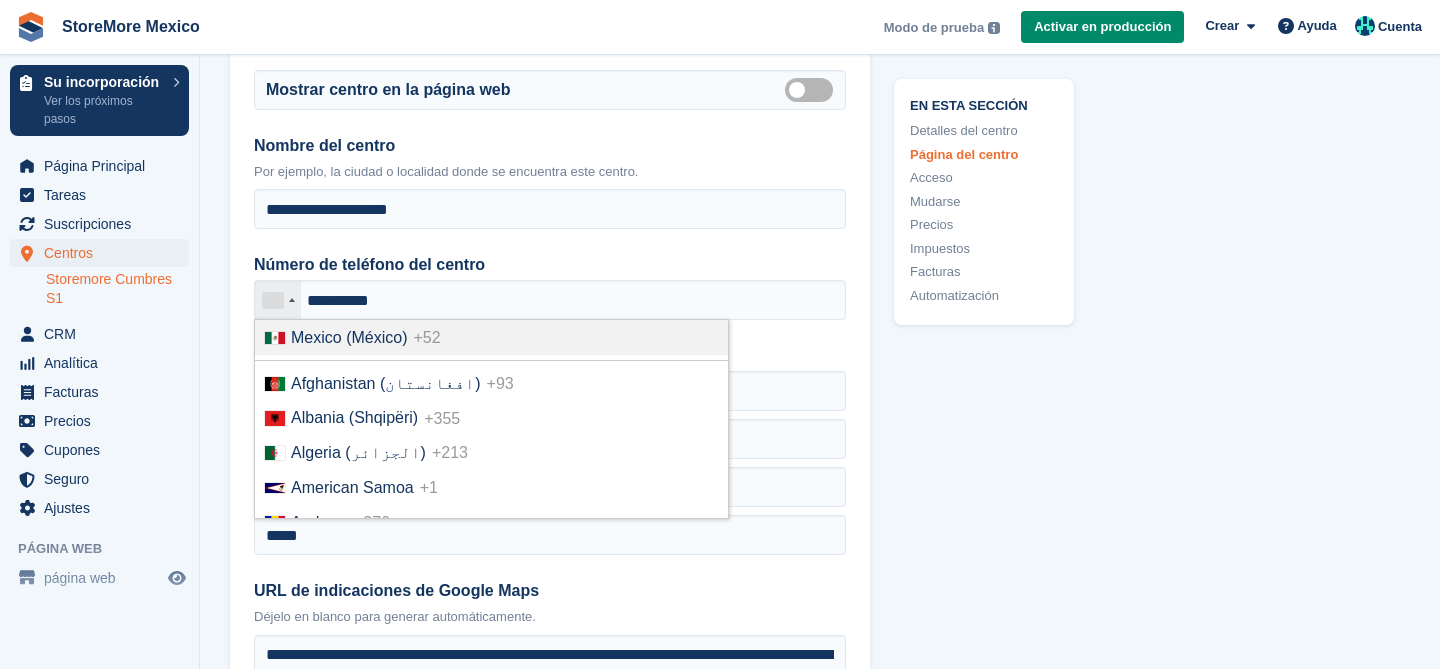 click on "Mexico (México)" at bounding box center [349, 337] 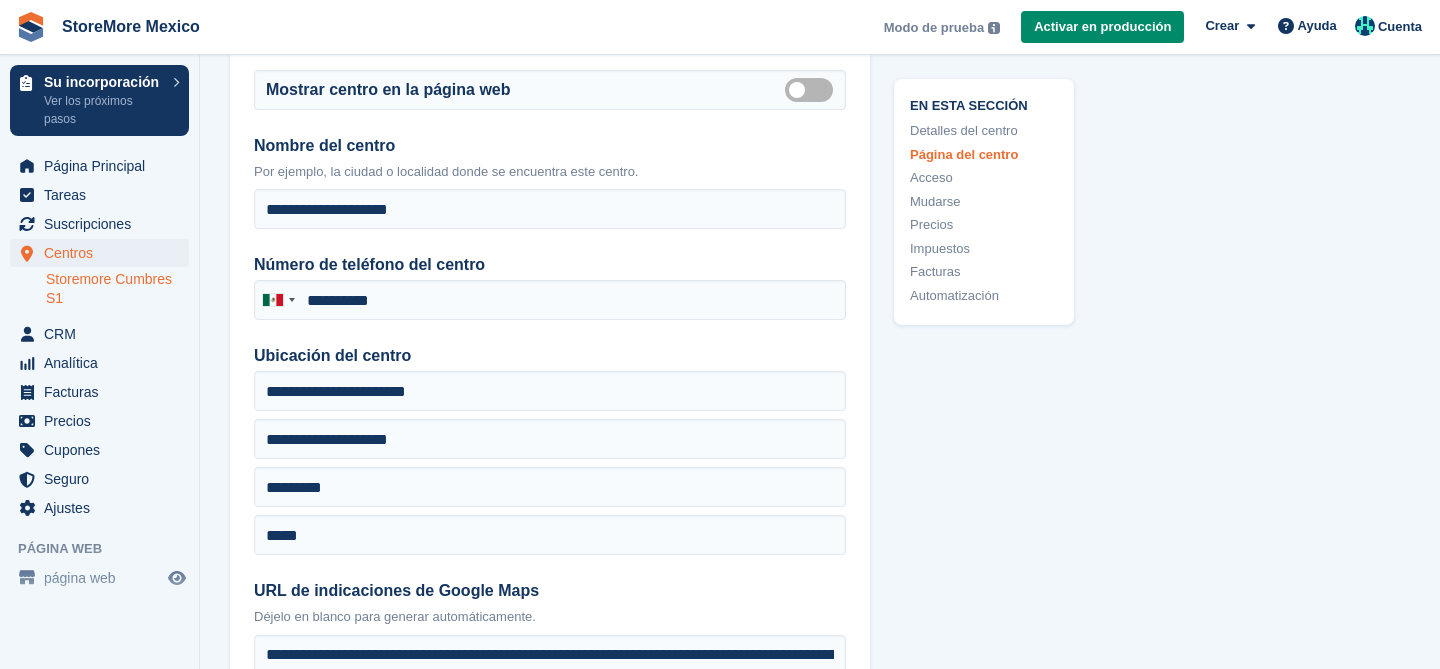 click on "**********" at bounding box center [550, 370] 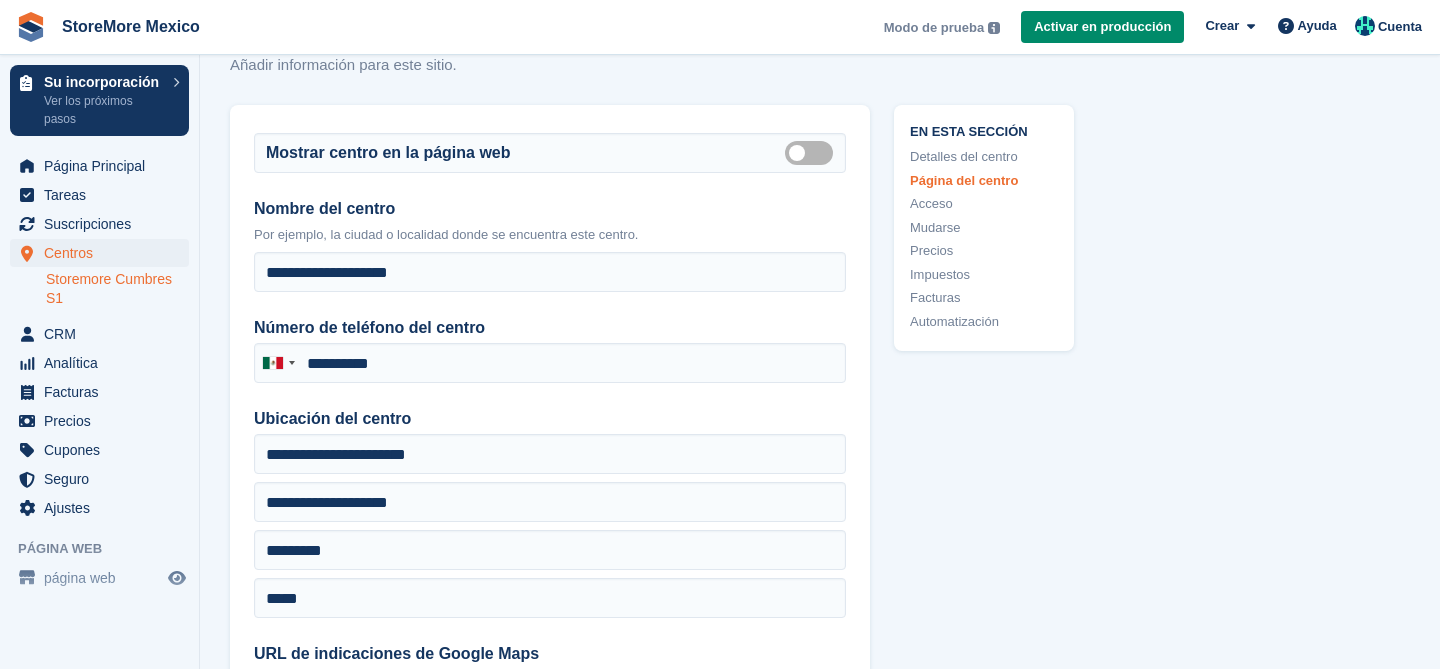 scroll, scrollTop: 43, scrollLeft: 0, axis: vertical 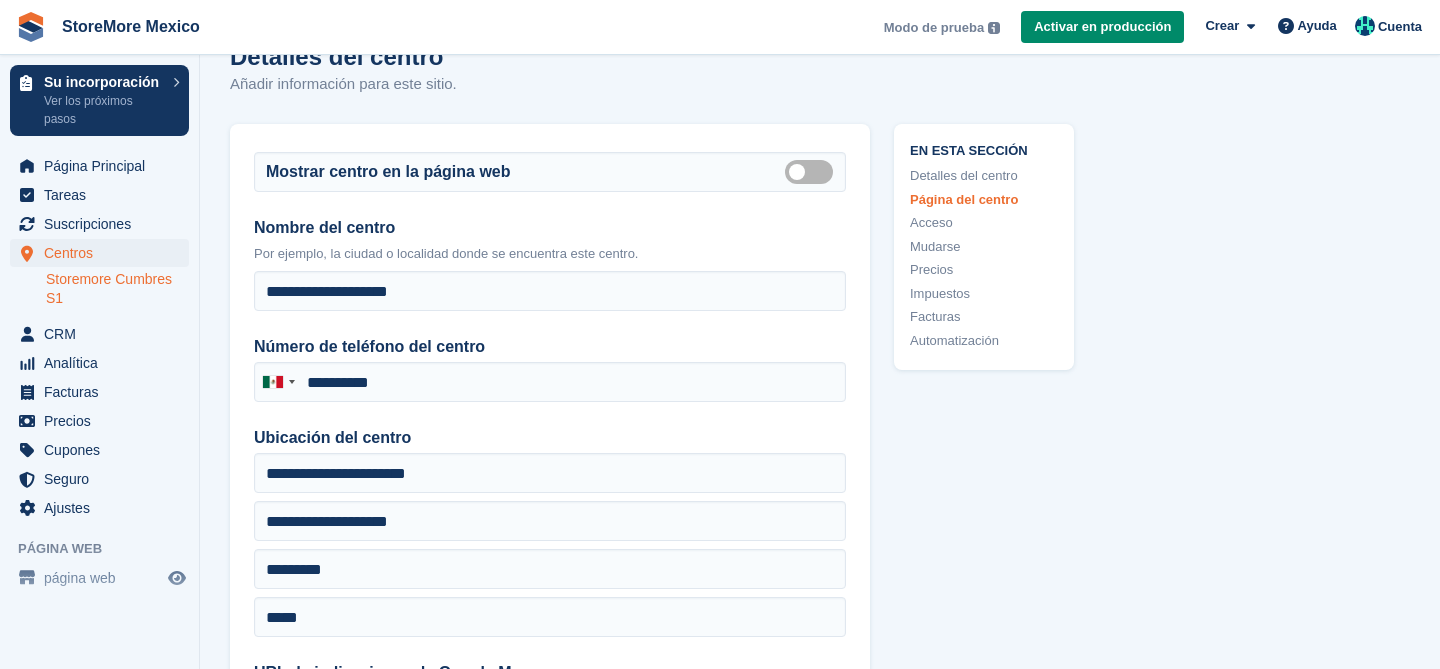 click on "**********" at bounding box center (550, 452) 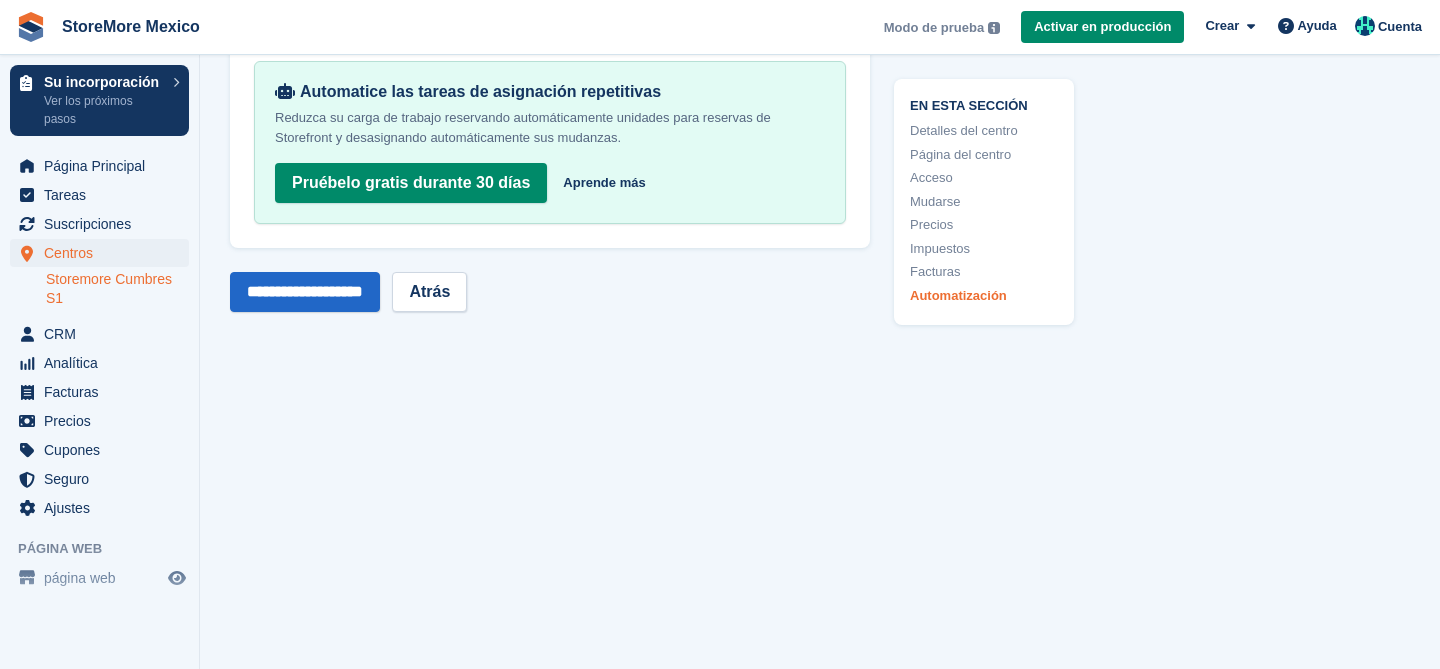scroll, scrollTop: 8294, scrollLeft: 0, axis: vertical 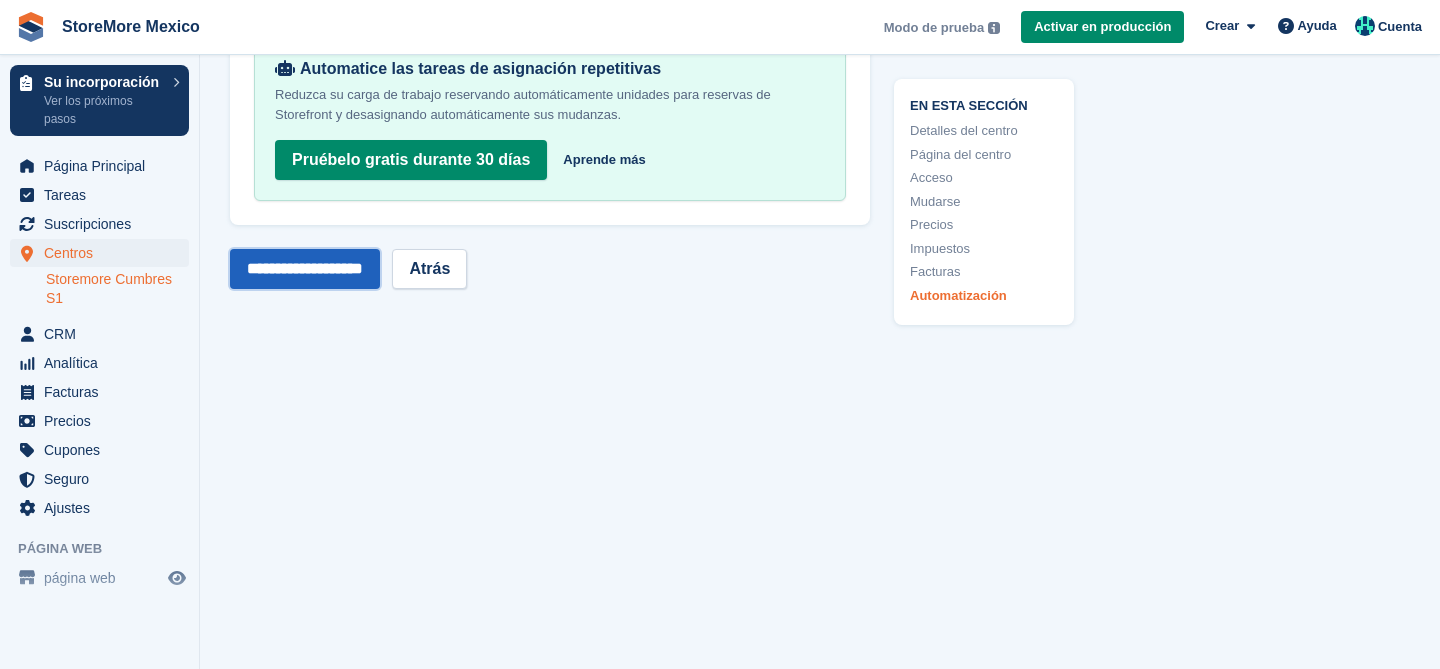 click on "**********" at bounding box center [305, 269] 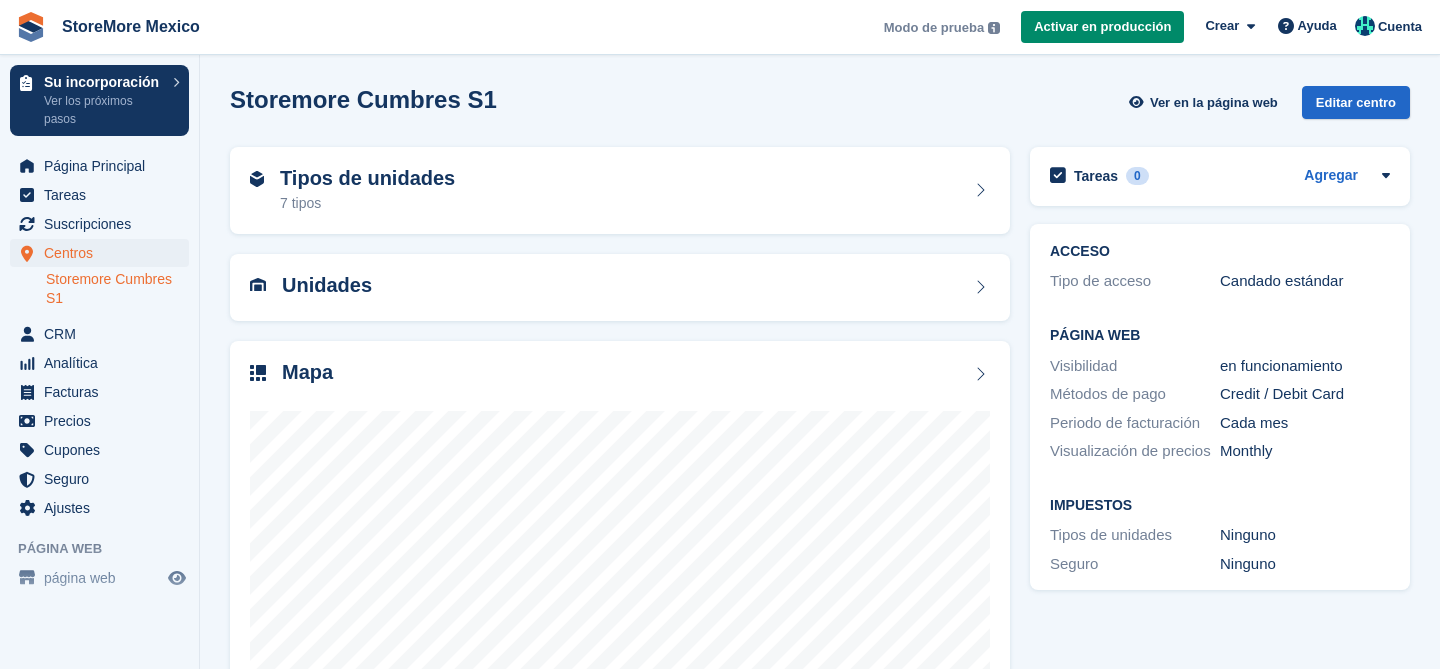scroll, scrollTop: 0, scrollLeft: 0, axis: both 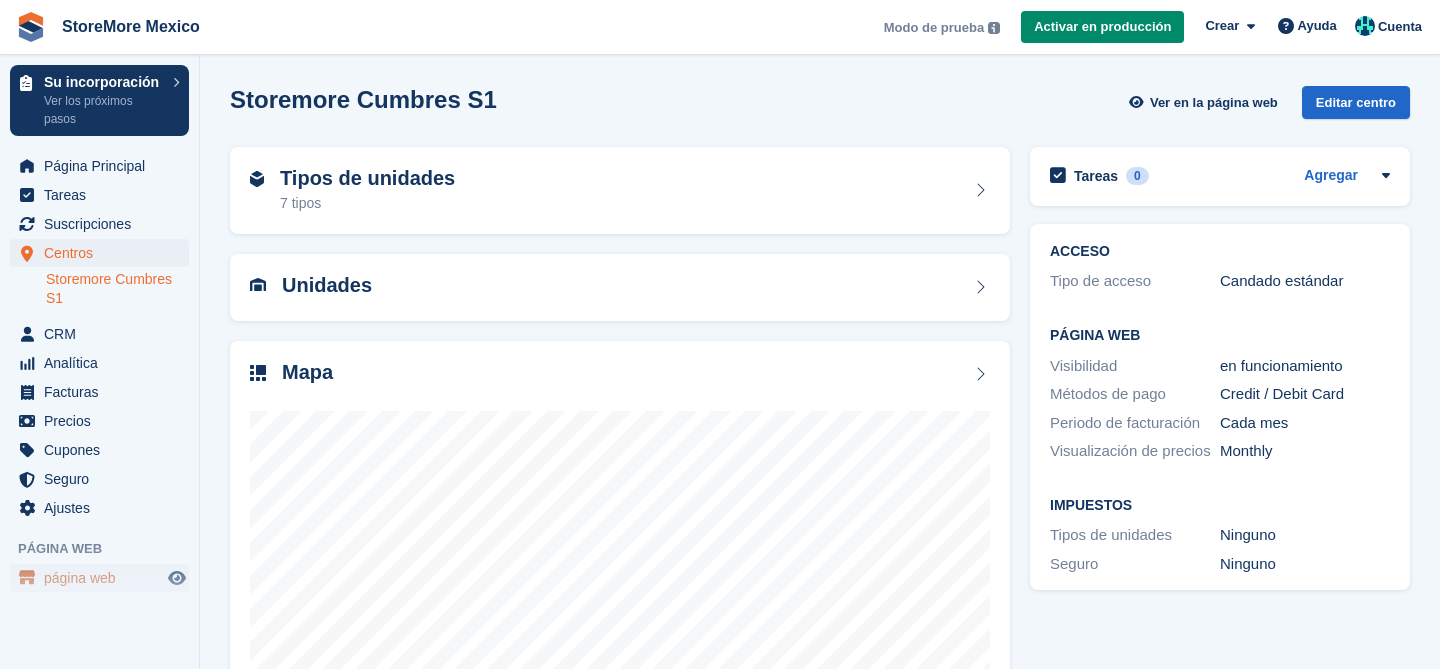 click on "página web" at bounding box center [104, 578] 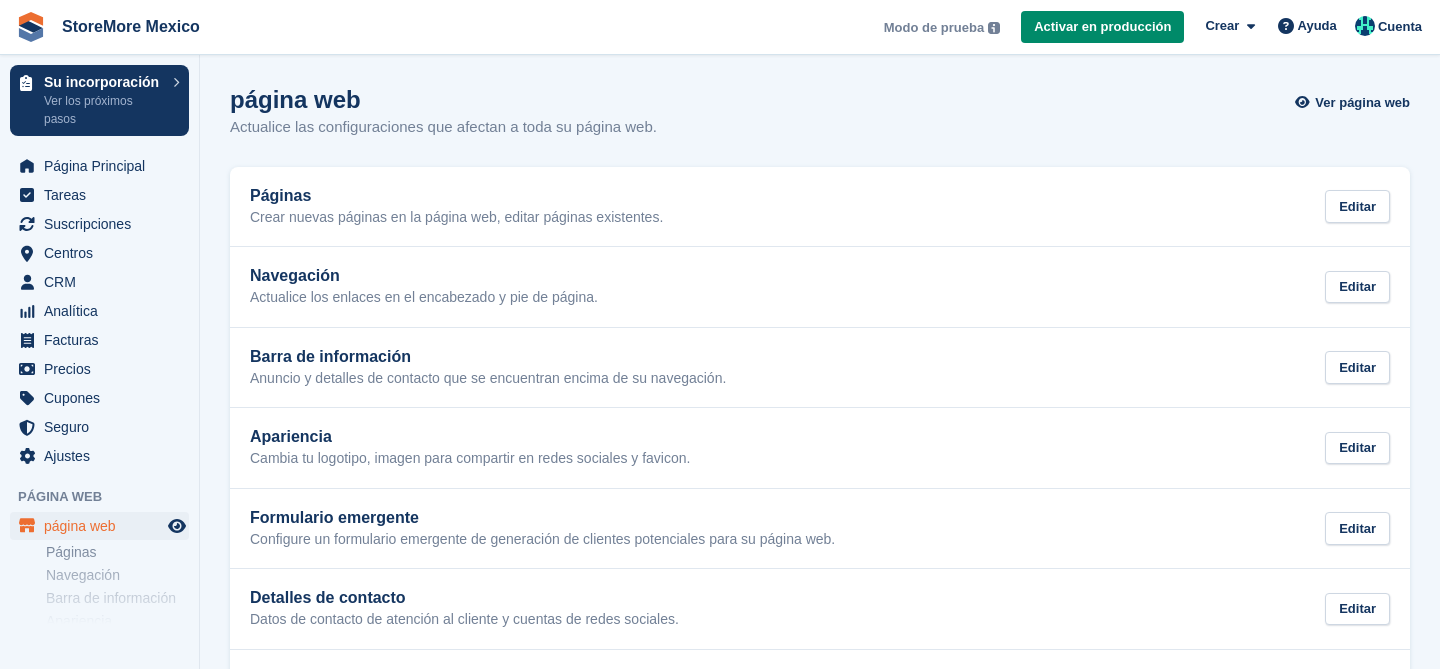 scroll, scrollTop: 0, scrollLeft: 0, axis: both 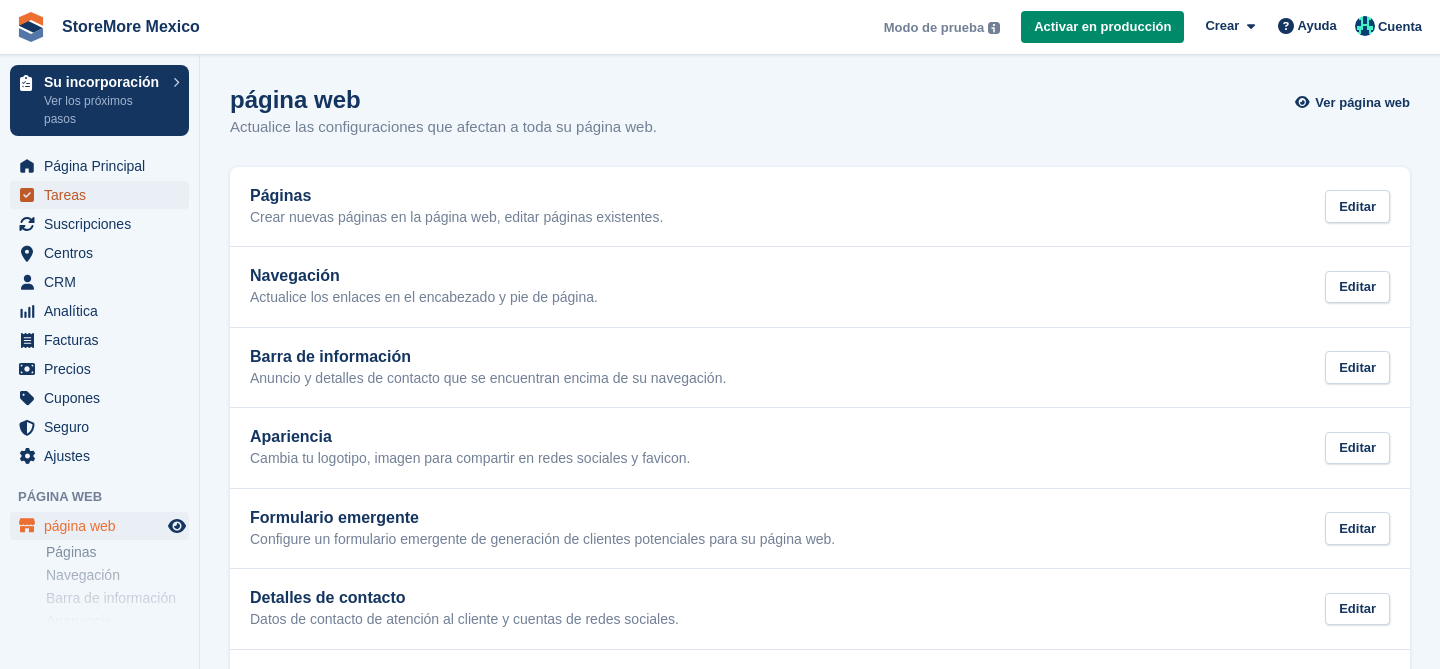 click on "Tareas" at bounding box center [104, 195] 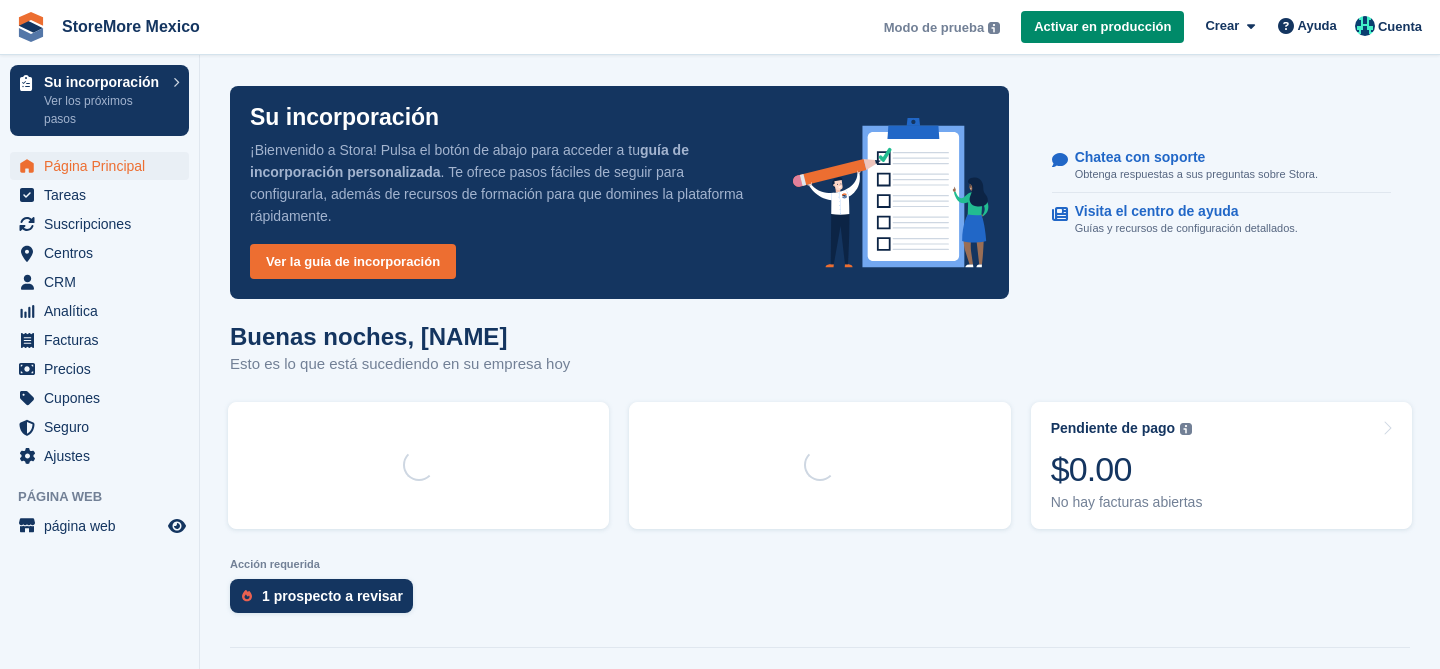 scroll, scrollTop: 0, scrollLeft: 0, axis: both 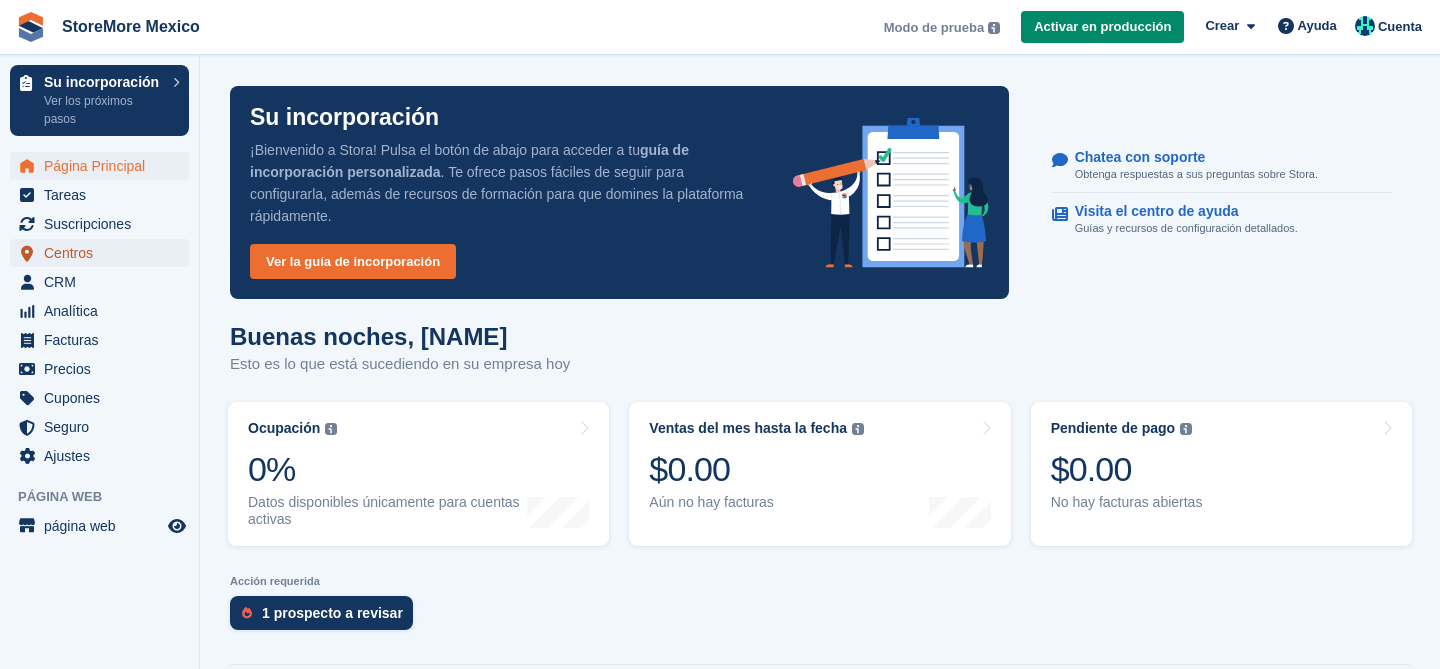 click on "Centros" at bounding box center (104, 253) 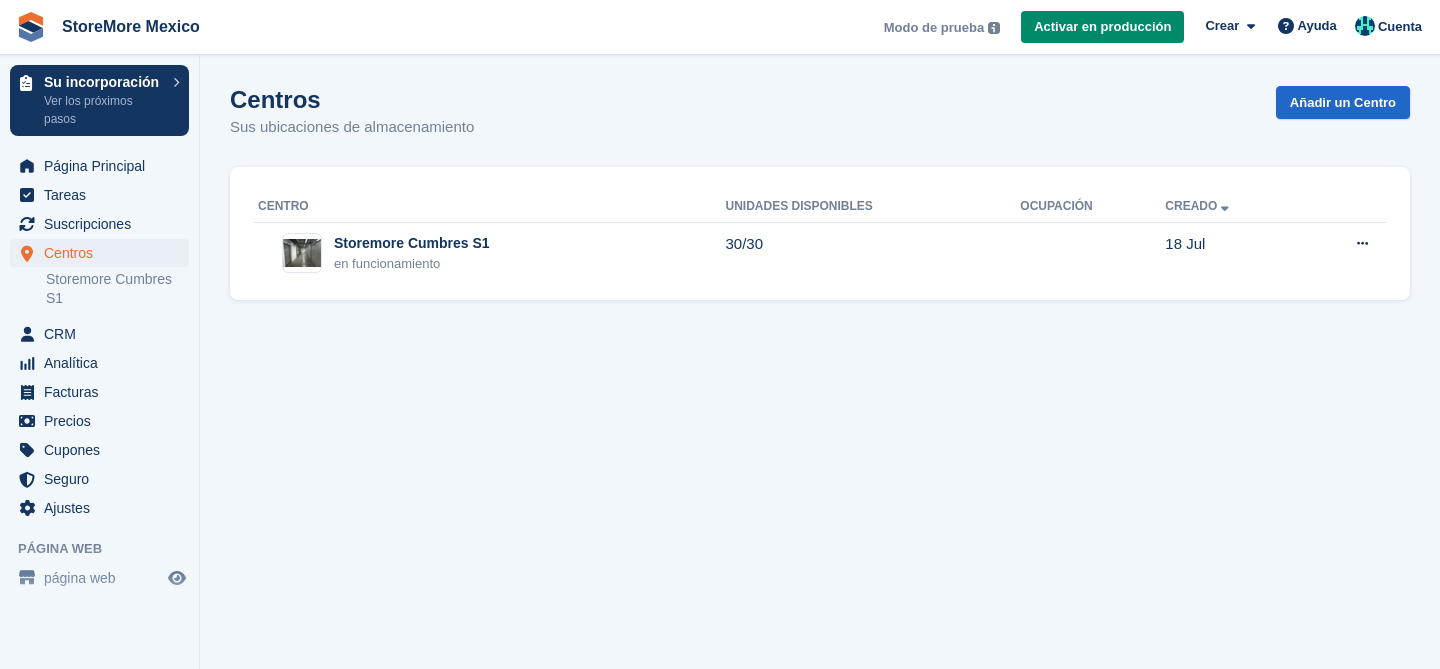 scroll, scrollTop: 0, scrollLeft: 0, axis: both 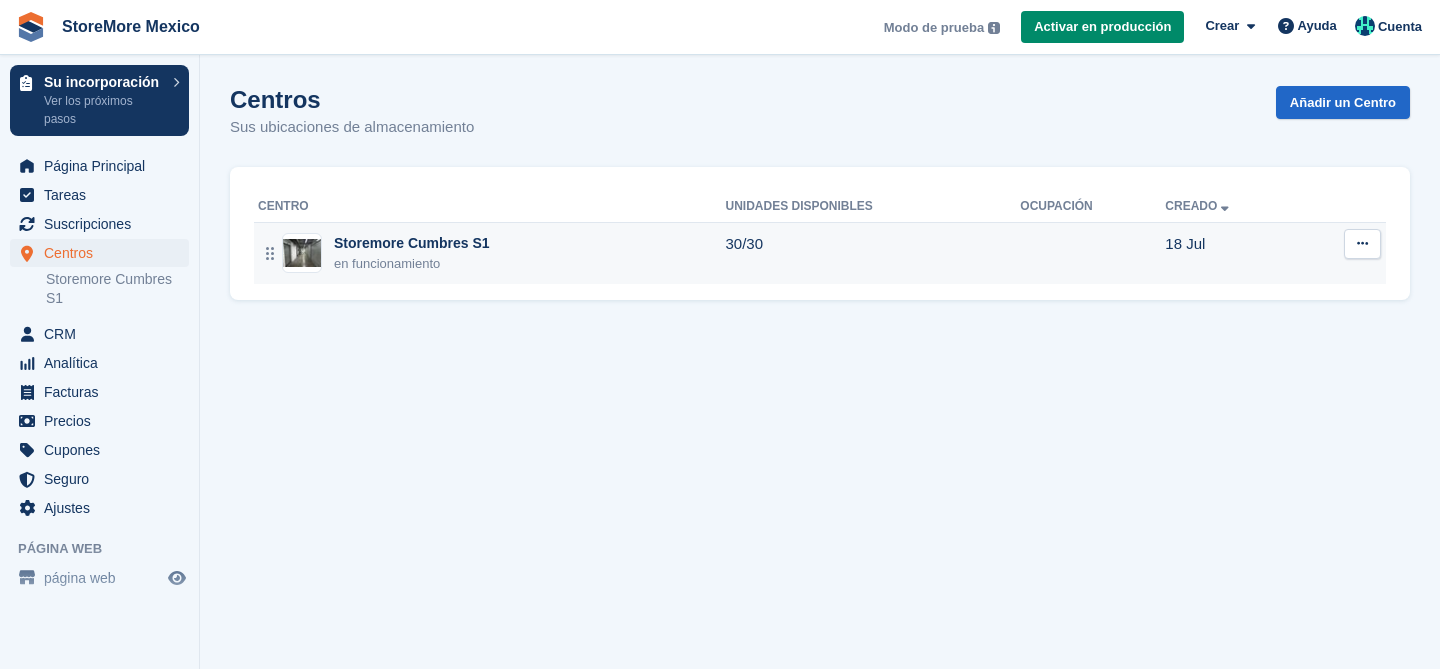 click on "Storemore Cumbres S1" at bounding box center [412, 243] 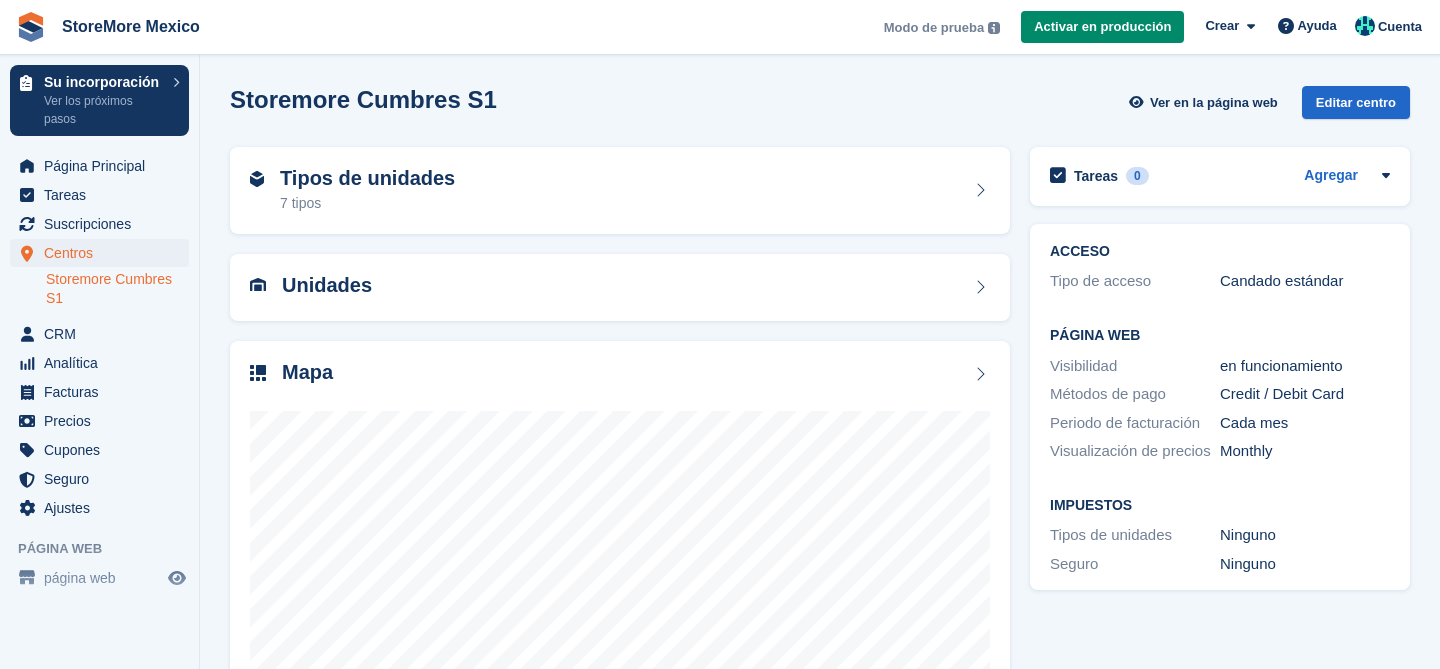 scroll, scrollTop: 0, scrollLeft: 0, axis: both 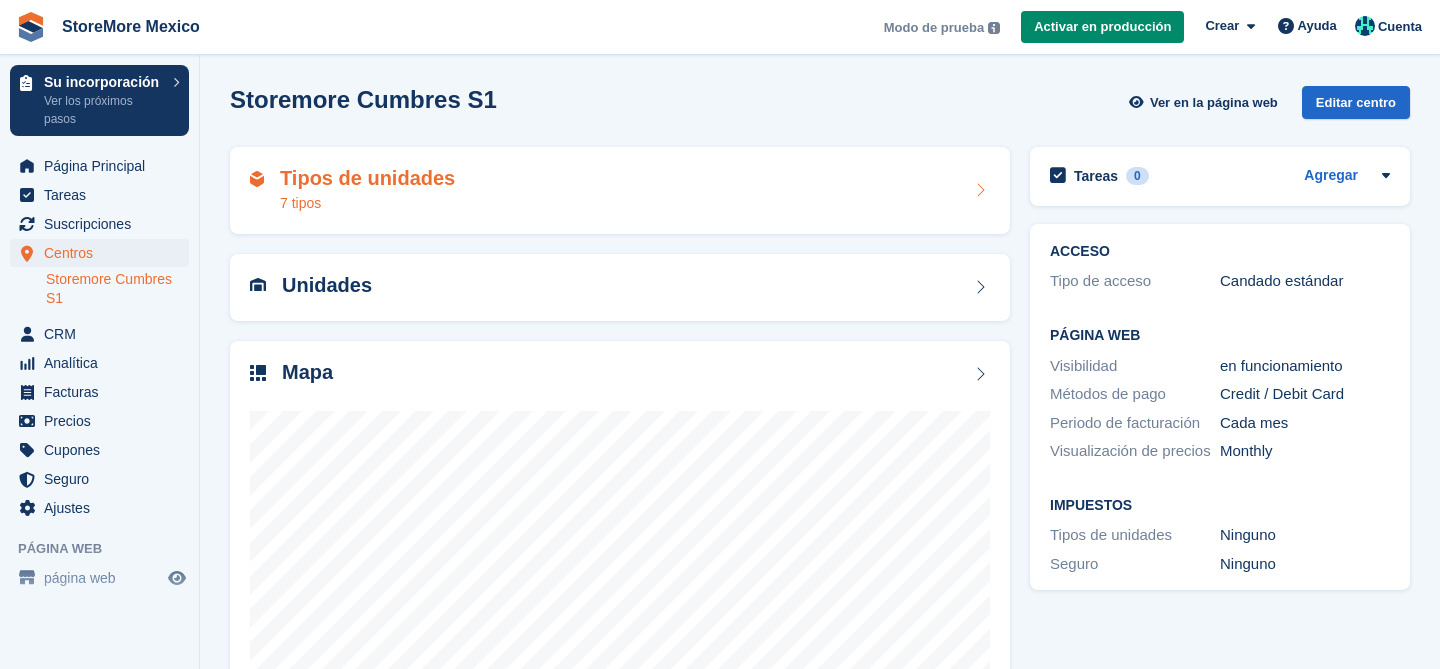 click on "Tipos de unidades" at bounding box center [367, 178] 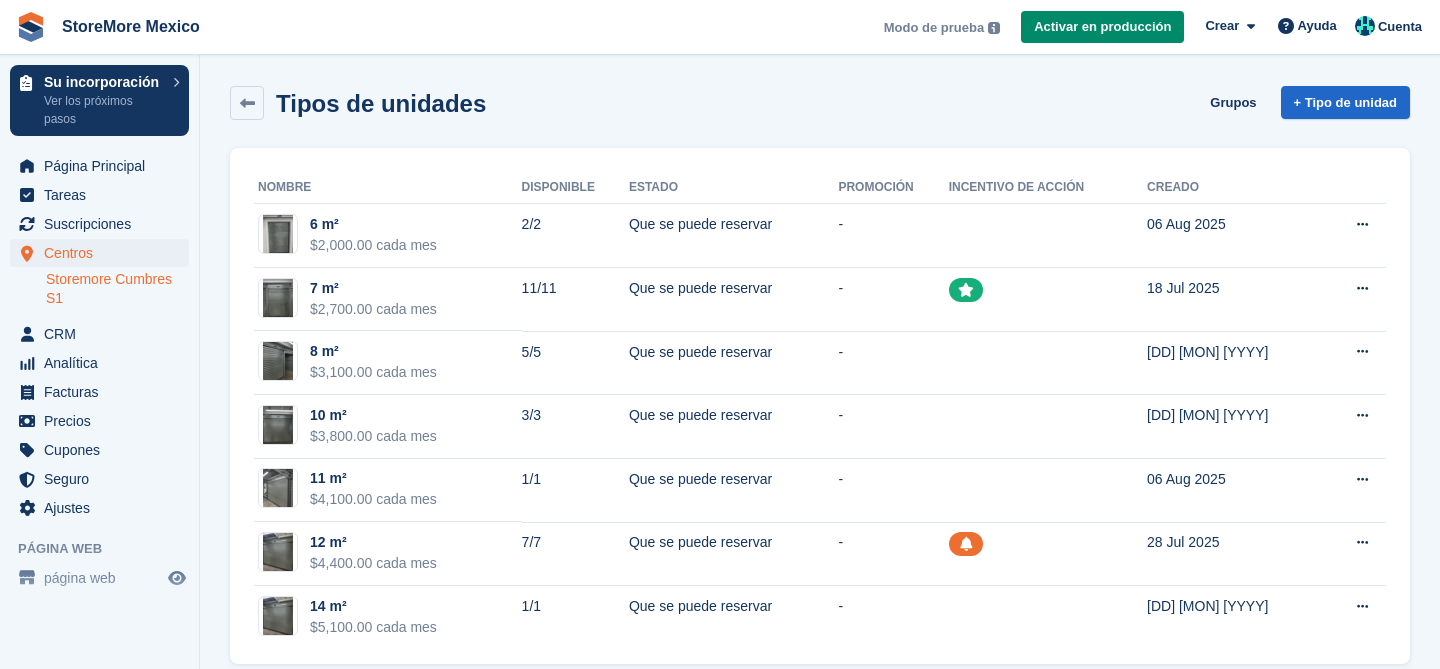 scroll, scrollTop: 25, scrollLeft: 0, axis: vertical 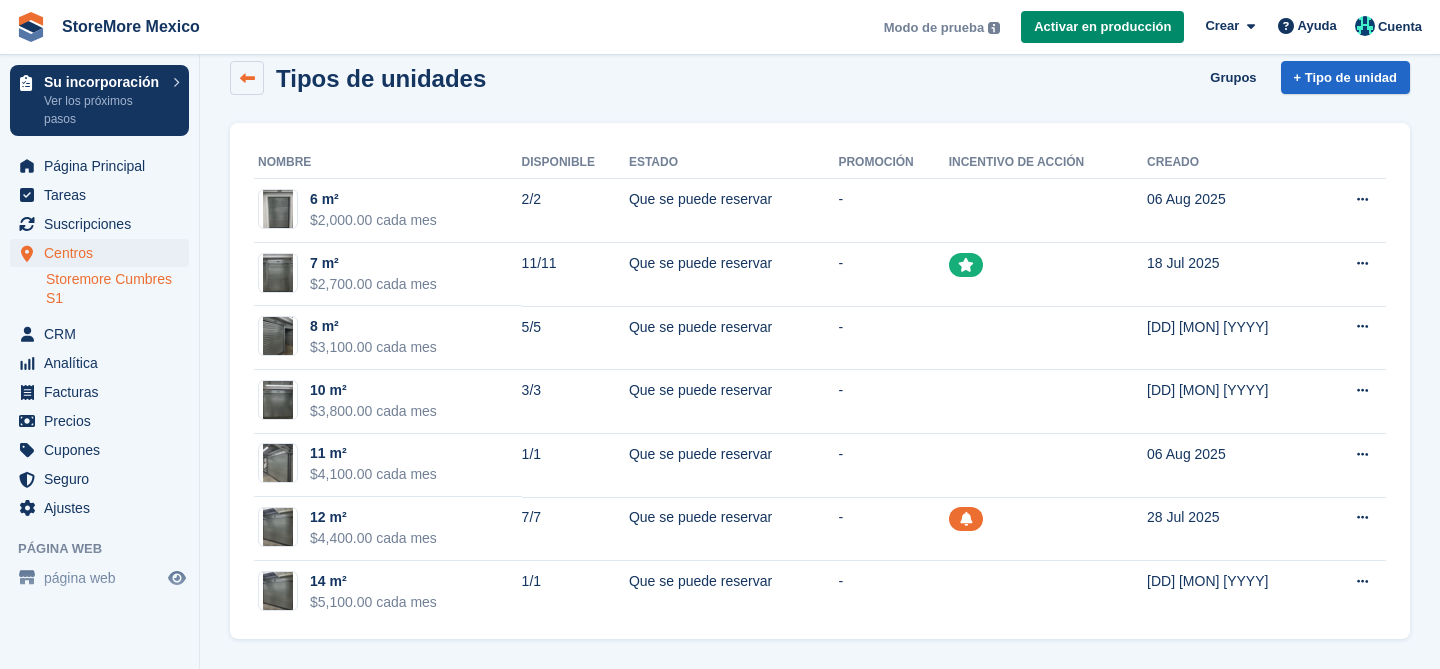 click at bounding box center [247, 78] 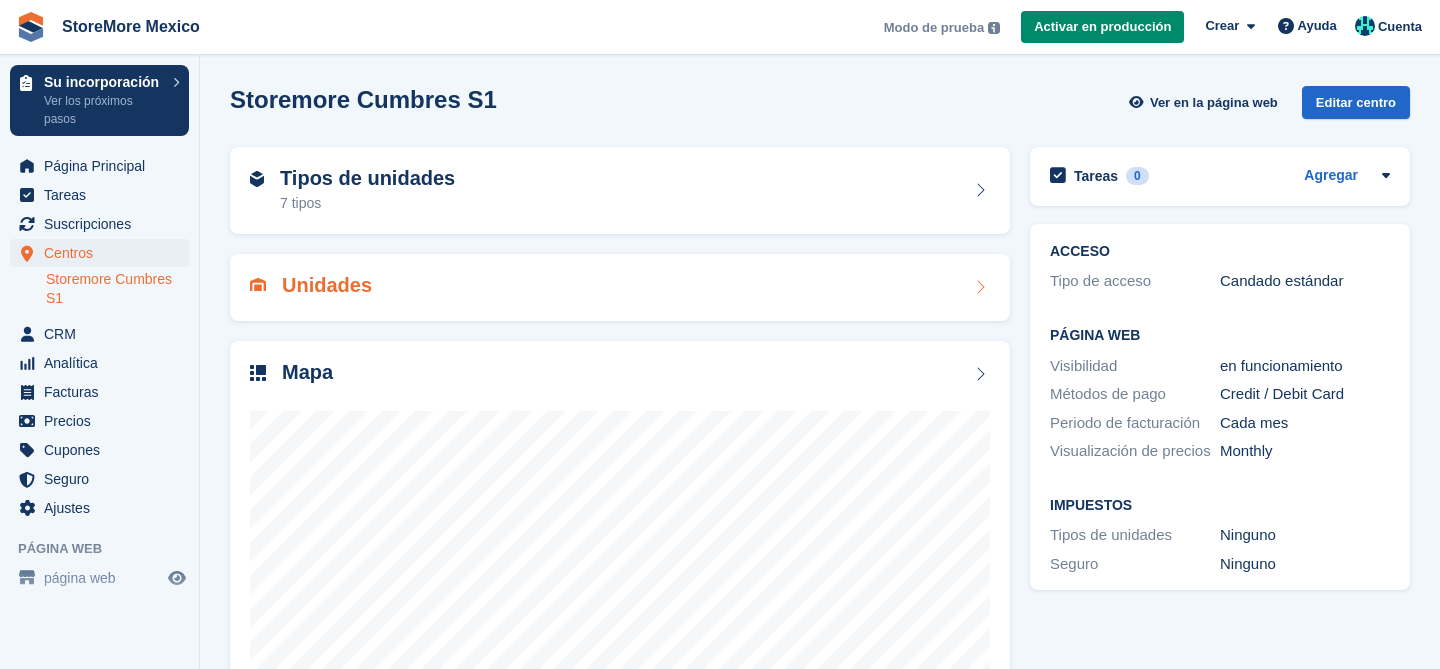 scroll, scrollTop: 0, scrollLeft: 0, axis: both 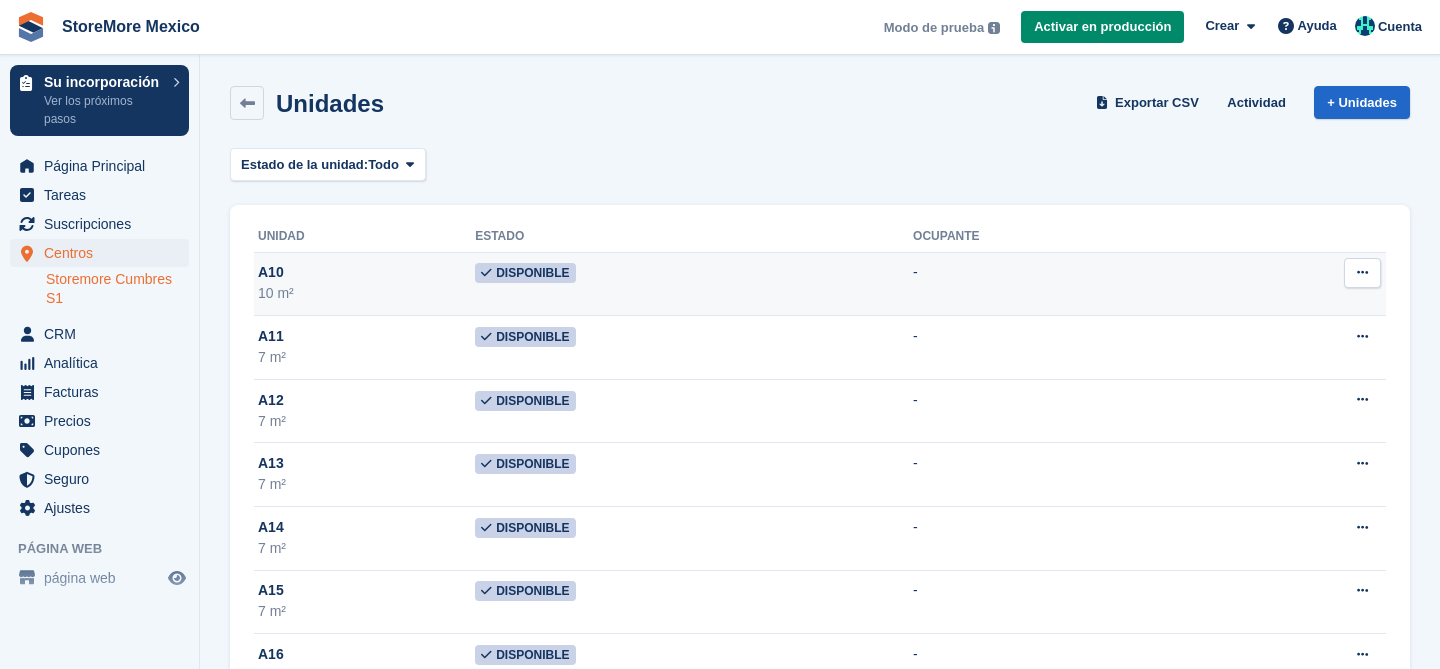 click at bounding box center (486, 273) 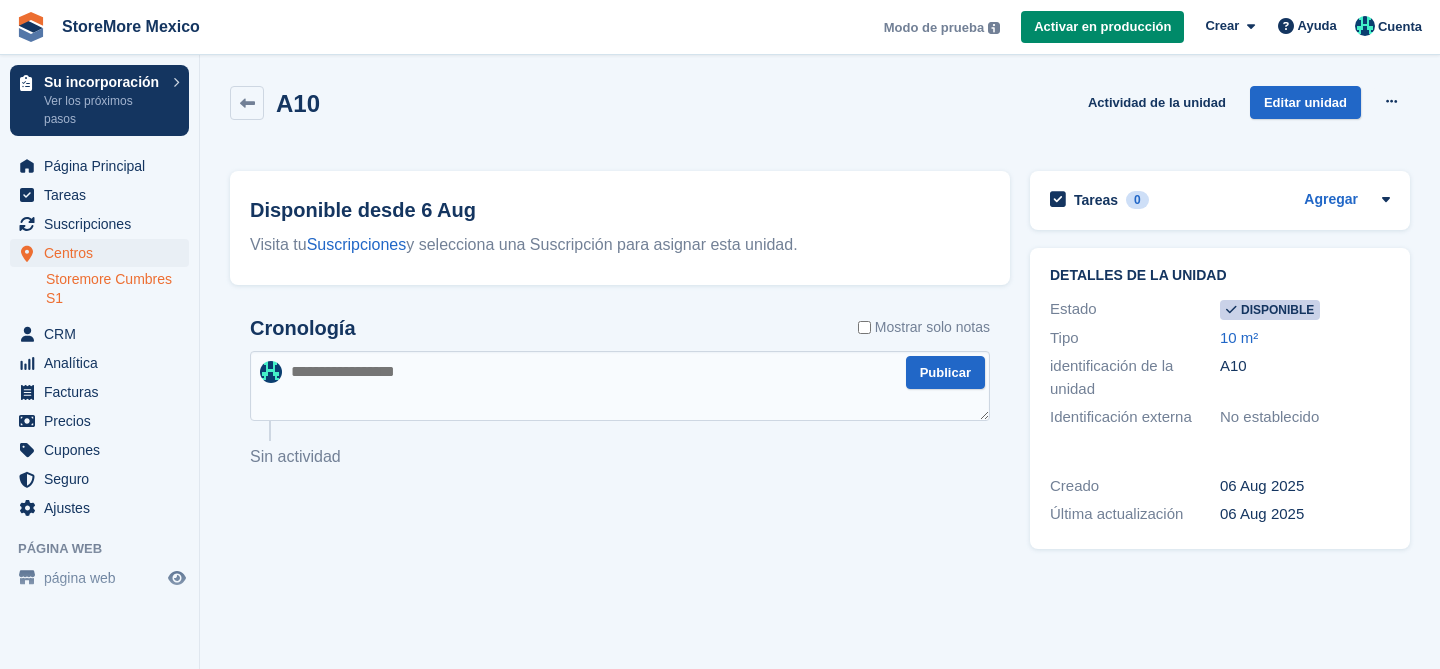 scroll, scrollTop: 0, scrollLeft: 0, axis: both 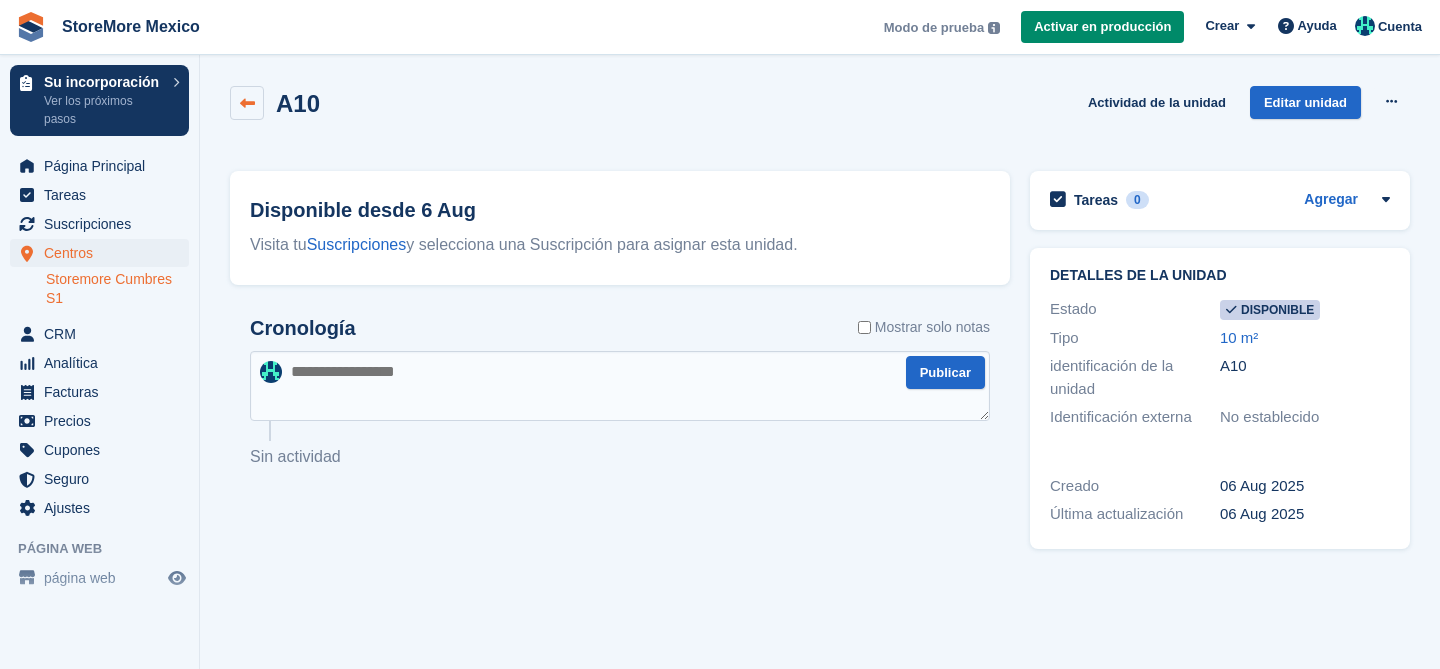 click at bounding box center [247, 103] 